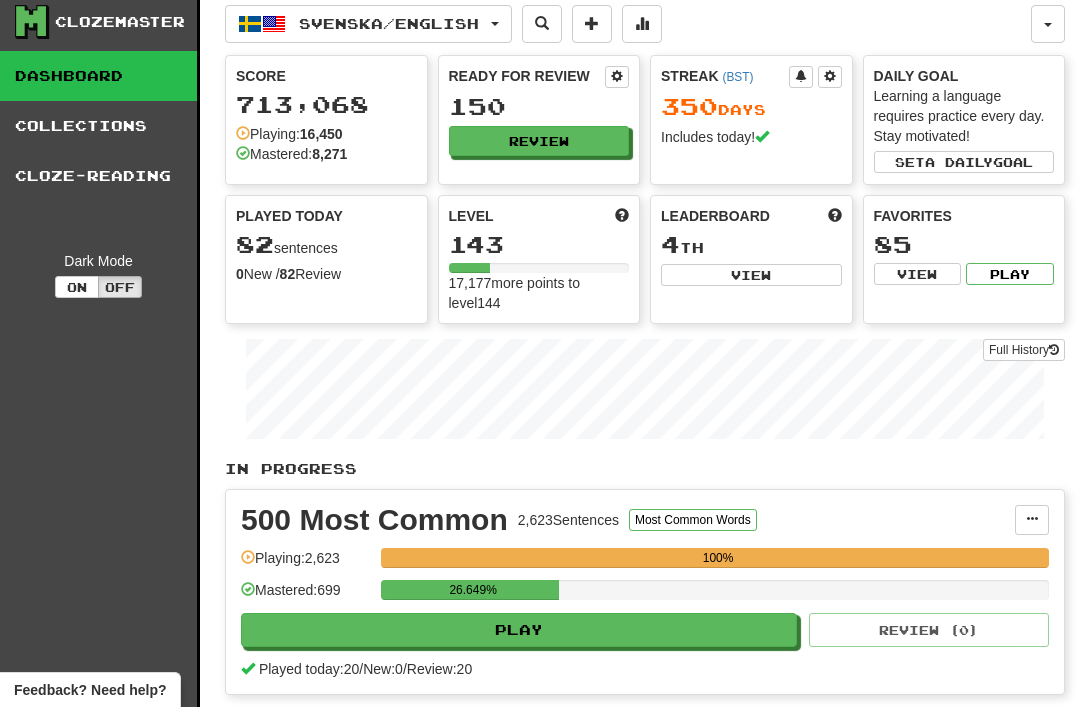 scroll, scrollTop: 8, scrollLeft: 0, axis: vertical 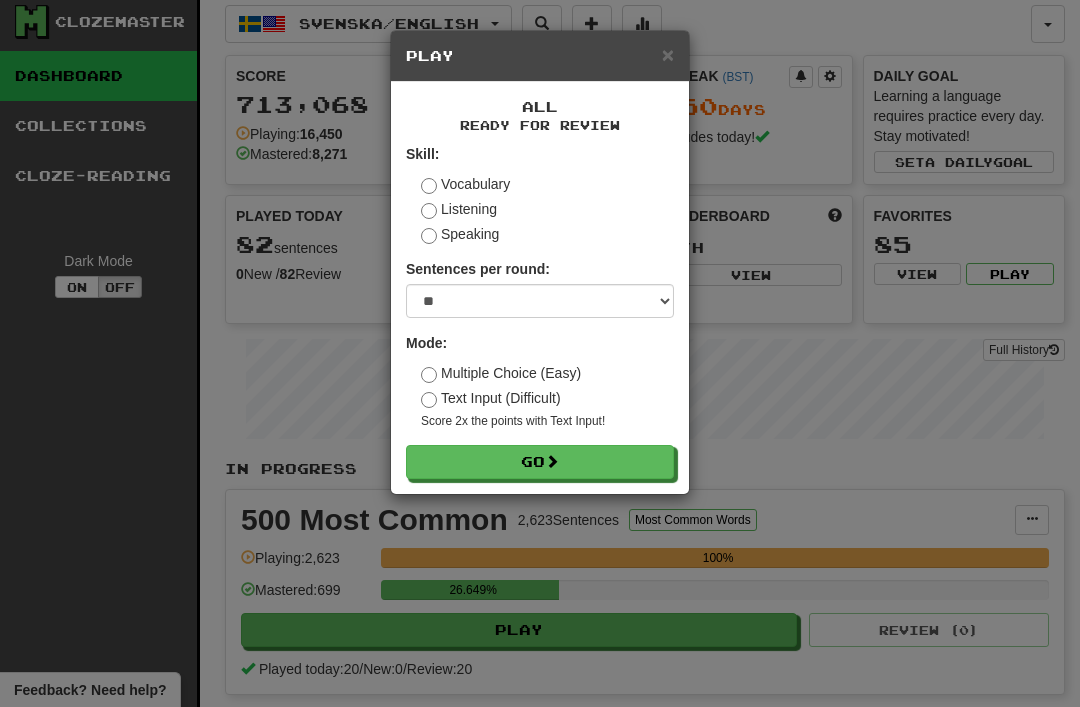 click on "Go" at bounding box center [540, 462] 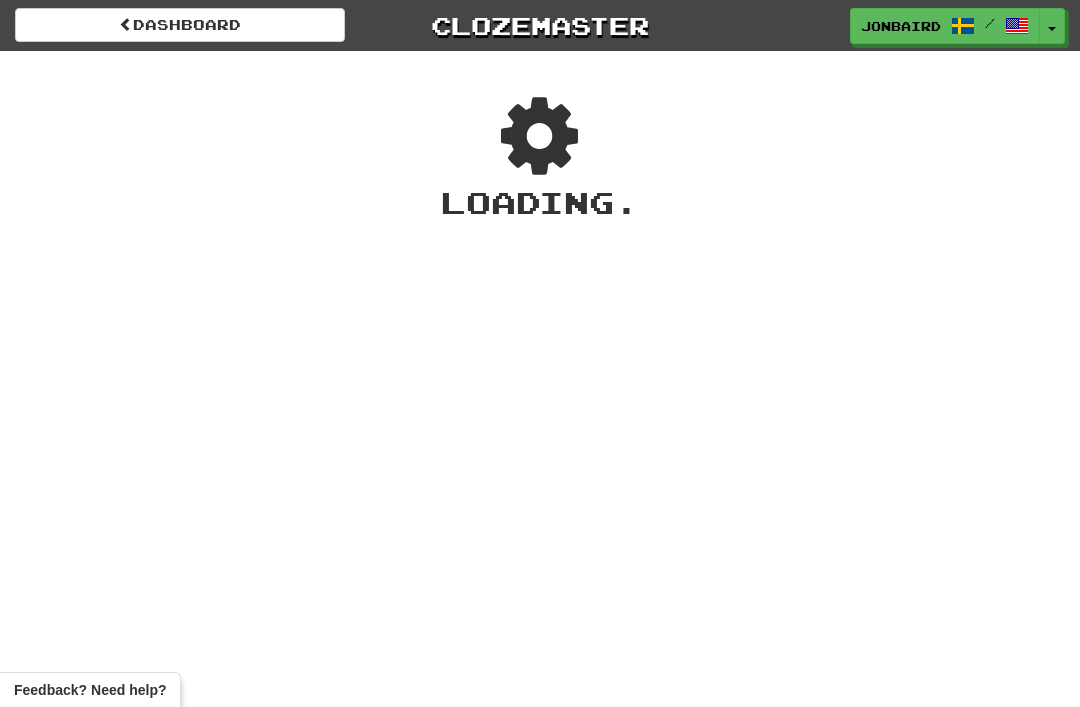 scroll, scrollTop: 0, scrollLeft: 0, axis: both 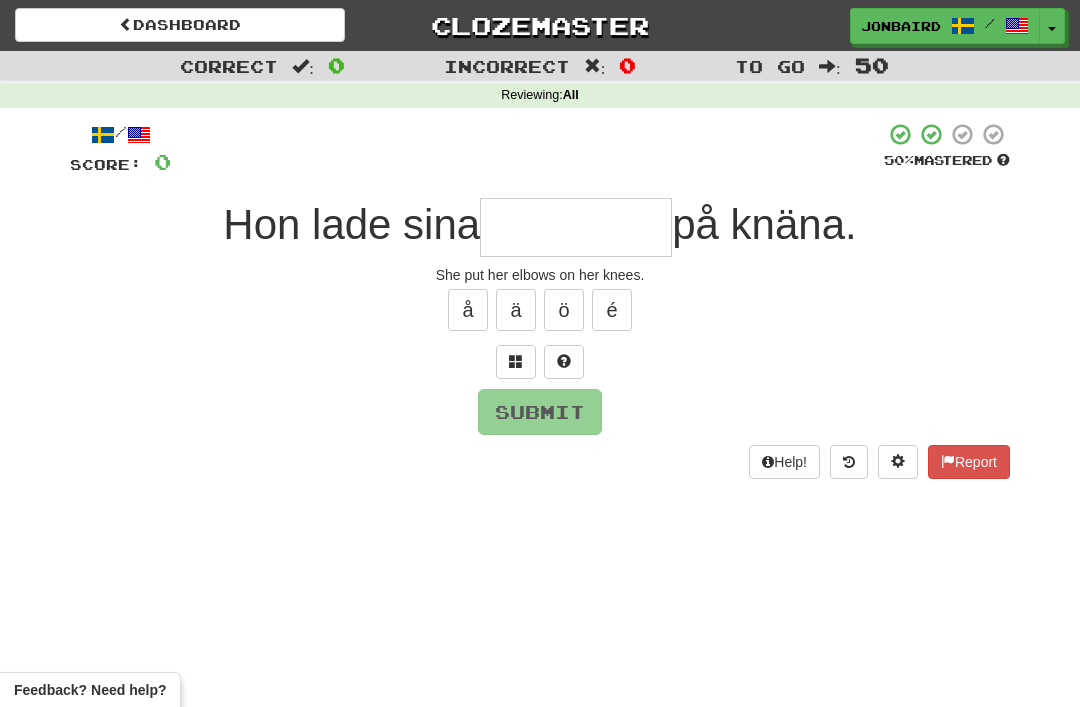 click at bounding box center [576, 227] 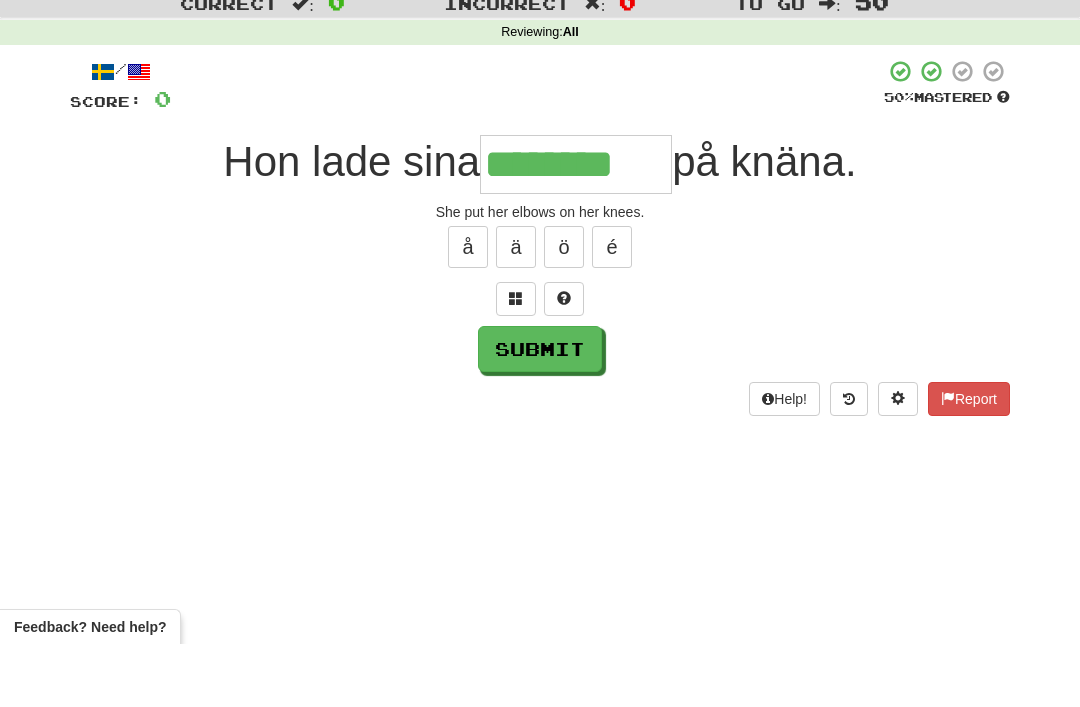type on "********" 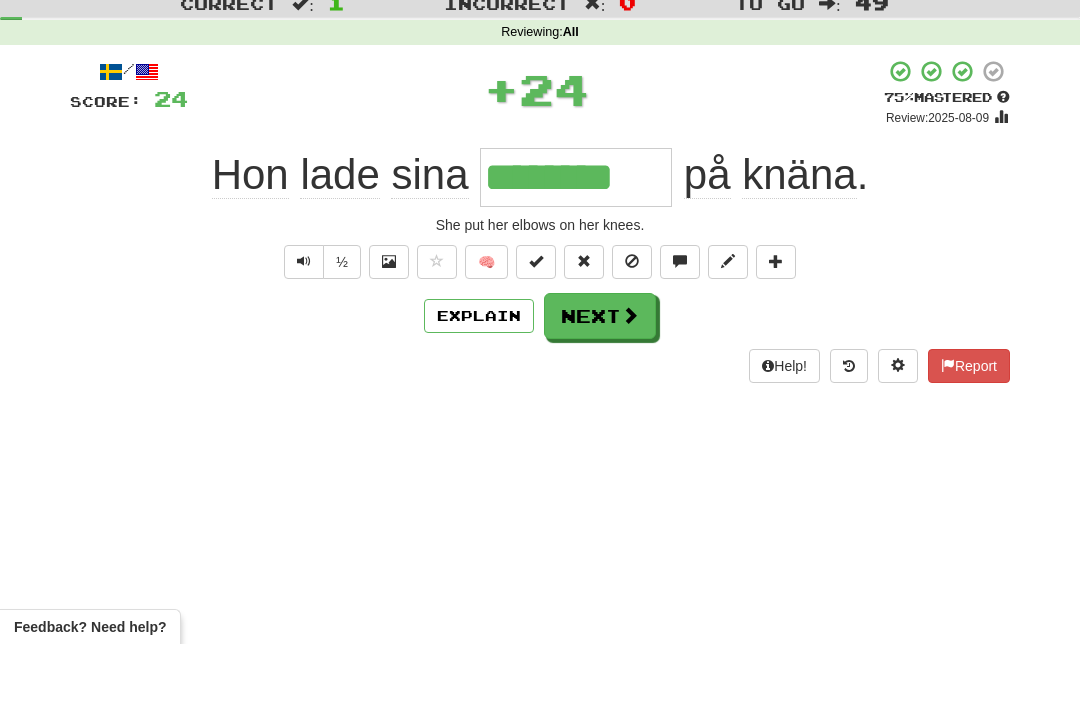 scroll, scrollTop: 63, scrollLeft: 0, axis: vertical 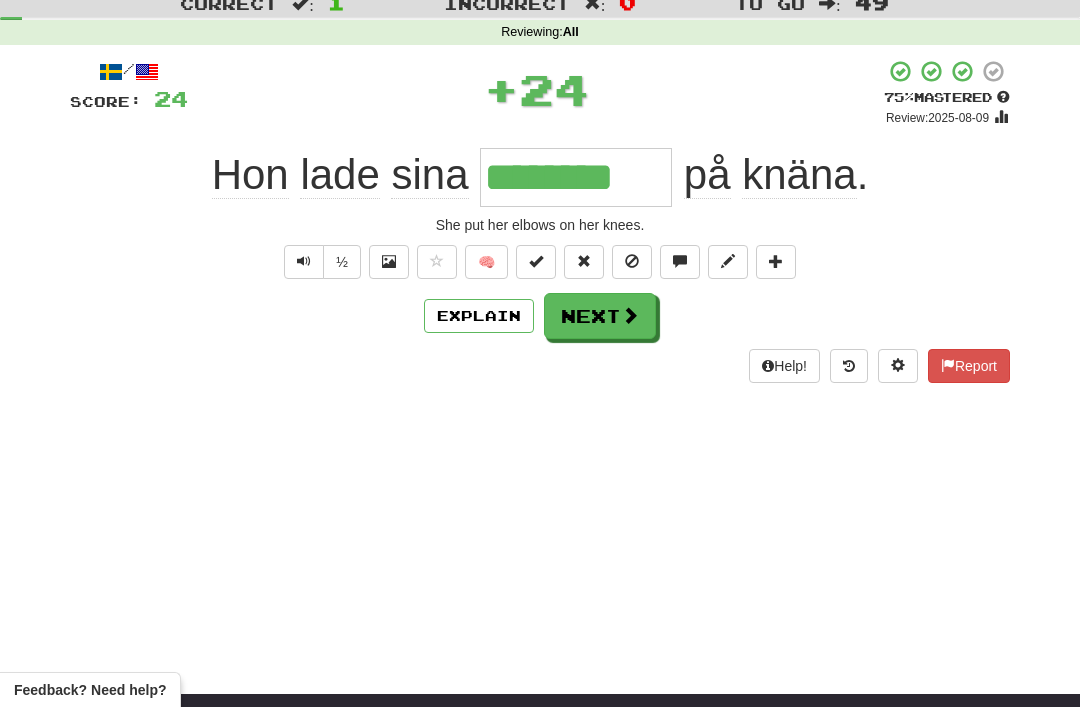 click on "Next" at bounding box center [600, 316] 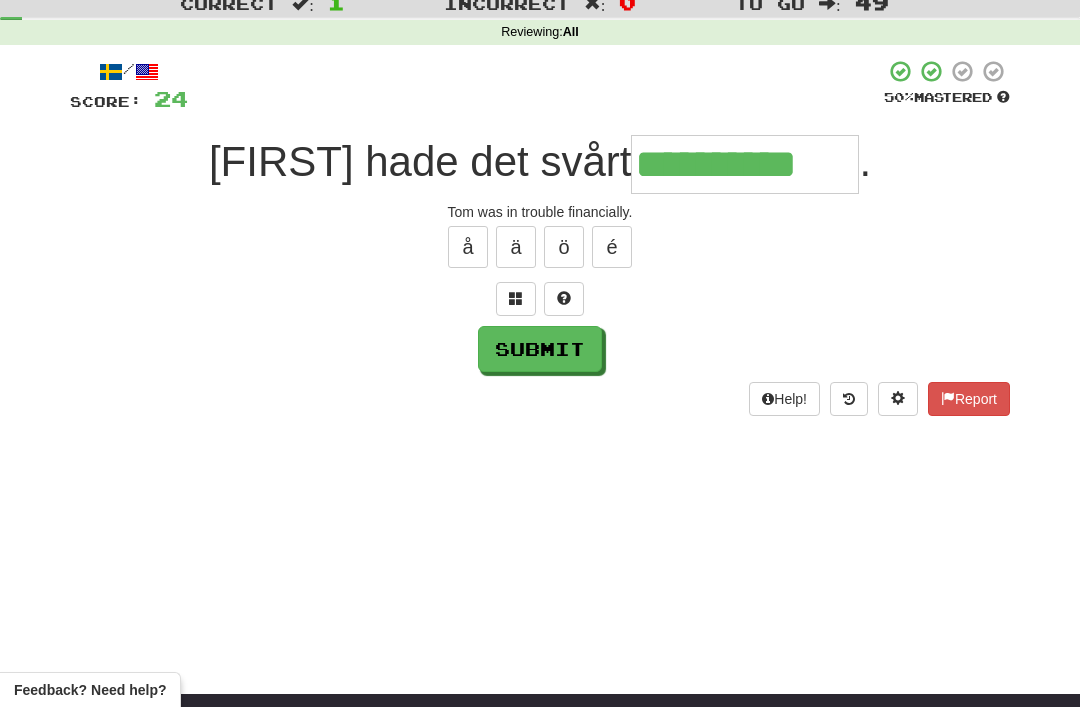 type on "**********" 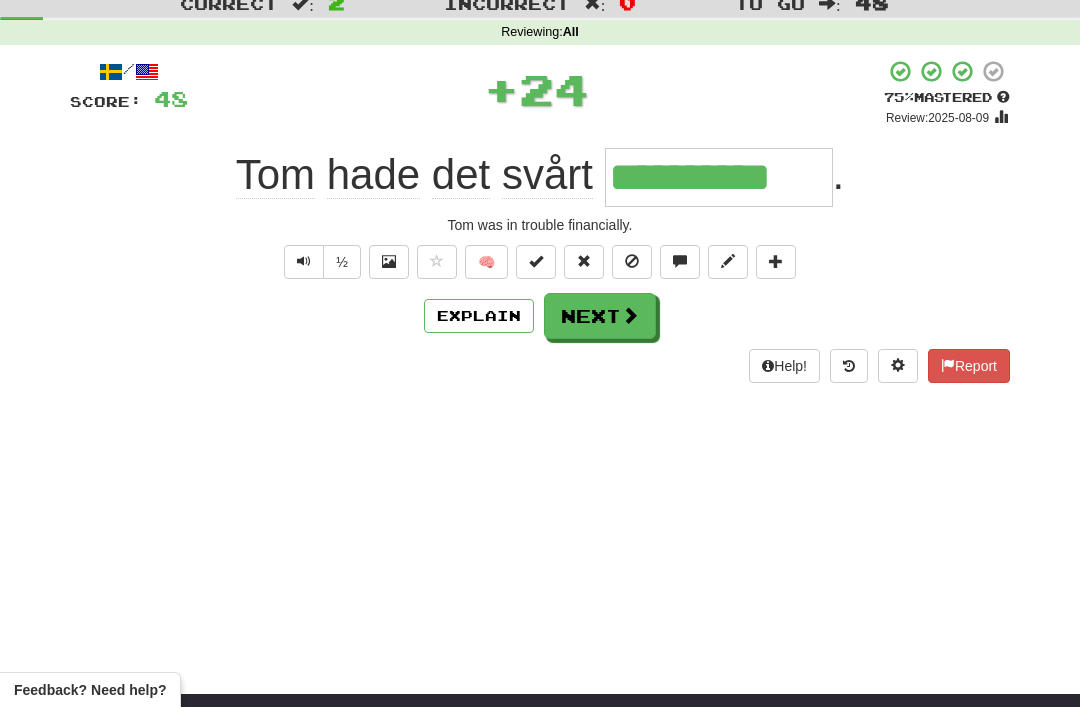 click at bounding box center [630, 315] 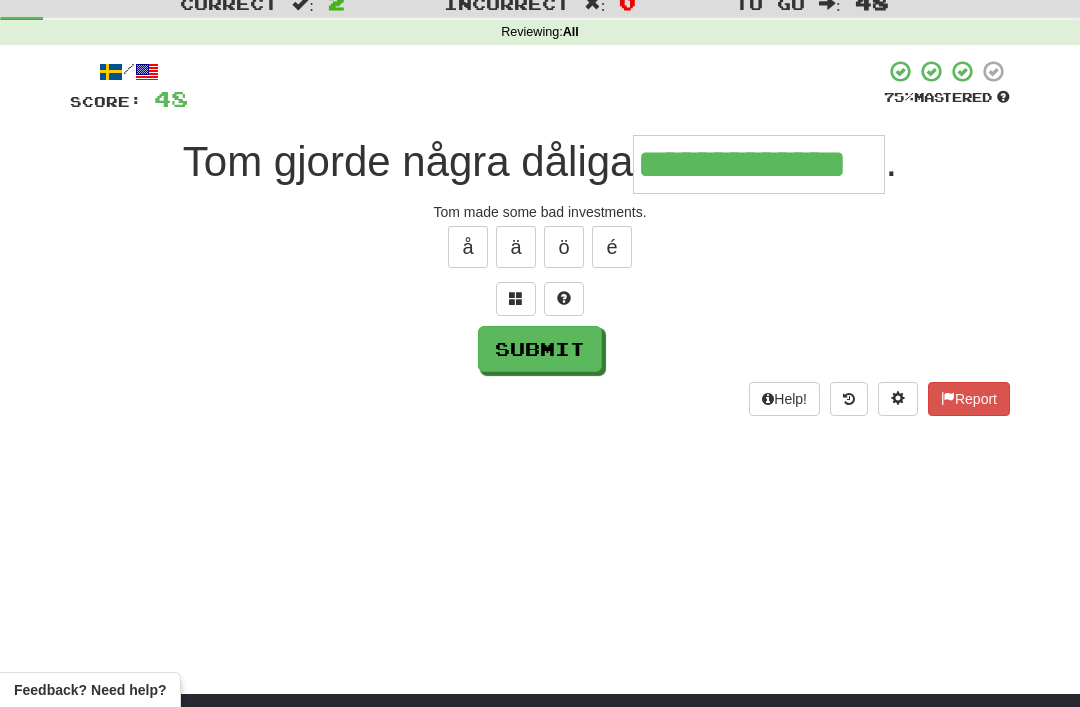 type on "**********" 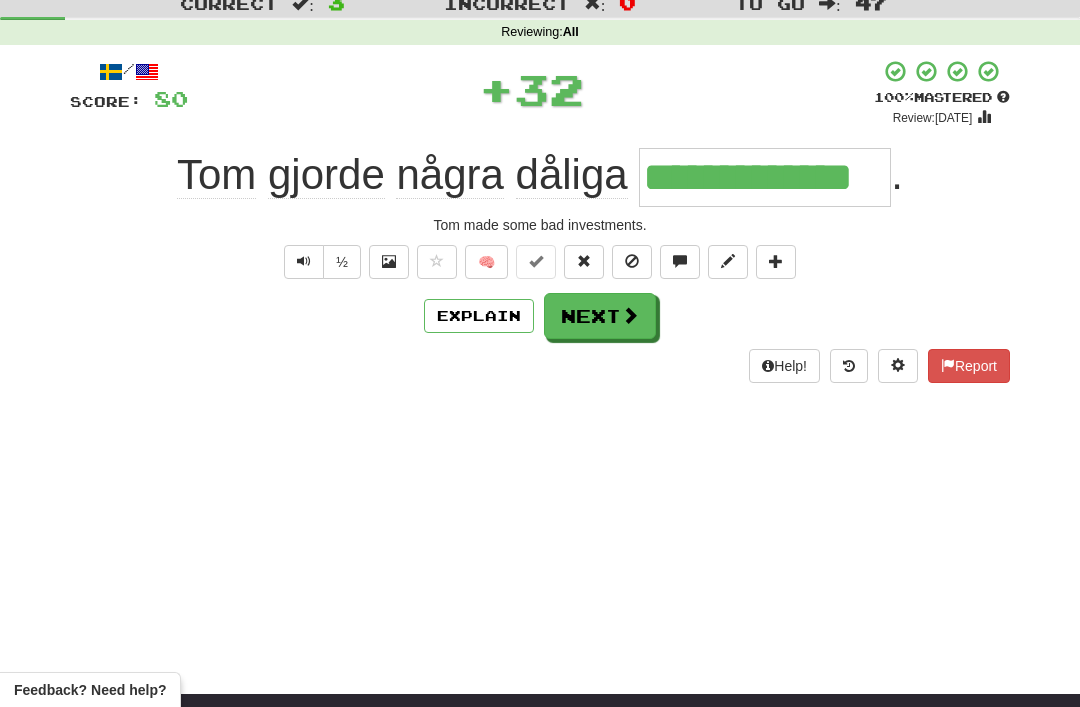 click on "Next" at bounding box center [600, 316] 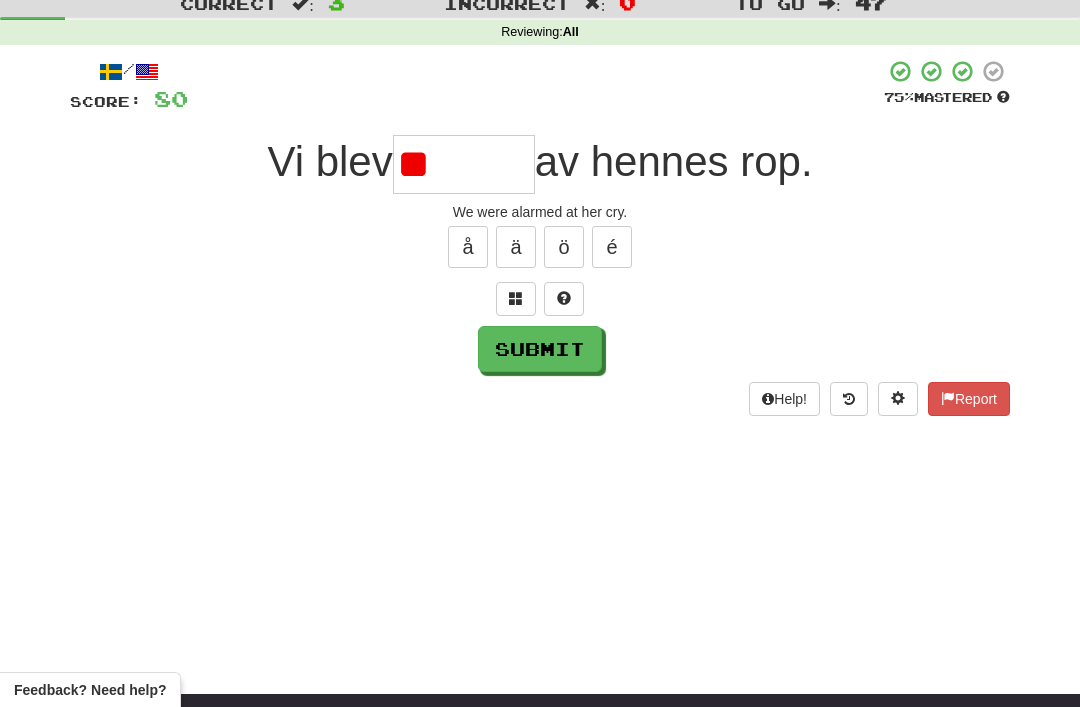 type on "*" 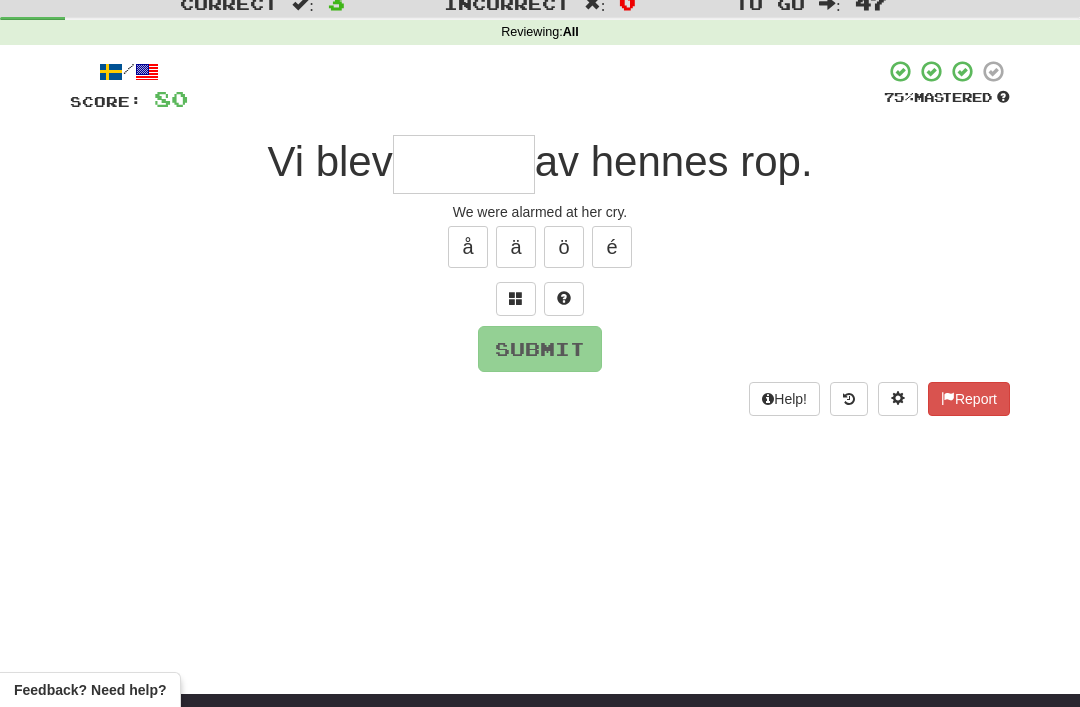 click at bounding box center (516, 298) 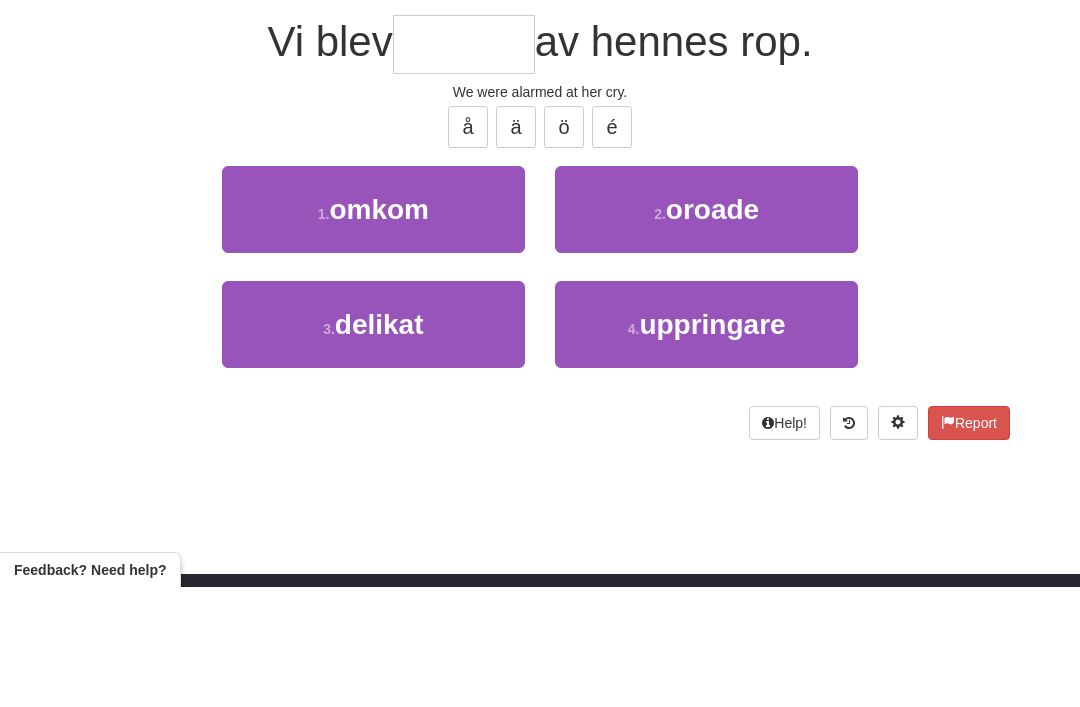click on "2 .  oroade" at bounding box center (706, 329) 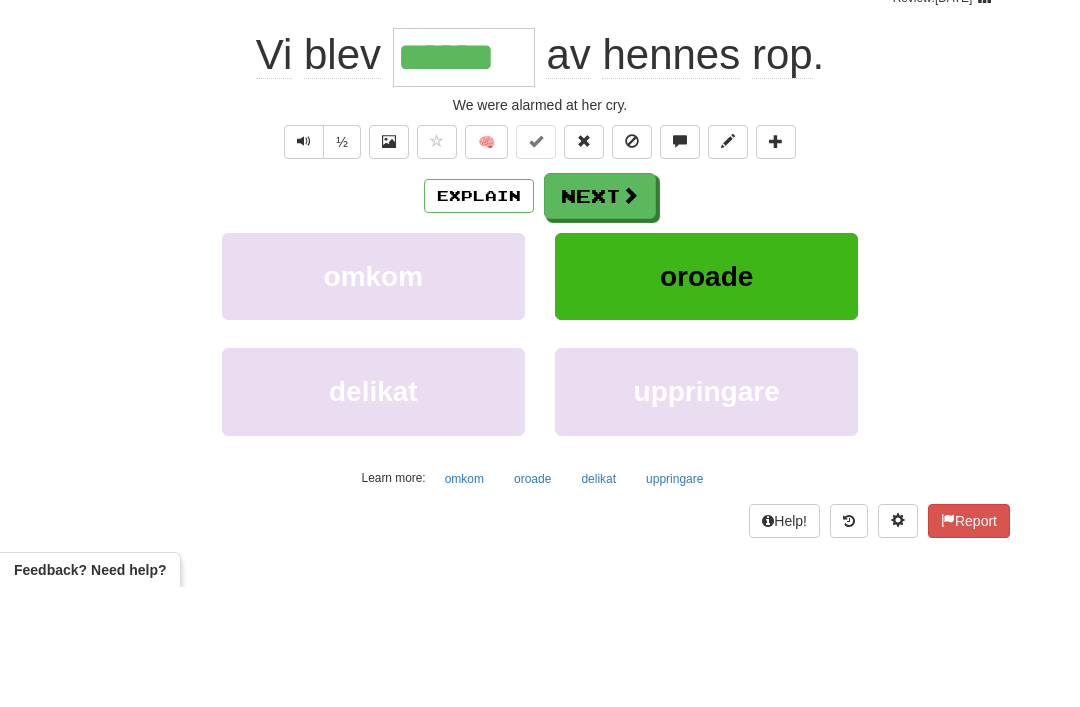 scroll, scrollTop: 183, scrollLeft: 0, axis: vertical 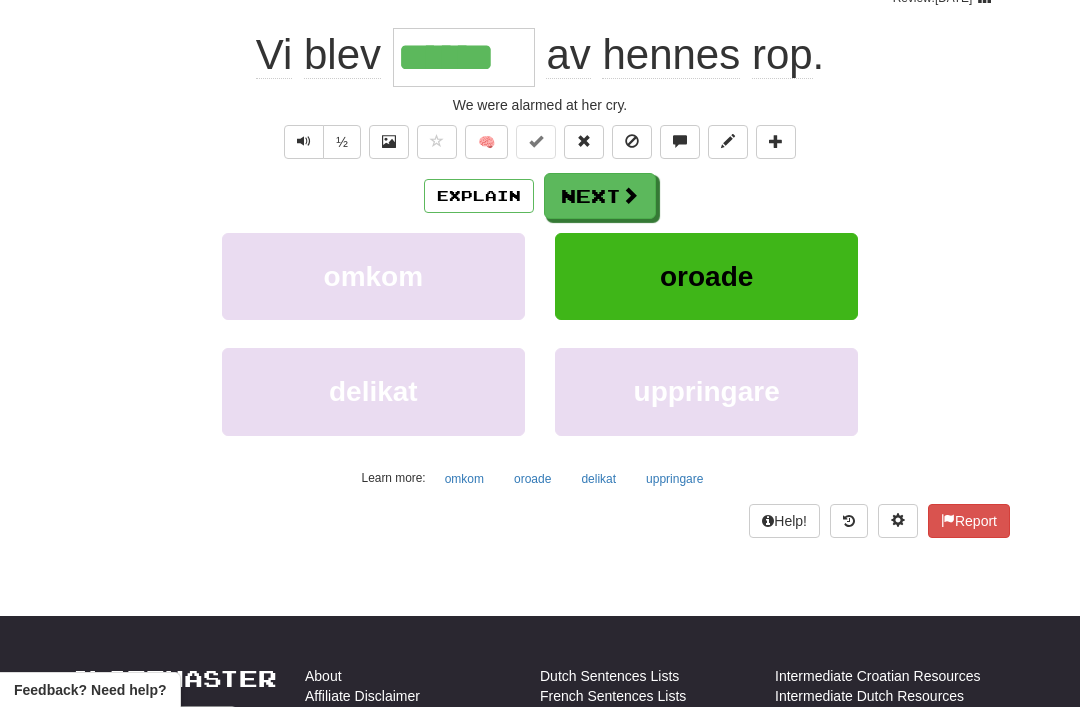 click on "Next" at bounding box center (600, 196) 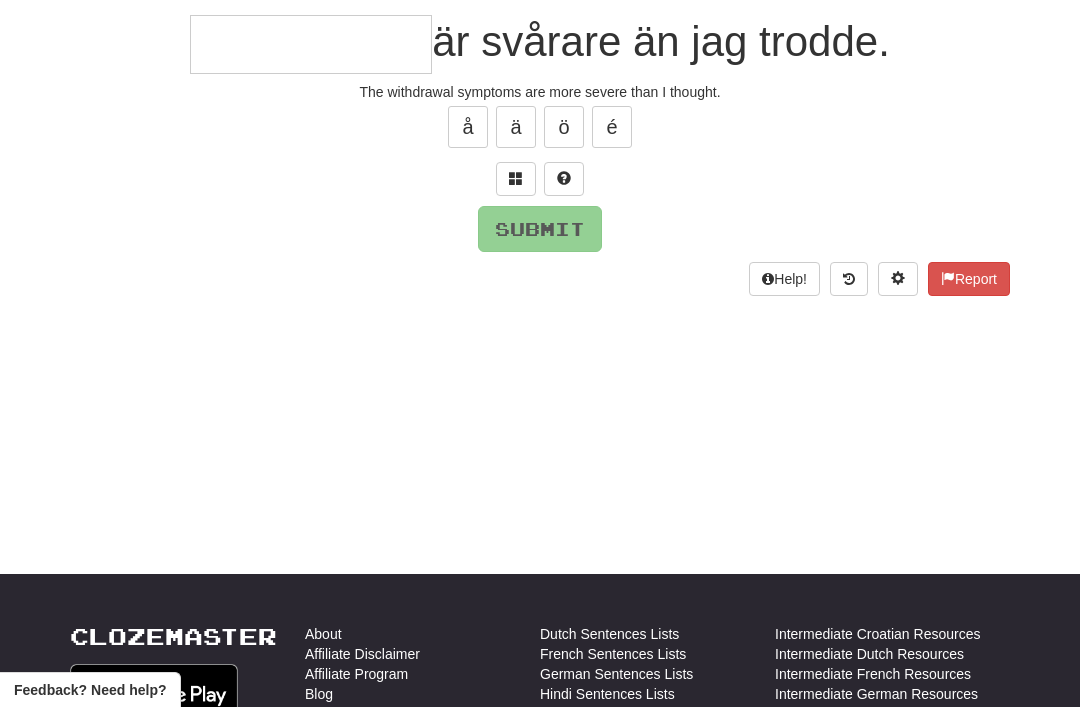 click at bounding box center (516, 179) 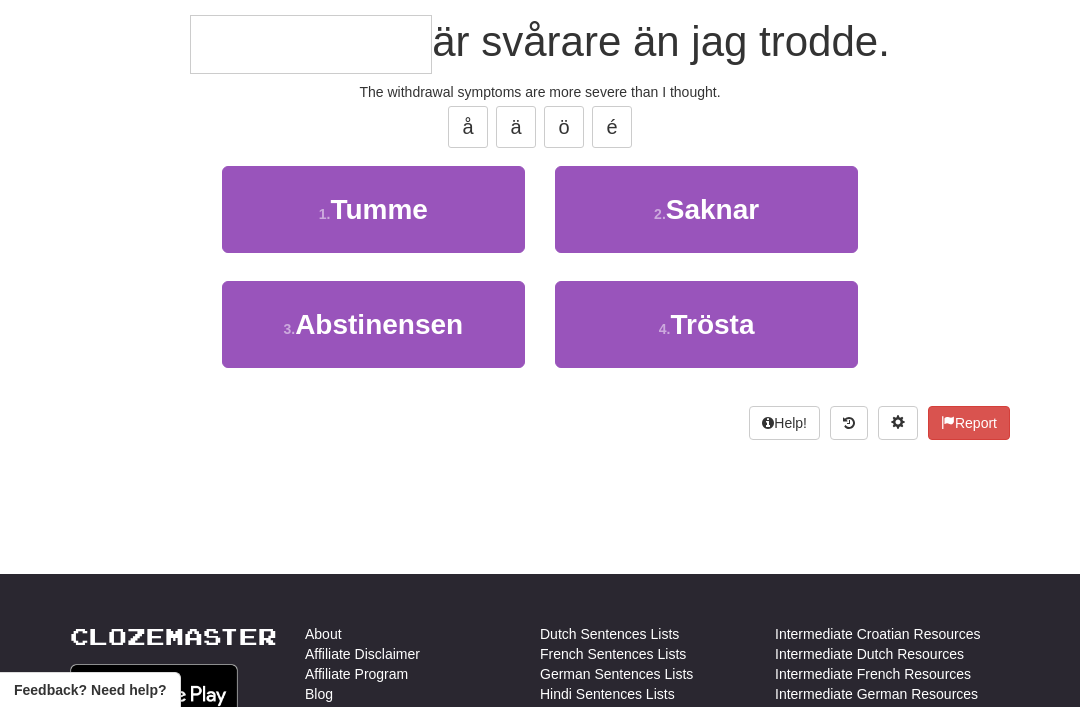 click on "Abstinensen" at bounding box center [379, 324] 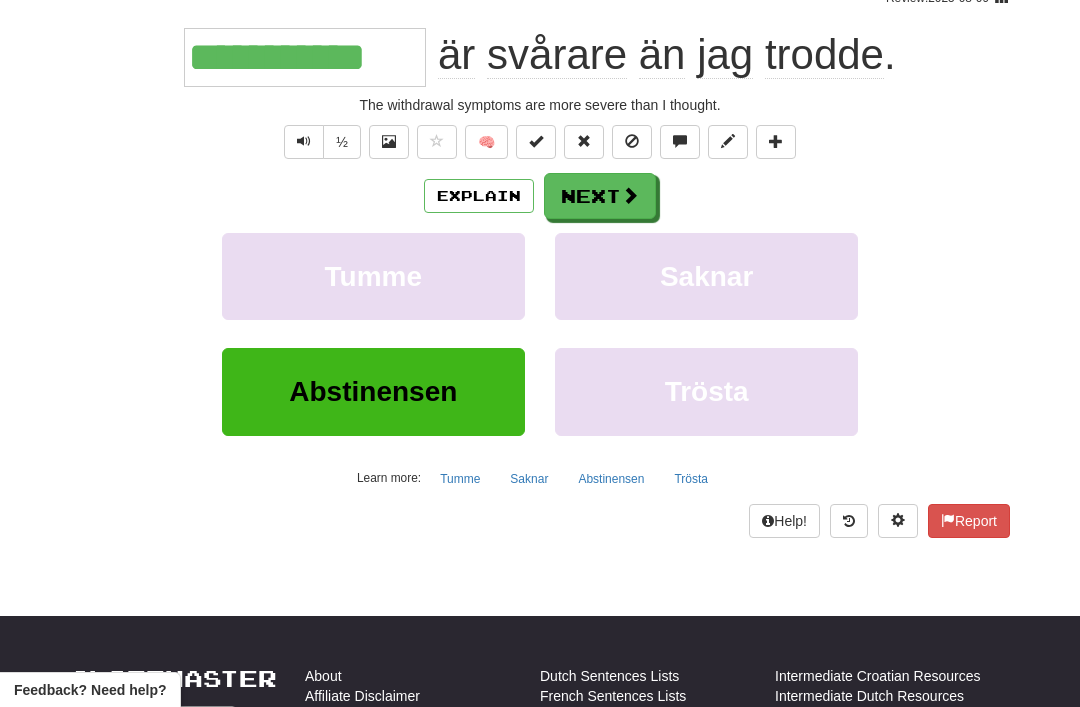 click on "Next" at bounding box center (600, 196) 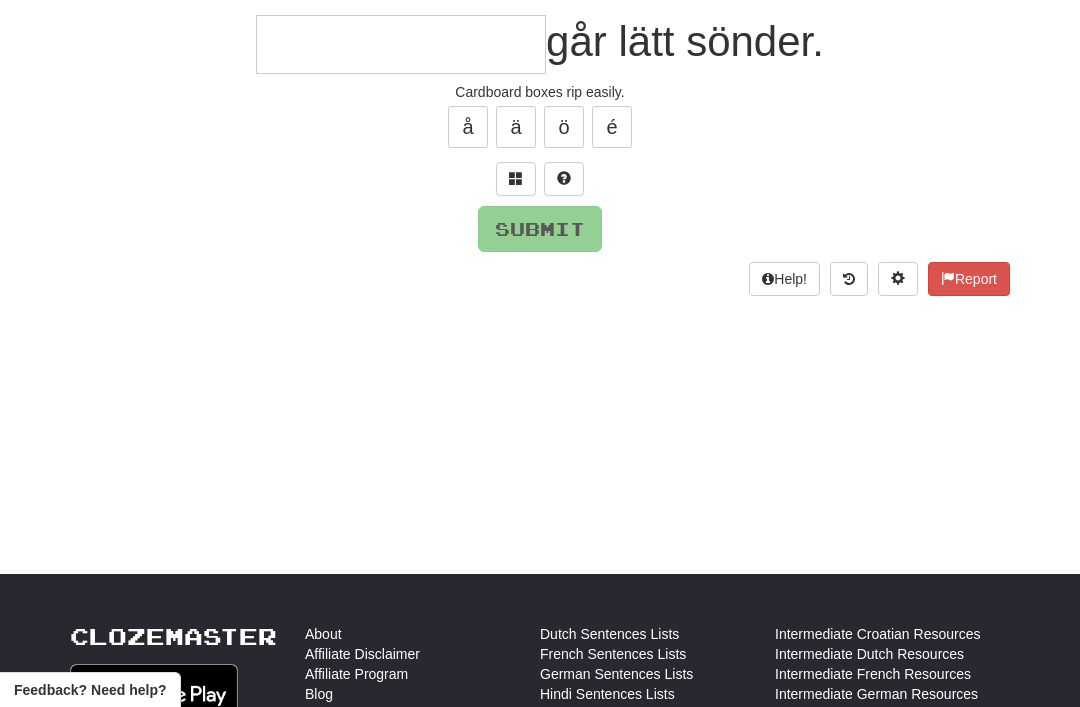 click at bounding box center (516, 178) 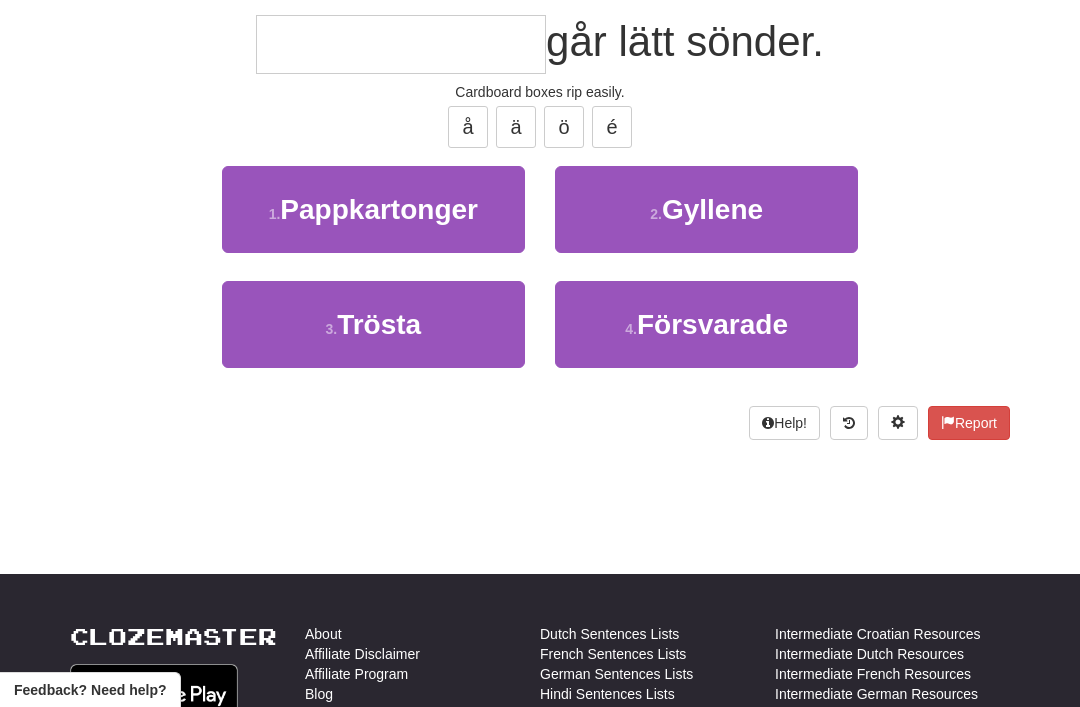 click on "Pappkartonger" at bounding box center [379, 209] 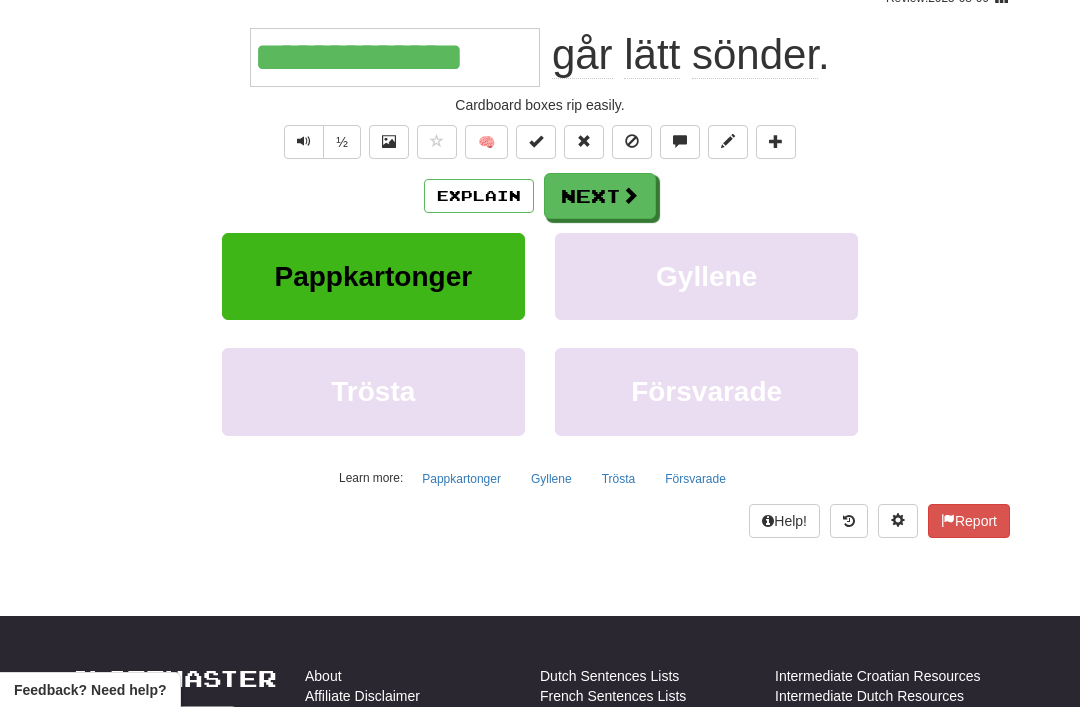 click on "Next" at bounding box center [600, 196] 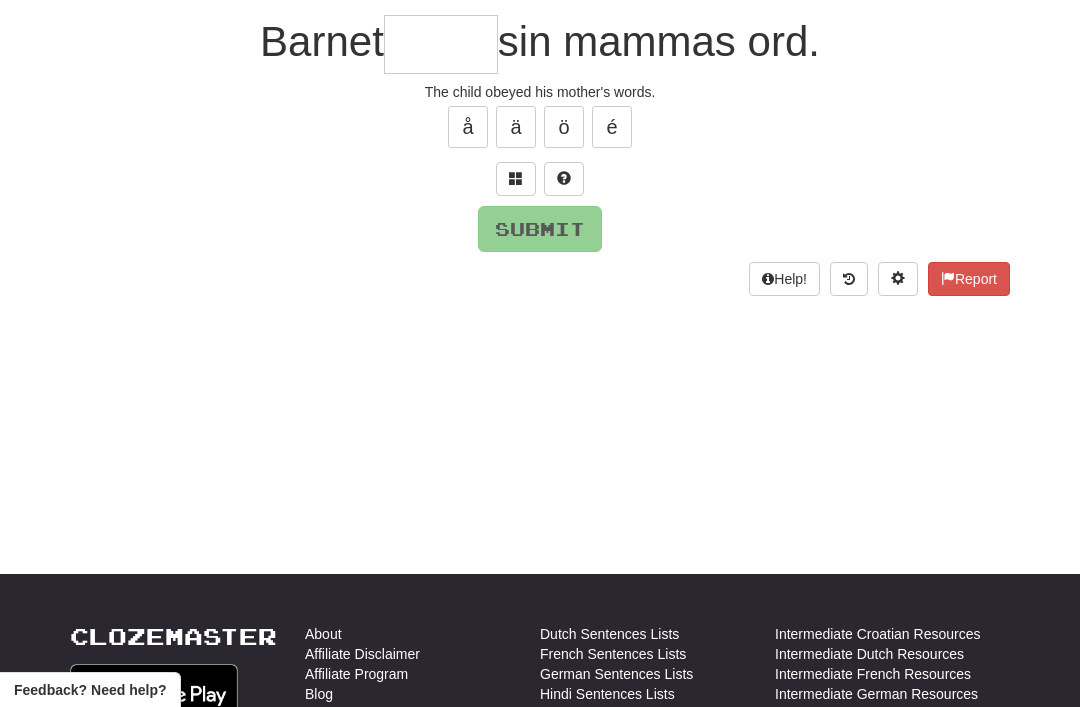 click at bounding box center (516, 178) 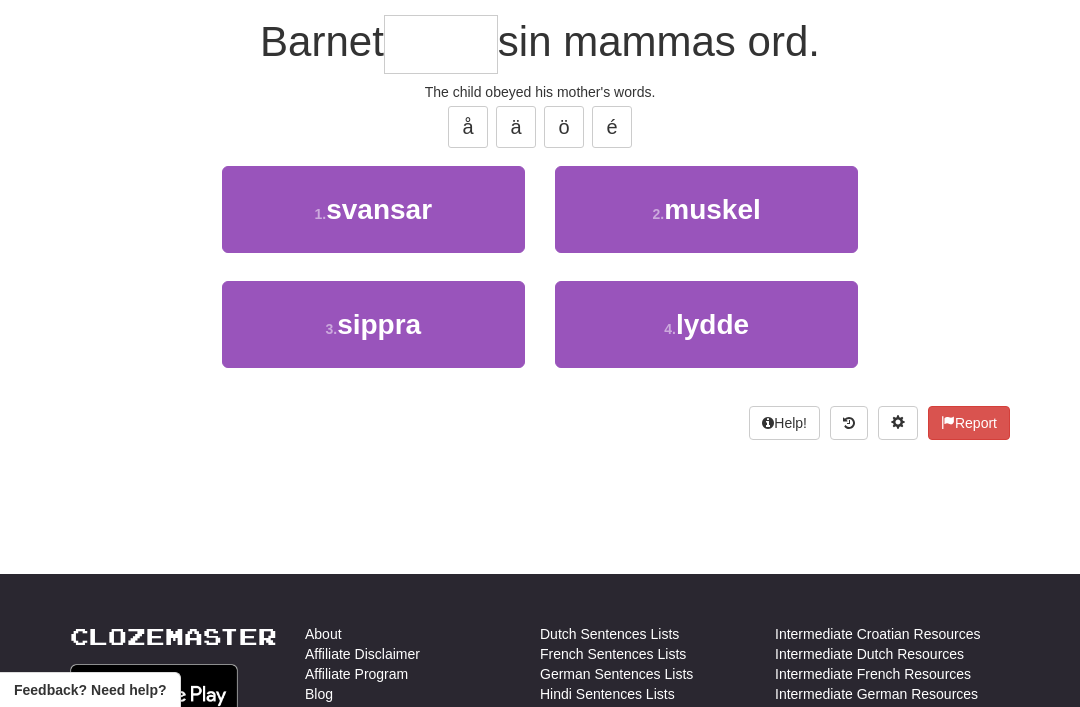click on "lydde" at bounding box center (712, 324) 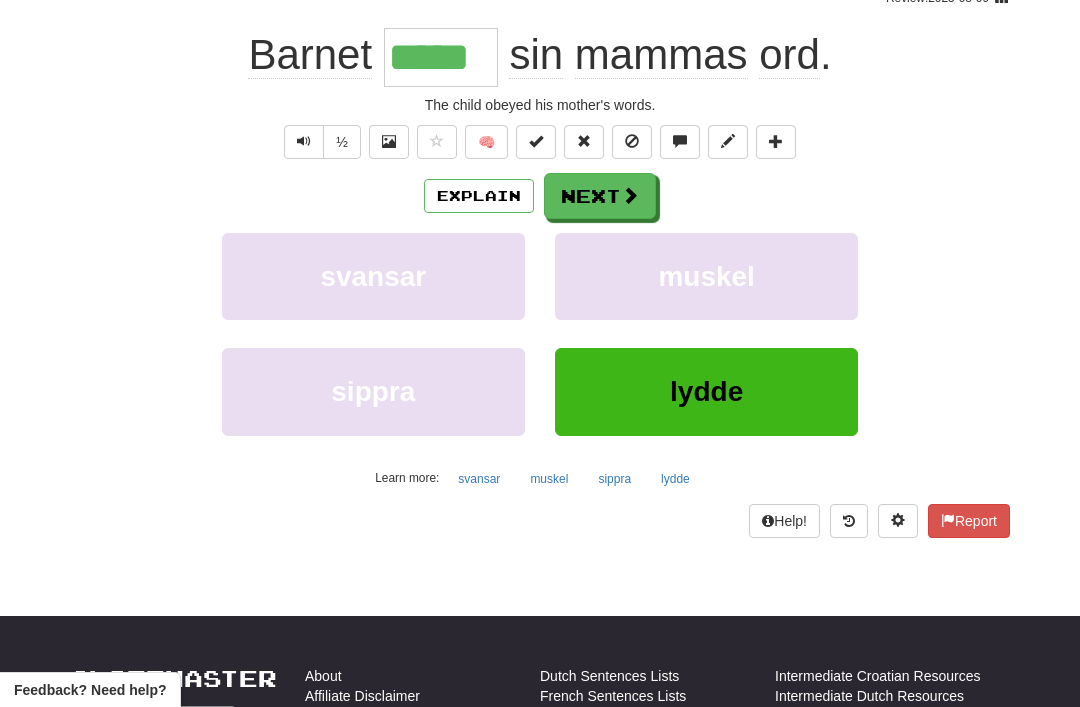 click on "Explain" at bounding box center [479, 196] 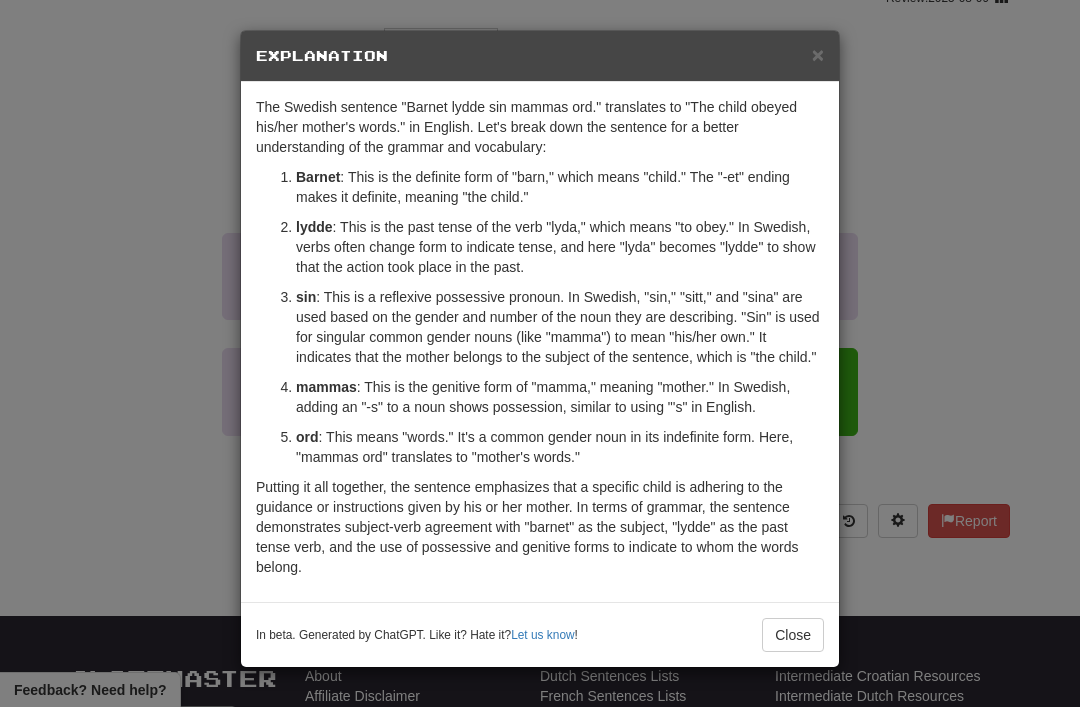 click on "× Explanation" at bounding box center [540, 56] 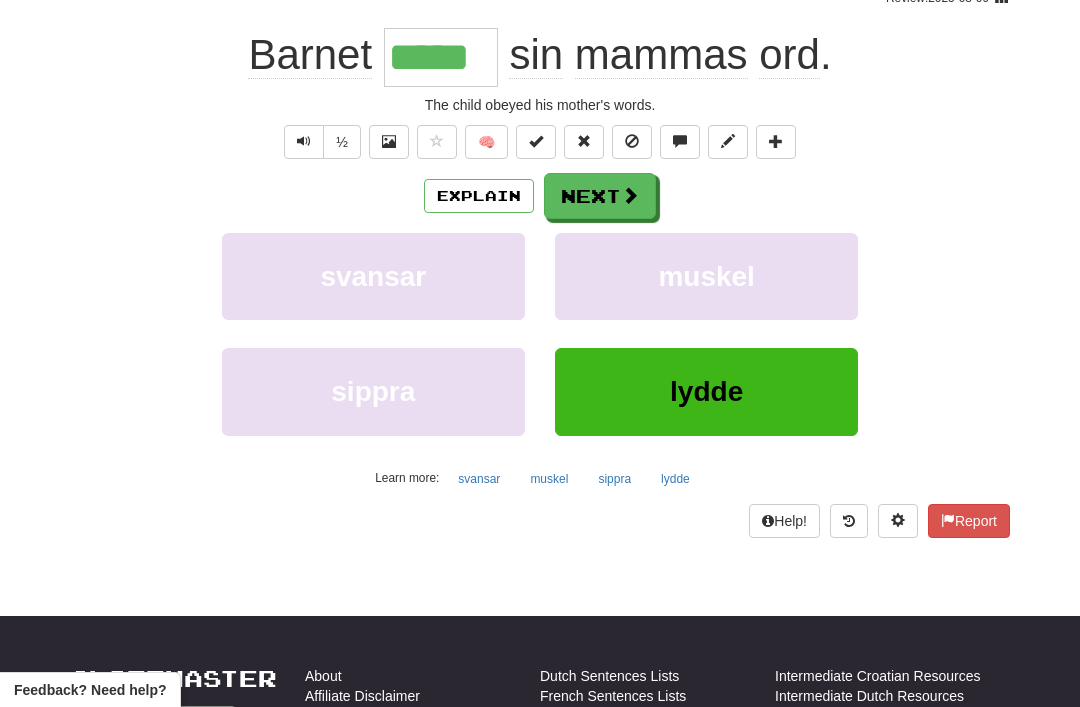 click on "Next" at bounding box center [600, 196] 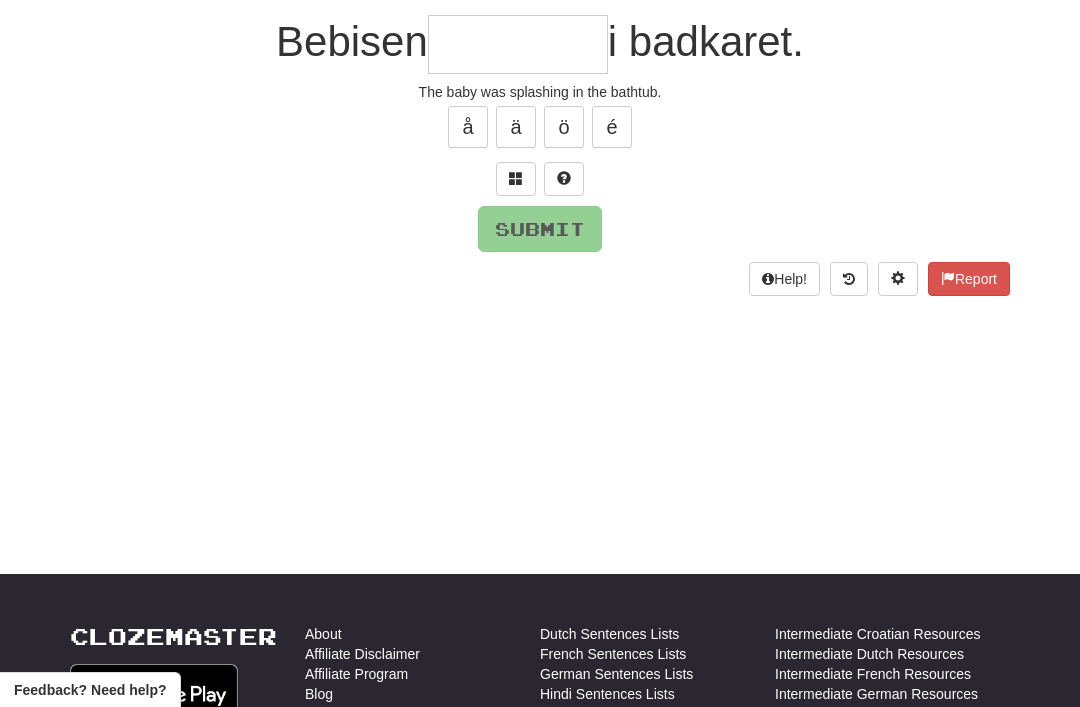 click at bounding box center [516, 179] 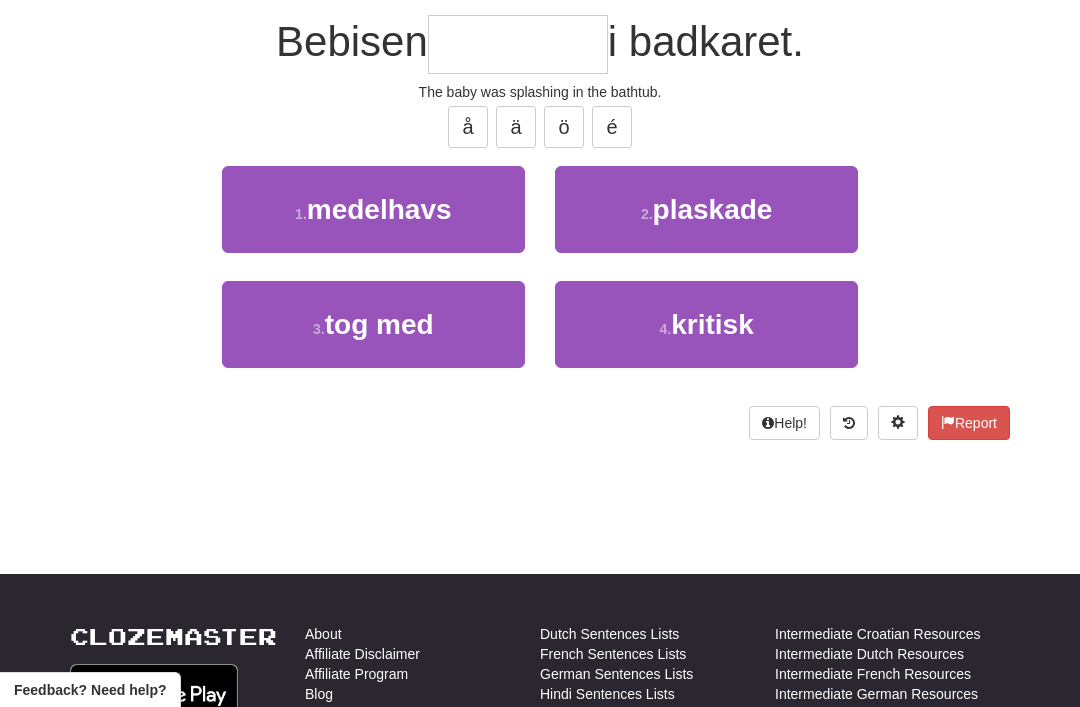 click on "plaskade" at bounding box center (713, 209) 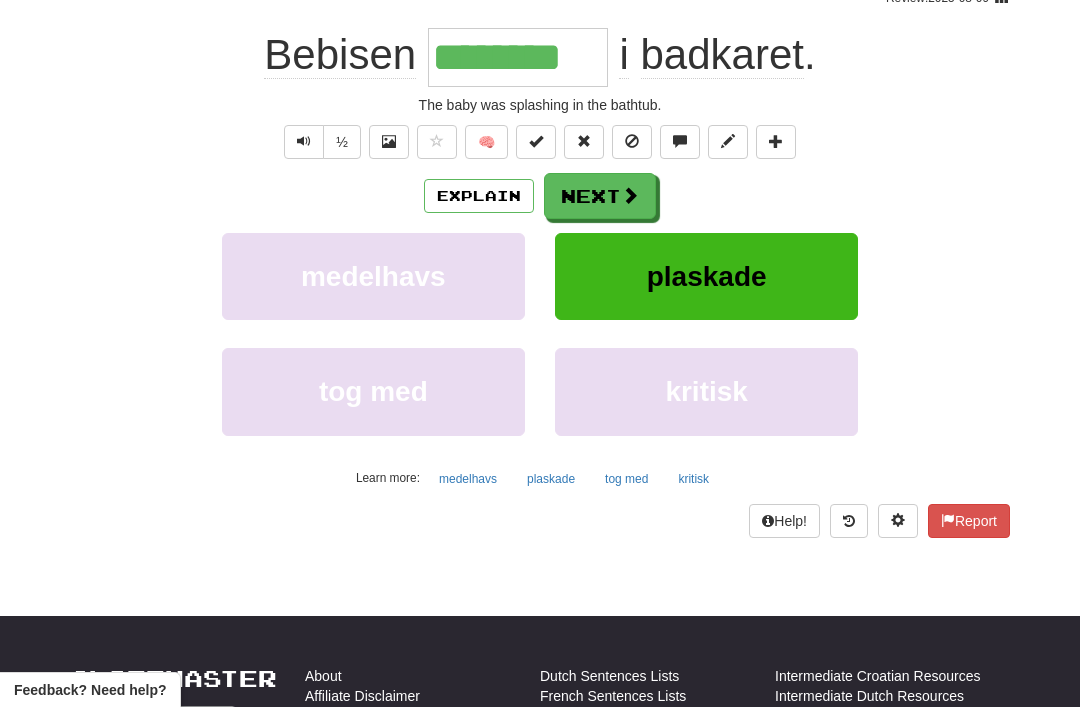 click on "Next" at bounding box center [600, 196] 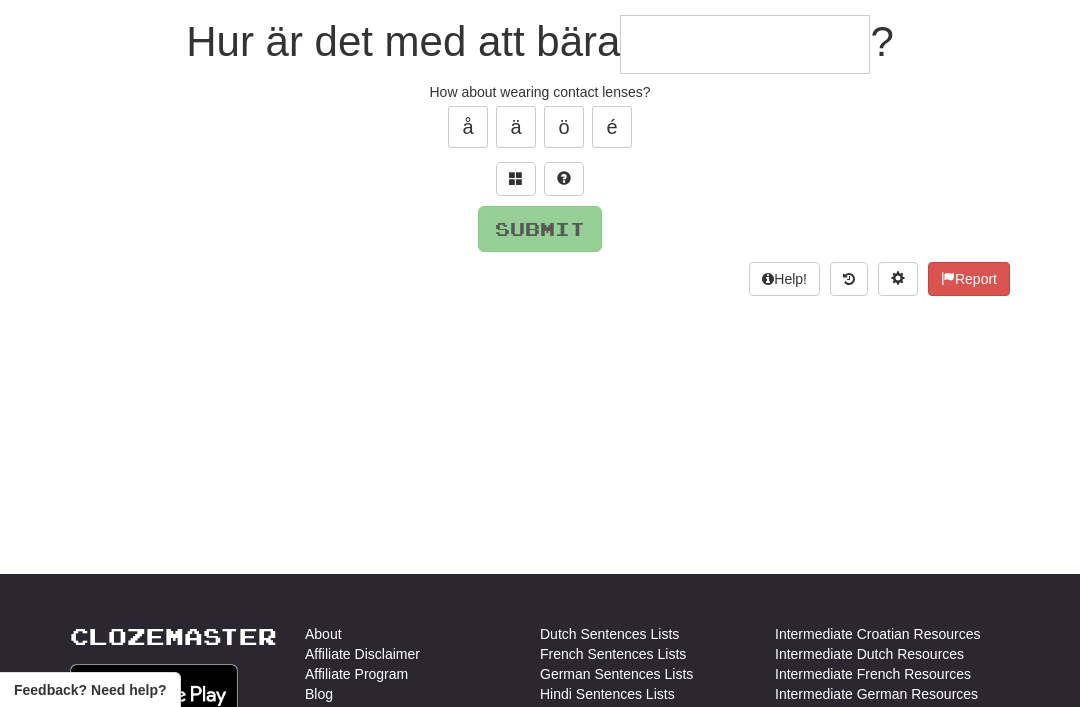 click at bounding box center [516, 178] 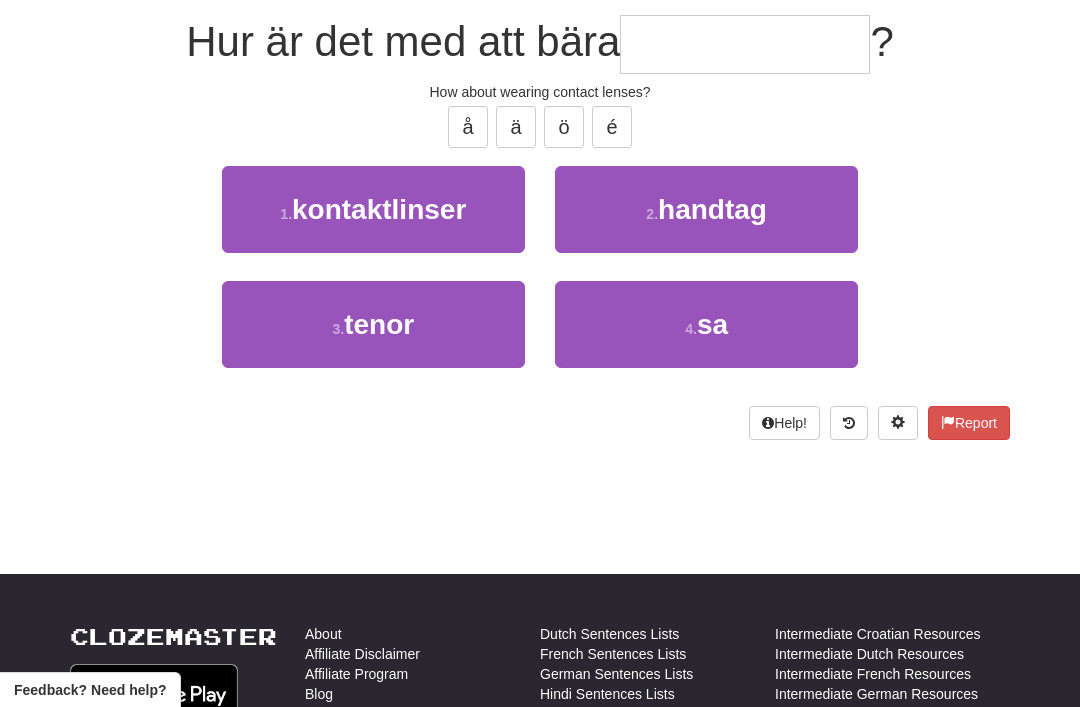 click on "kontaktlinser" at bounding box center (379, 209) 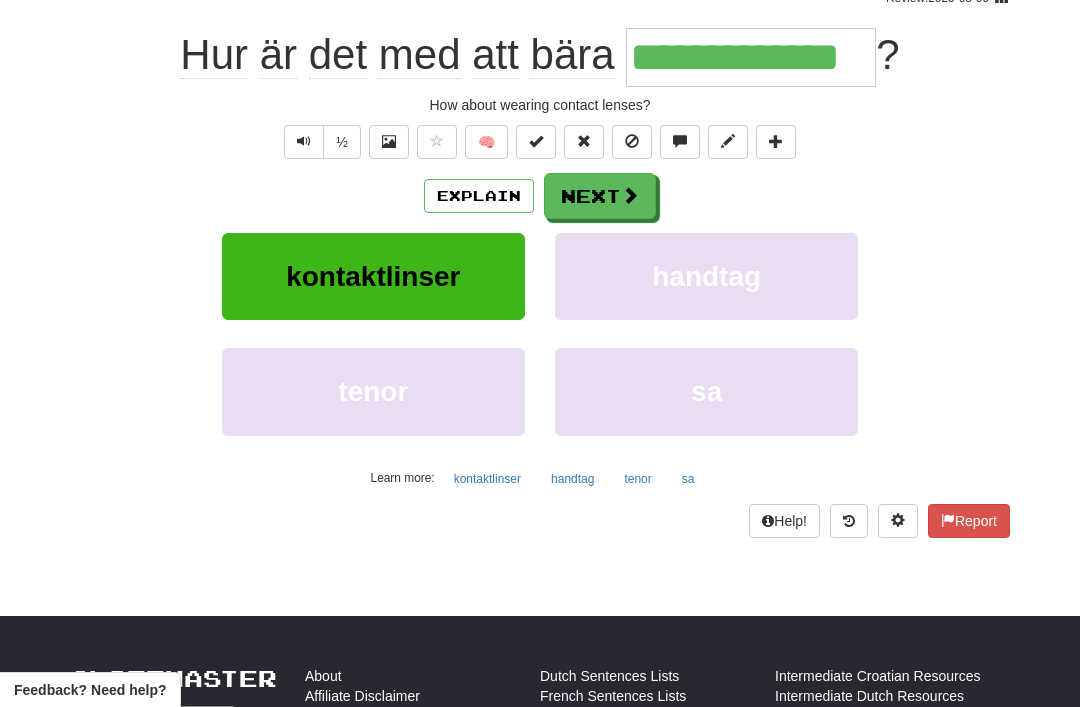click on "Next" at bounding box center [600, 196] 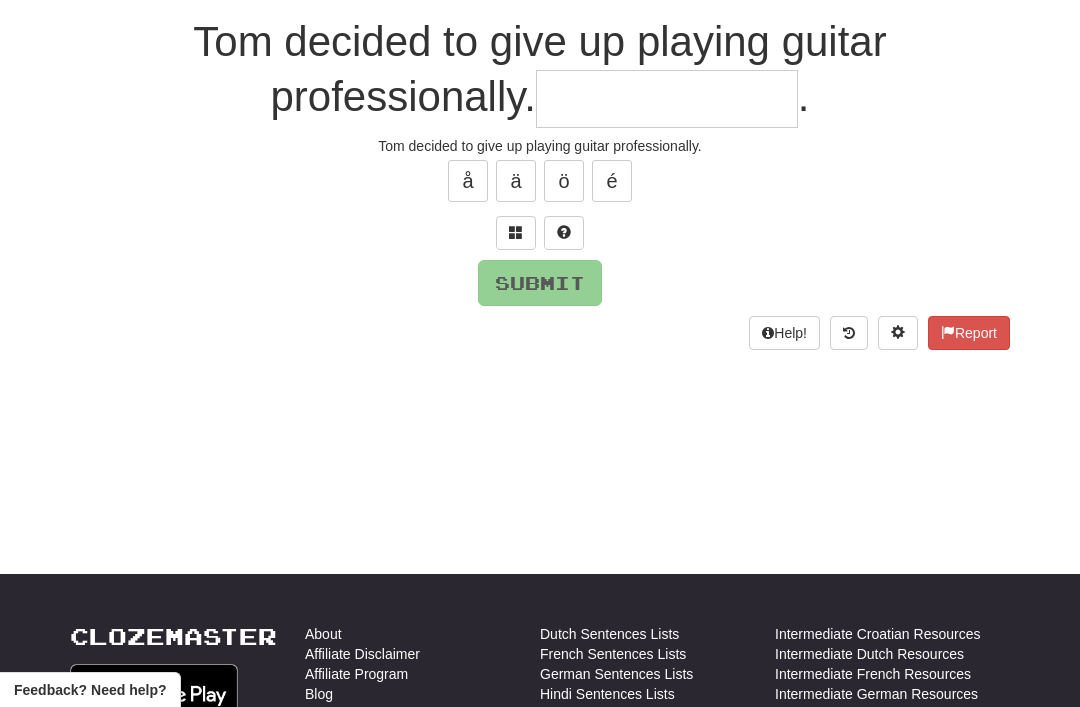 click at bounding box center (516, 232) 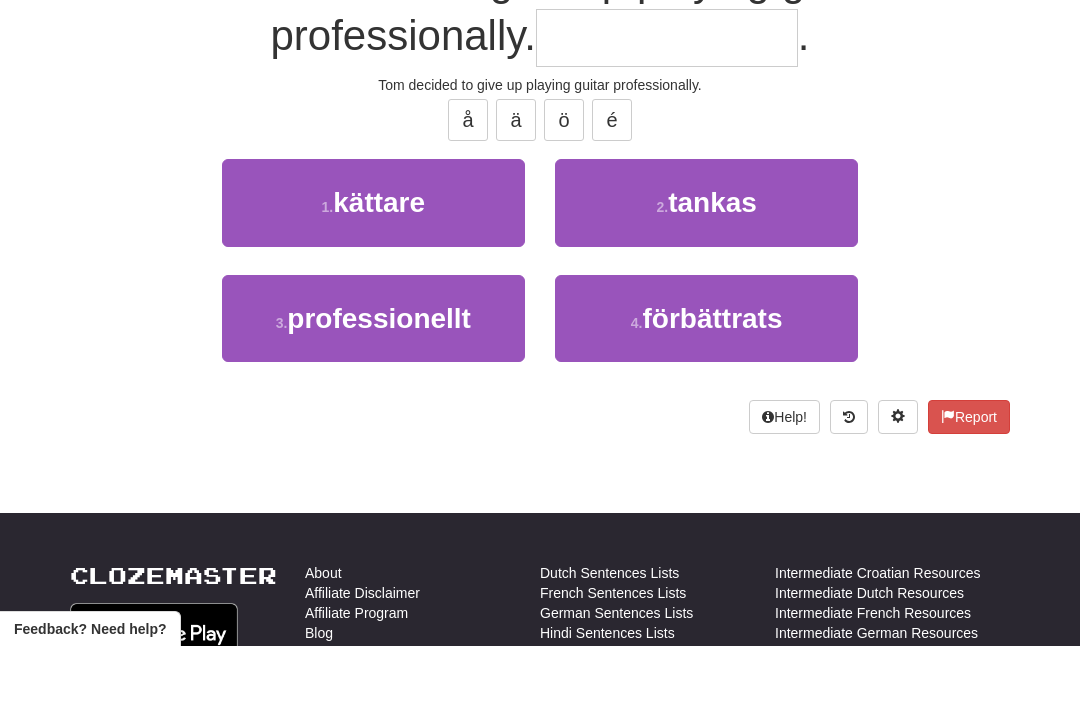 click on "professionellt" at bounding box center [379, 379] 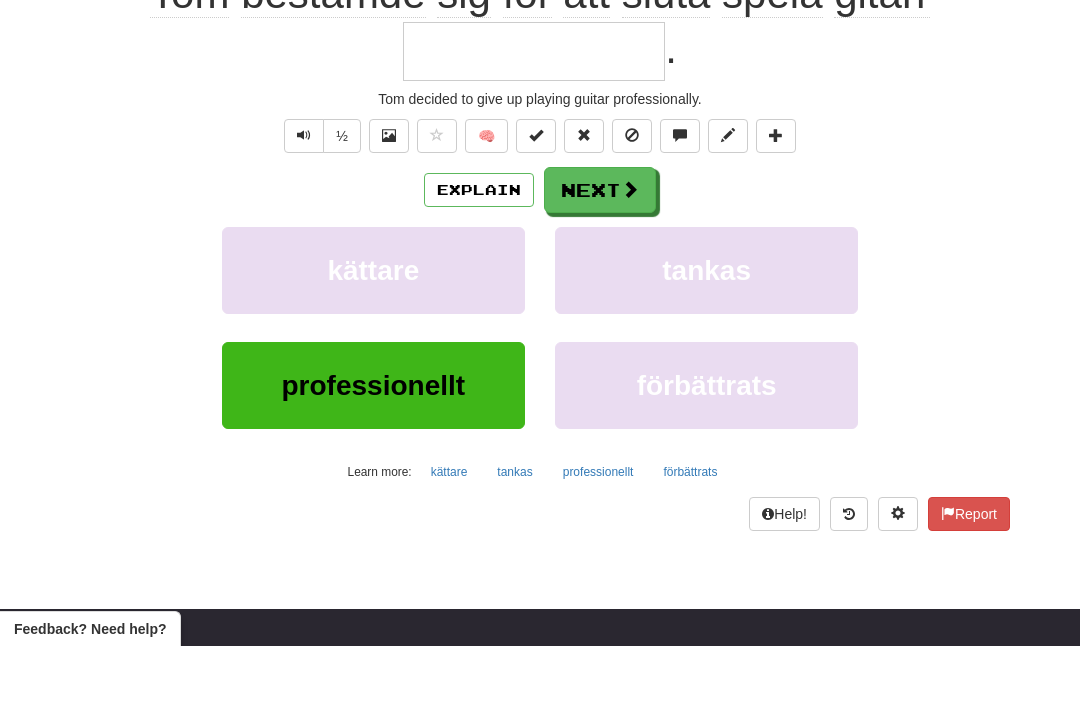 type on "**********" 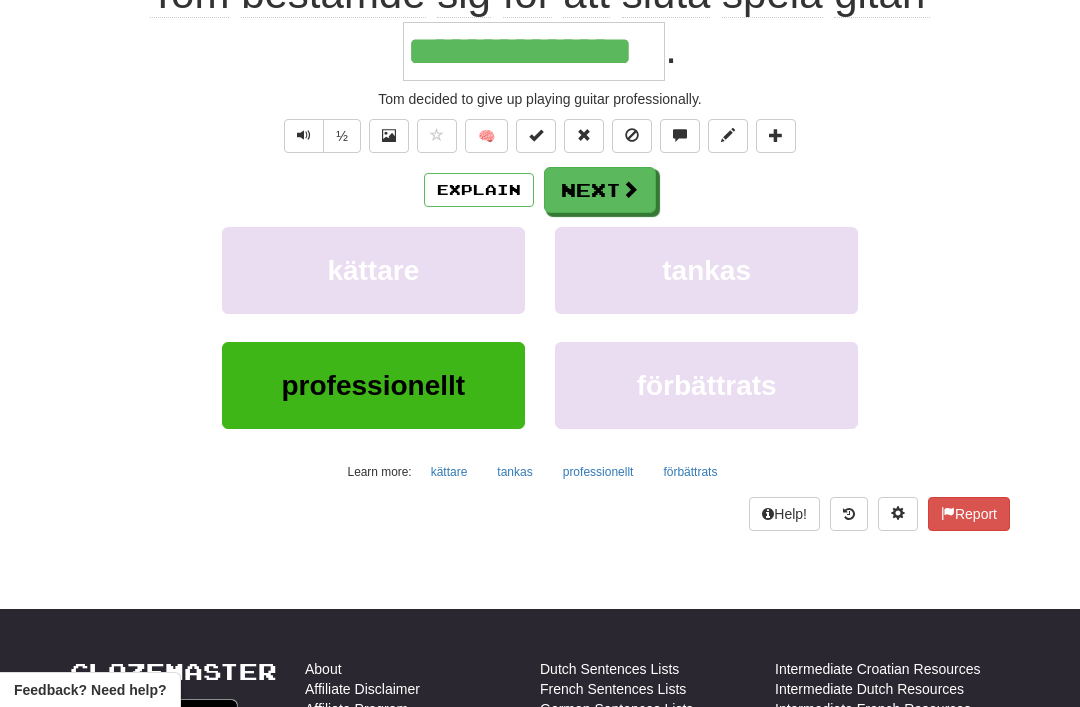 click on "Next" at bounding box center [600, 190] 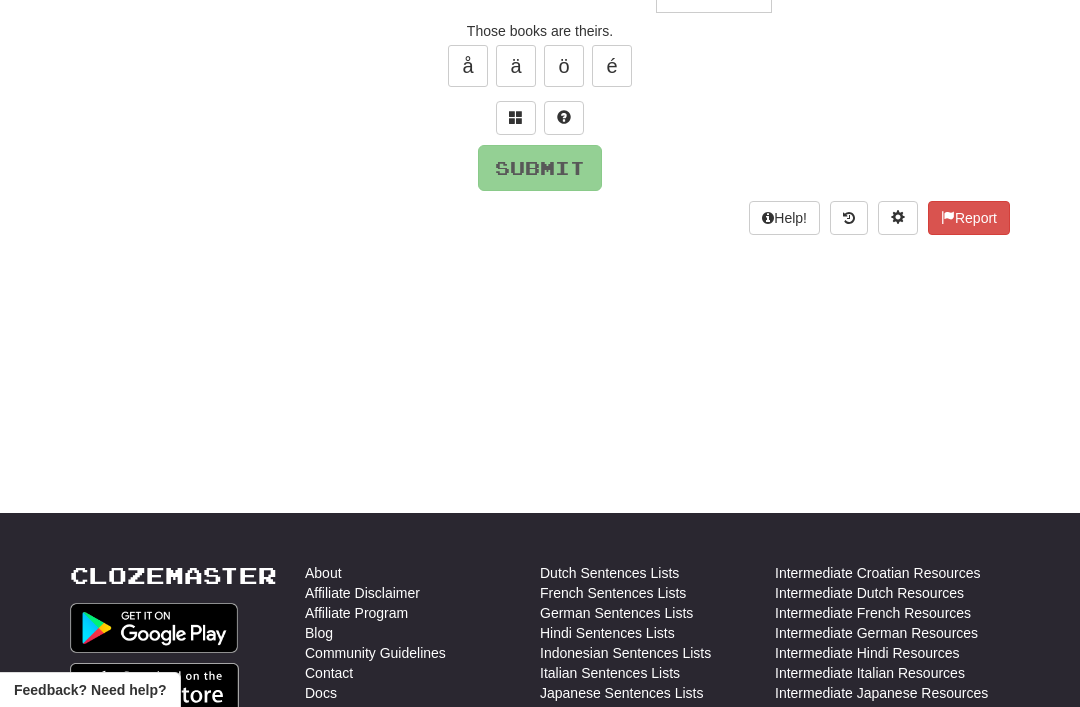 scroll, scrollTop: 44, scrollLeft: 0, axis: vertical 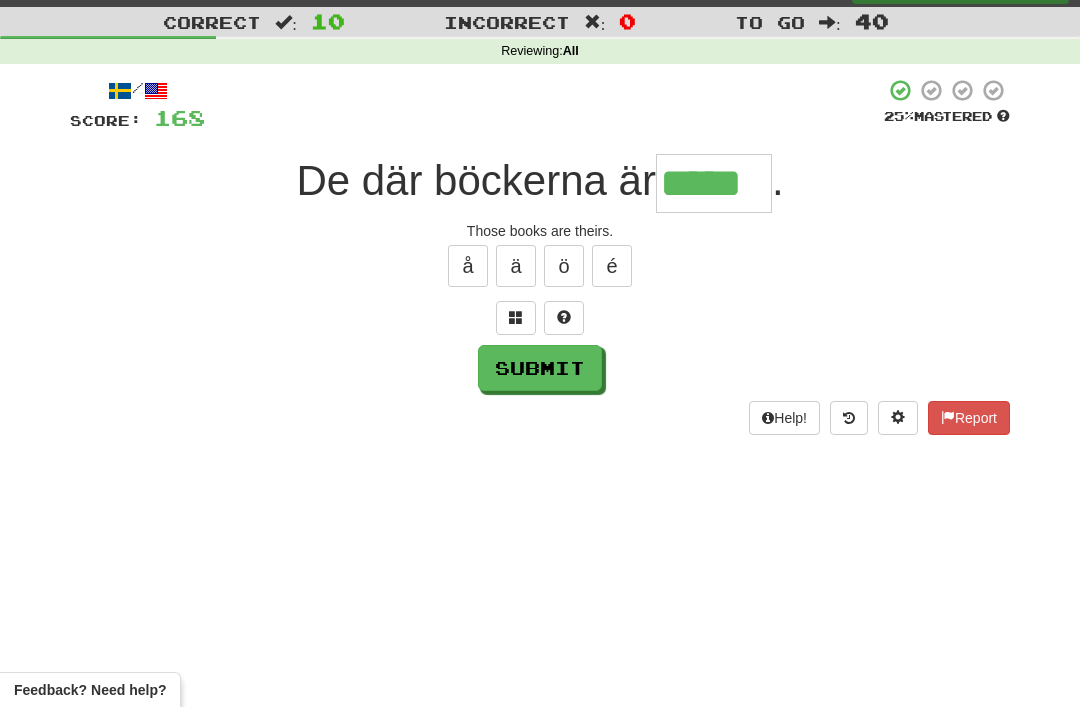 type on "*****" 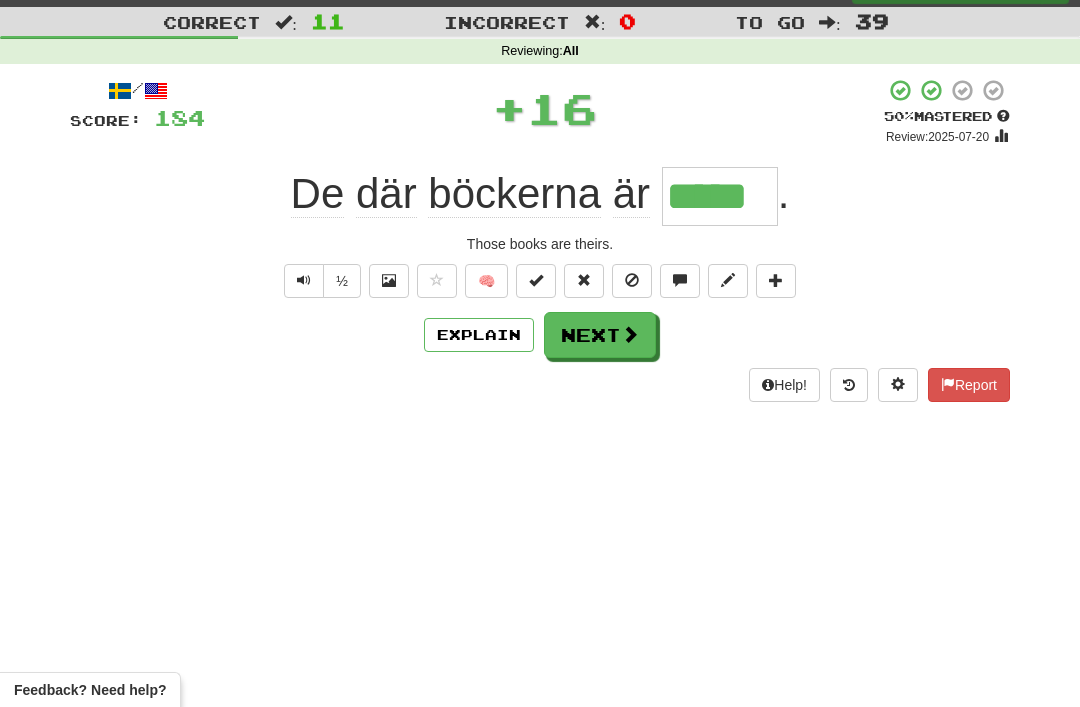 click on "Next" at bounding box center (600, 335) 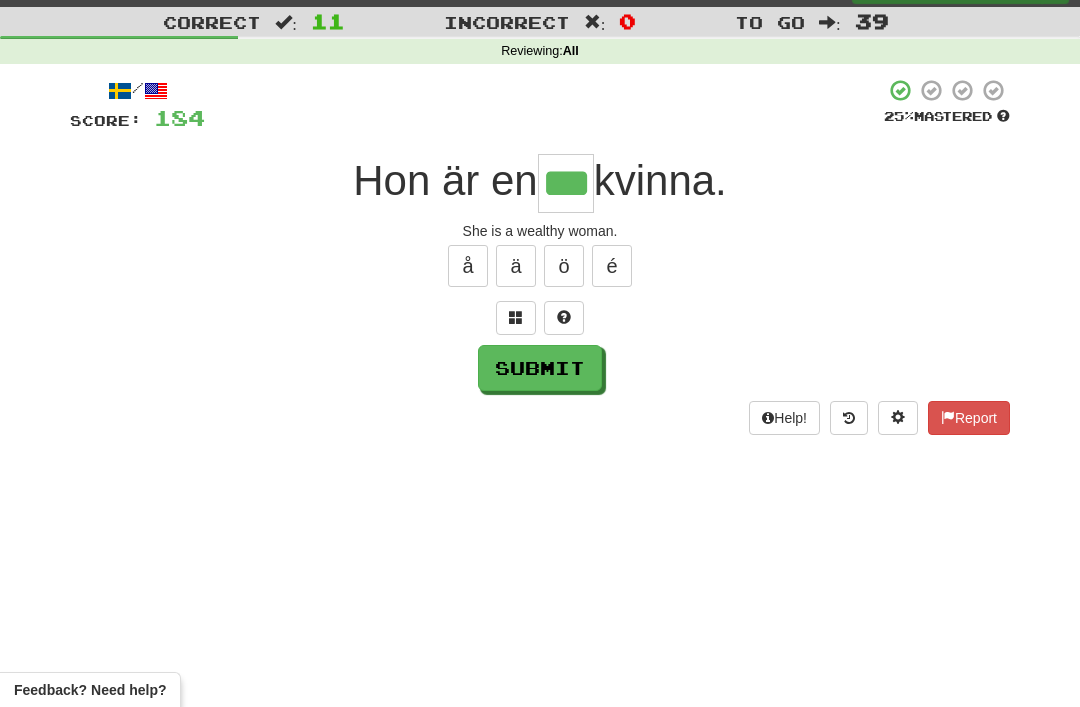 type on "***" 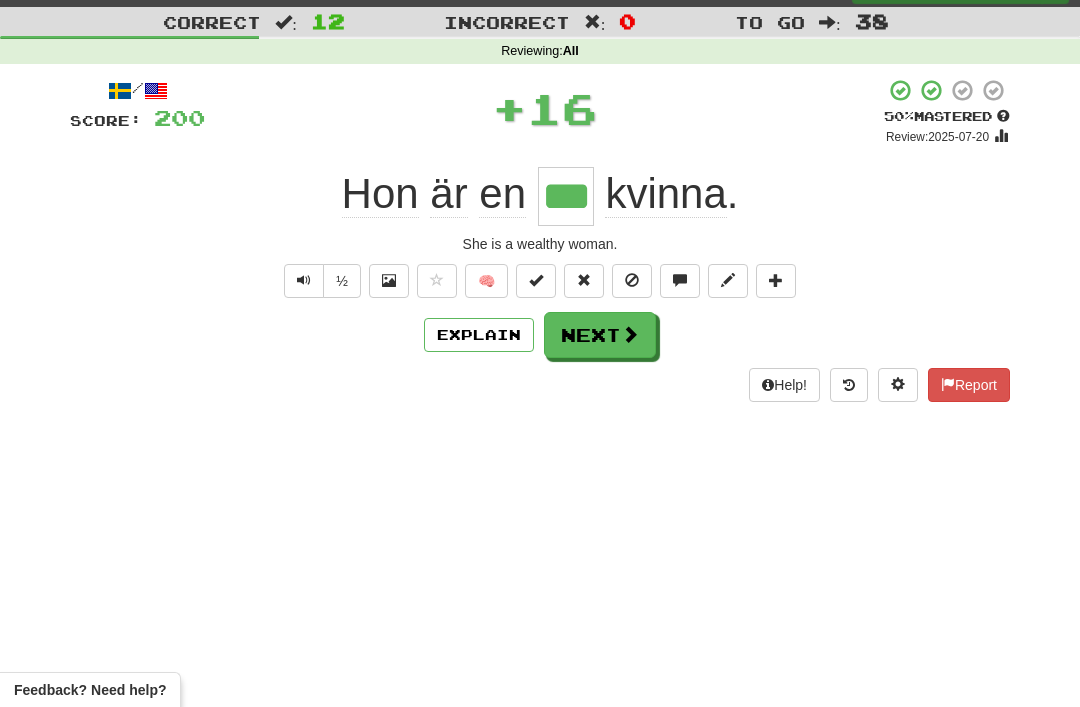 click on "Next" at bounding box center [600, 335] 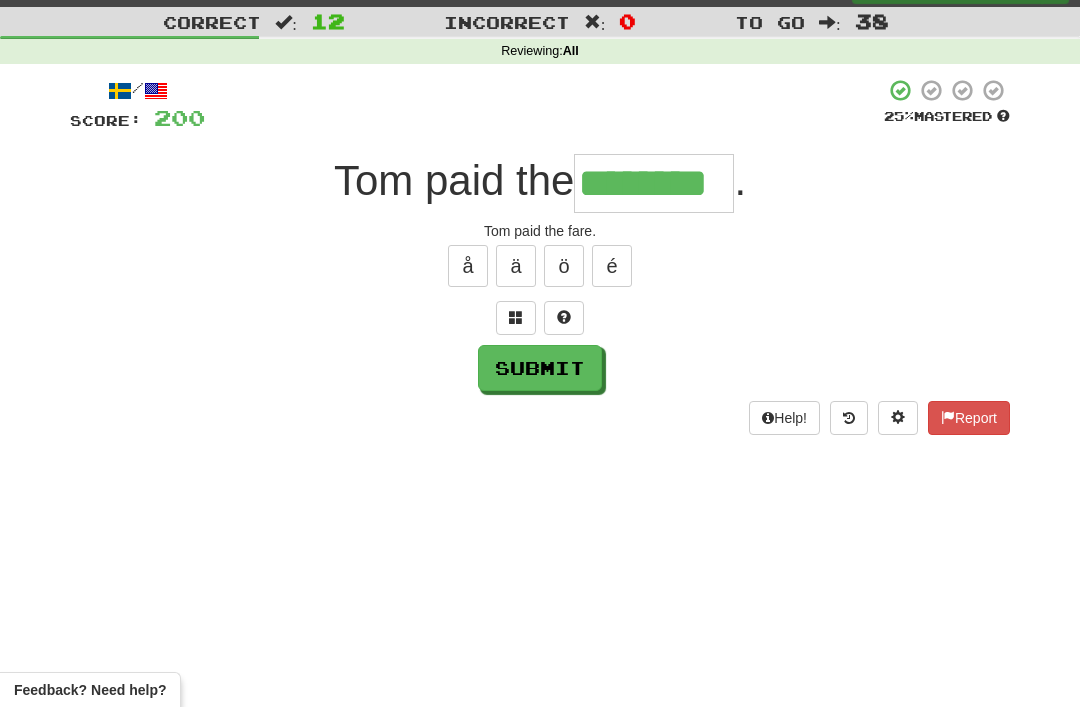type on "********" 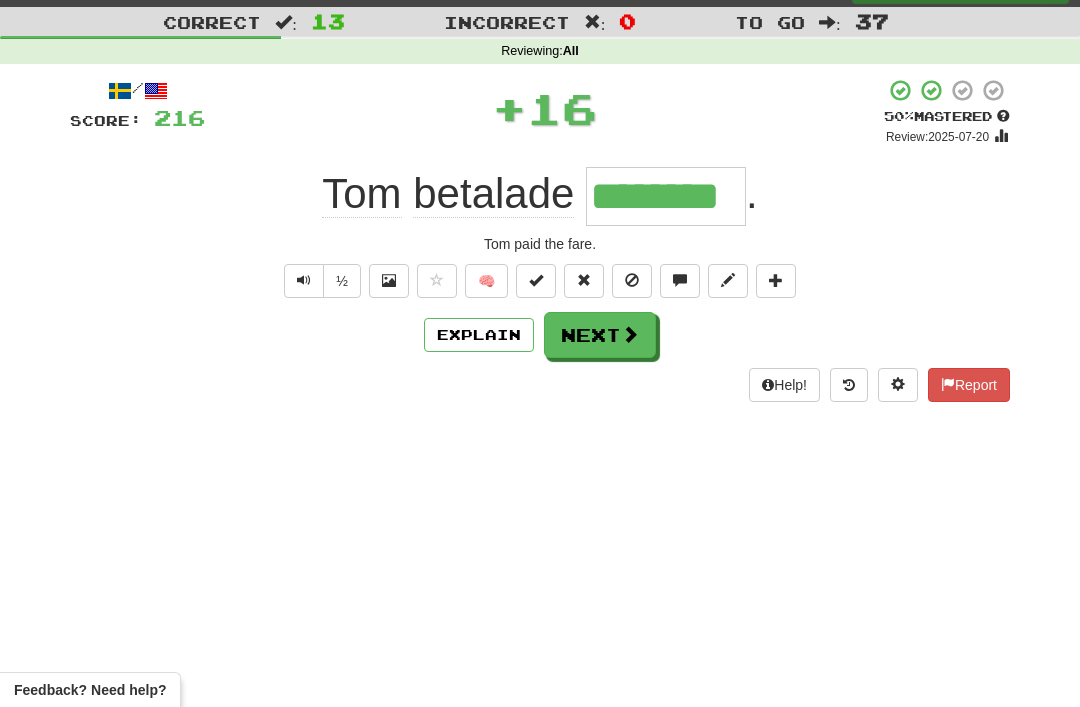 click on "Next" at bounding box center [600, 335] 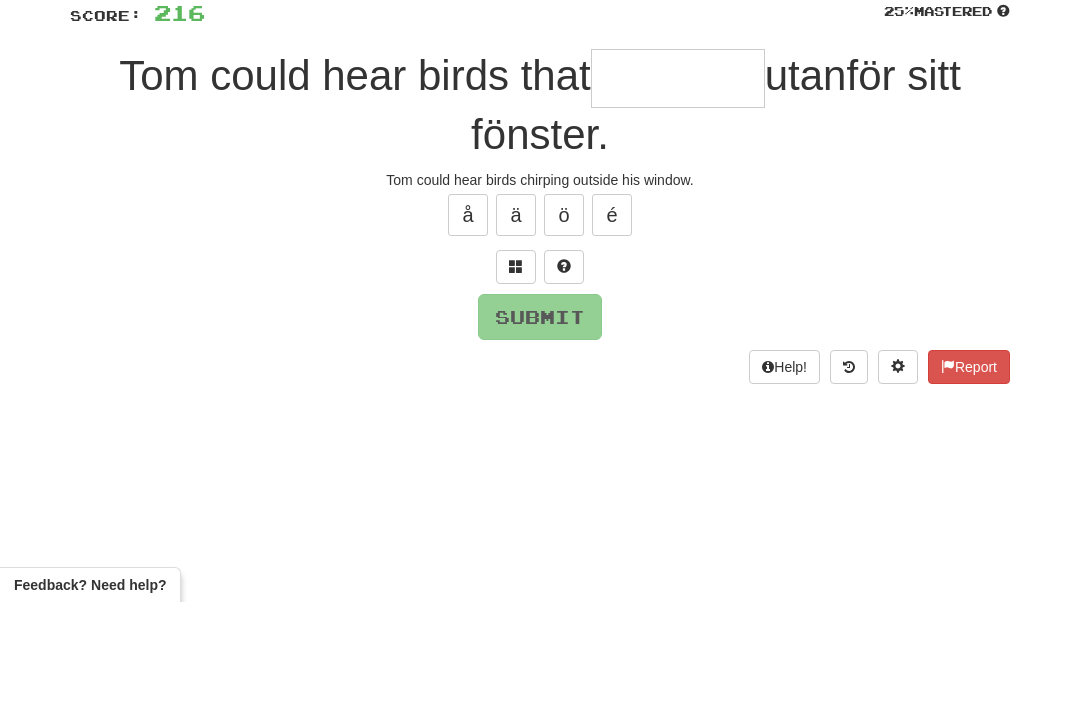 click at bounding box center (516, 372) 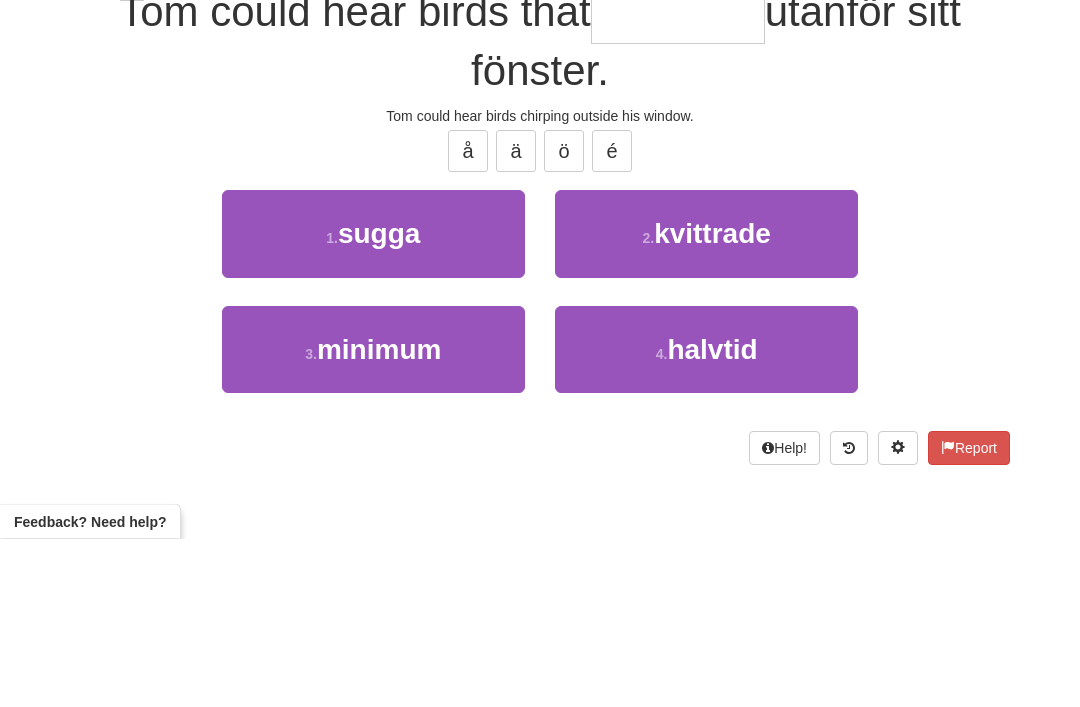 click on "kvittrade" at bounding box center [712, 402] 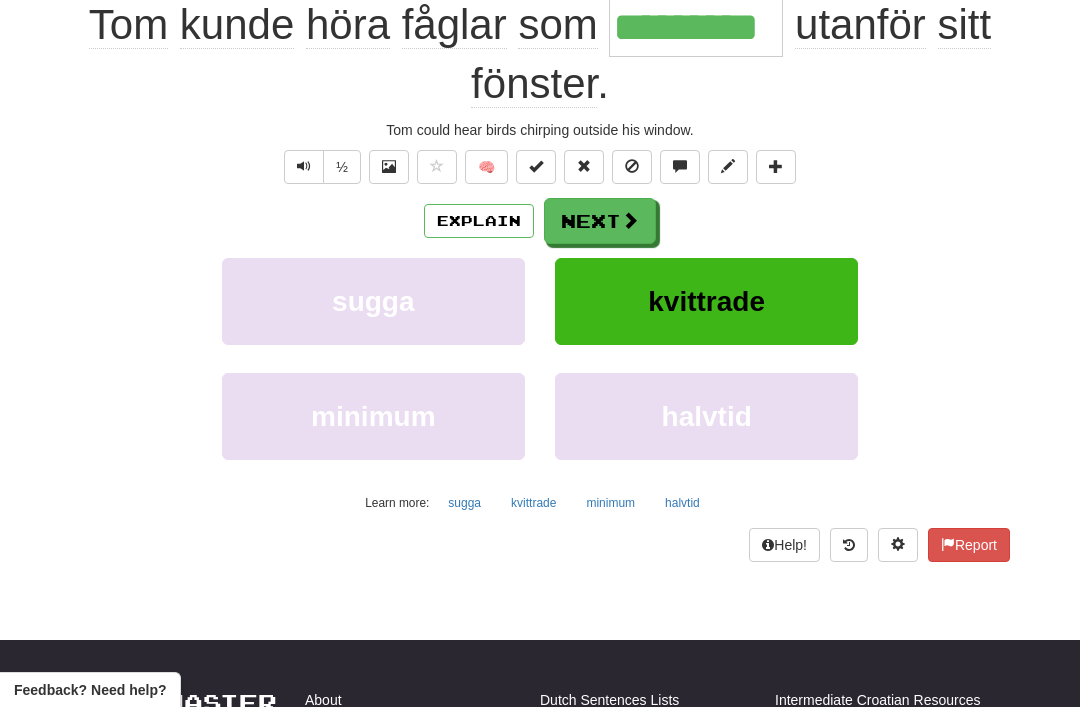 click on "Next" at bounding box center (600, 221) 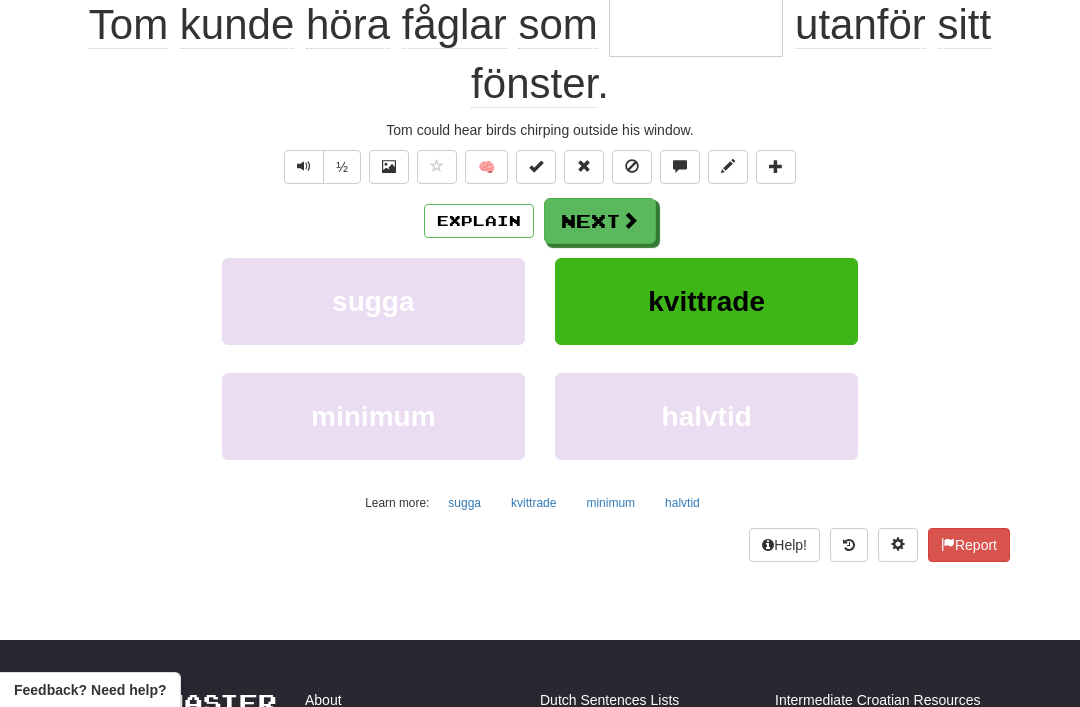 scroll, scrollTop: 44, scrollLeft: 0, axis: vertical 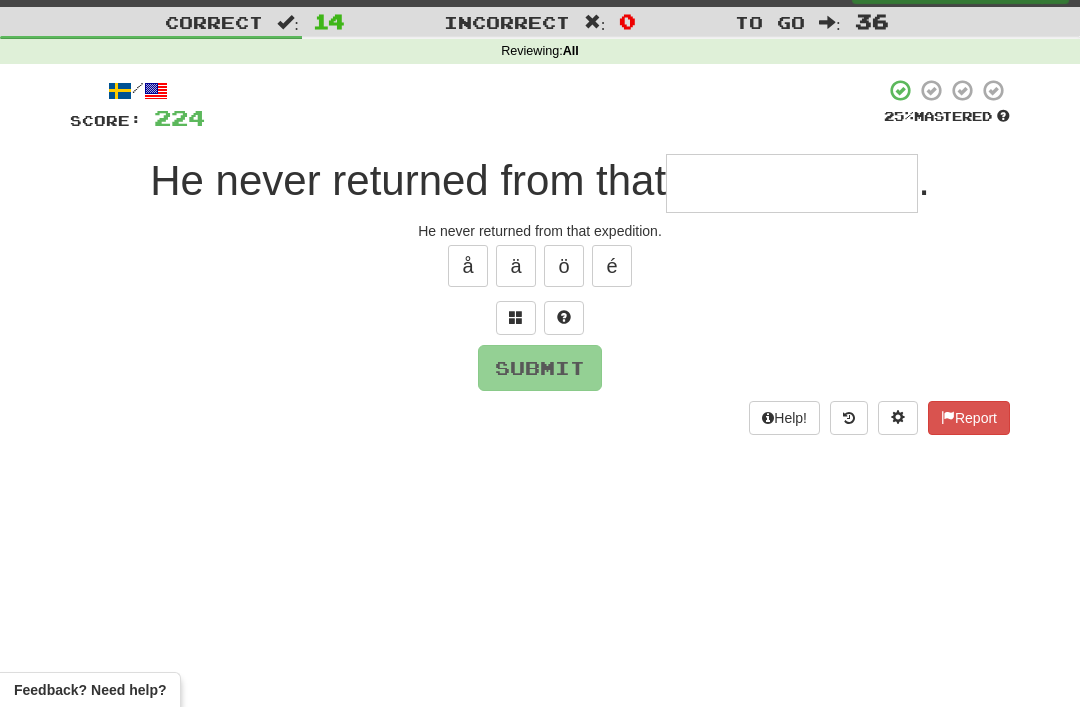 click at bounding box center (516, 317) 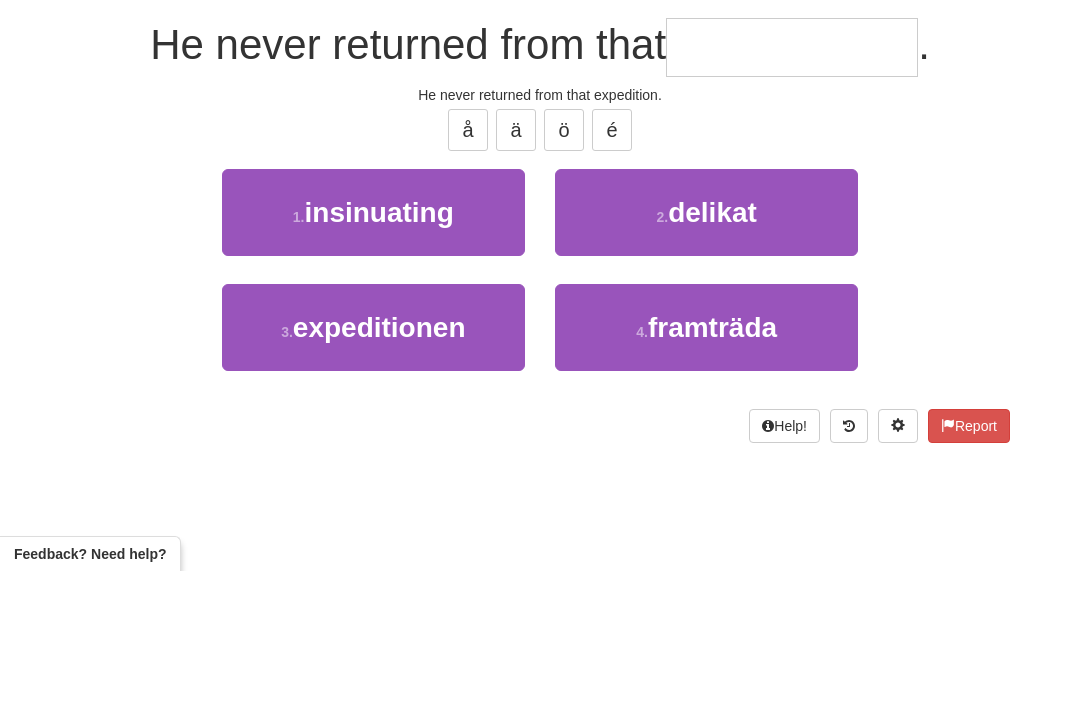 click on "expeditionen" at bounding box center (379, 463) 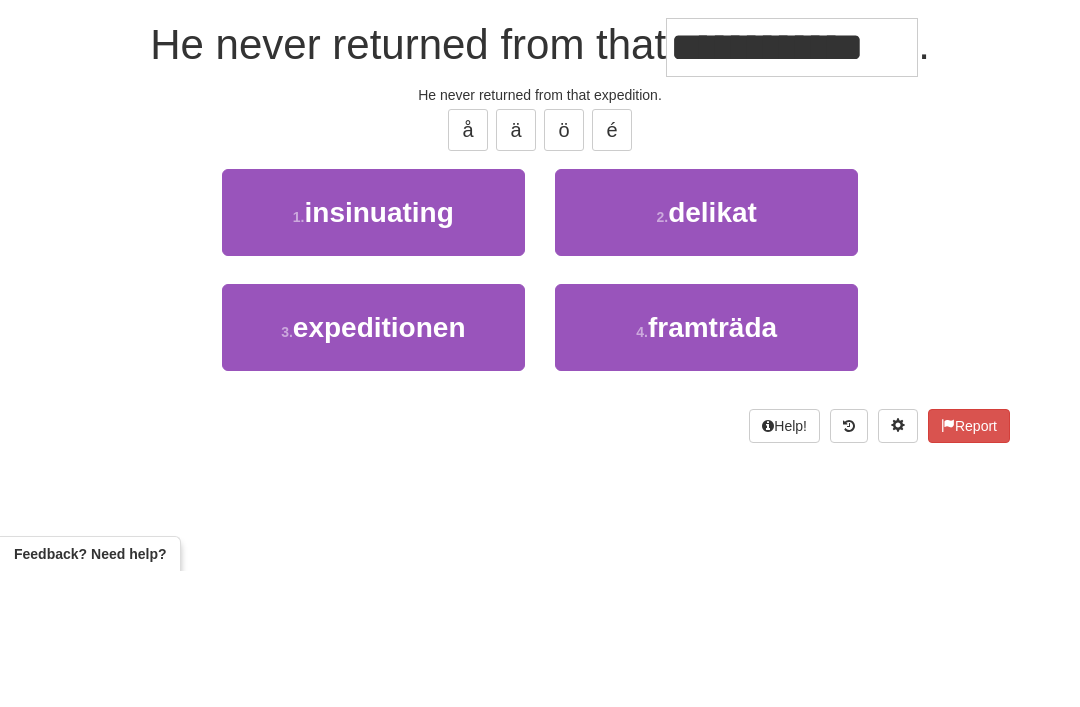 scroll, scrollTop: 180, scrollLeft: 0, axis: vertical 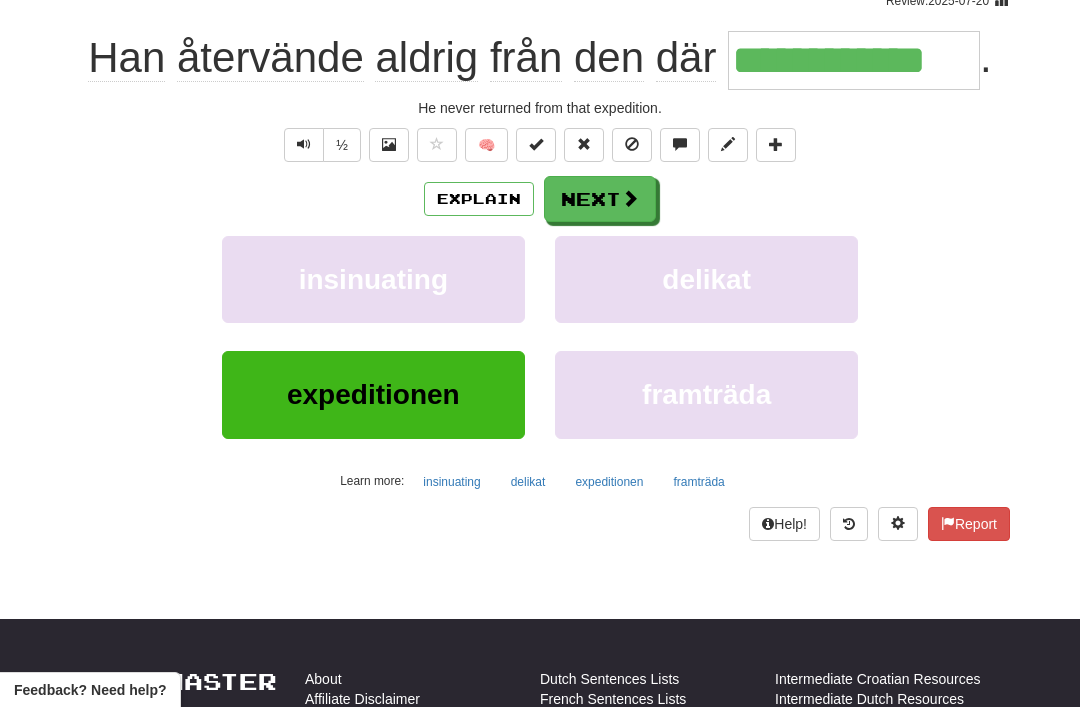 click on "Next" at bounding box center [600, 199] 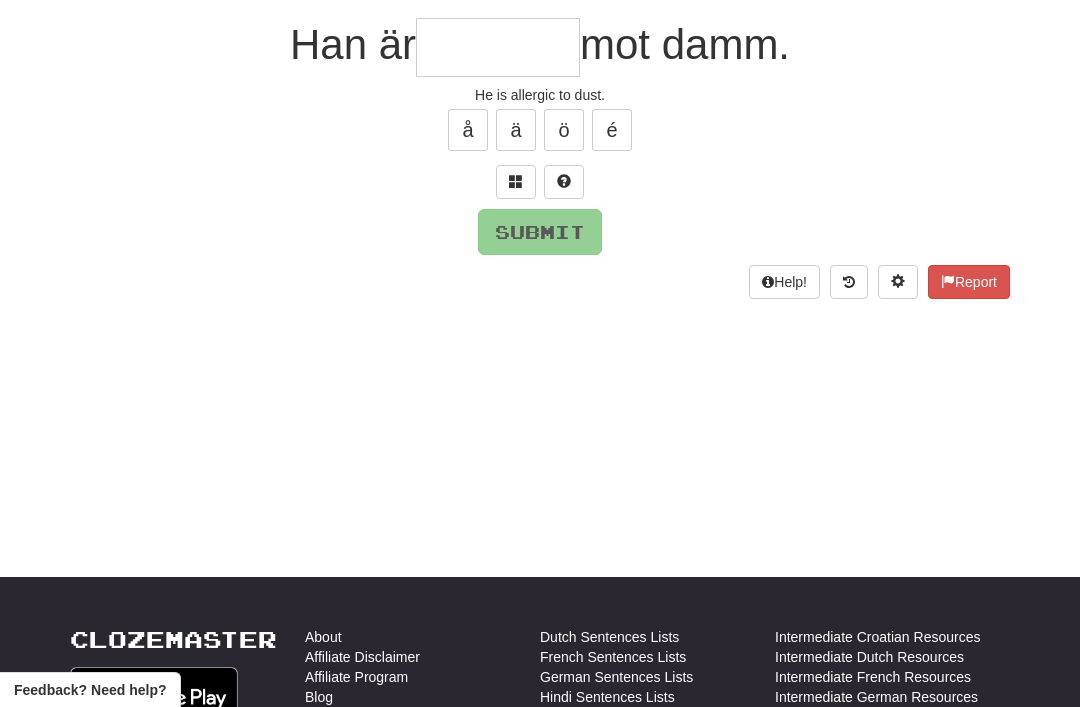 click at bounding box center (516, 181) 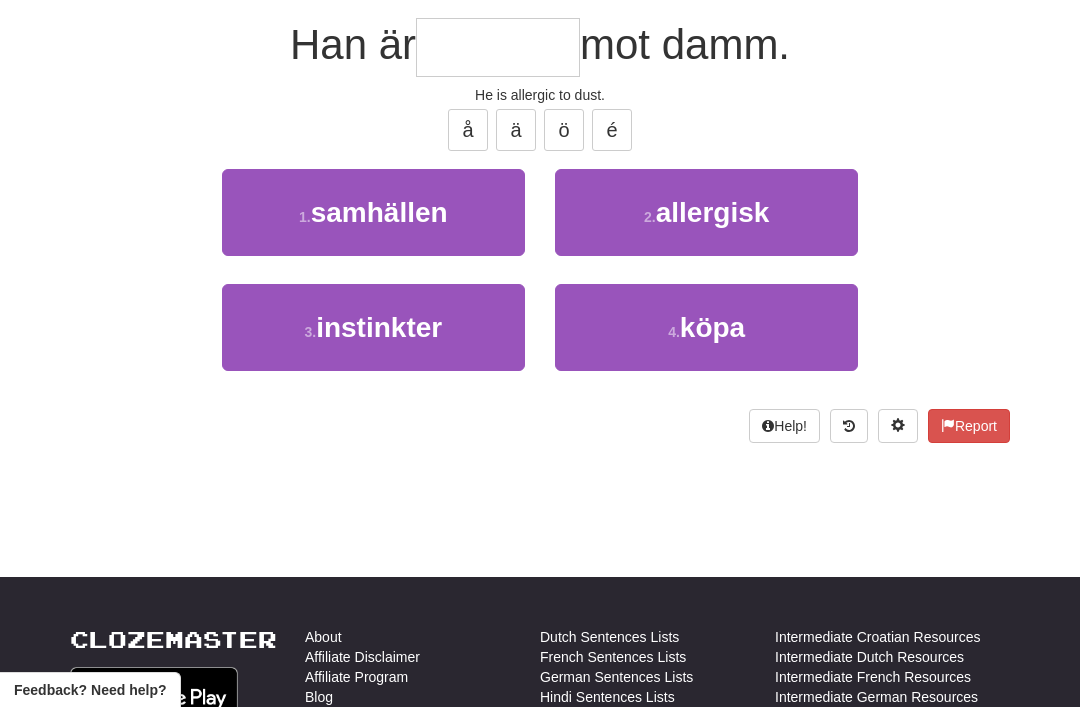 click on "allergisk" at bounding box center (713, 212) 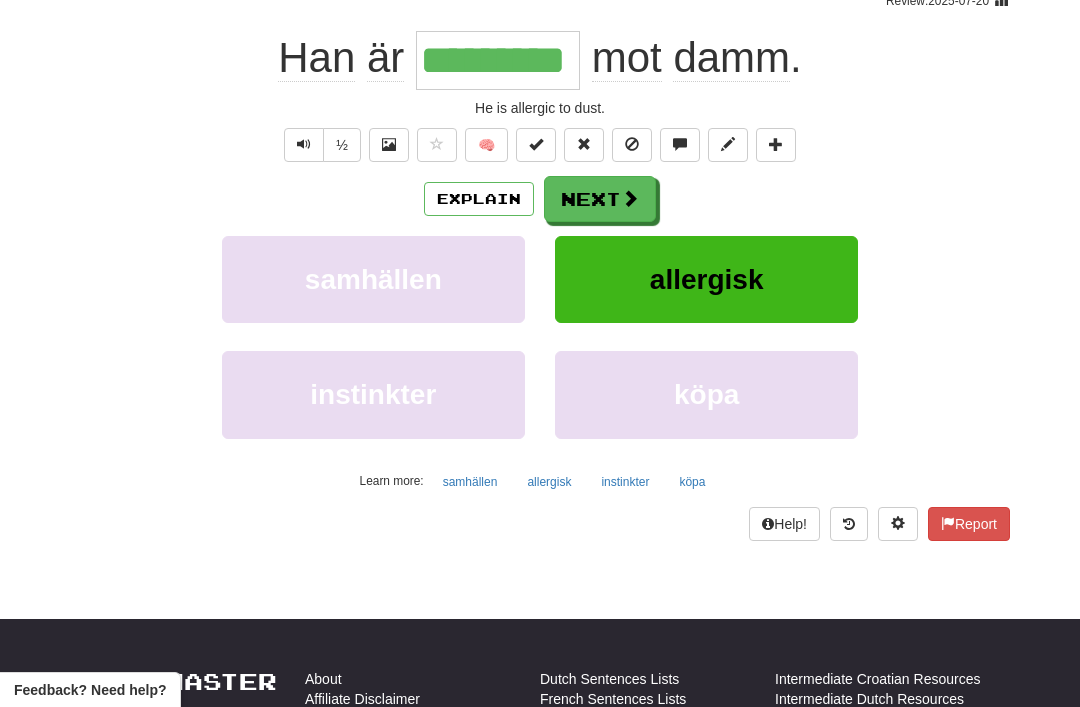 click on "Next" at bounding box center (600, 199) 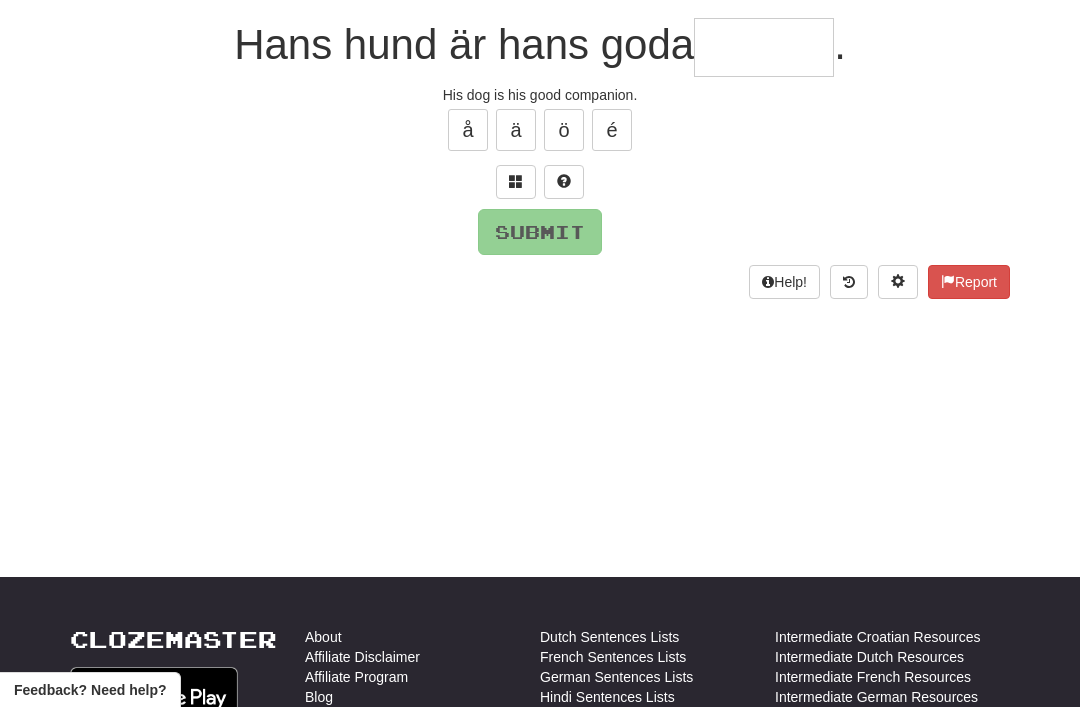 click at bounding box center (516, 182) 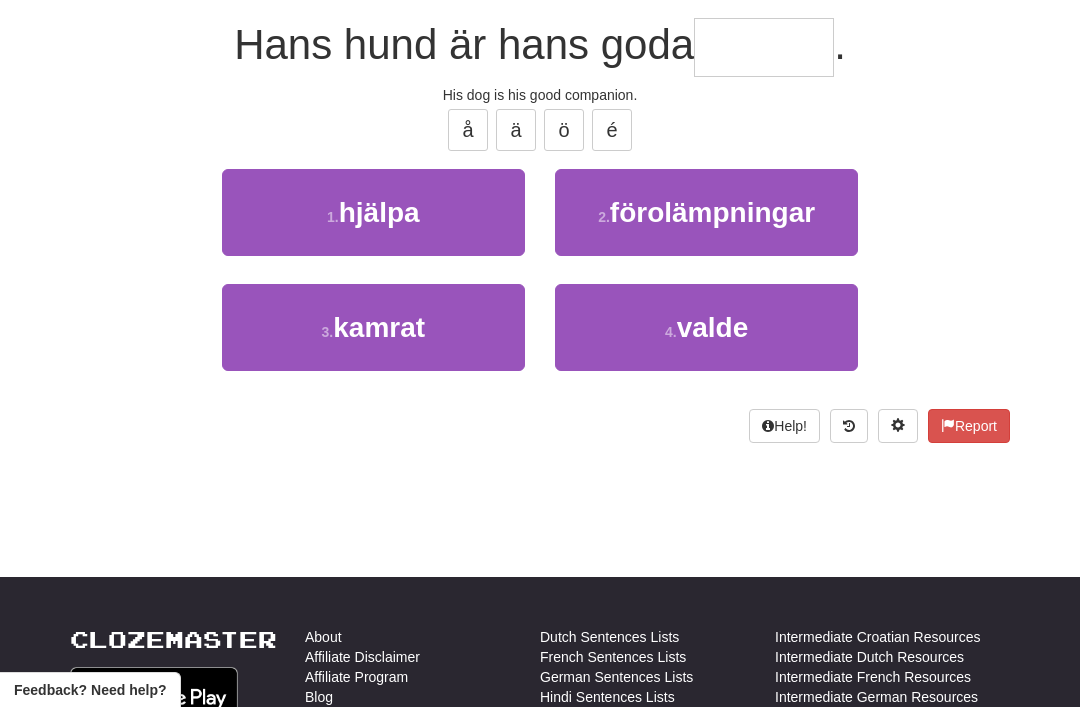 click on "kamrat" at bounding box center (379, 327) 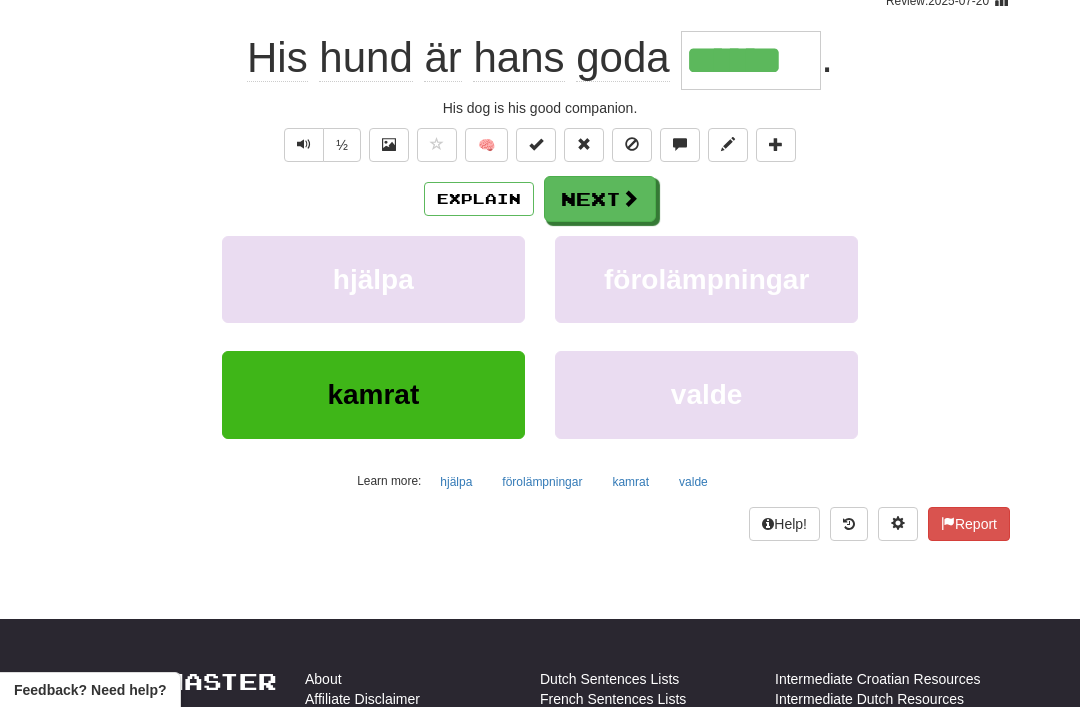 click on "Next" at bounding box center (600, 199) 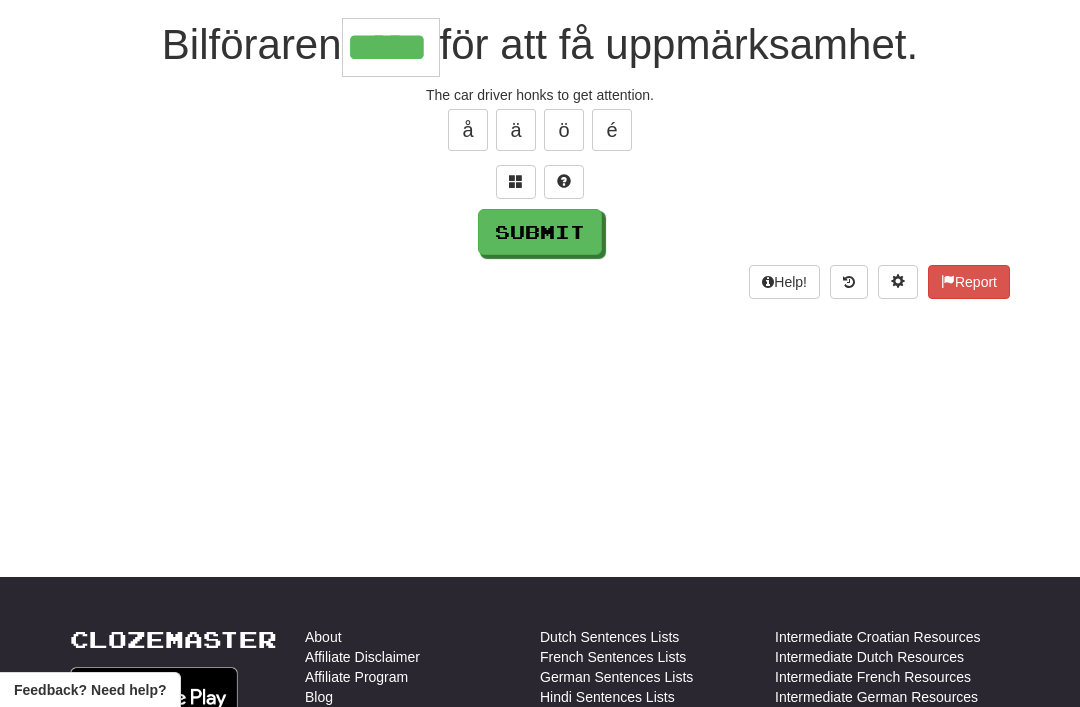 type on "*****" 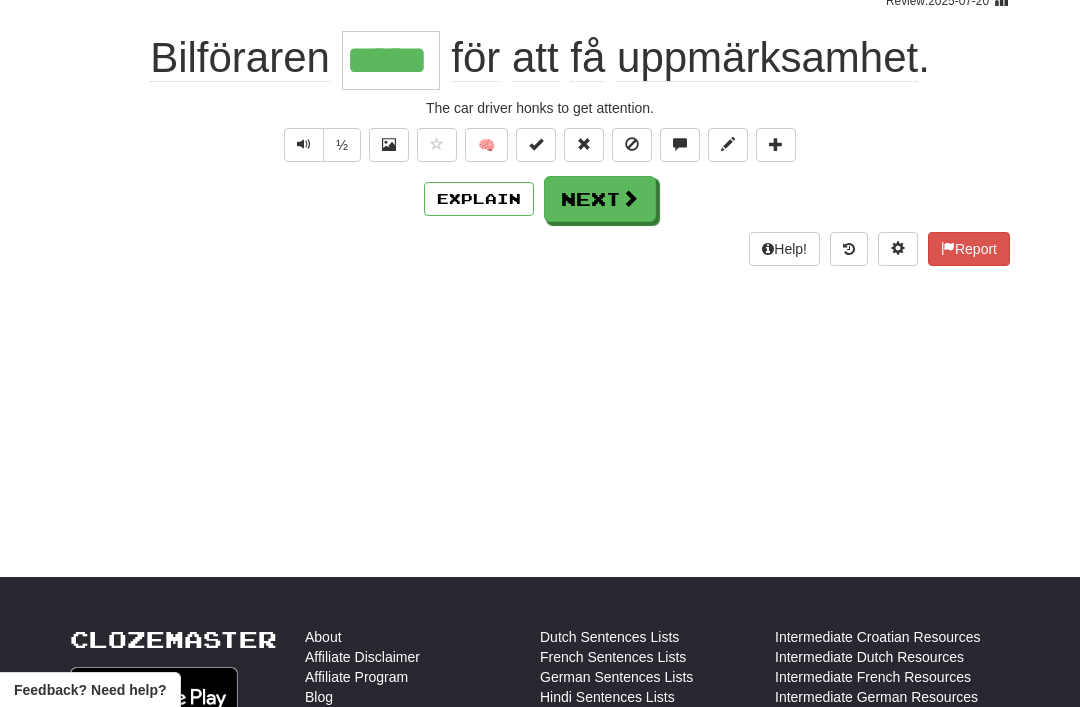 click on "Next" at bounding box center [600, 199] 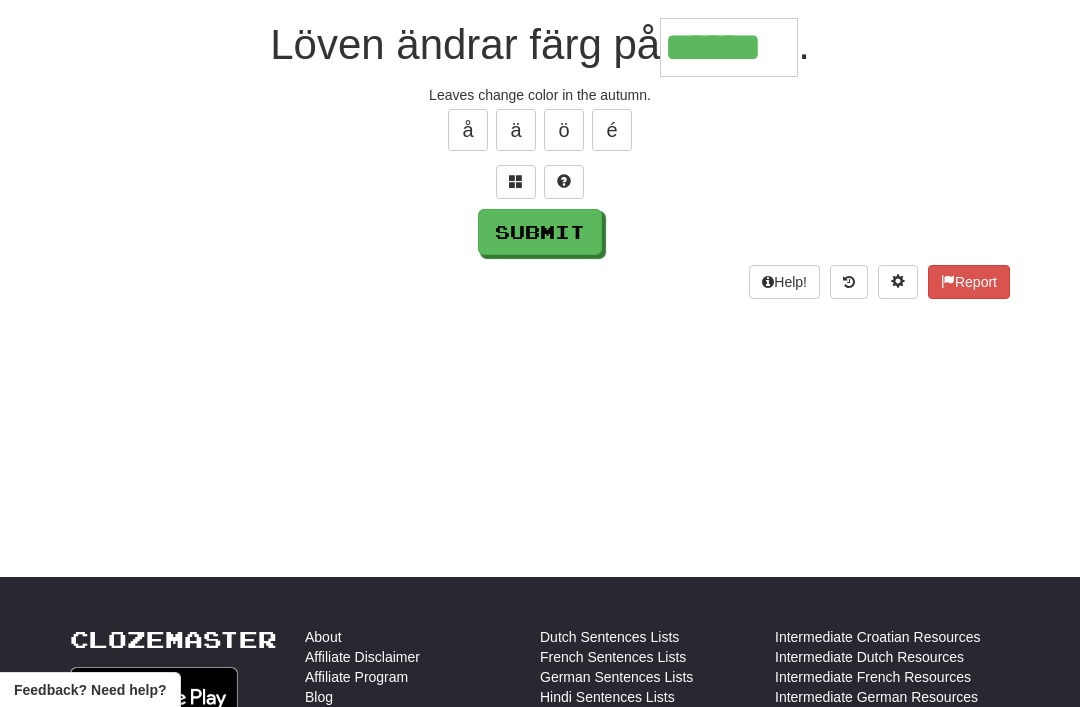 type on "******" 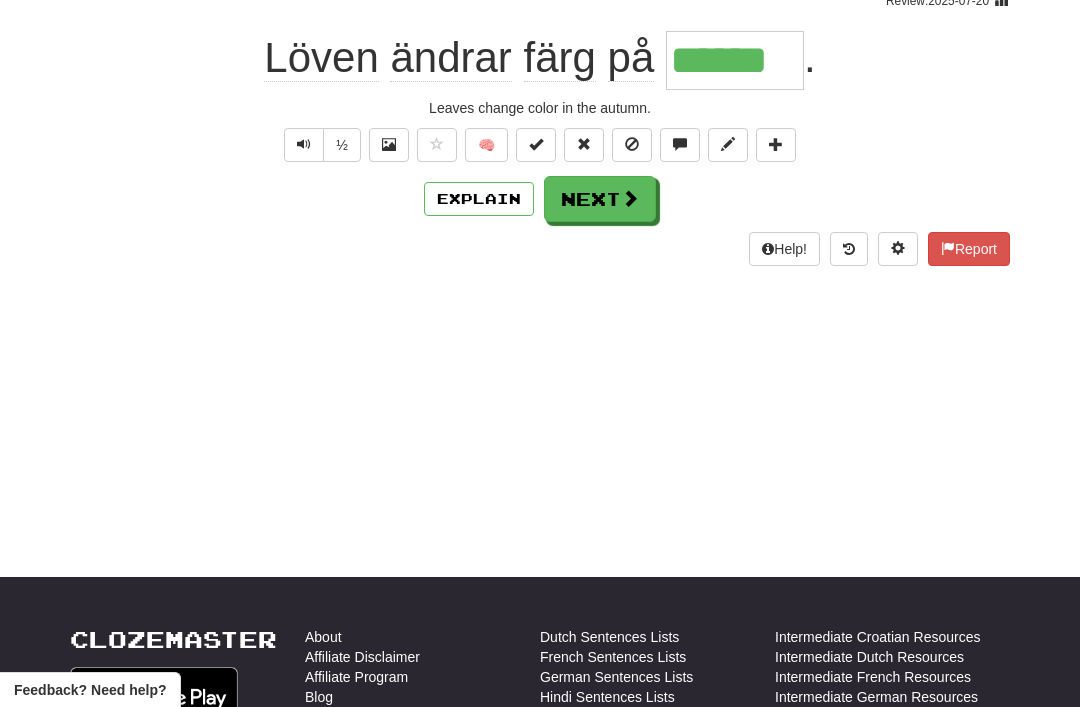 click on "Next" at bounding box center [600, 199] 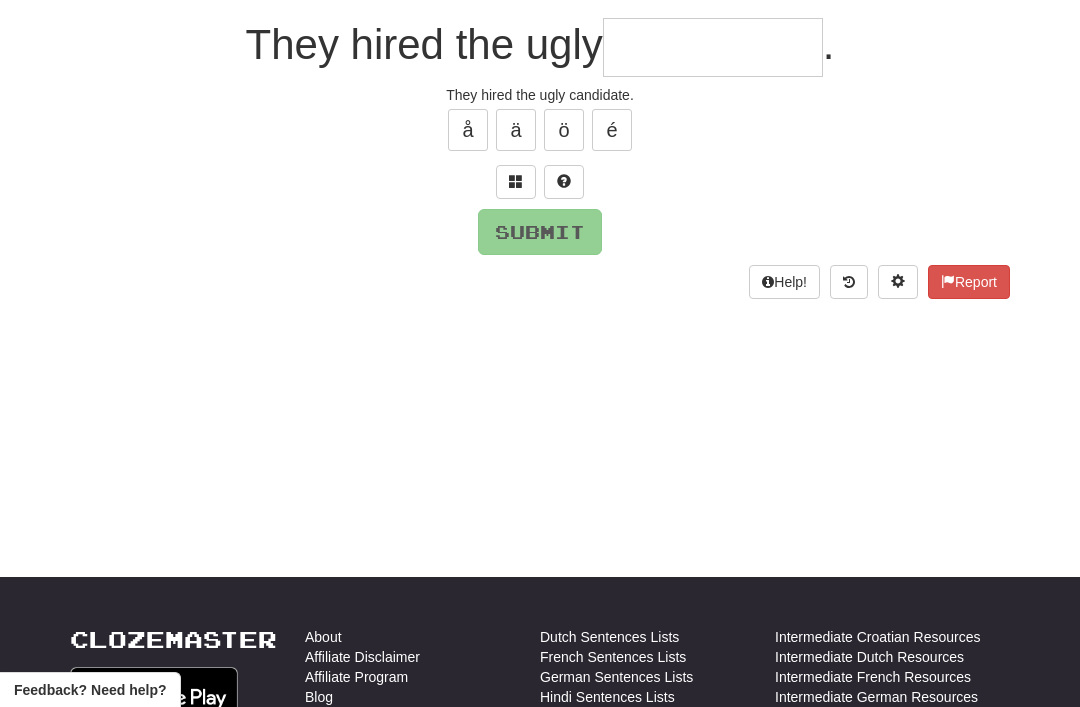 click at bounding box center [516, 181] 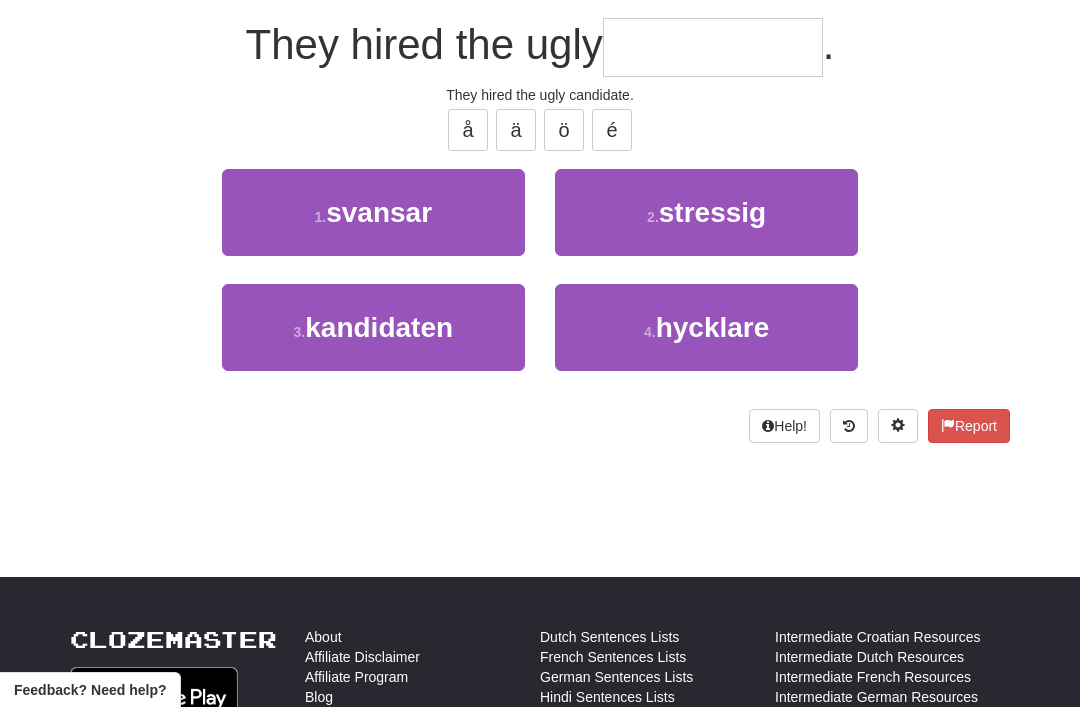 click on "kandidaten" at bounding box center (379, 327) 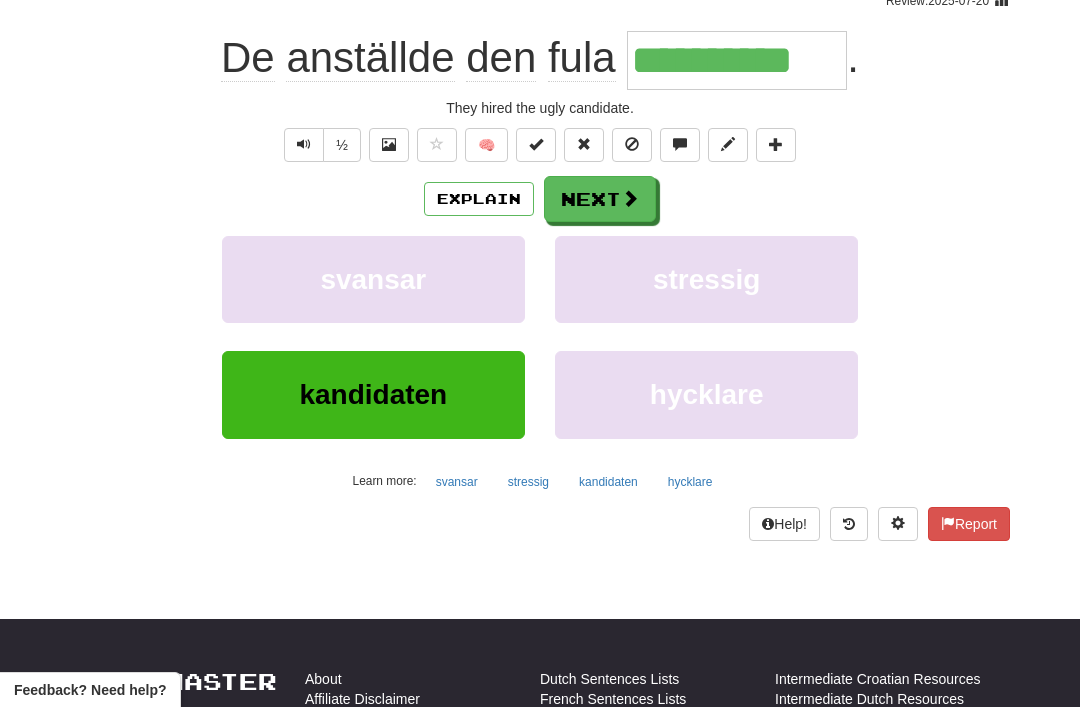 click on "Next" at bounding box center (600, 199) 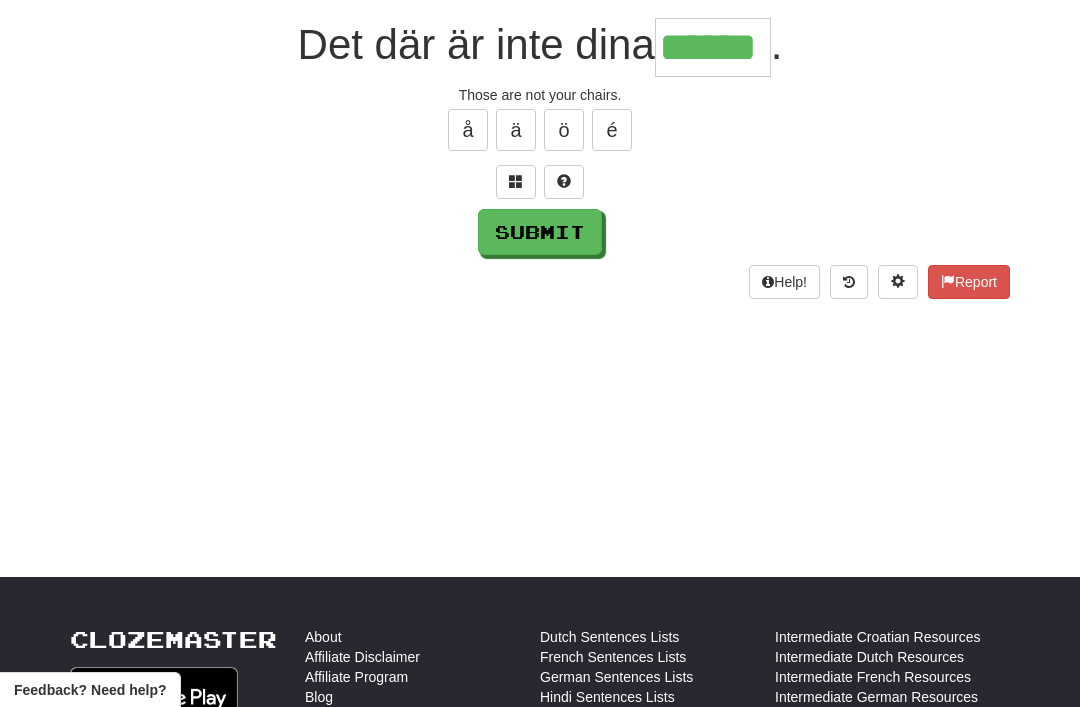 type on "******" 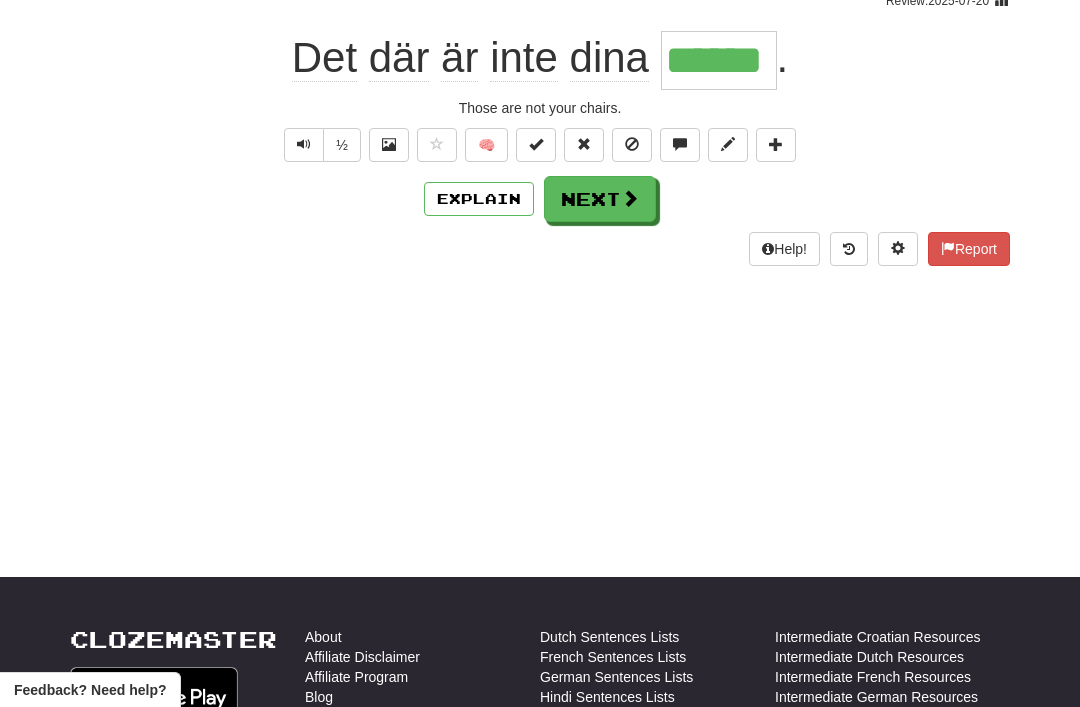click on "Next" at bounding box center (600, 199) 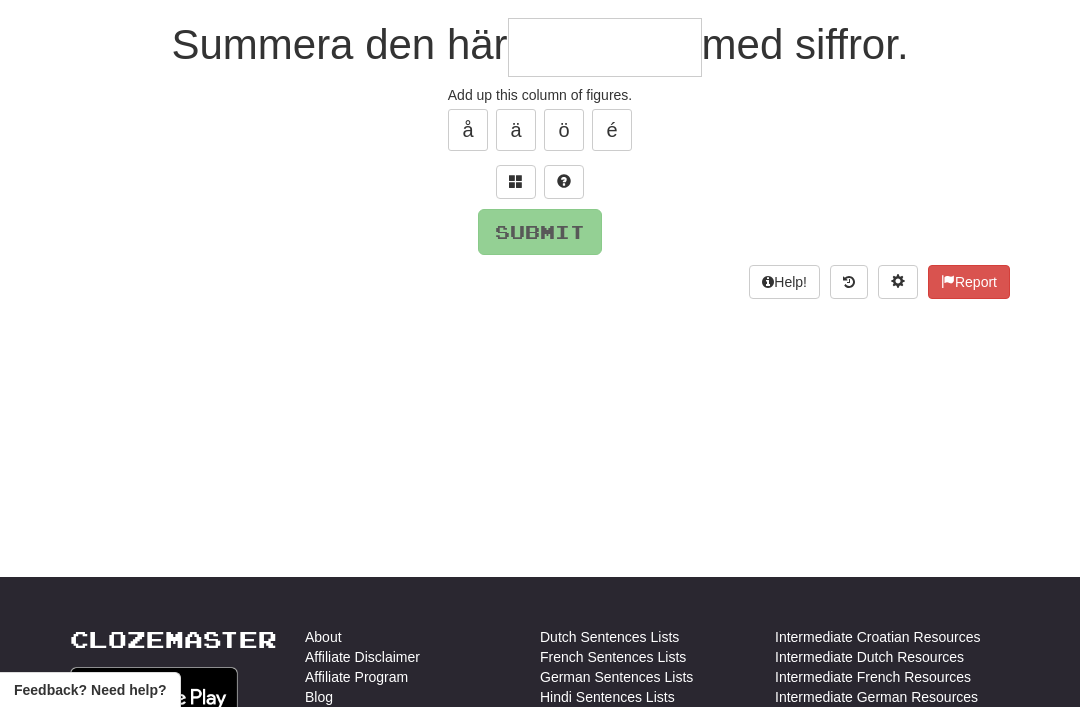 click at bounding box center [516, 182] 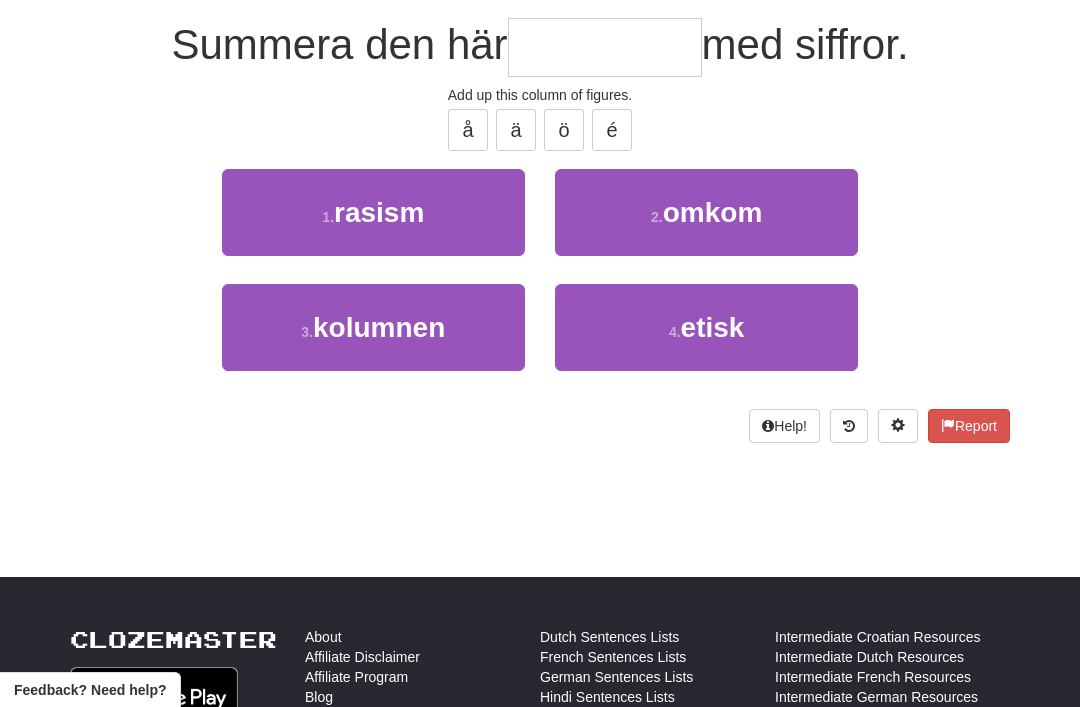 click on "3 .  kolumnen" at bounding box center (373, 327) 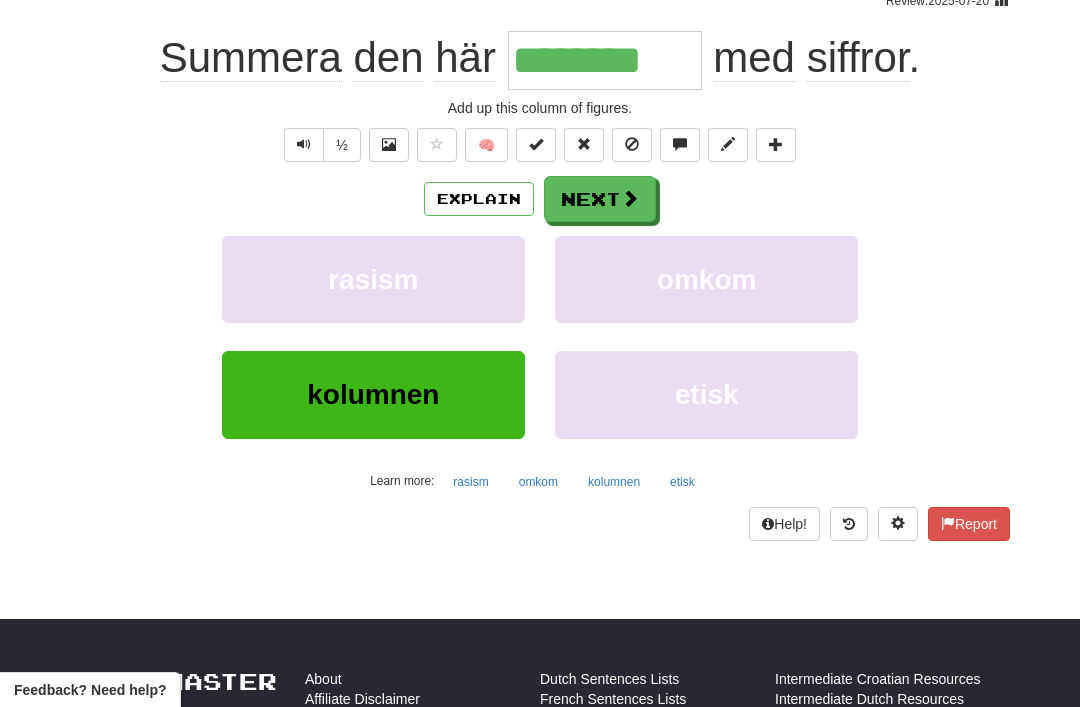 click on "Next" at bounding box center [600, 199] 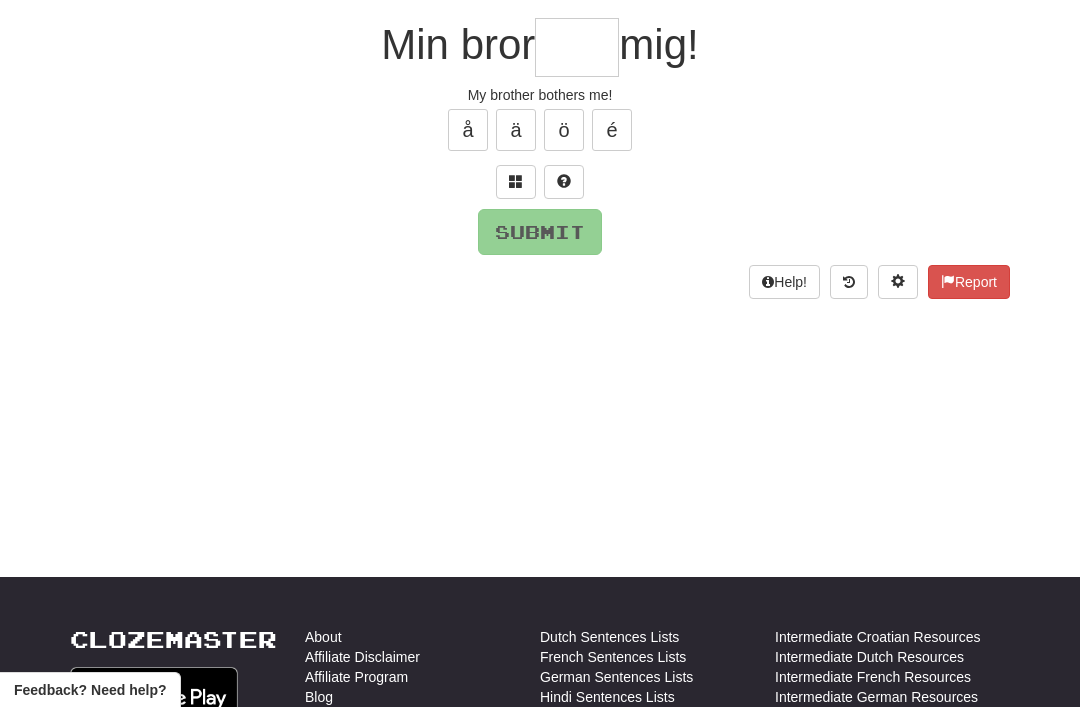 type on "*" 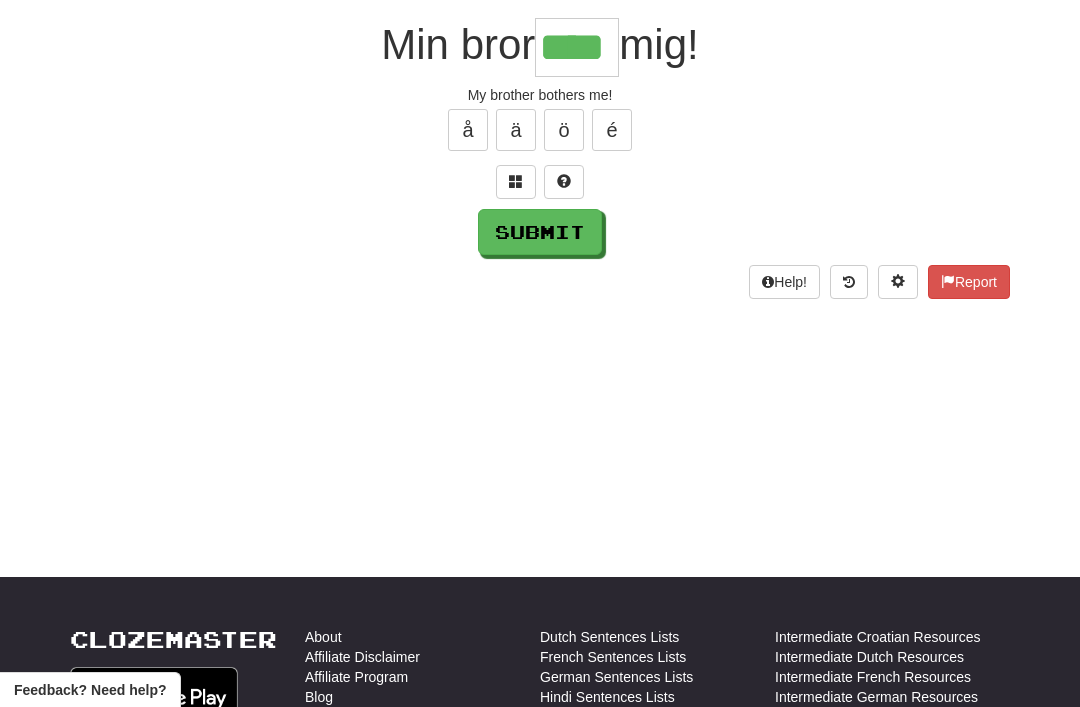 type on "****" 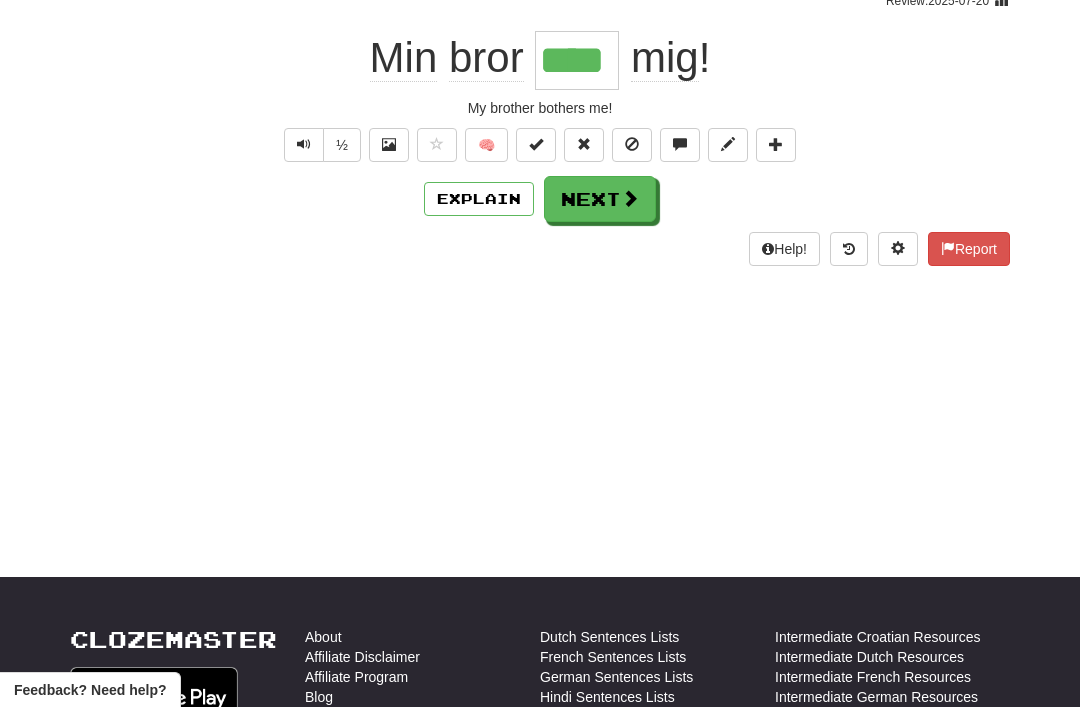 click on "Next" at bounding box center [600, 199] 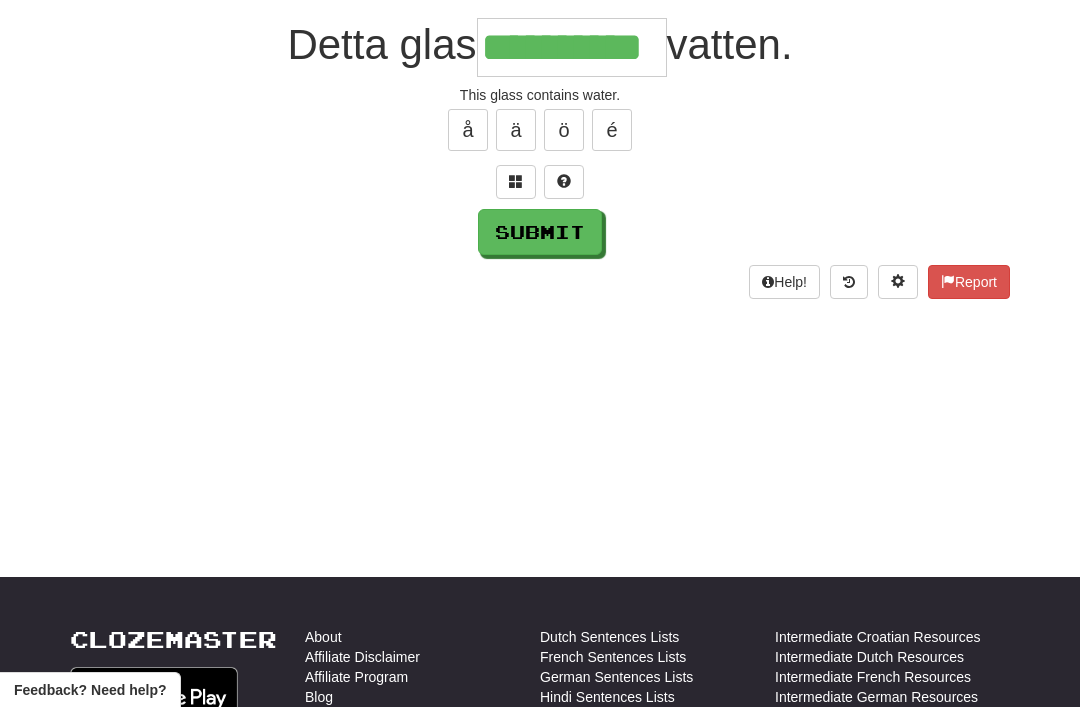 type on "**********" 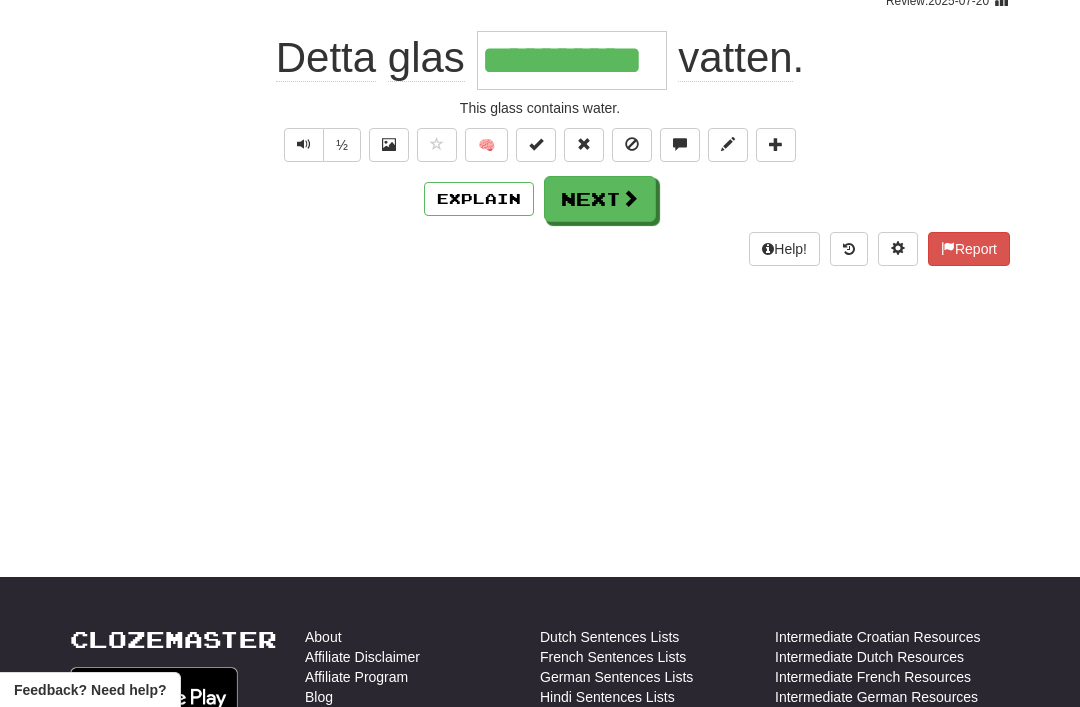 click on "Next" at bounding box center (600, 199) 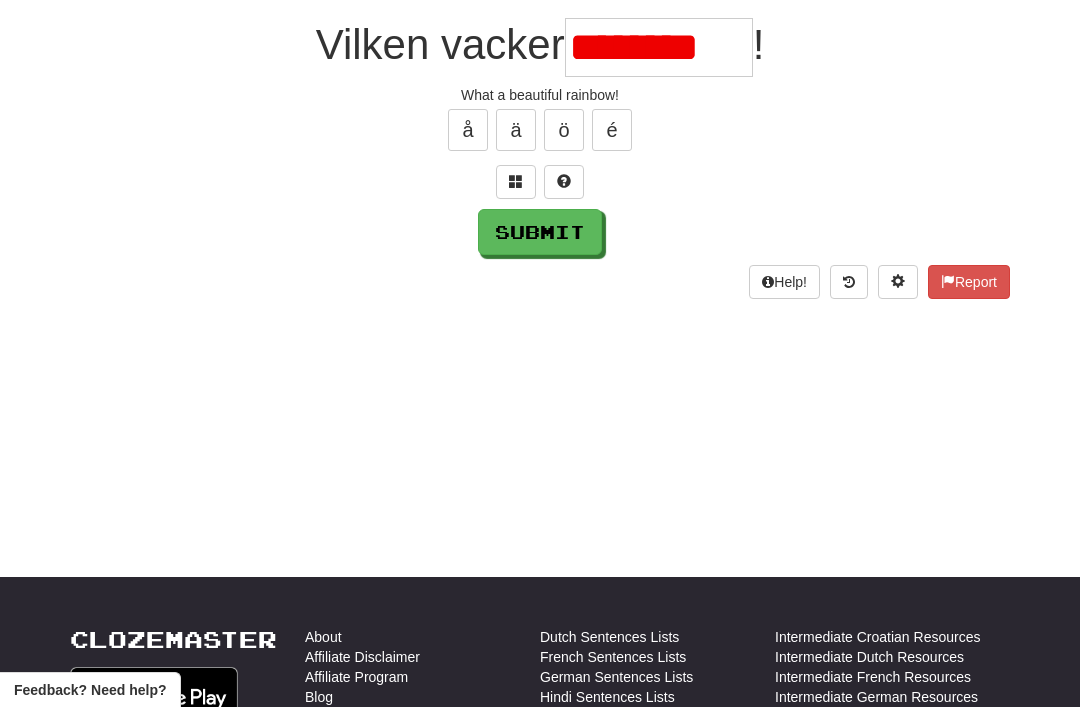 click on "Submit" at bounding box center (540, 232) 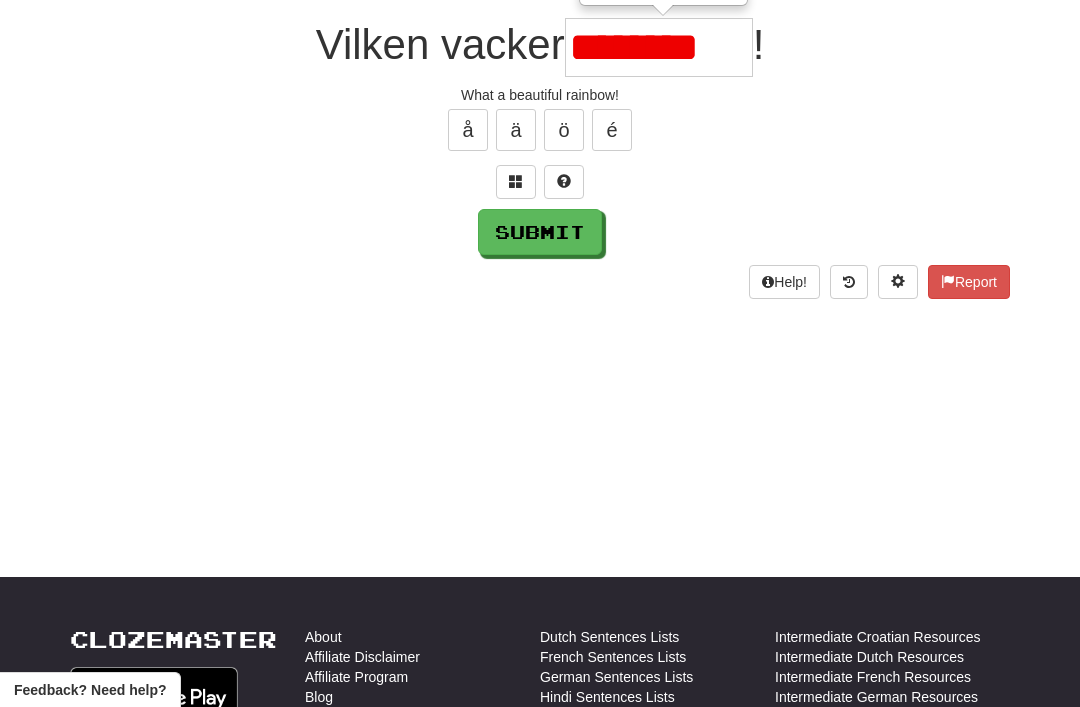 click on "********" at bounding box center [659, 47] 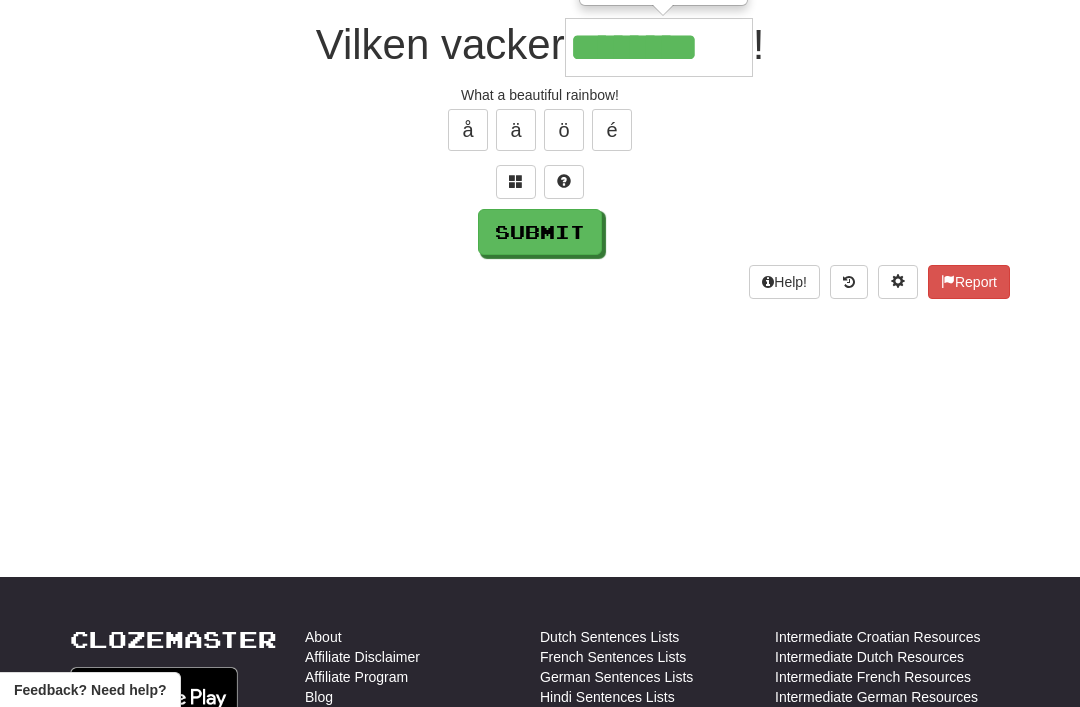 type on "********" 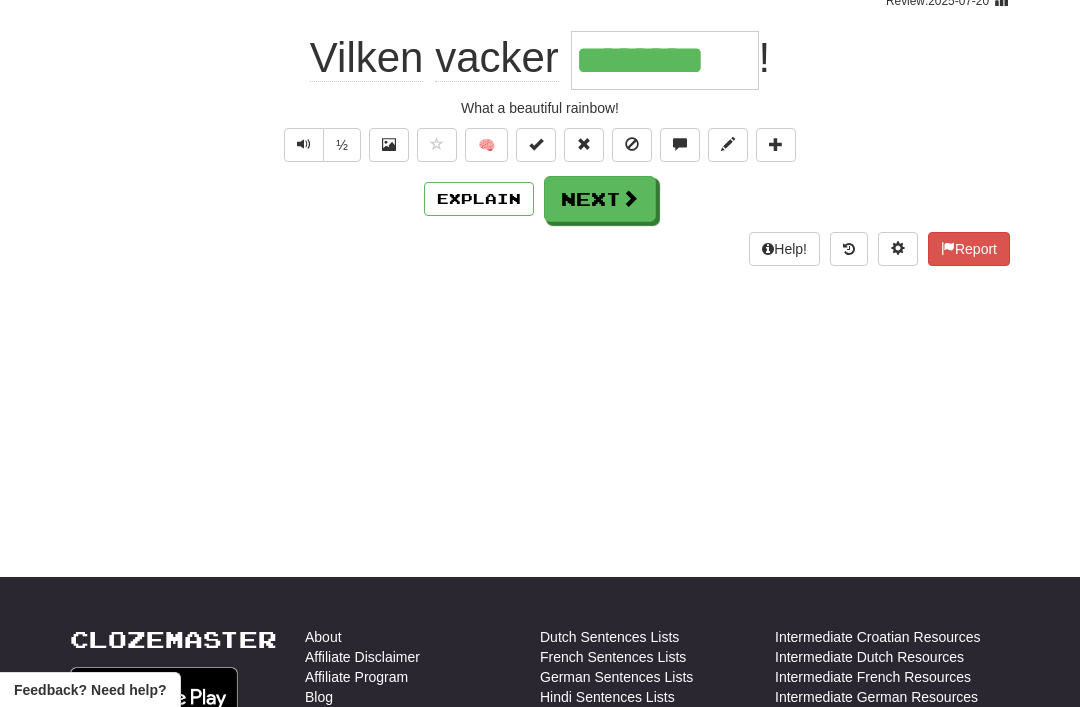 click on "Next" at bounding box center (600, 199) 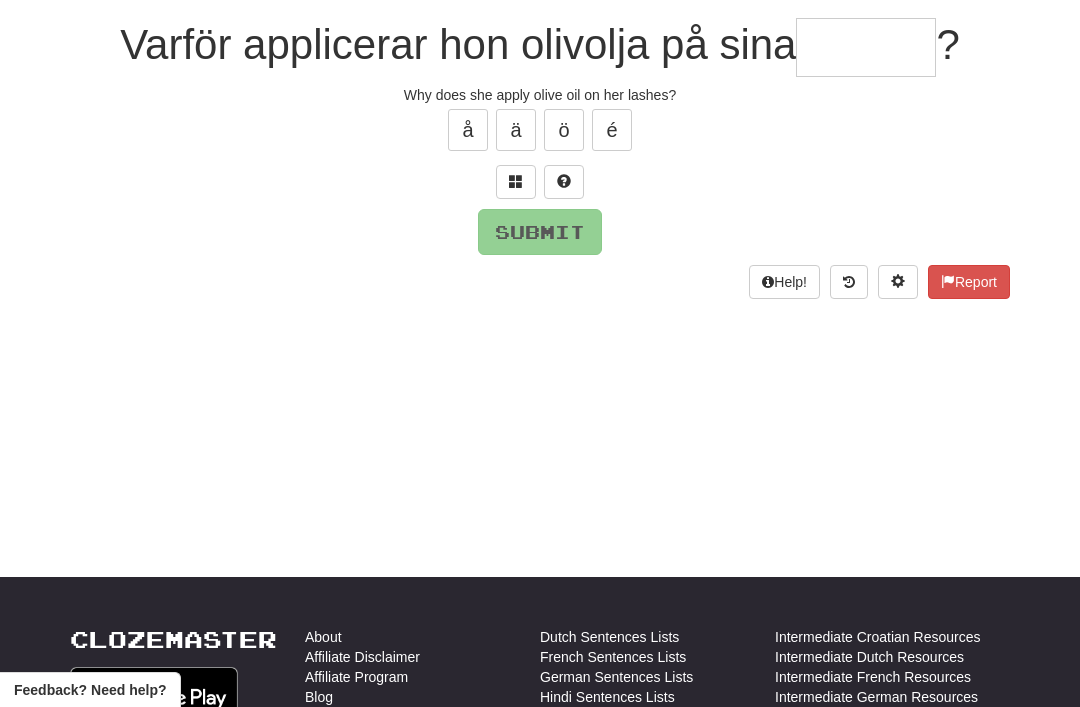 click at bounding box center (516, 181) 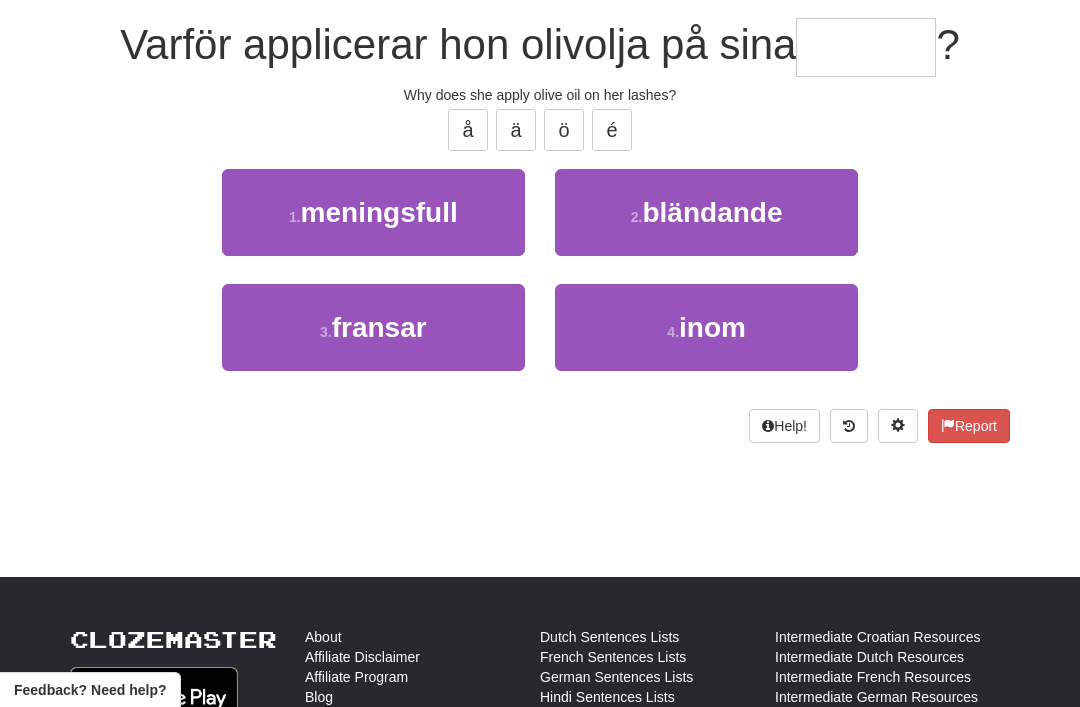 click on "fransar" at bounding box center [379, 327] 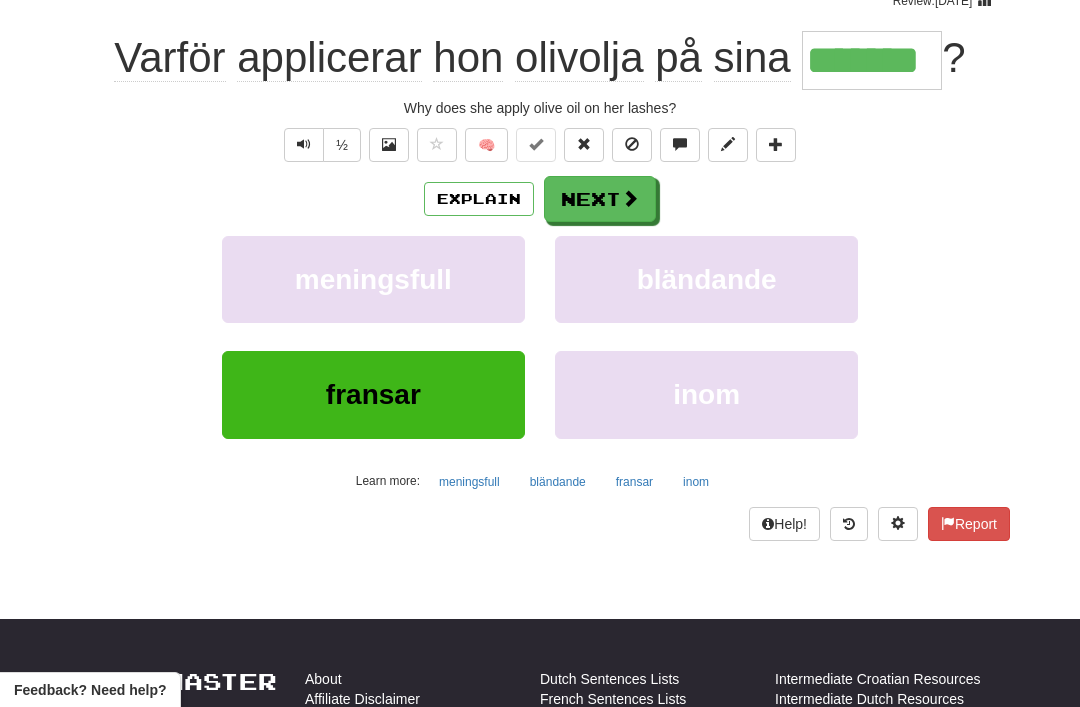 click on "Next" at bounding box center (600, 199) 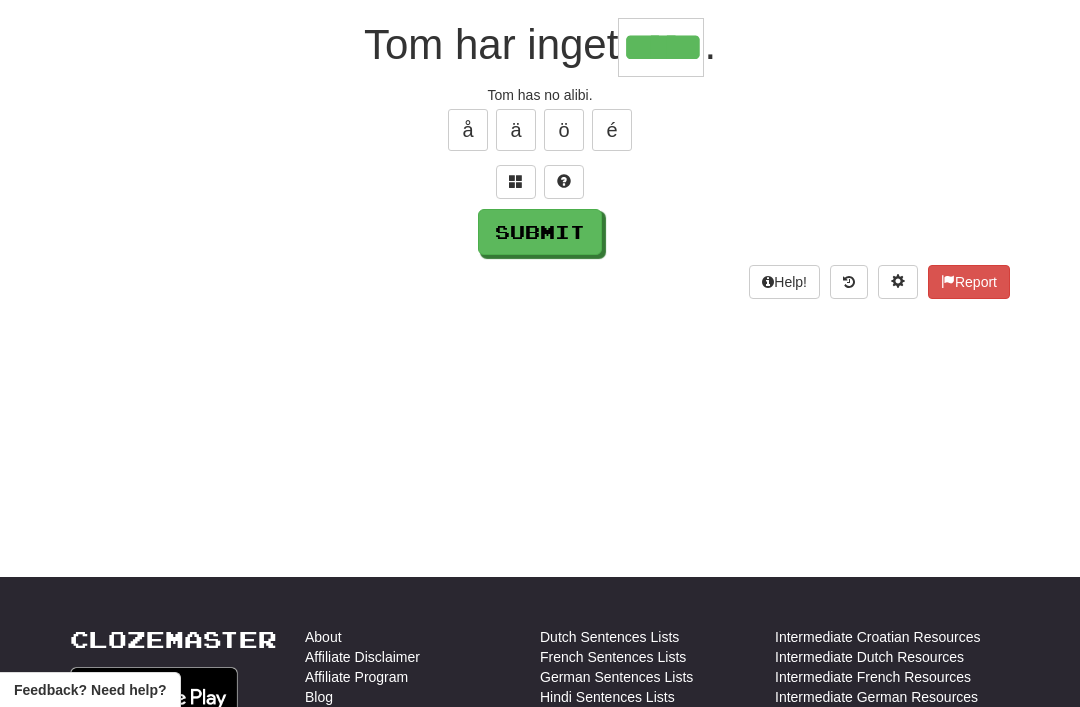 type on "*****" 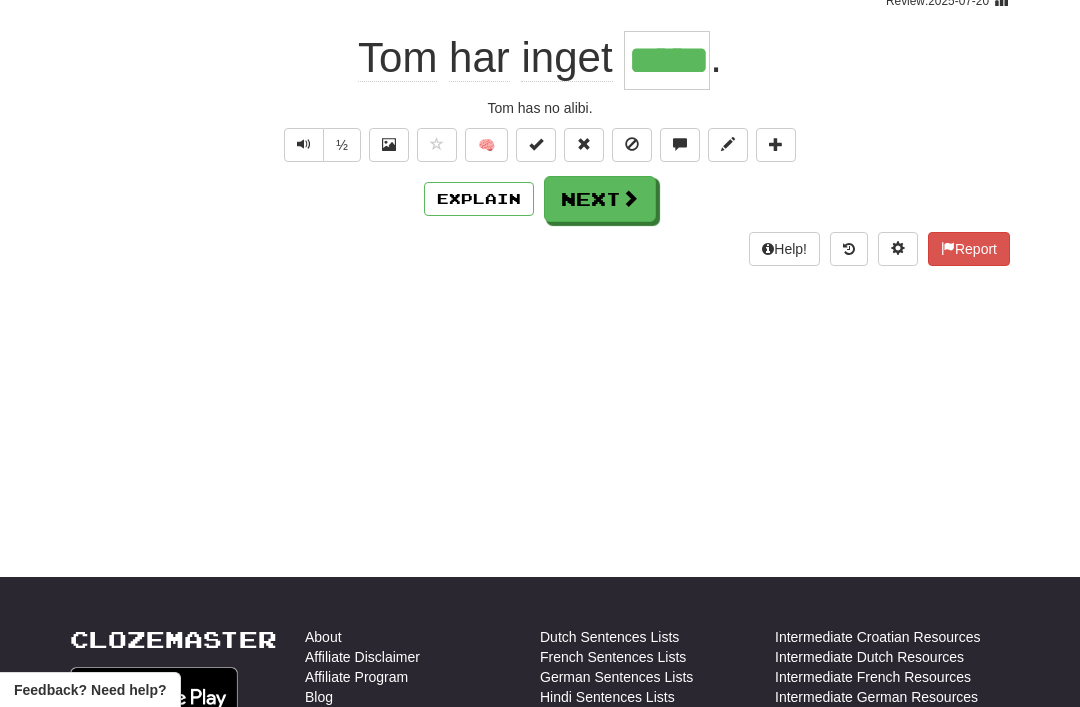 click on "Next" at bounding box center [600, 199] 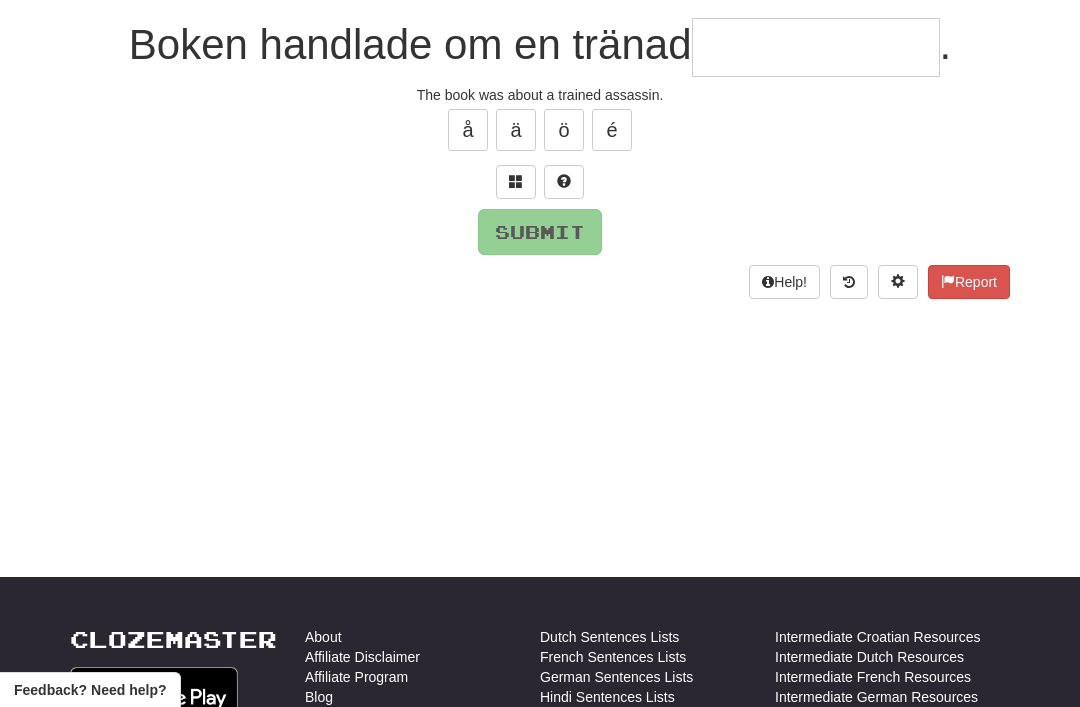 click at bounding box center (516, 181) 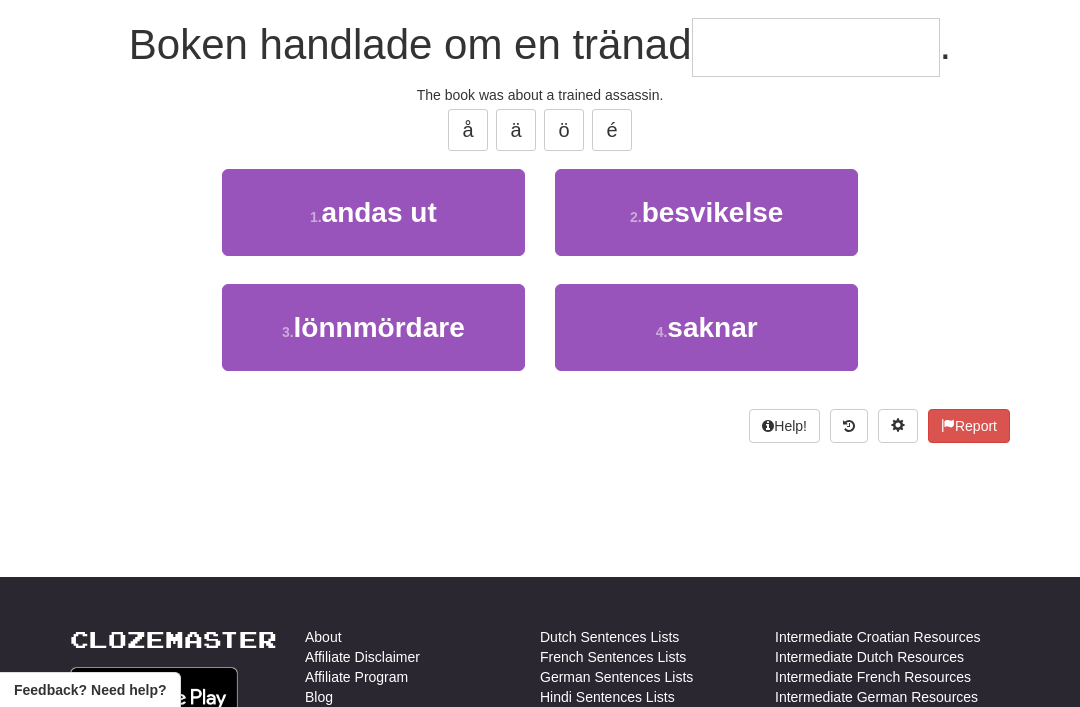 click on "lönnmördare" at bounding box center [379, 327] 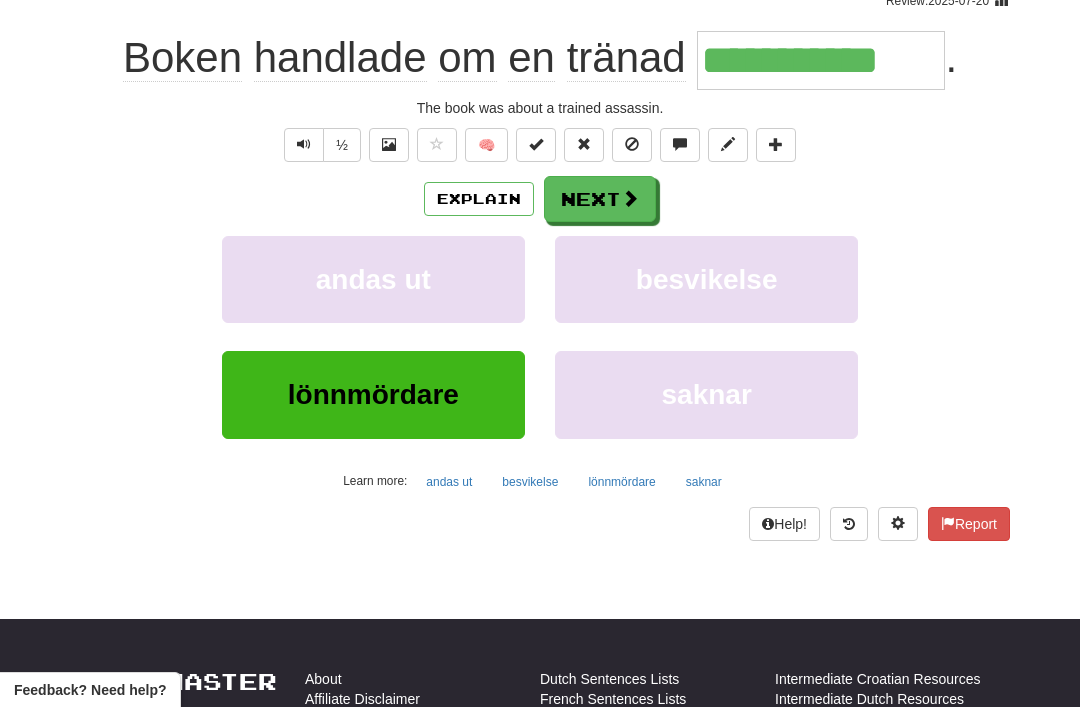 click on "Next" at bounding box center (600, 199) 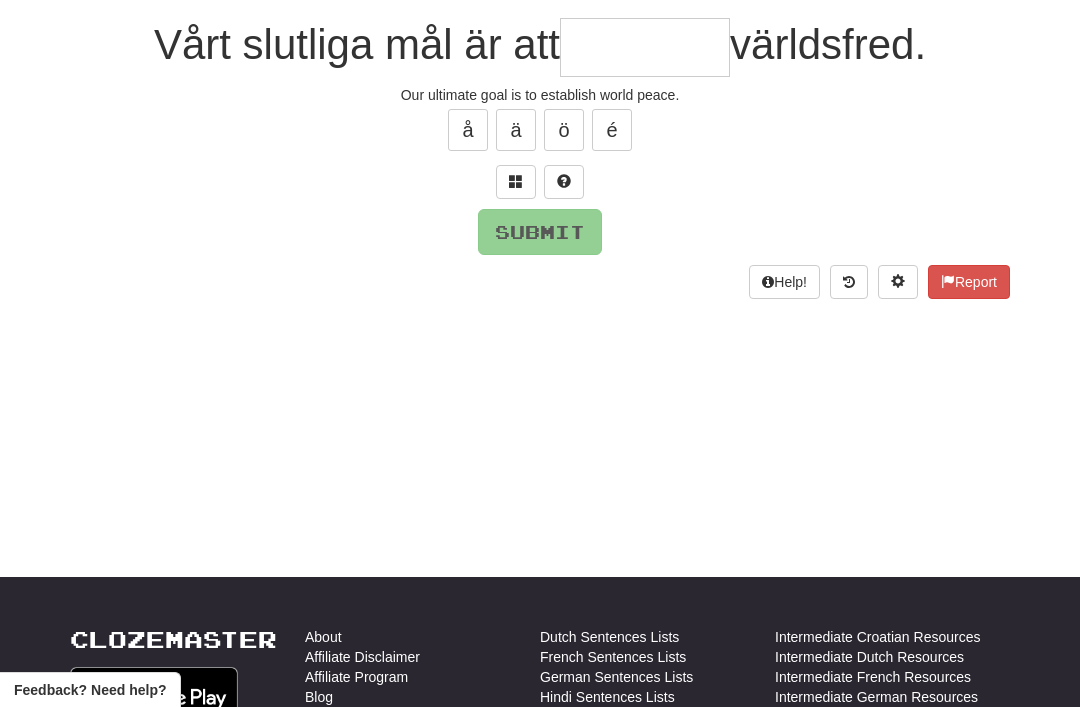 click at bounding box center [516, 182] 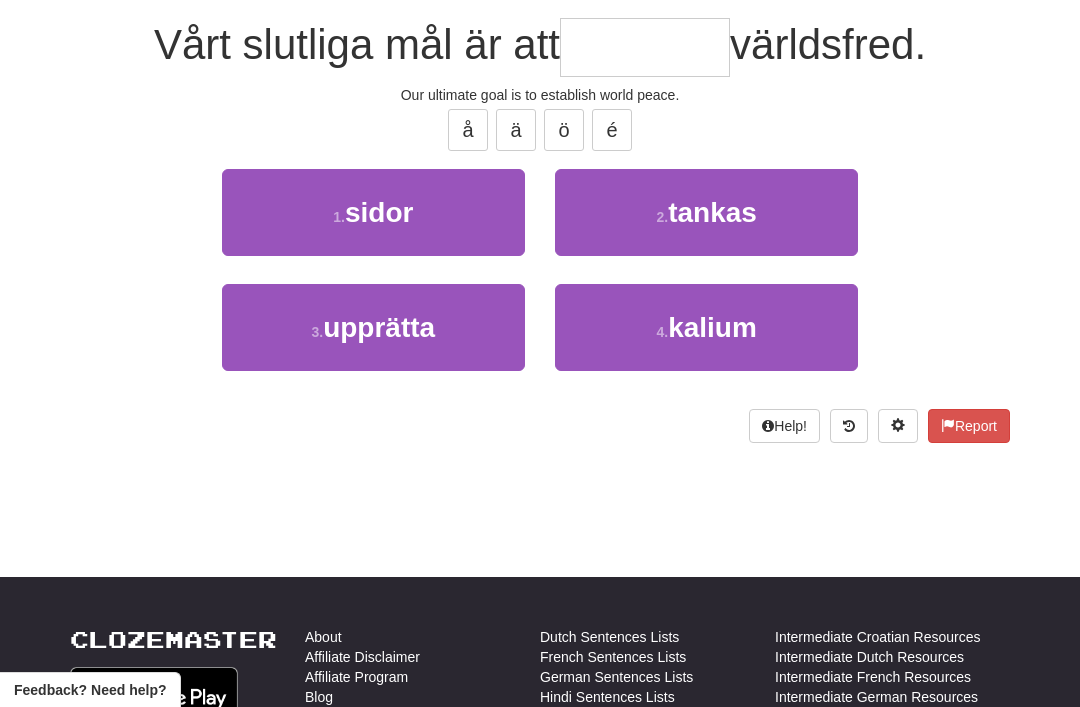 click on "3 .  upprätta" at bounding box center (373, 327) 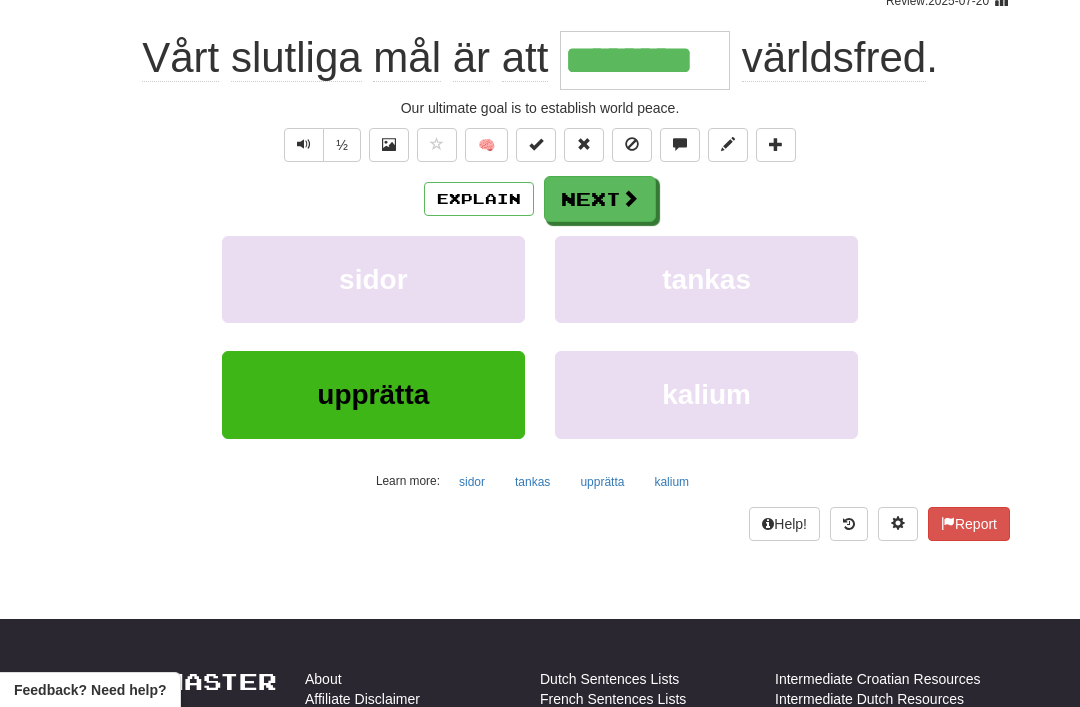 click on "Explain" at bounding box center (479, 199) 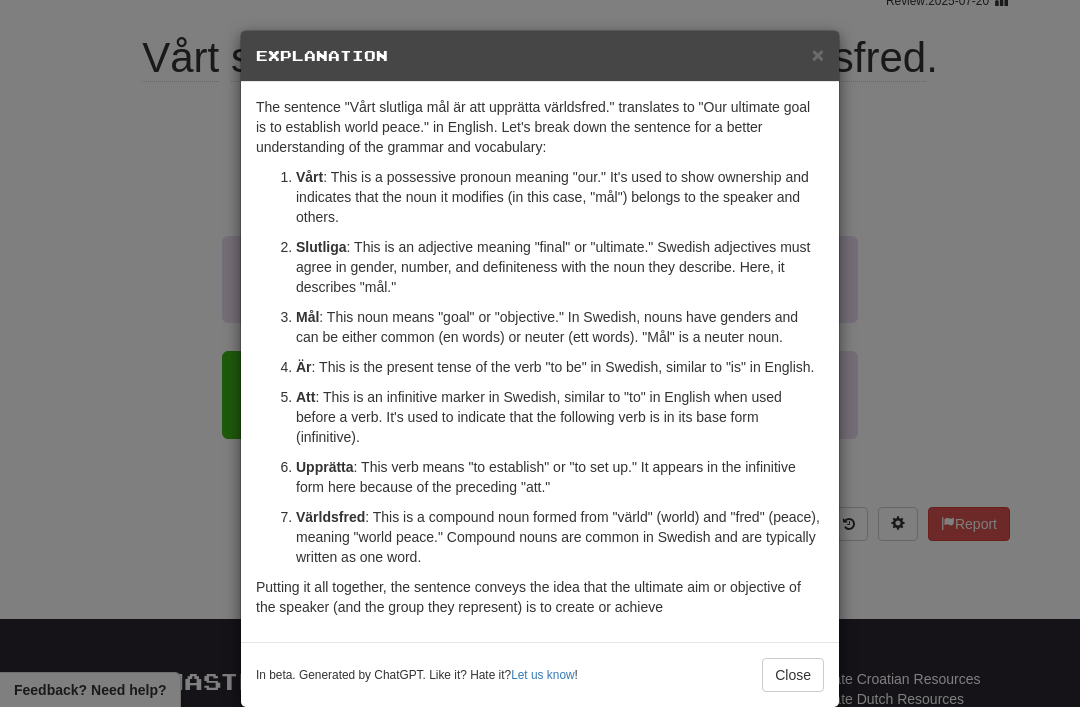 click on "×" at bounding box center [818, 54] 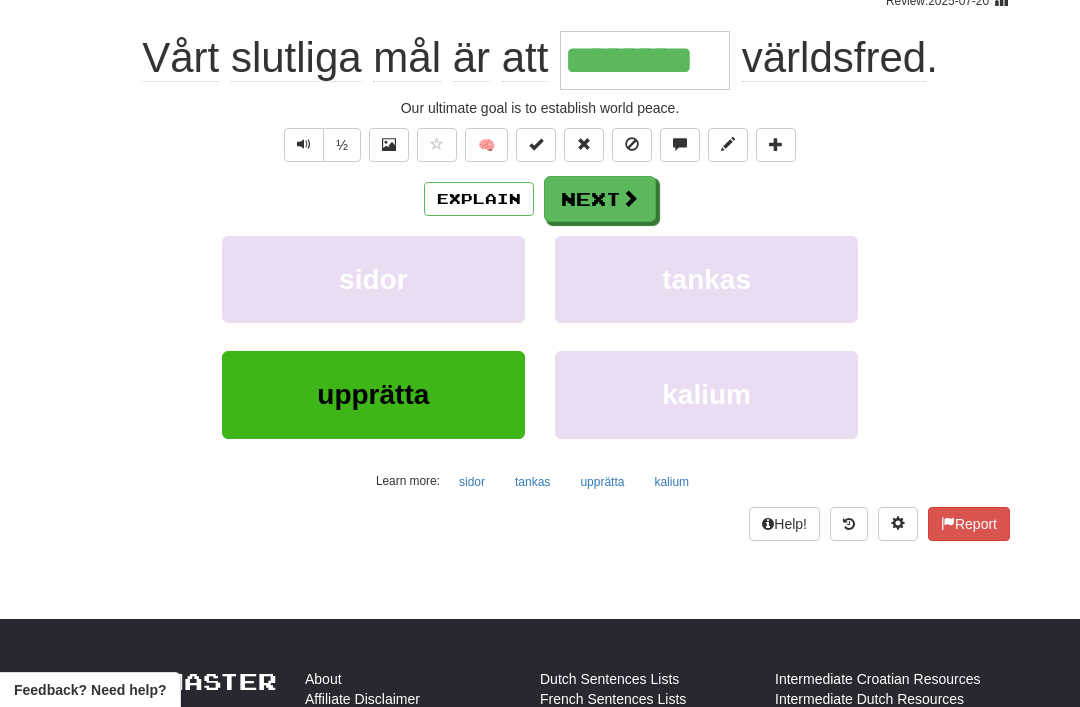click on "Next" at bounding box center (600, 199) 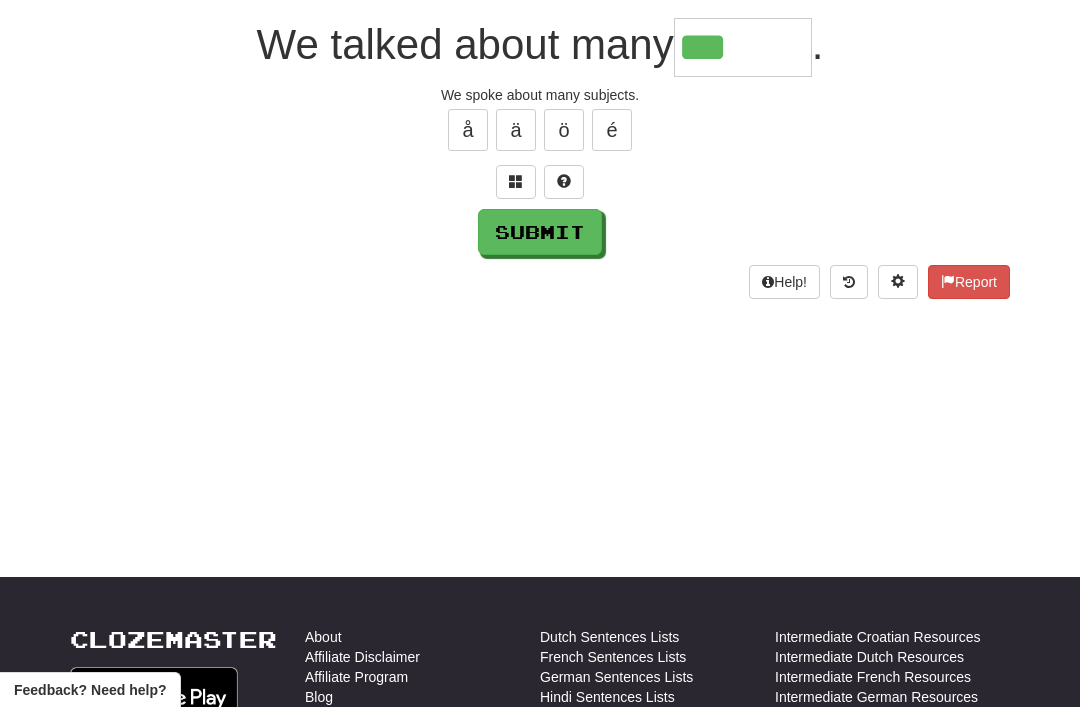 click at bounding box center [516, 182] 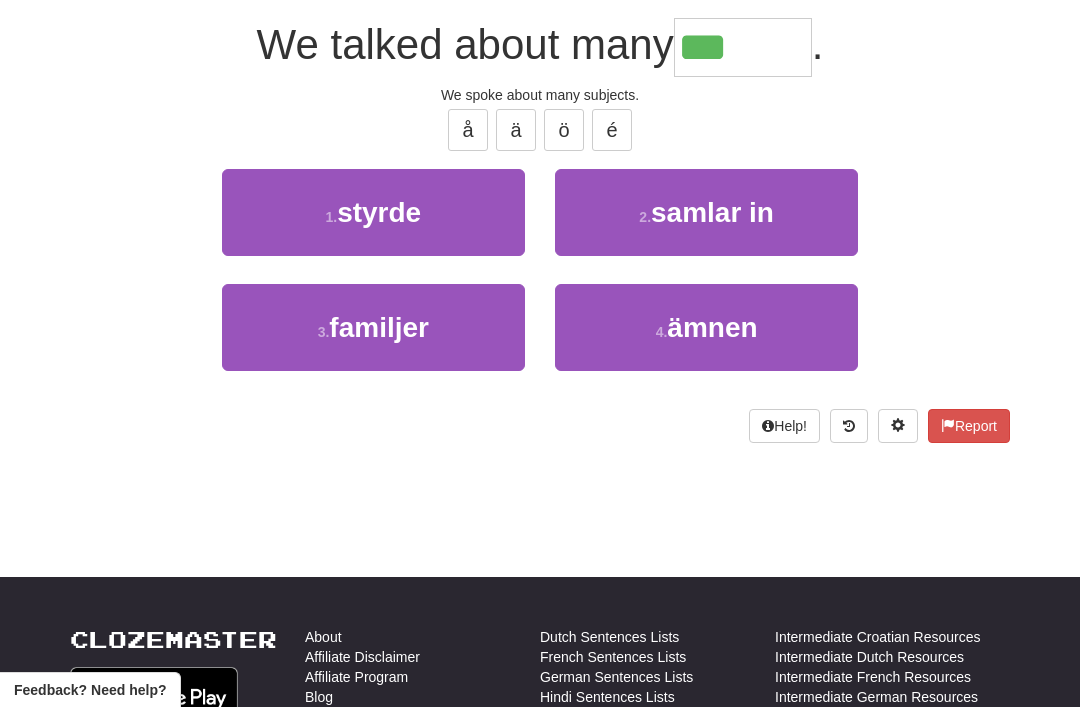 click on "ämnen" at bounding box center [712, 327] 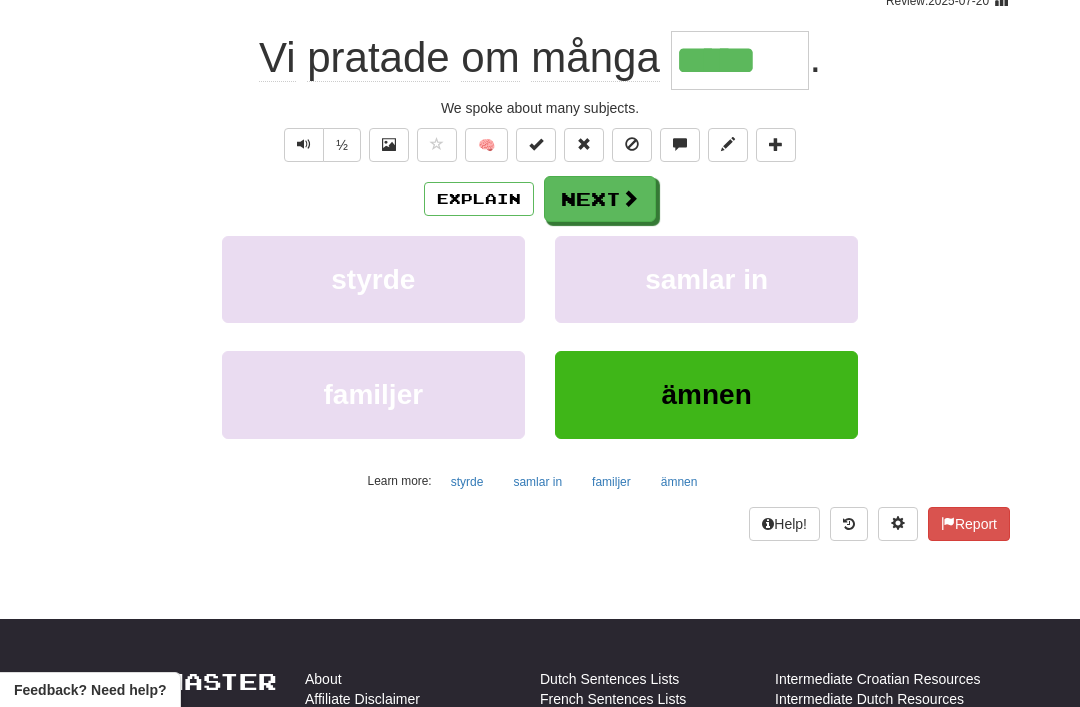 click on "Next" at bounding box center (600, 199) 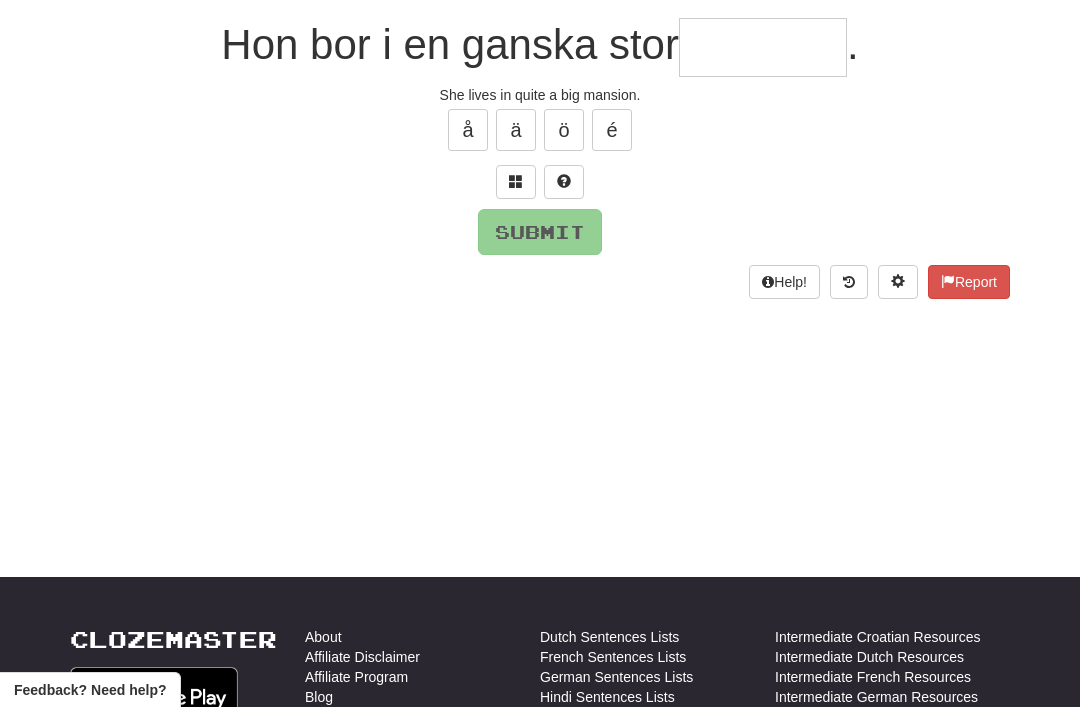 click at bounding box center (516, 181) 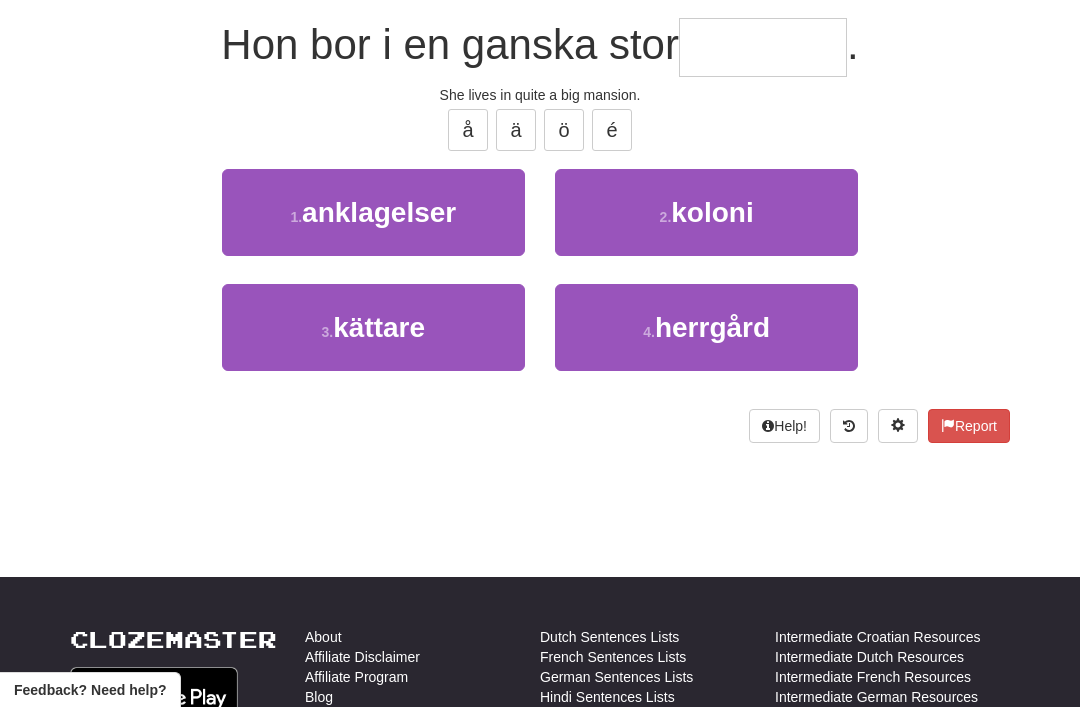 click on "herrgård" at bounding box center [712, 327] 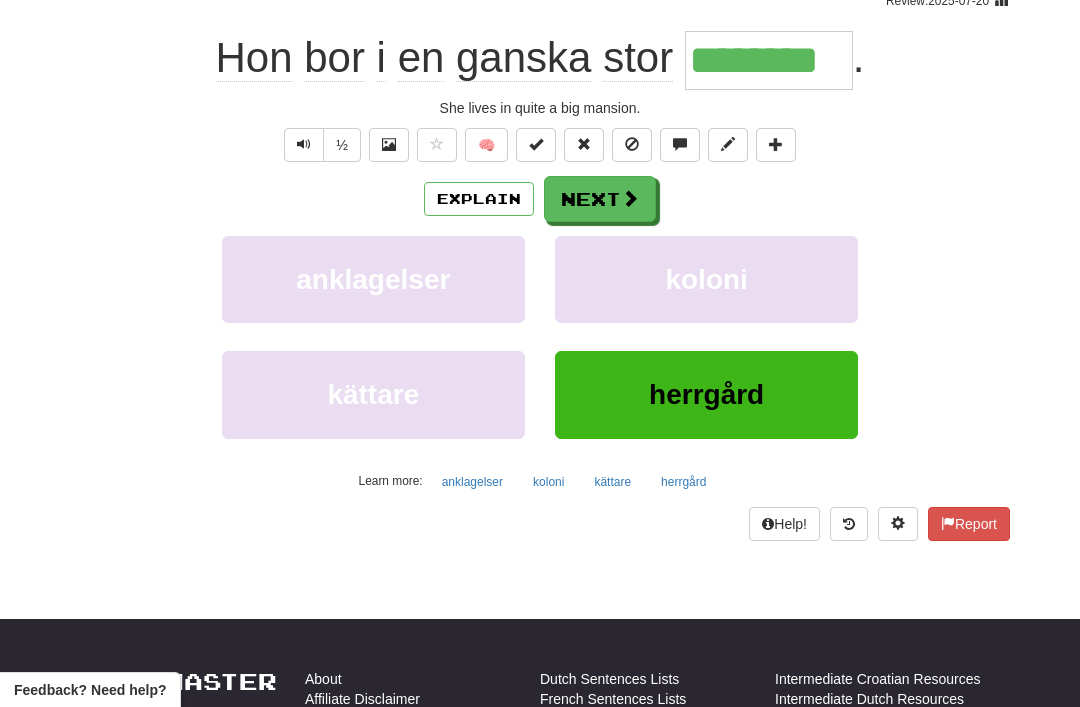 click on "Next" at bounding box center (600, 199) 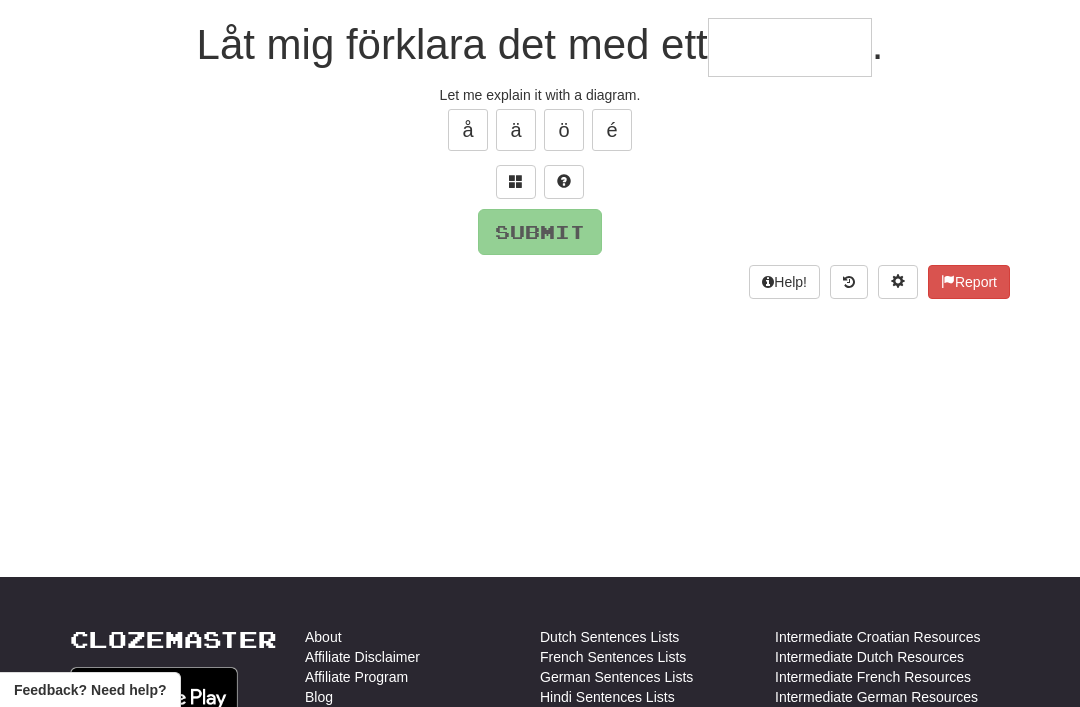 click at bounding box center [516, 182] 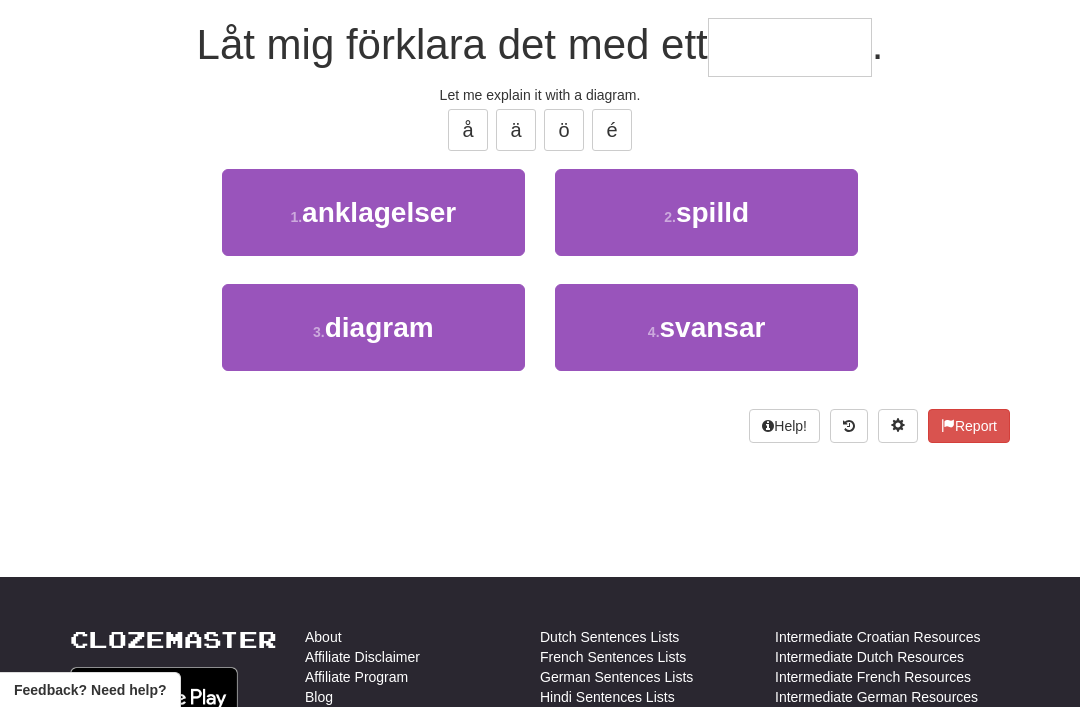 click on "diagram" at bounding box center [379, 327] 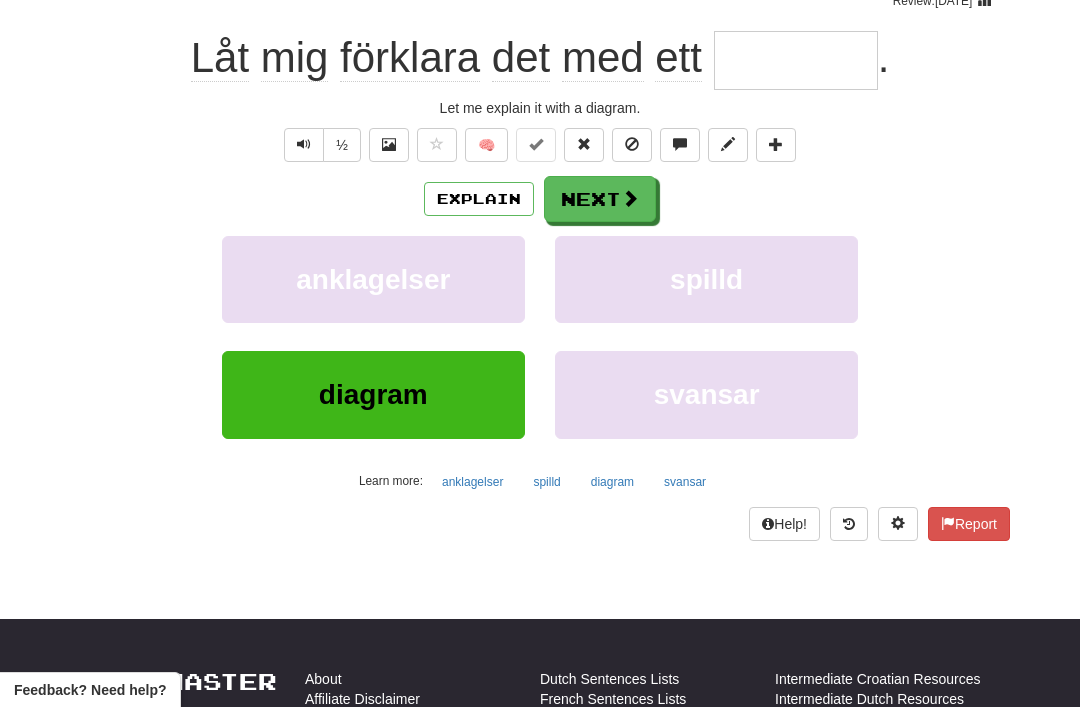 type on "*******" 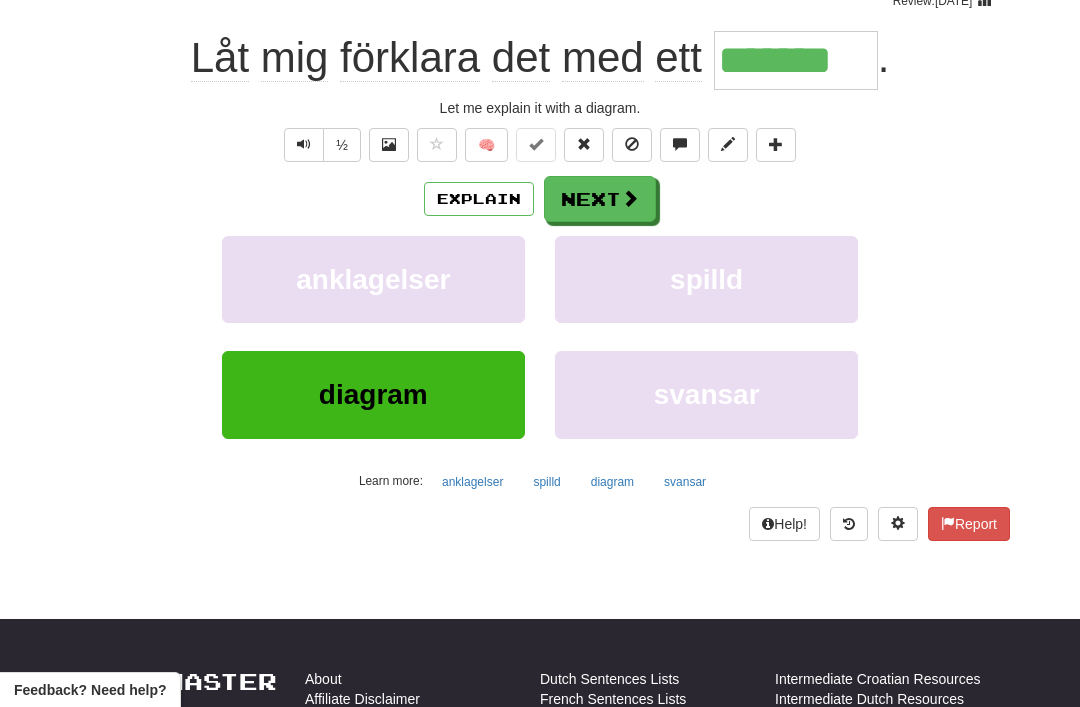 click on "Next" at bounding box center [600, 199] 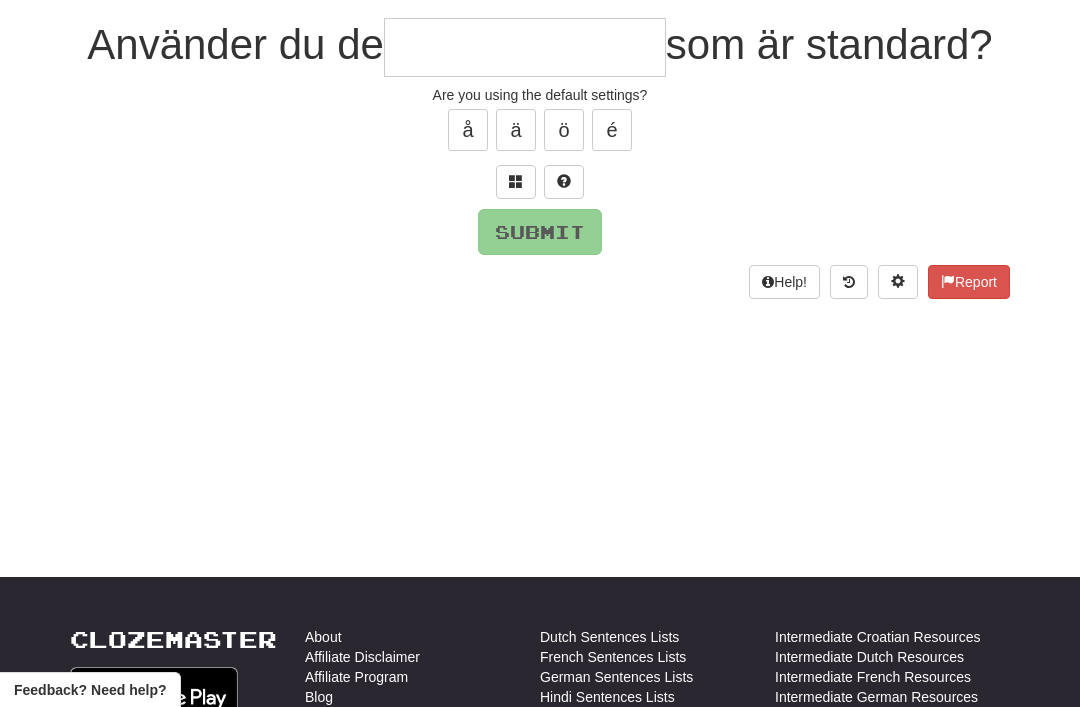 click at bounding box center (516, 182) 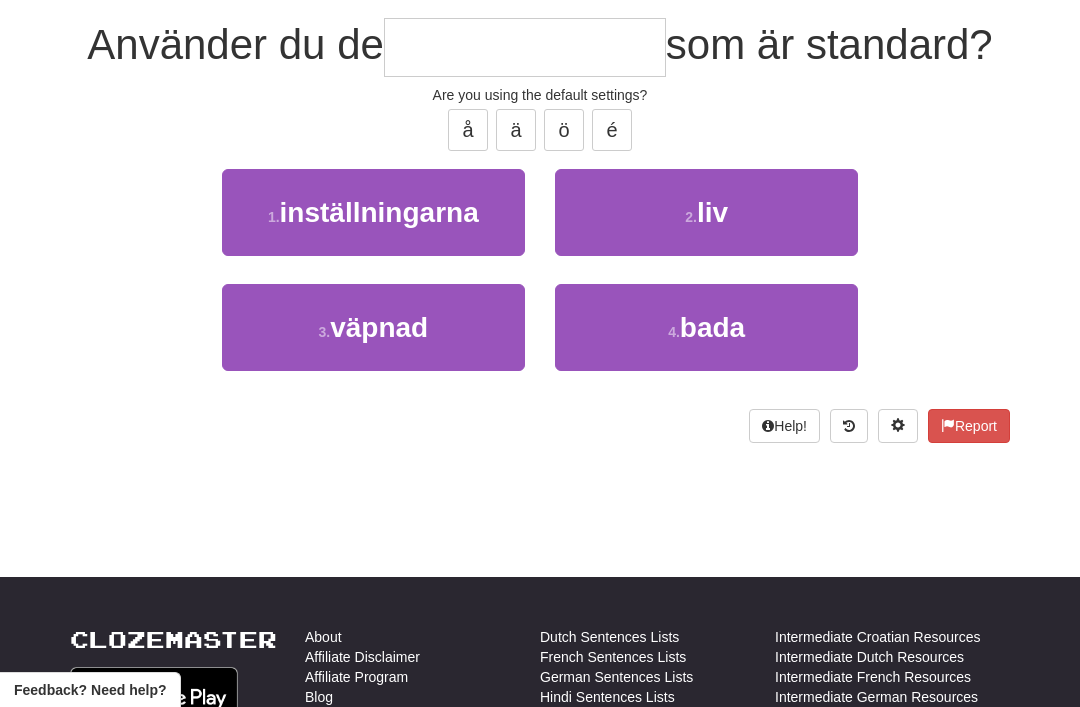 click on "inställningarna" at bounding box center [379, 212] 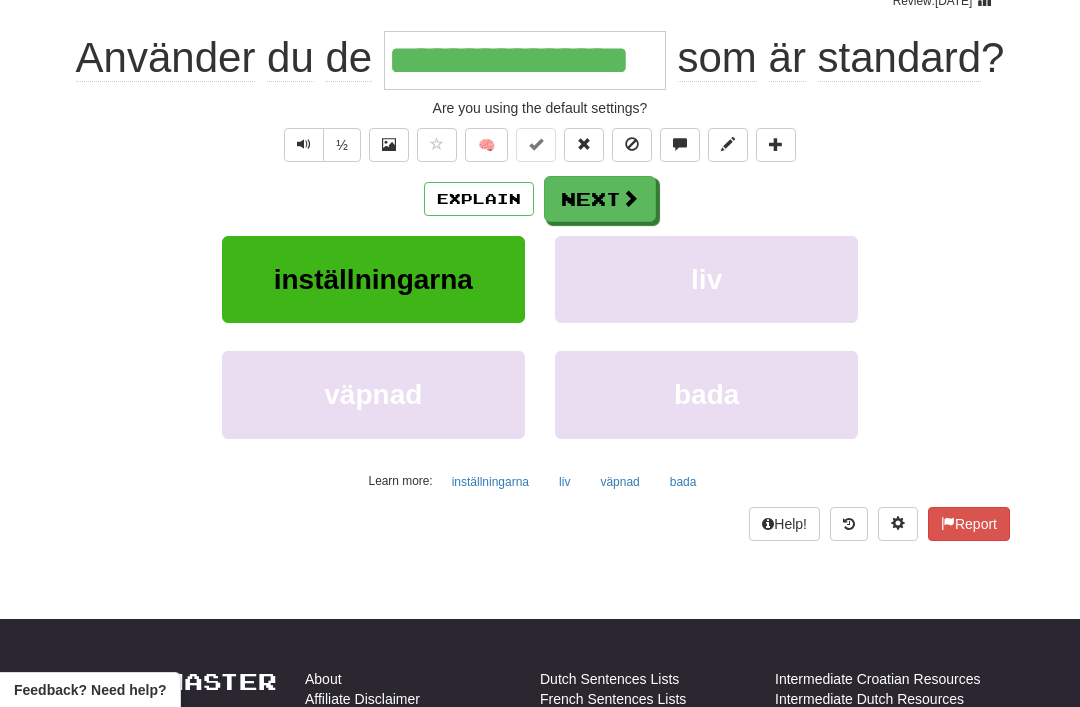 click on "Next" at bounding box center (600, 199) 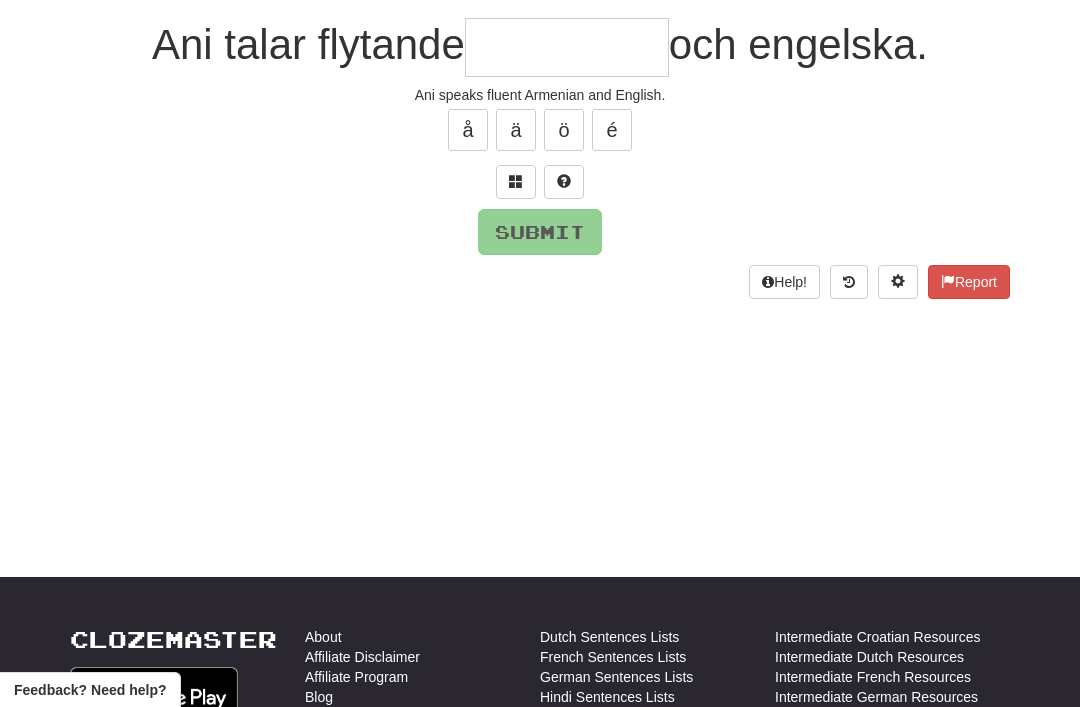 click at bounding box center (516, 182) 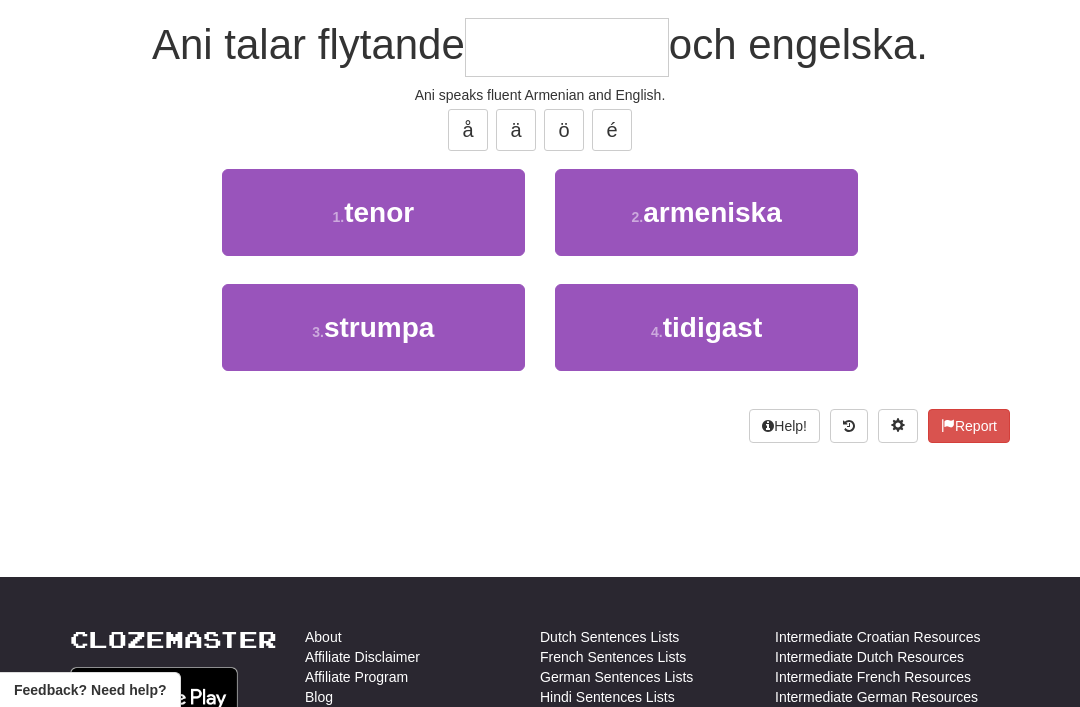 click on "armeniska" at bounding box center (712, 212) 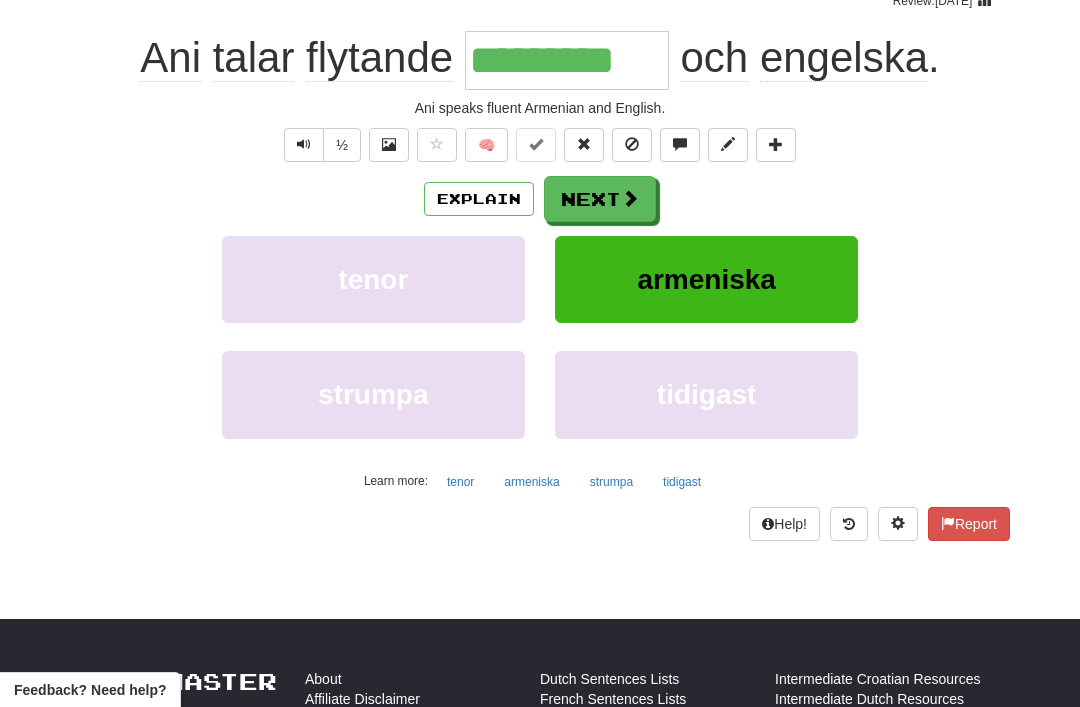 click on "Next" at bounding box center (600, 199) 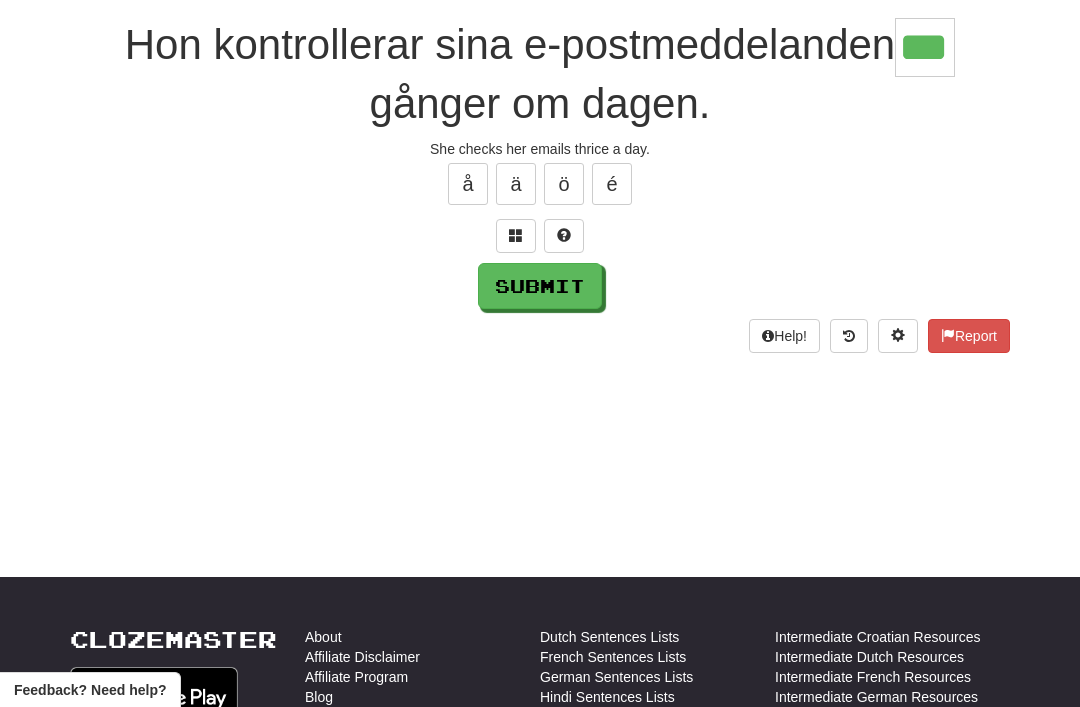 type on "***" 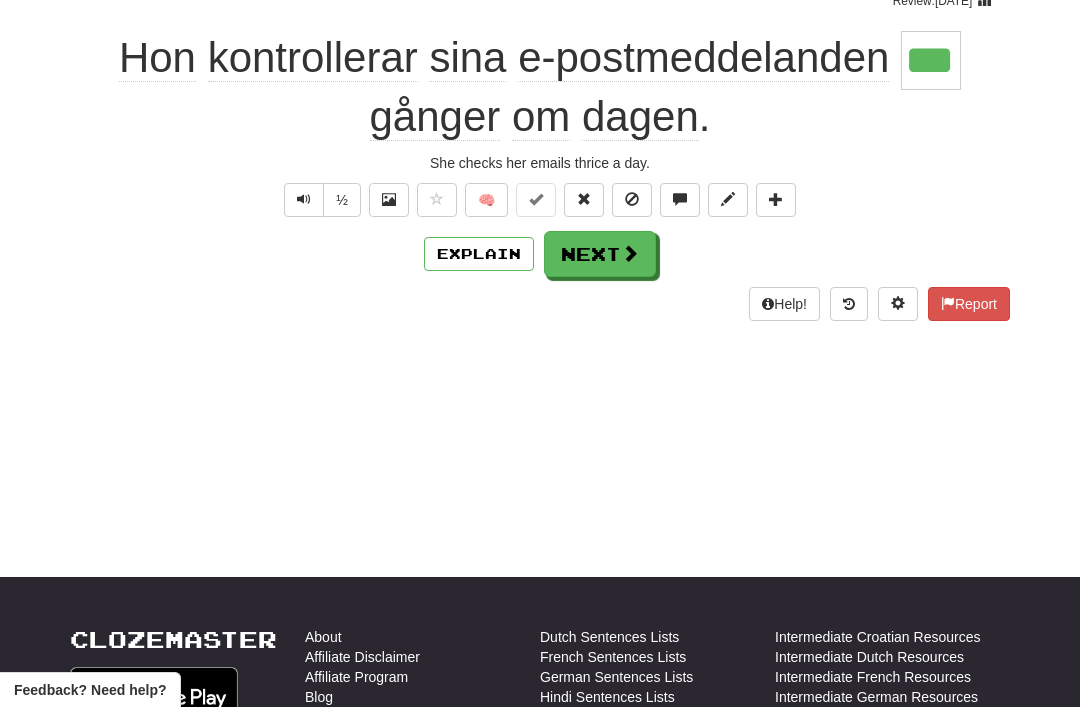 click on "Next" at bounding box center [600, 254] 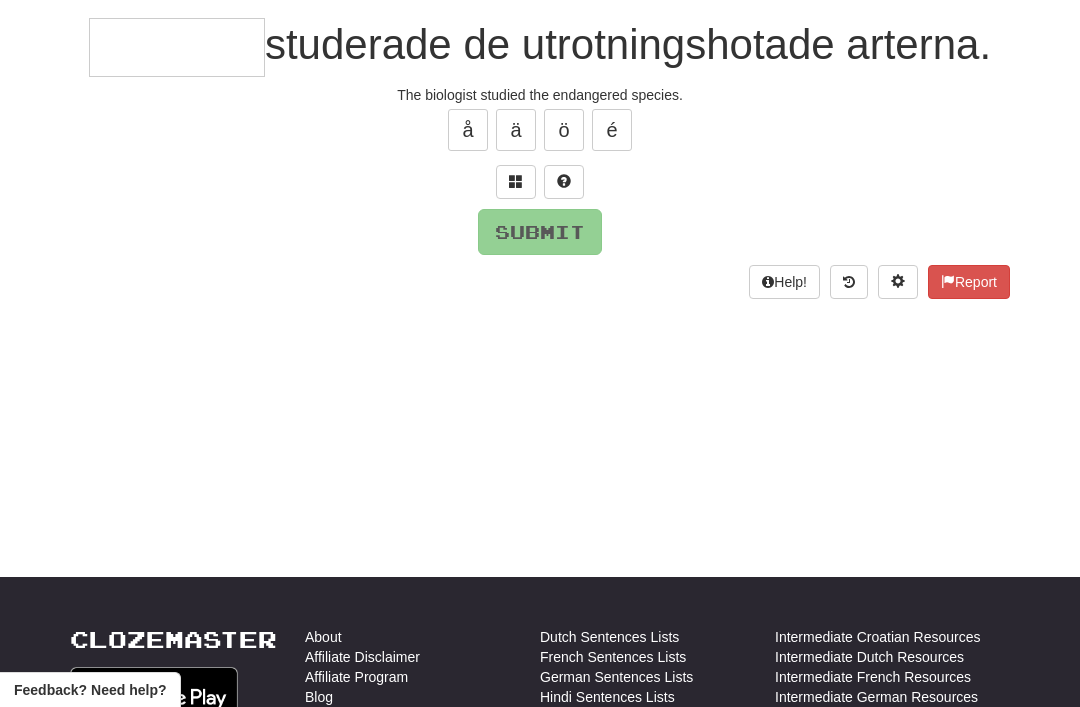 click at bounding box center [516, 181] 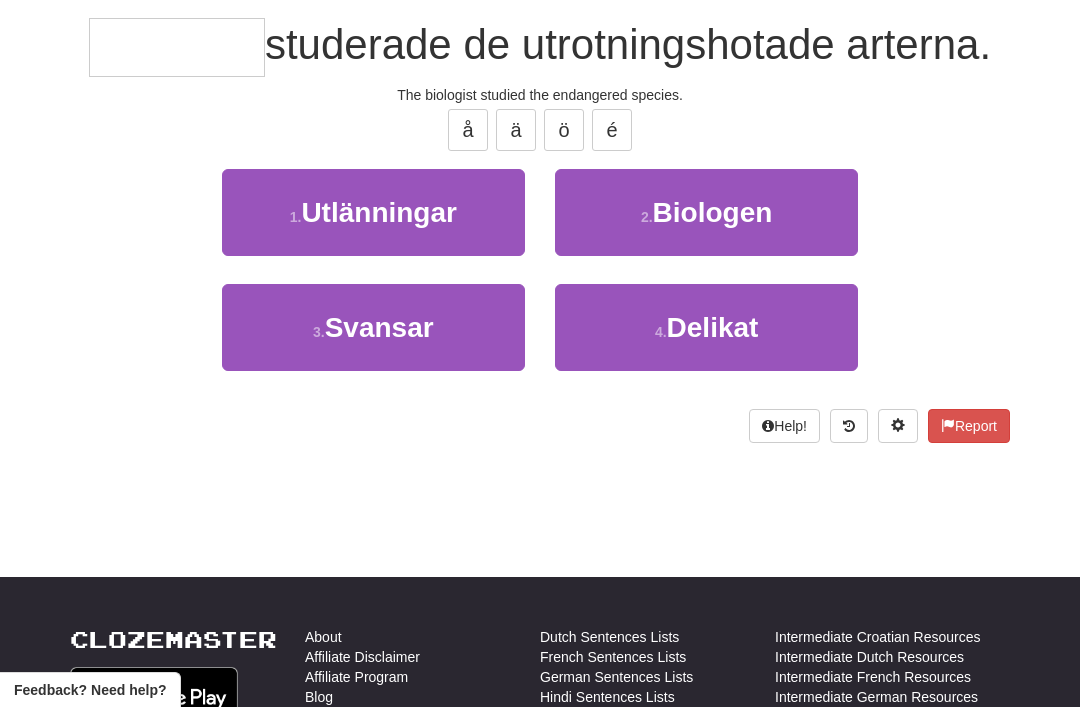 click on "Biologen" at bounding box center (713, 212) 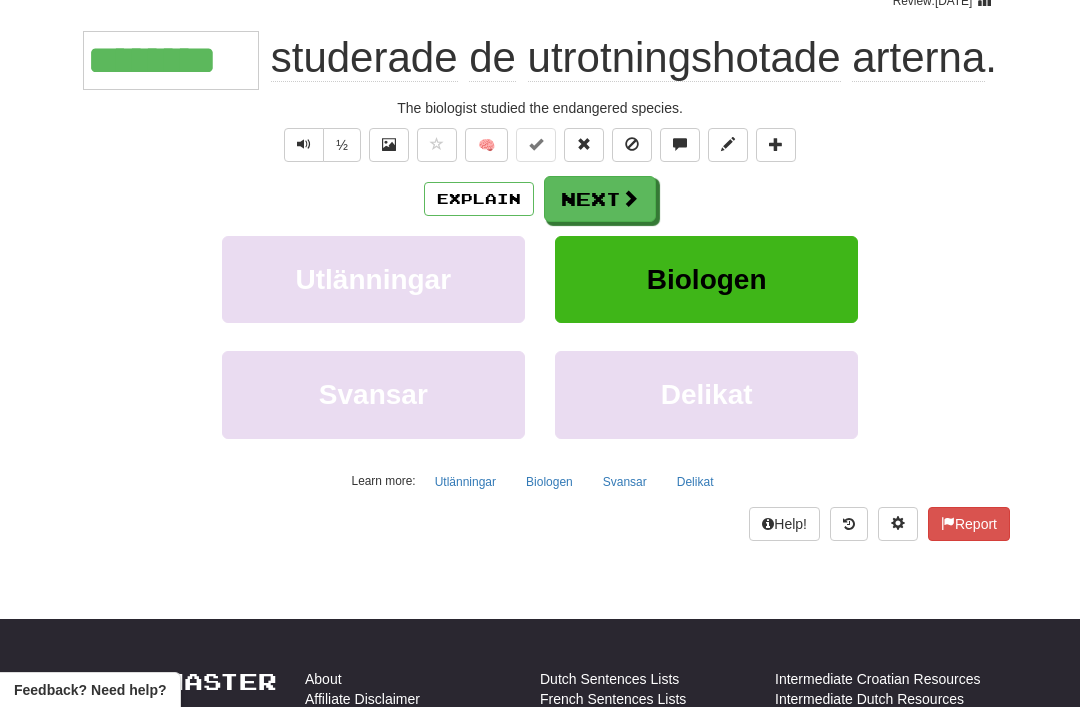 click on "Next" at bounding box center [600, 199] 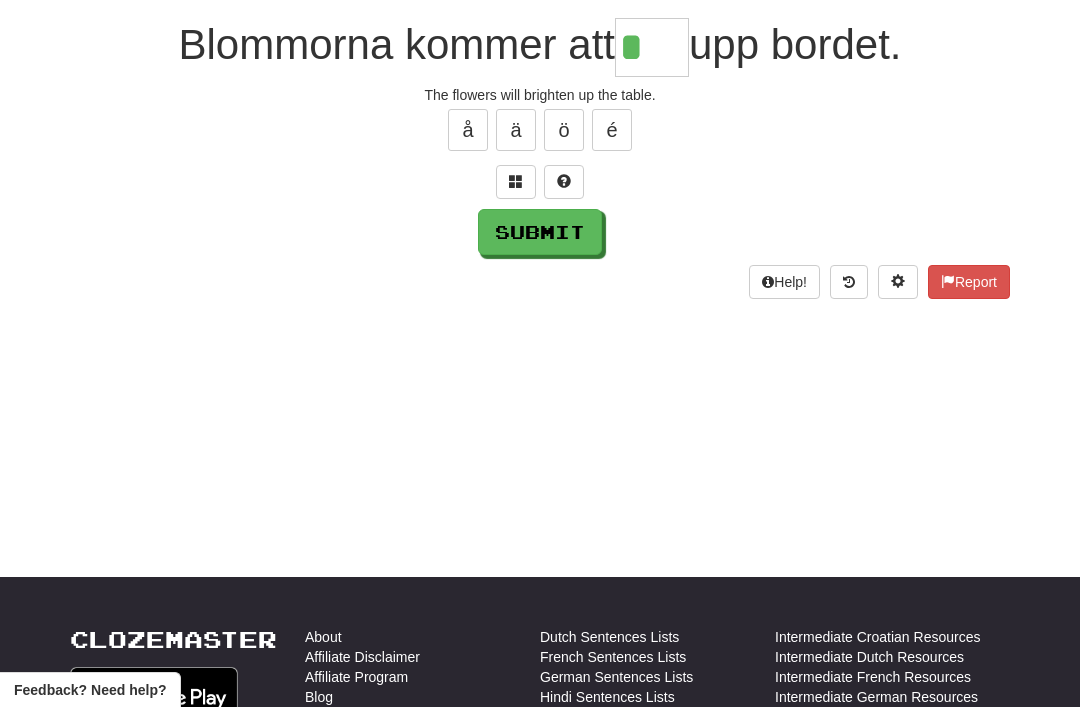 click at bounding box center (516, 181) 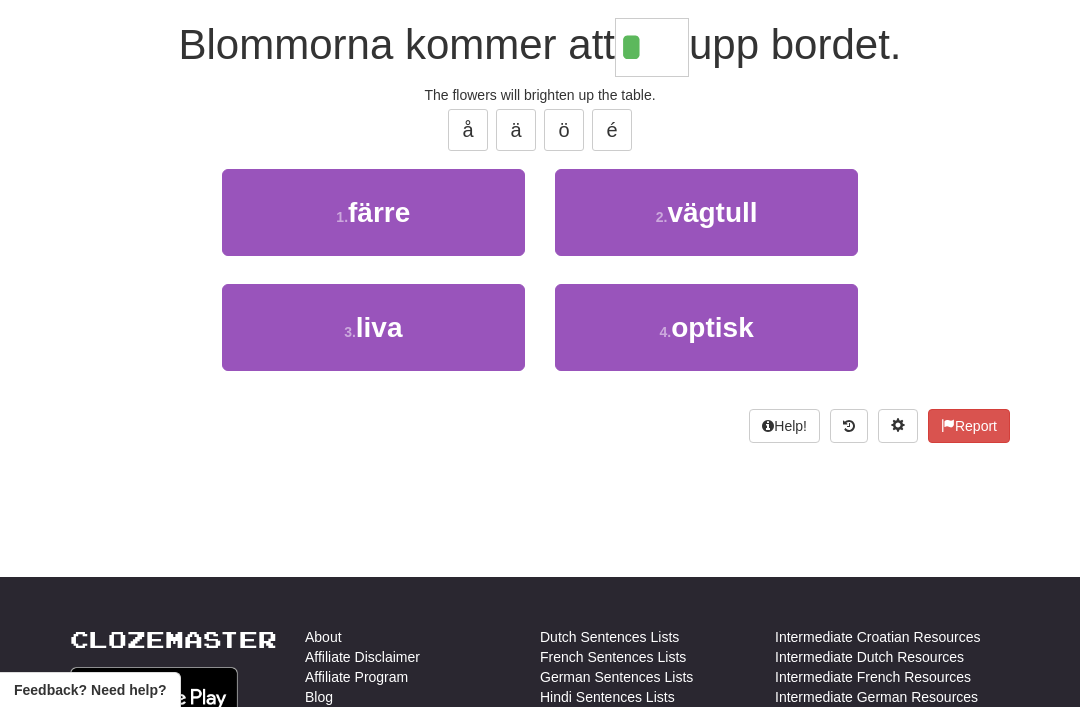 click on "3 .  liva" at bounding box center [373, 327] 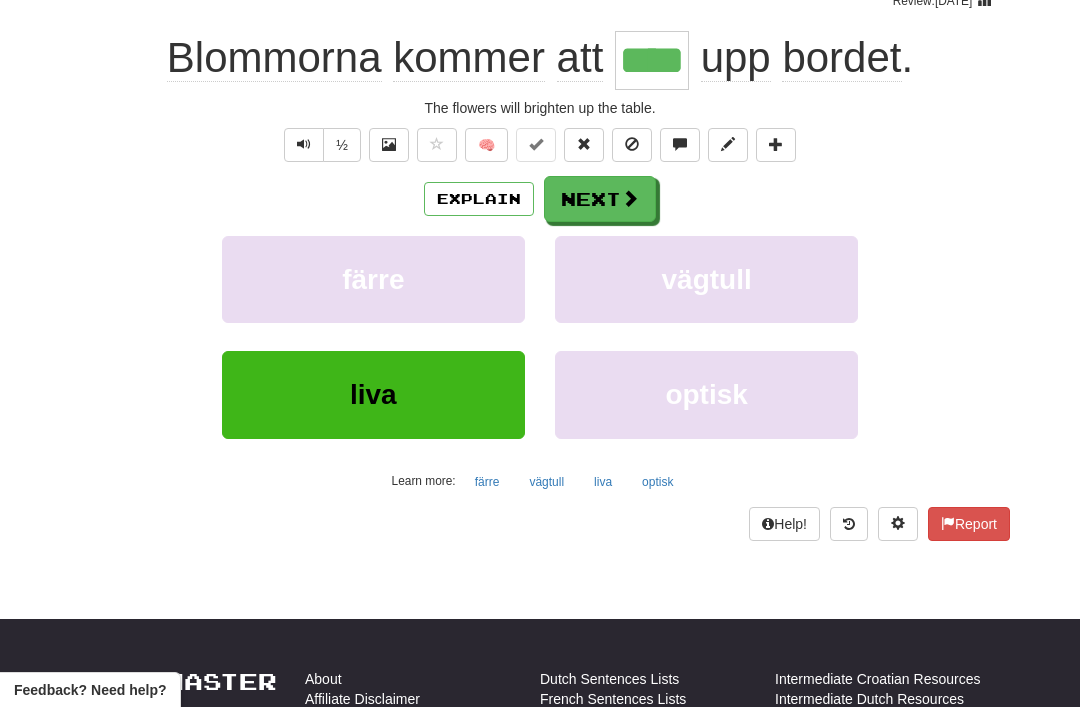 click at bounding box center (630, 198) 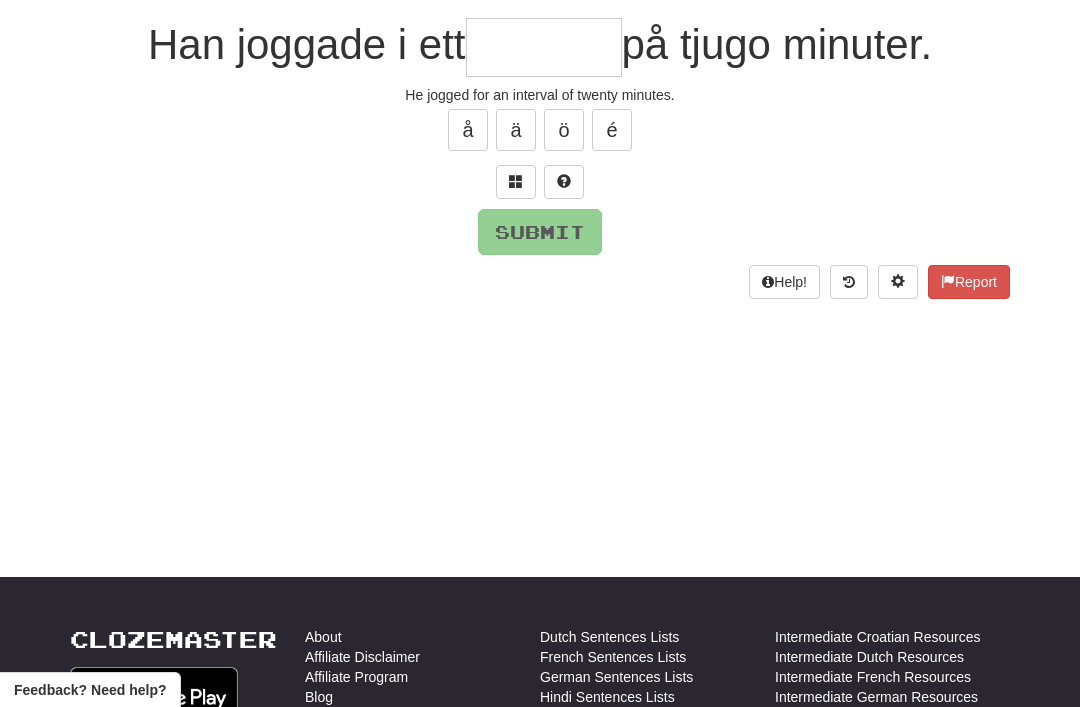 click at bounding box center [516, 181] 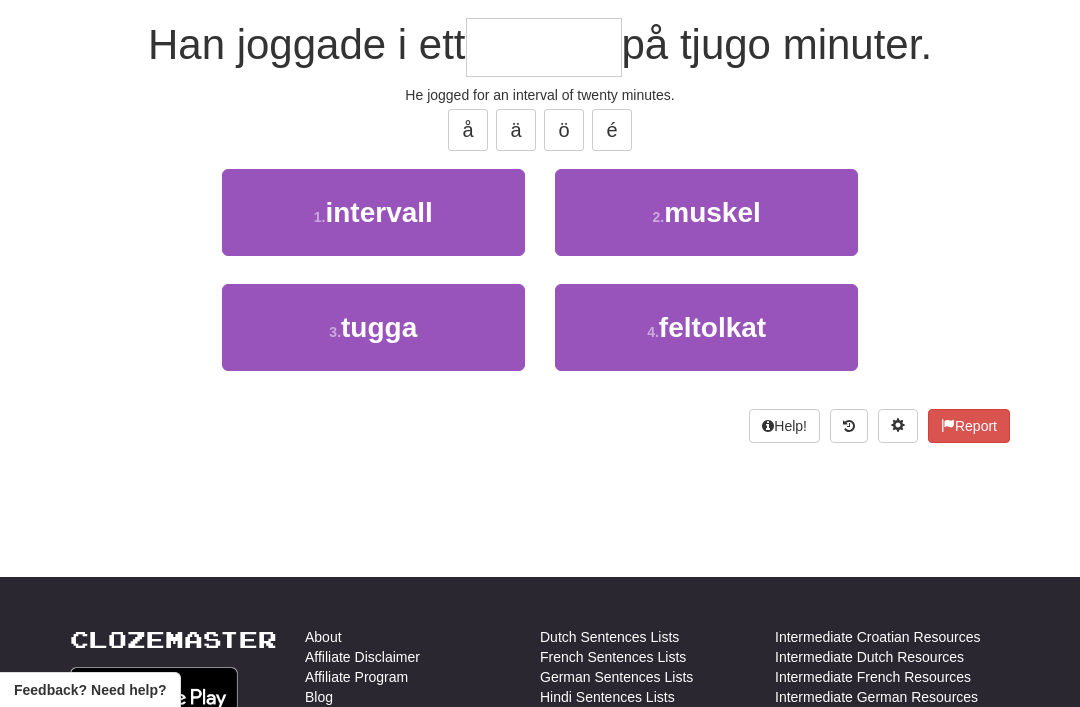 click on "intervall" at bounding box center [378, 212] 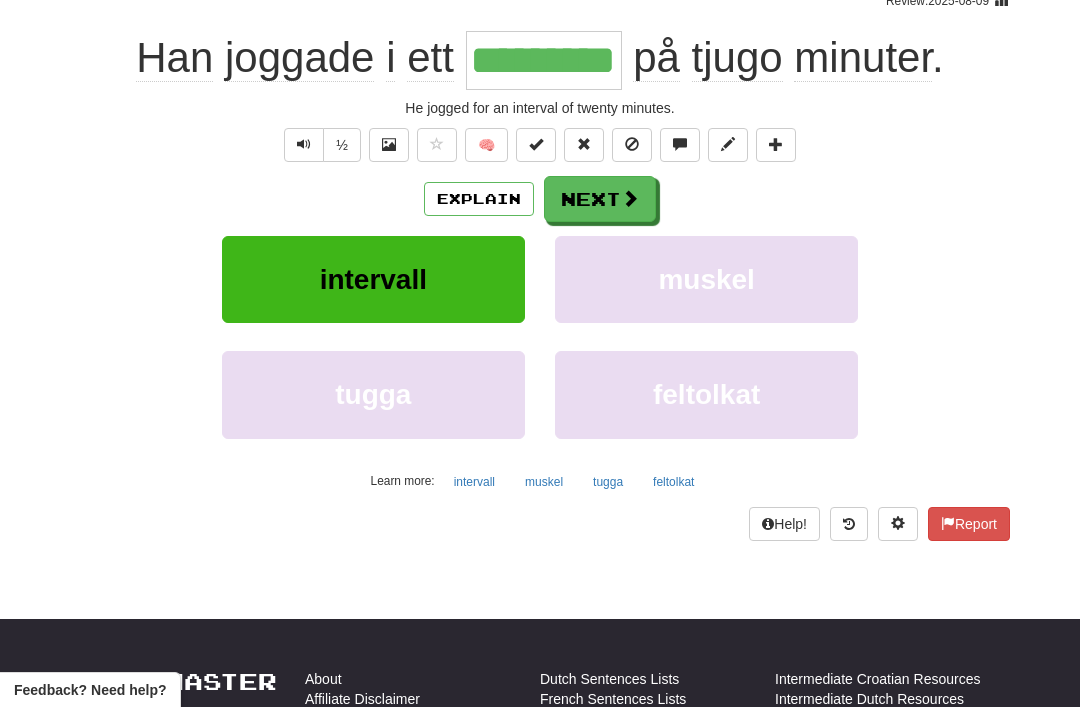 click on "Next" at bounding box center [600, 199] 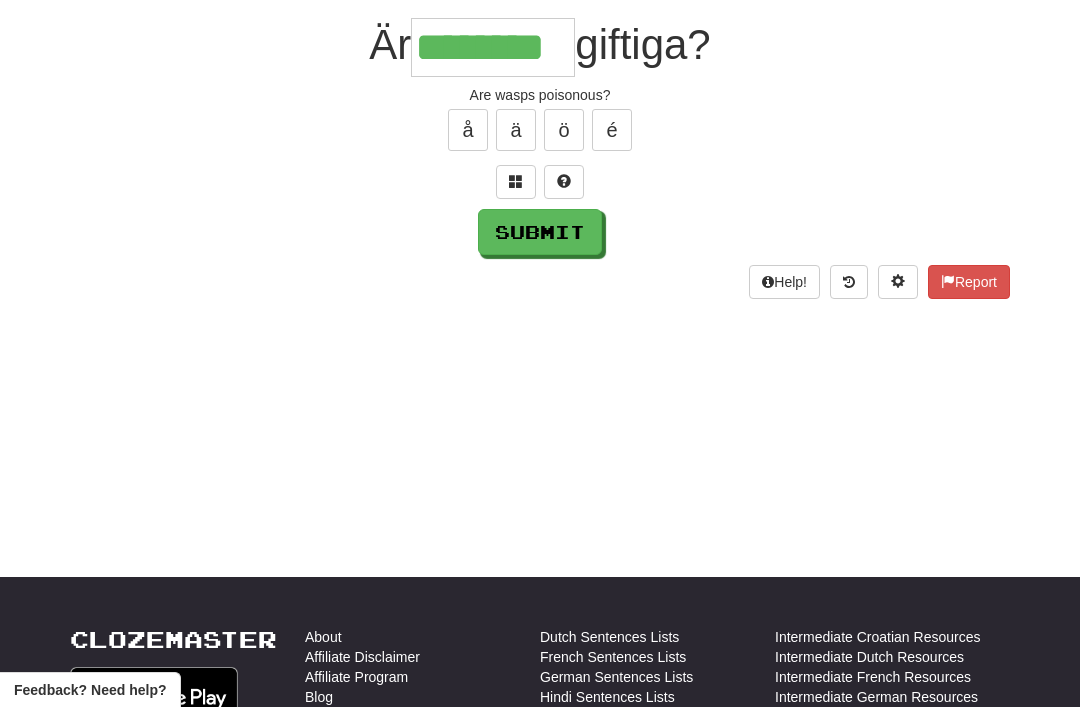 type on "********" 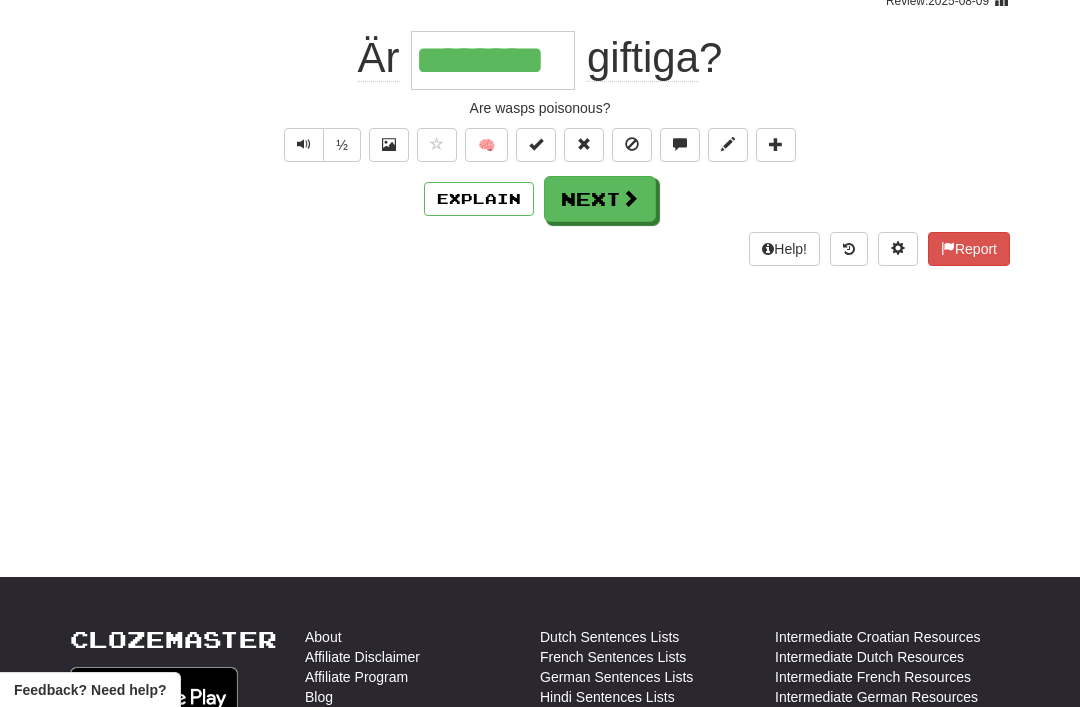 click on "Next" at bounding box center (600, 199) 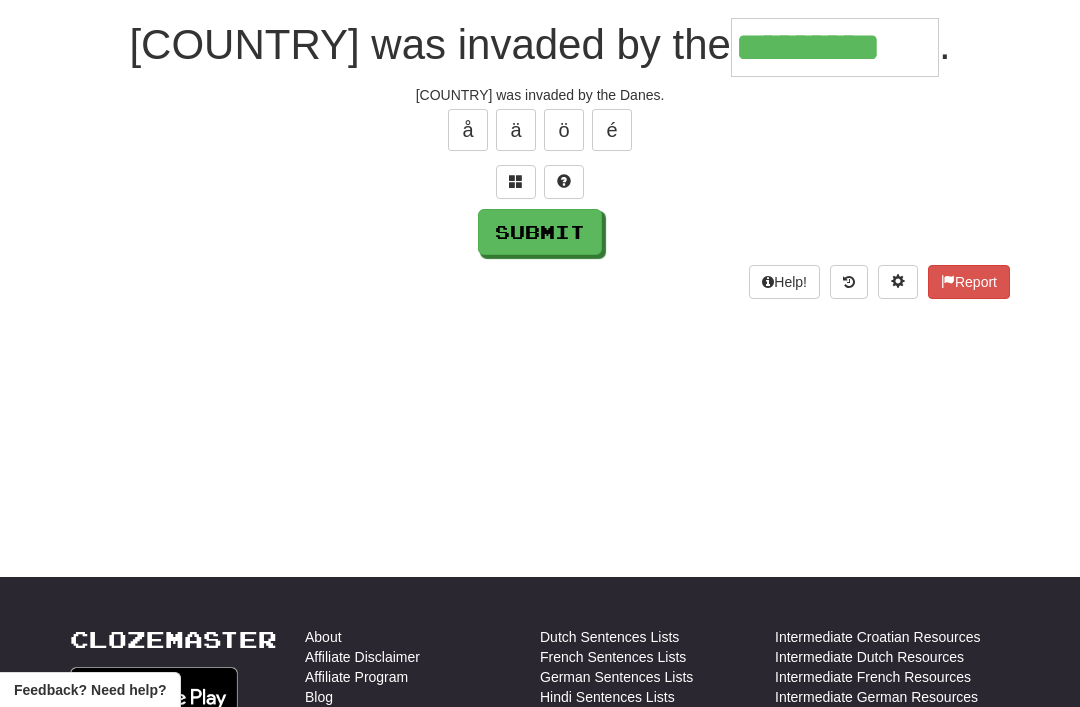type on "*********" 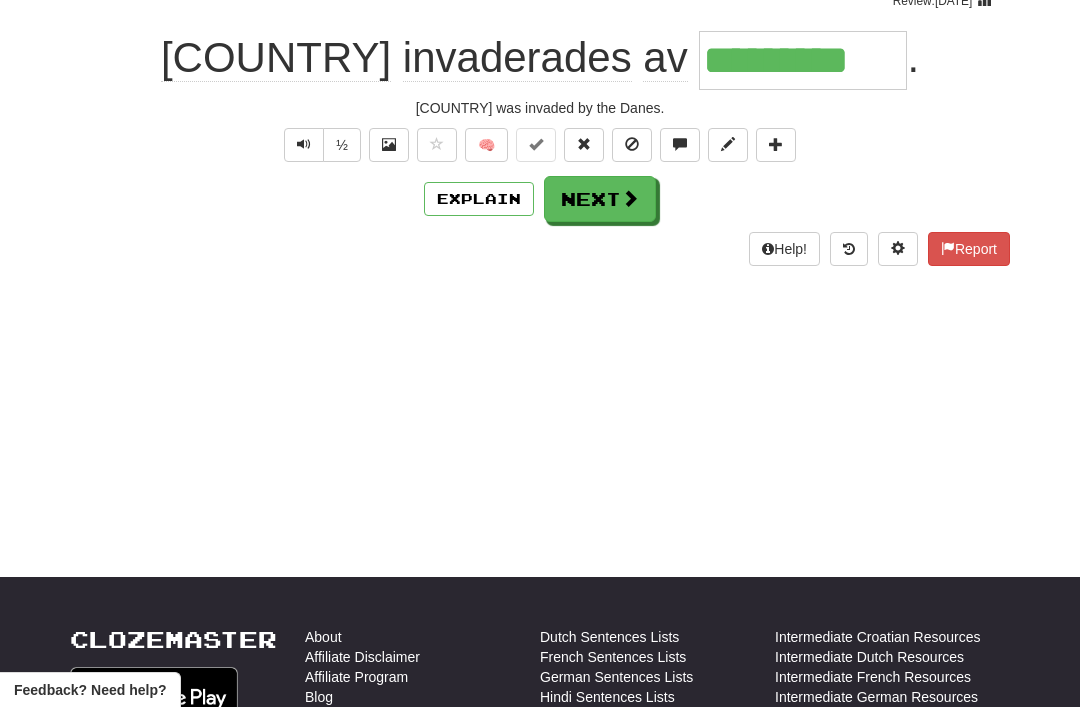 click on "Next" at bounding box center (600, 199) 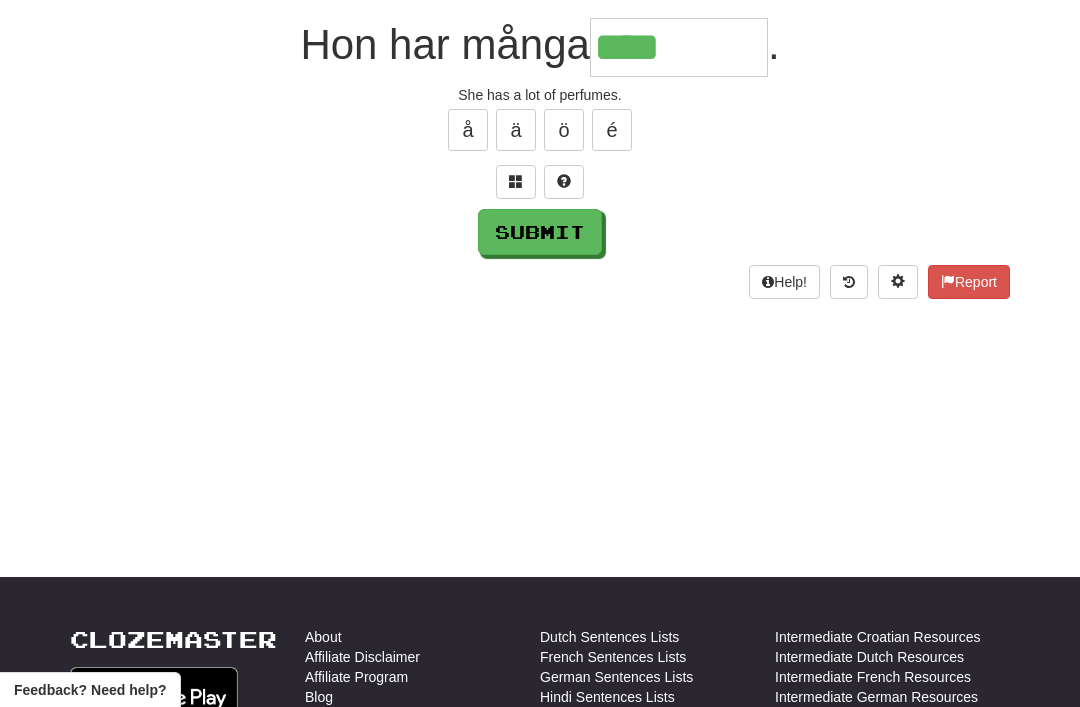 click at bounding box center [516, 181] 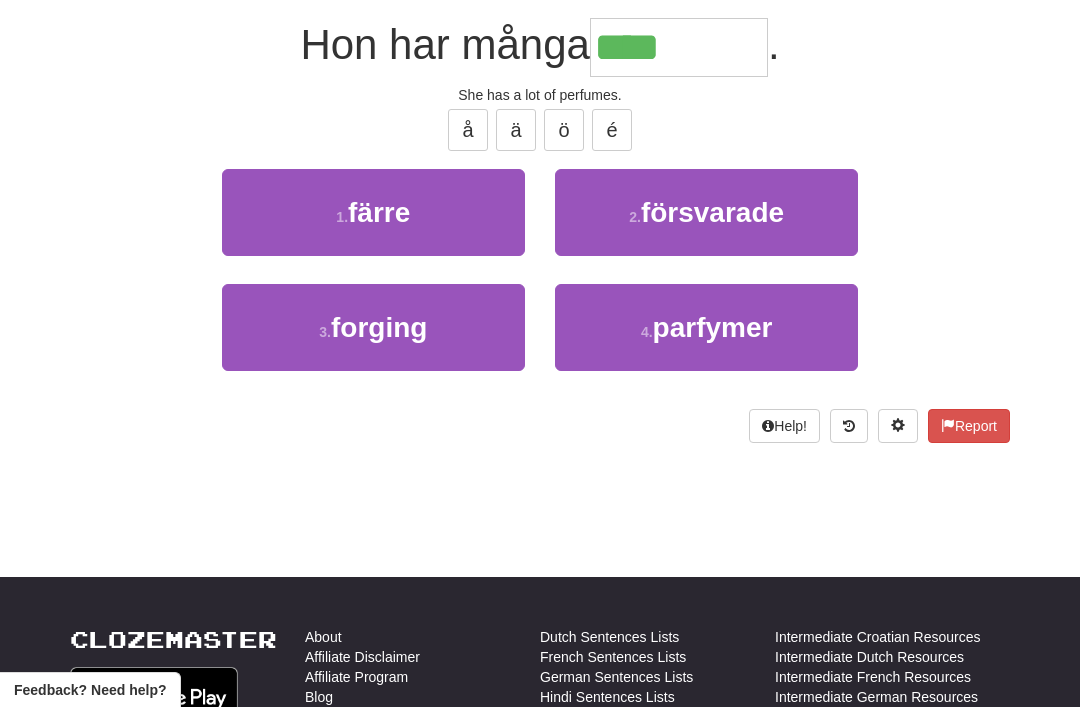 click on "parfymer" at bounding box center (713, 327) 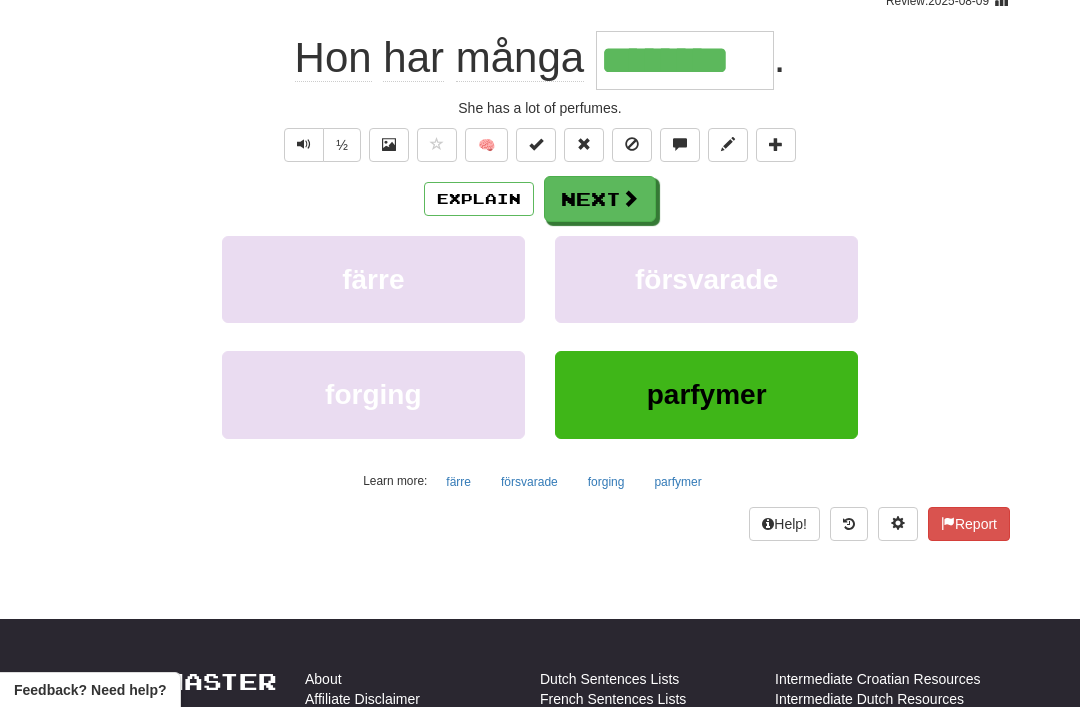 click on "Next" at bounding box center (600, 199) 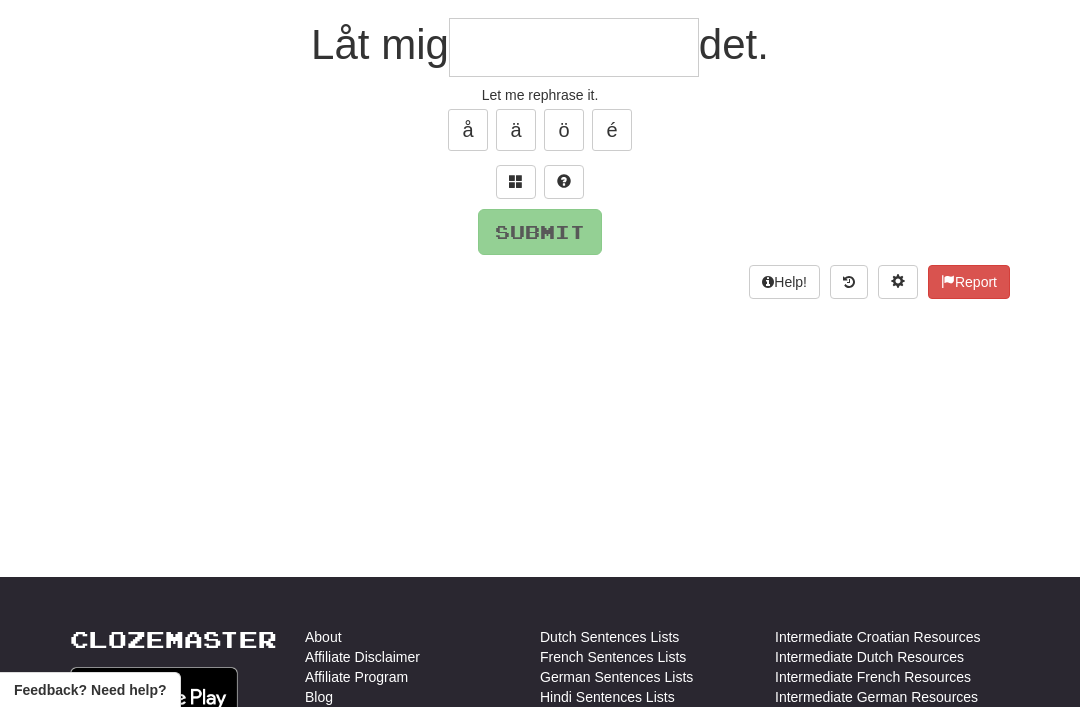 click at bounding box center [516, 182] 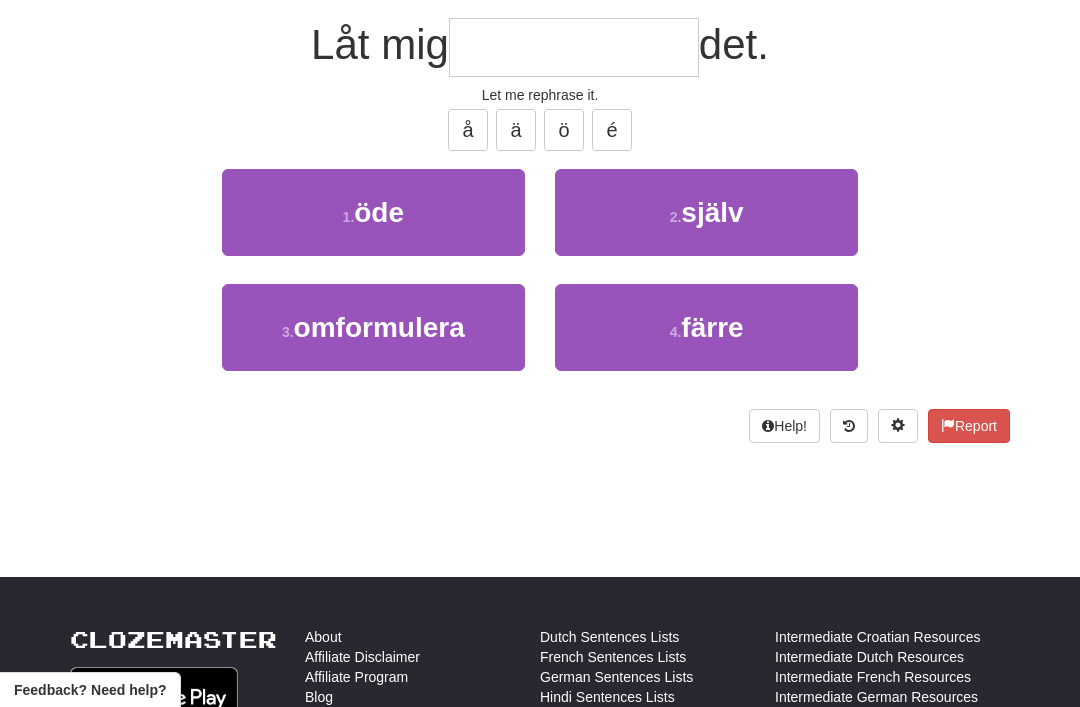 click on "omformulera" at bounding box center (379, 327) 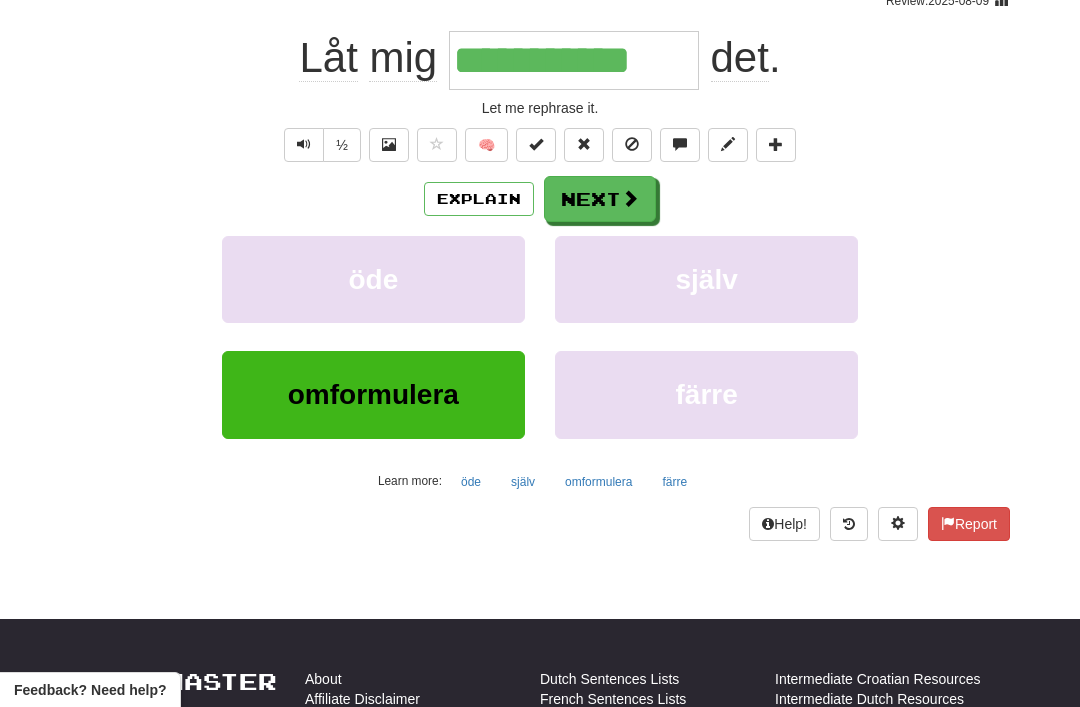 click on "Next" at bounding box center [600, 199] 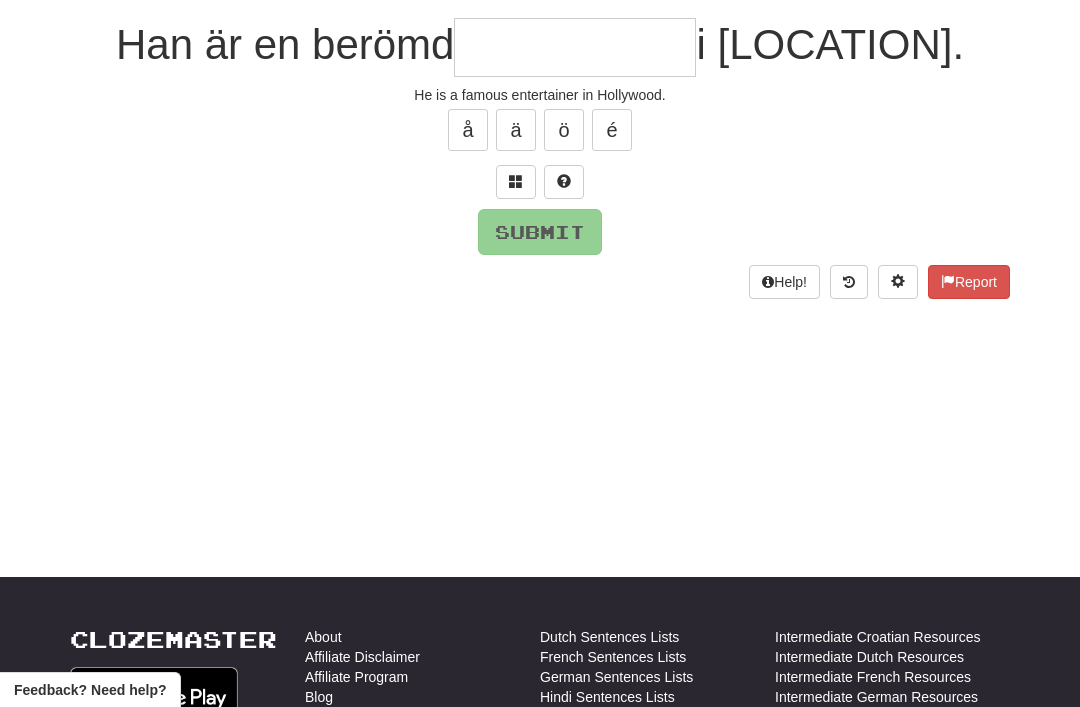 click at bounding box center (516, 181) 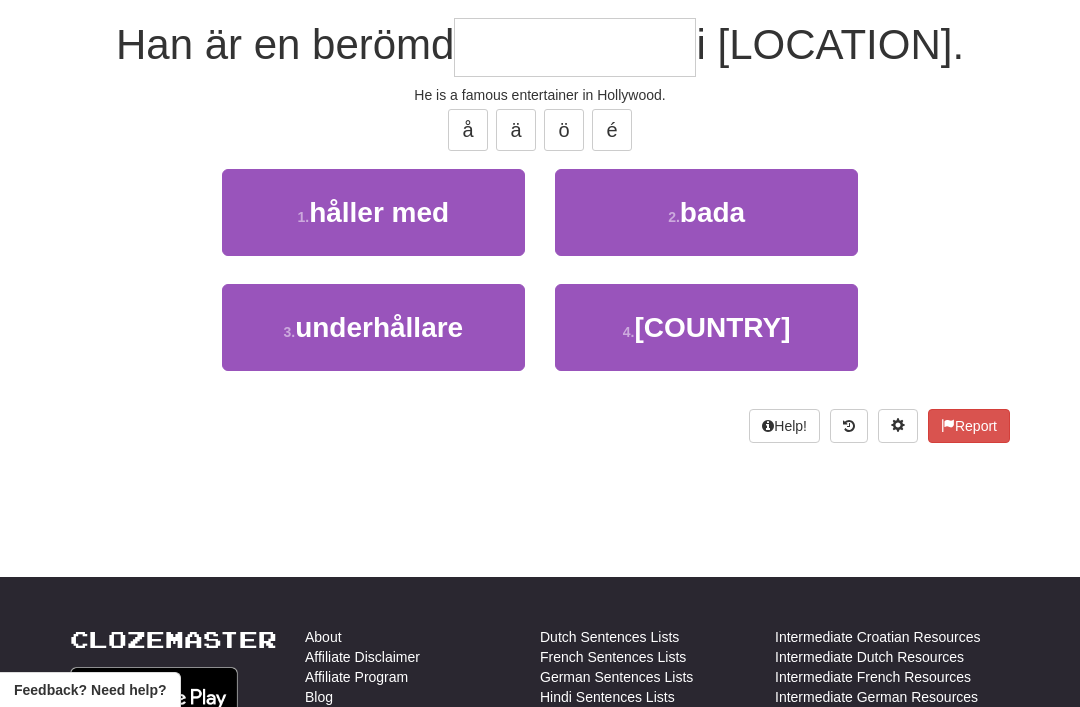 click on "underhållare" at bounding box center [379, 327] 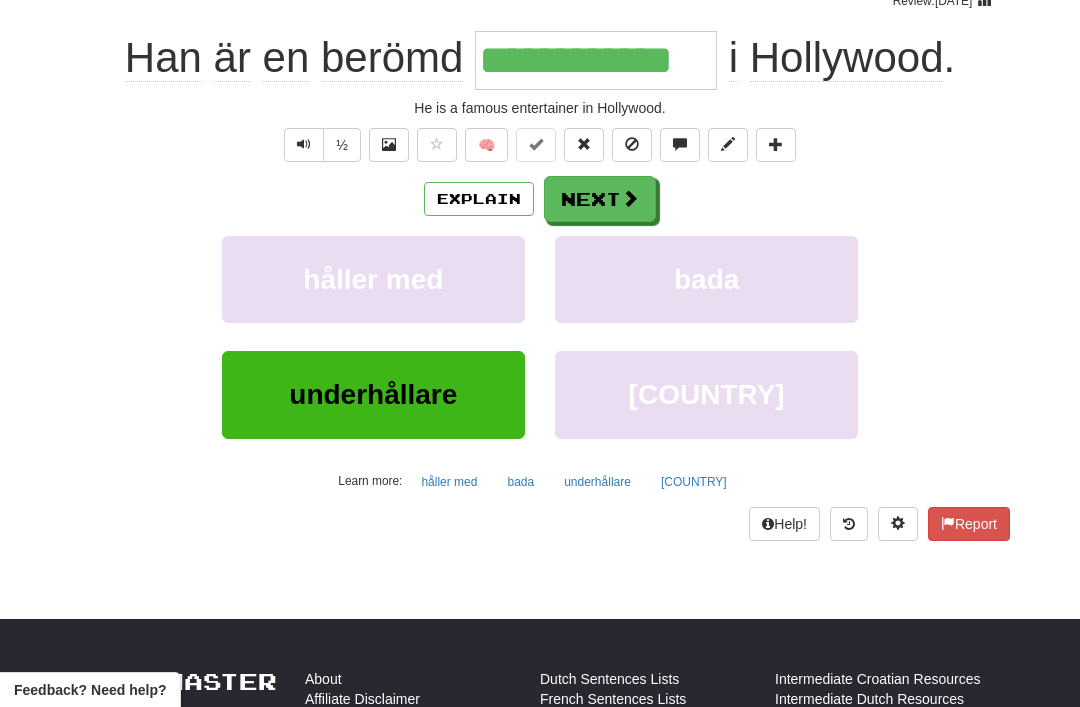 click on "Next" at bounding box center [600, 199] 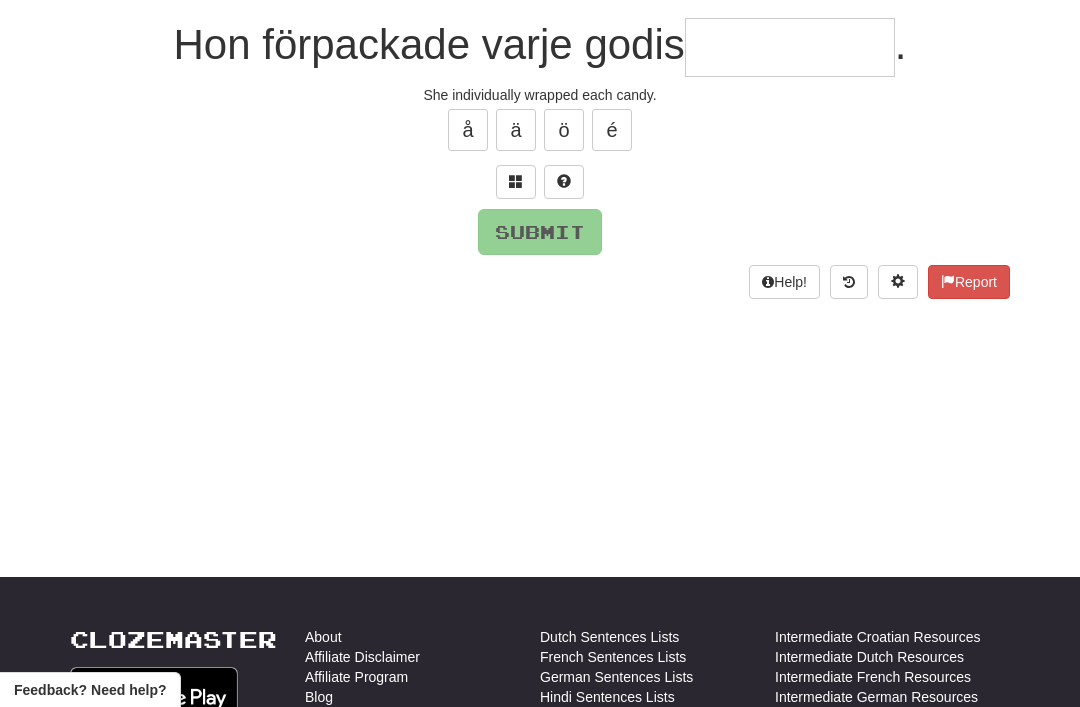 click at bounding box center [516, 182] 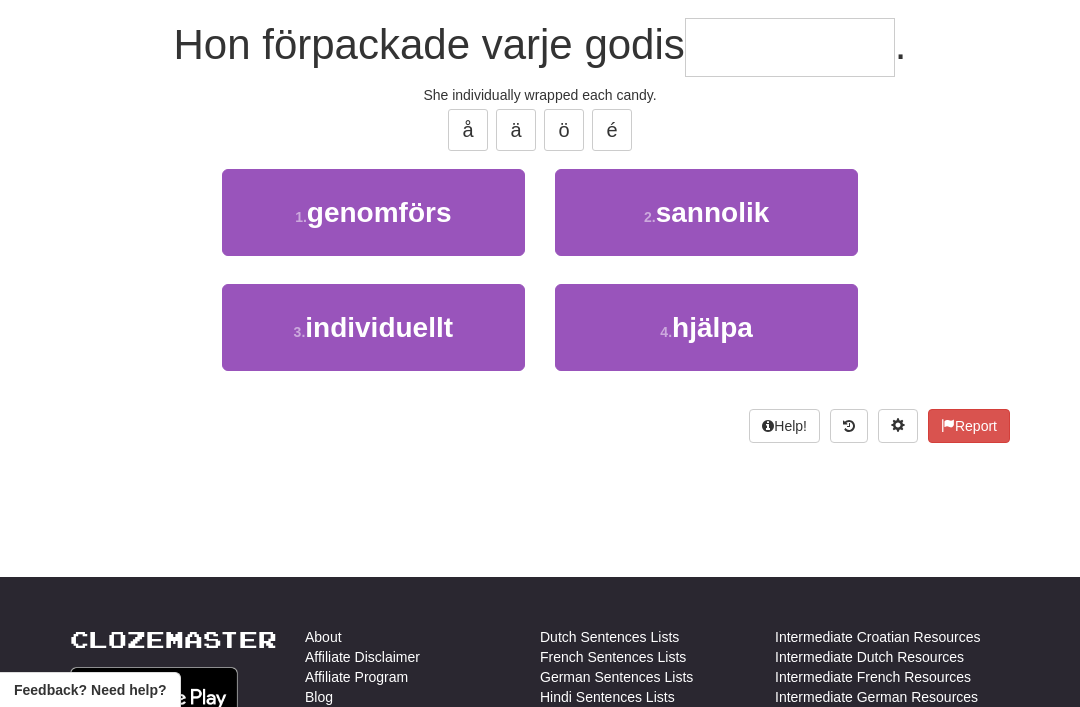 click on "individuellt" at bounding box center [379, 327] 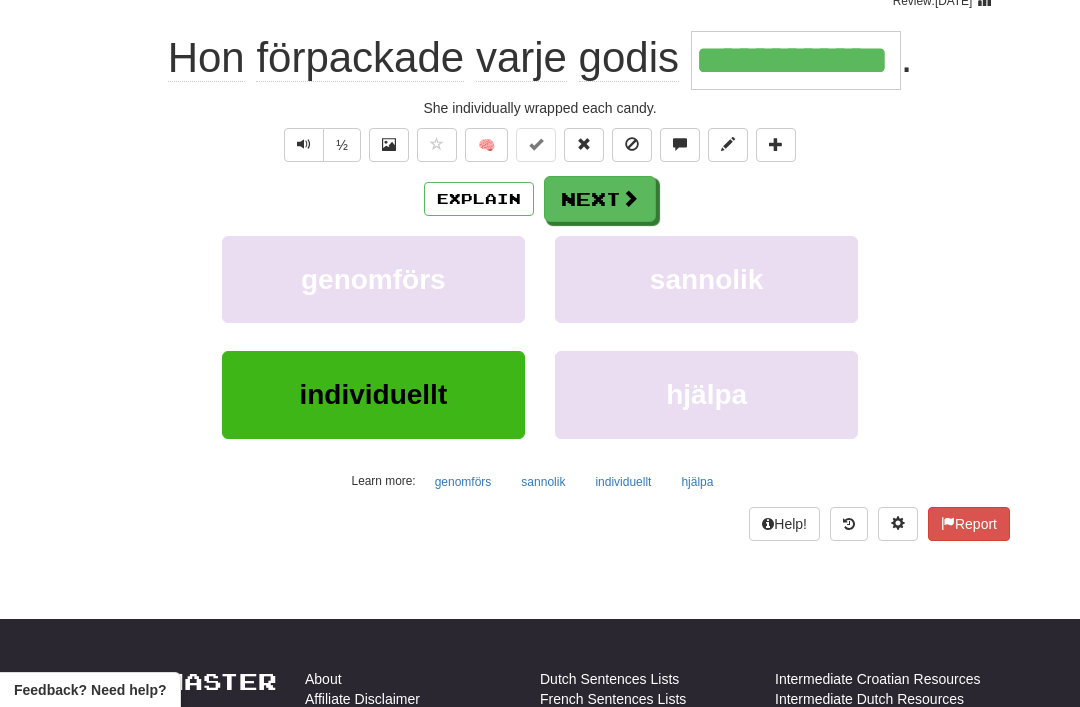 click on "Next" at bounding box center [600, 199] 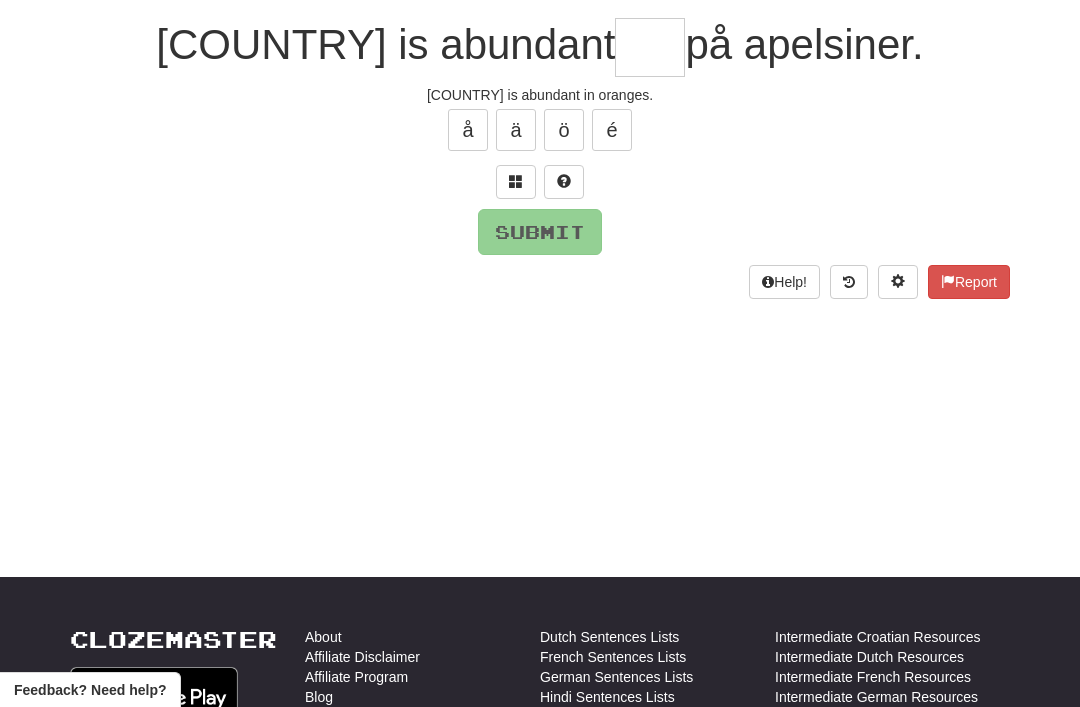 click at bounding box center (516, 181) 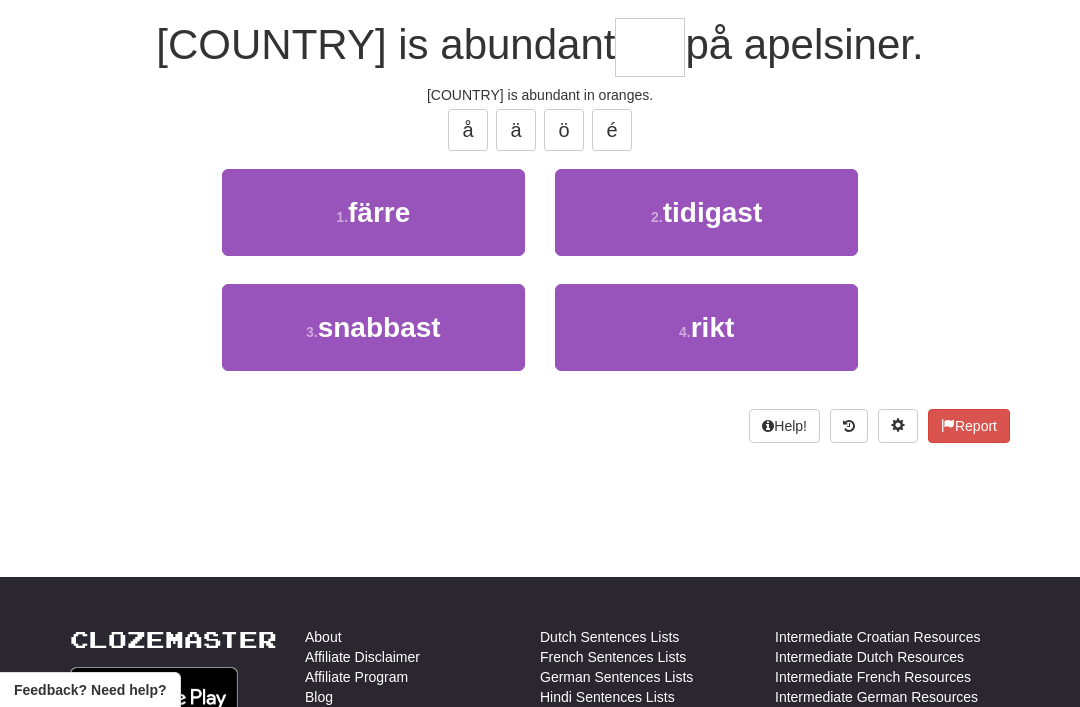 click on "rikt" at bounding box center [713, 327] 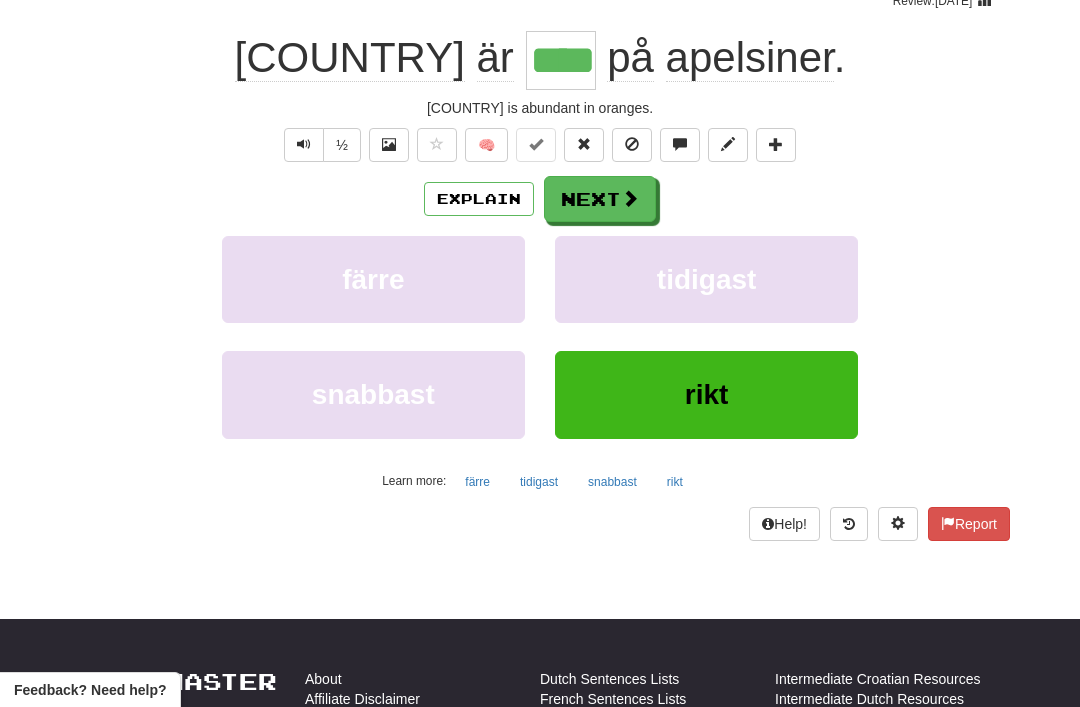 click on "Next" at bounding box center [600, 199] 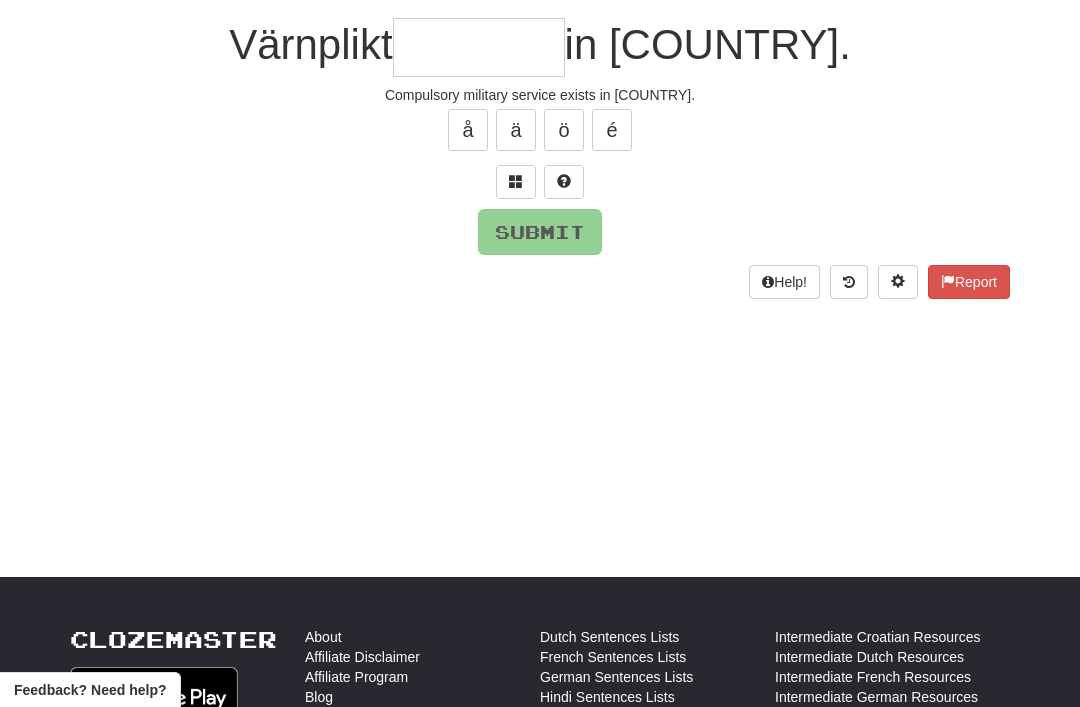 click at bounding box center [516, 181] 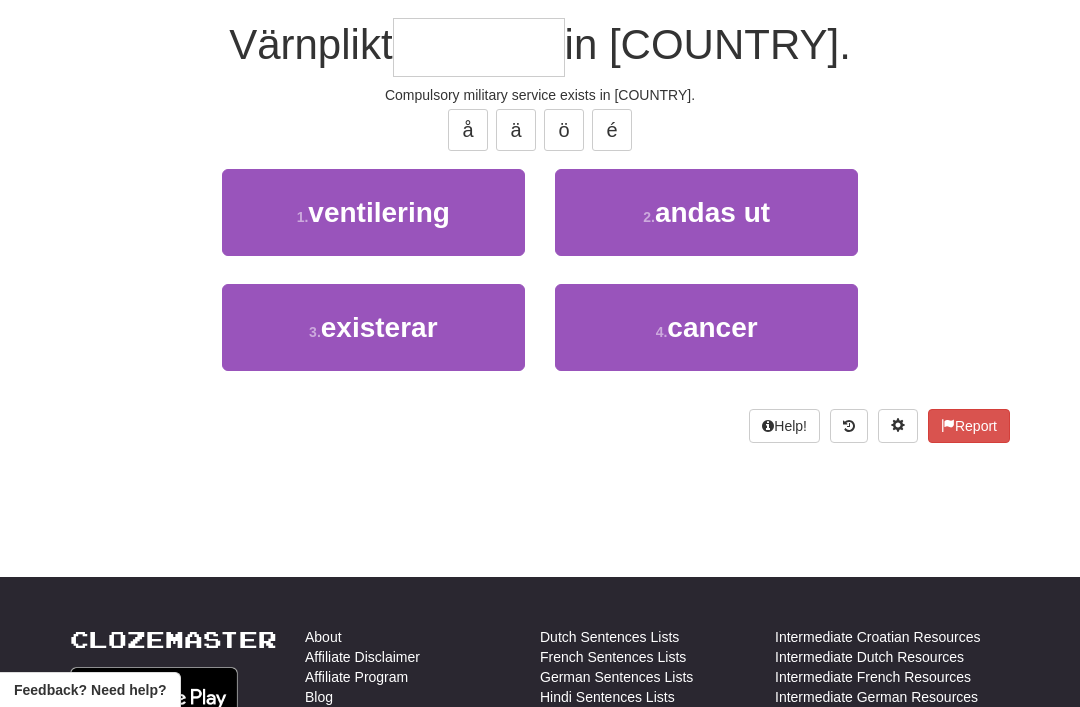 click on "existerar" at bounding box center (379, 327) 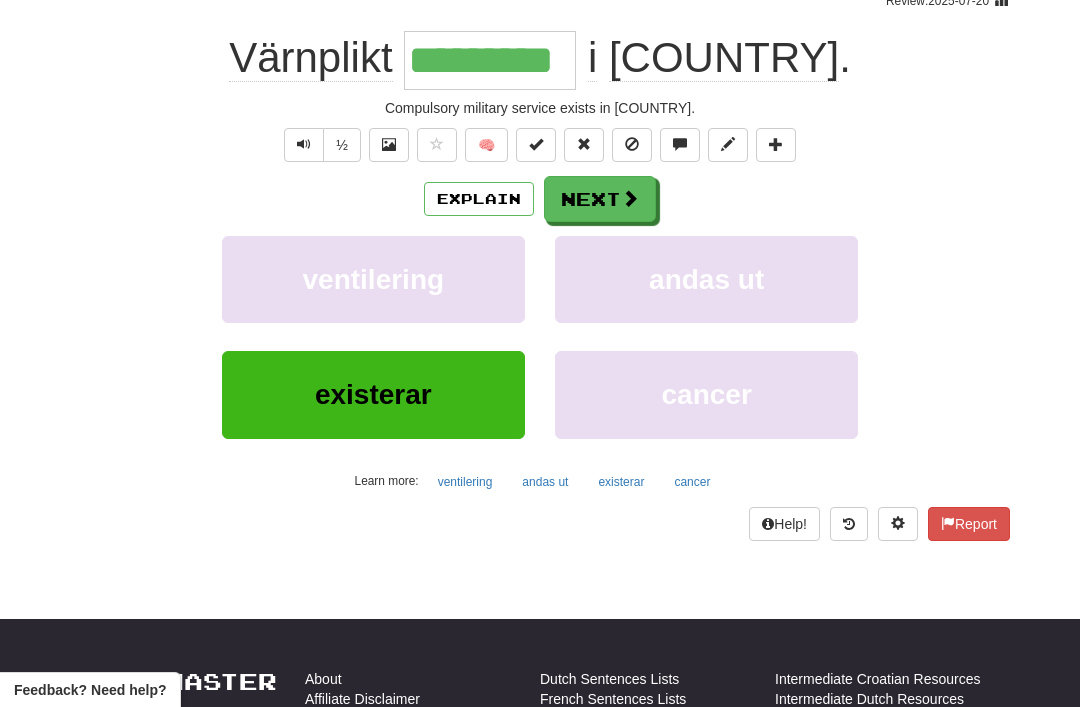 click on "Next" at bounding box center [600, 199] 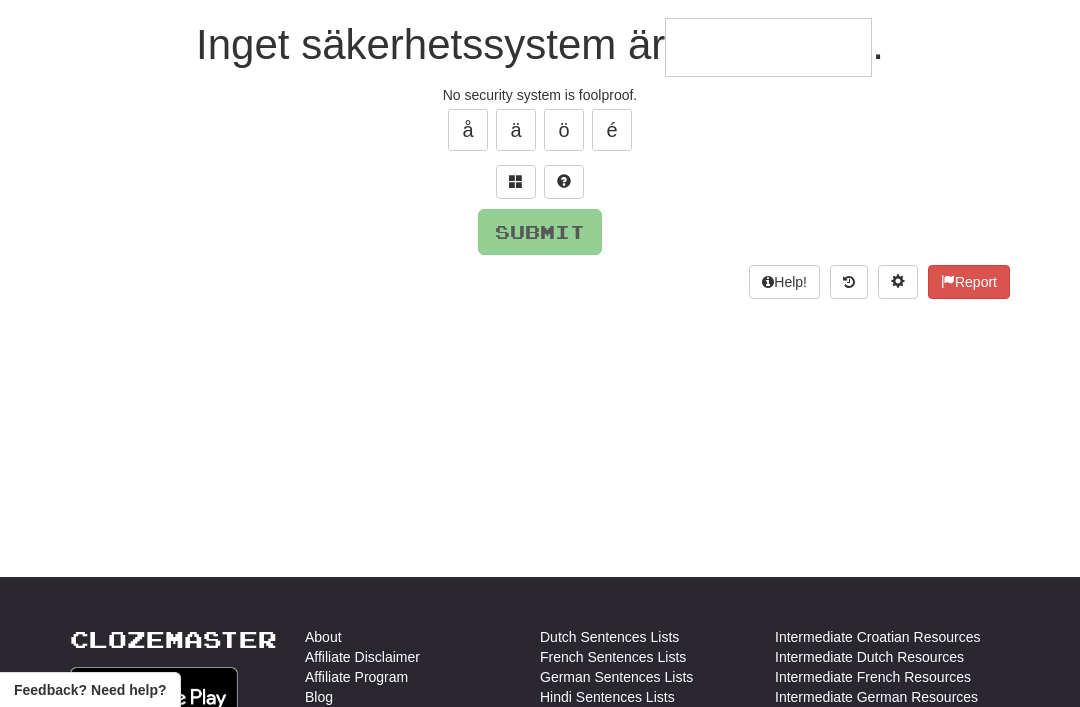 click at bounding box center (516, 181) 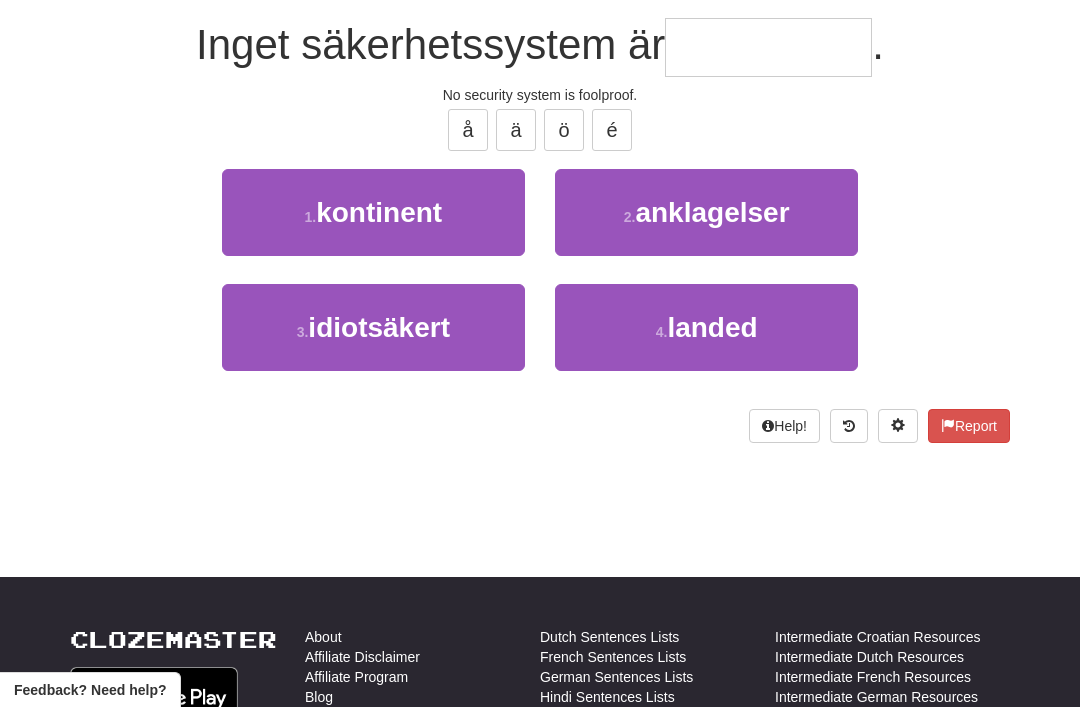 click on "idiotsäkert" at bounding box center [379, 327] 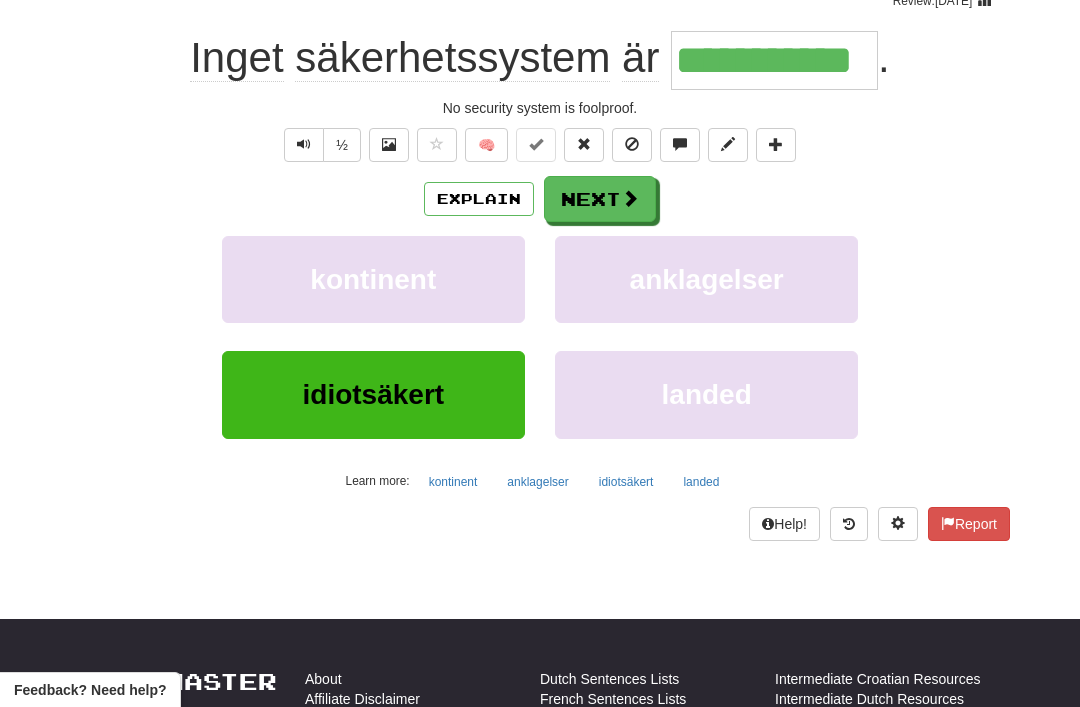 click on "Next" at bounding box center (600, 199) 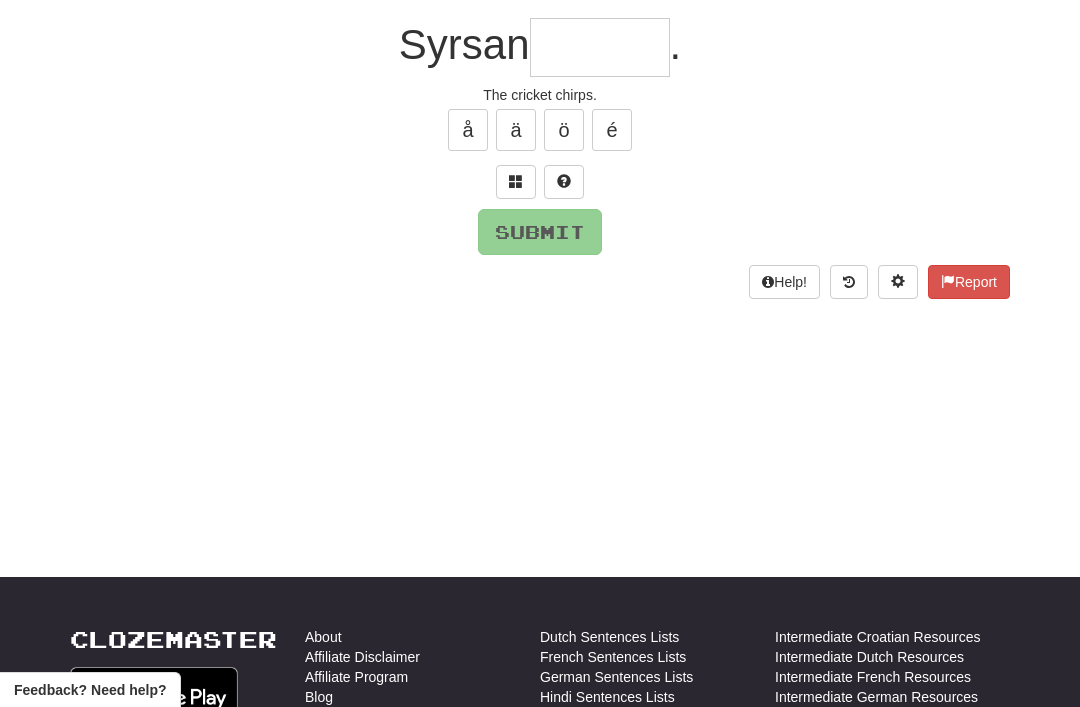 click at bounding box center [516, 182] 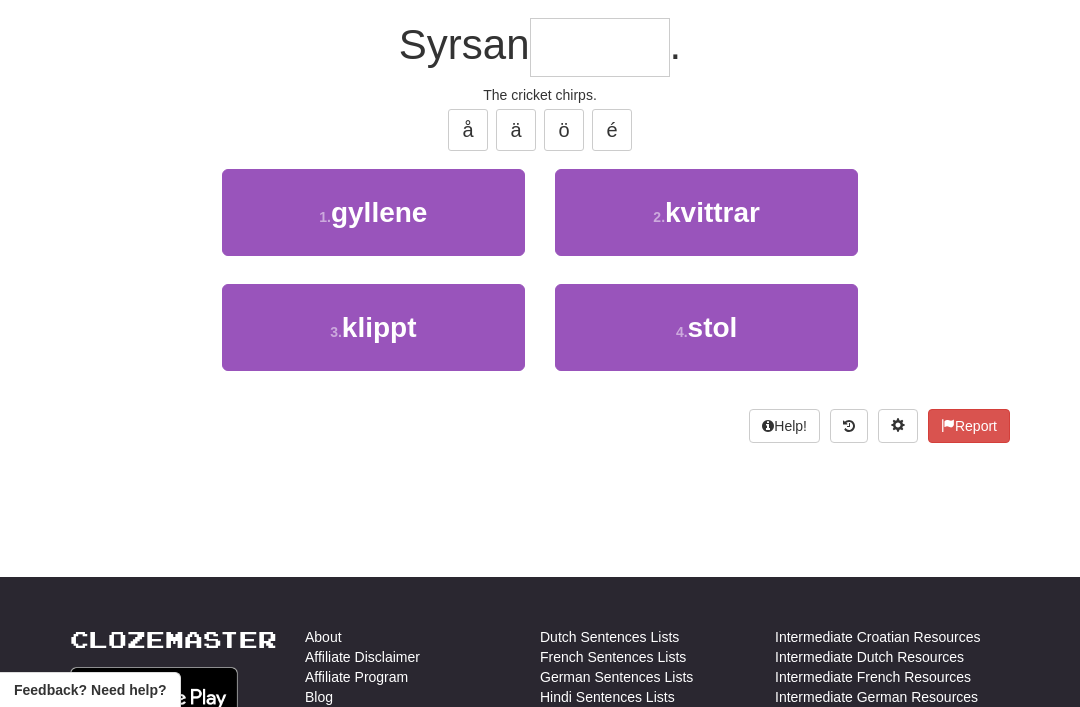click on "kvittrar" at bounding box center (712, 212) 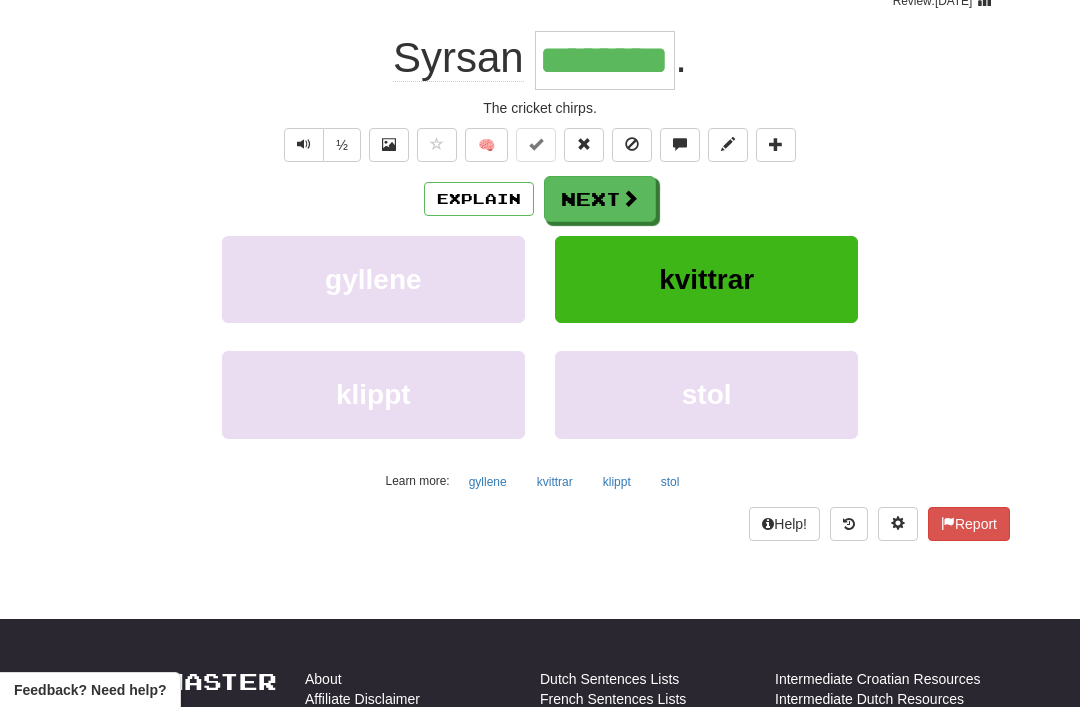 click on "Next" at bounding box center [600, 199] 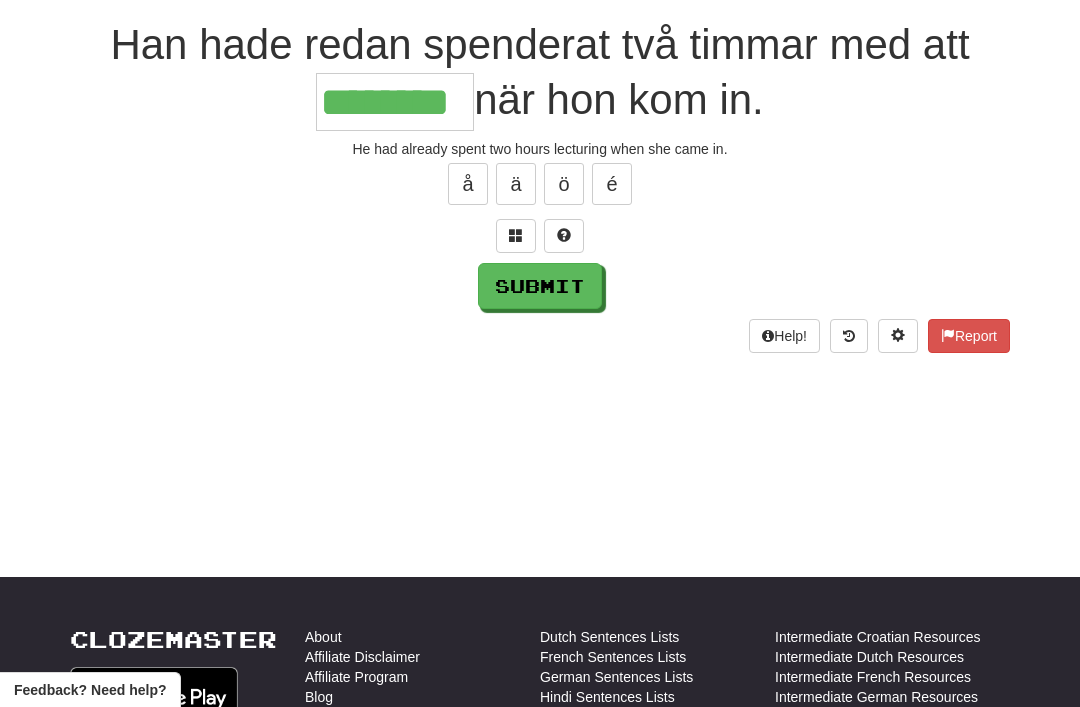 type on "********" 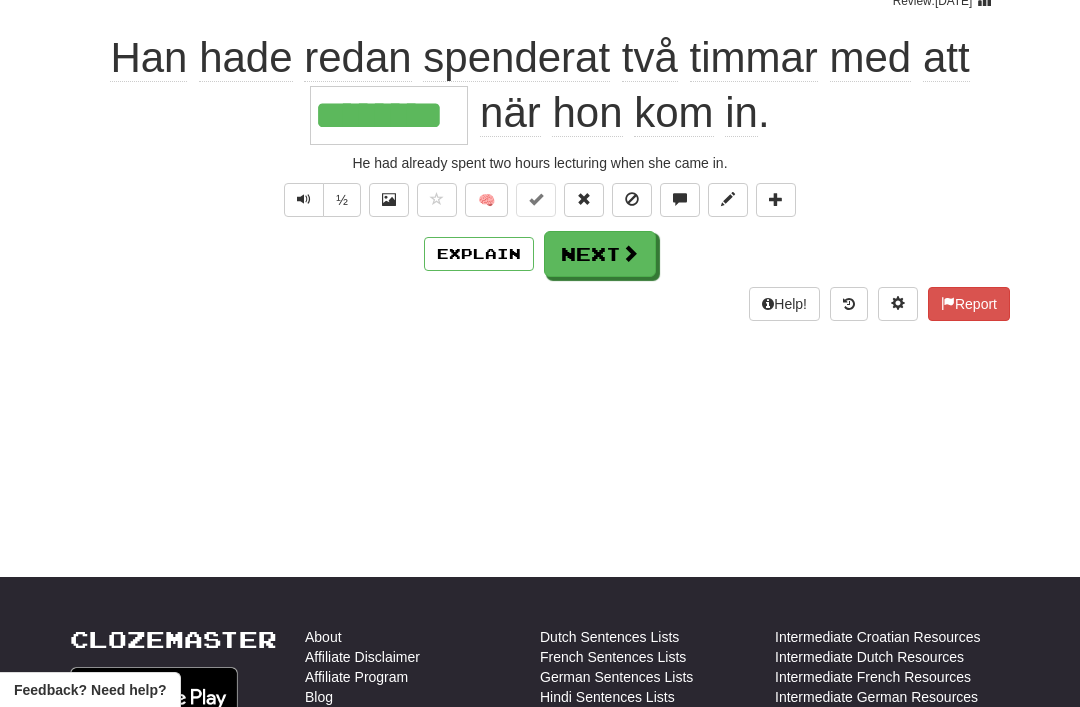 click on "Next" at bounding box center (600, 254) 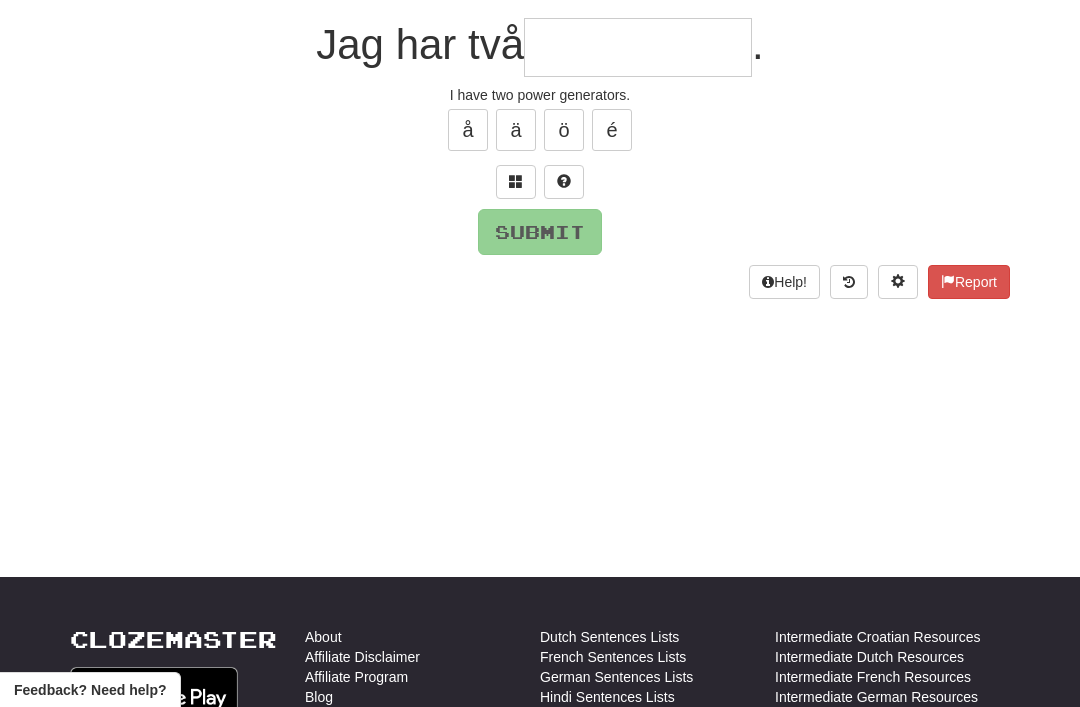 click at bounding box center (516, 182) 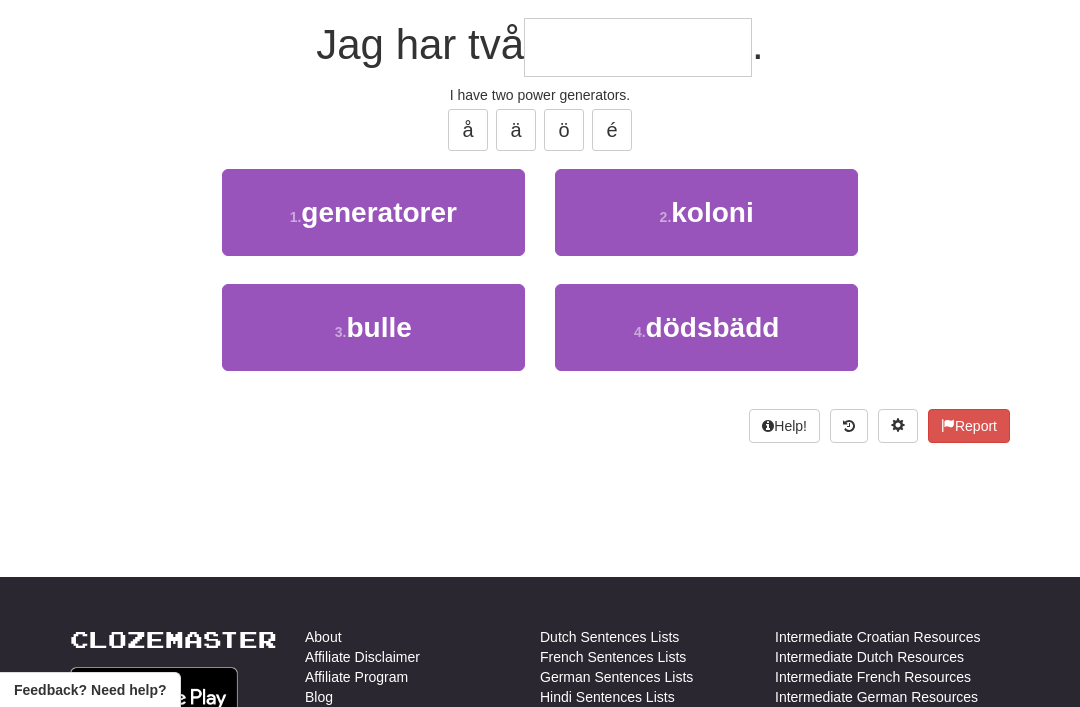 click on "generatorer" at bounding box center (379, 212) 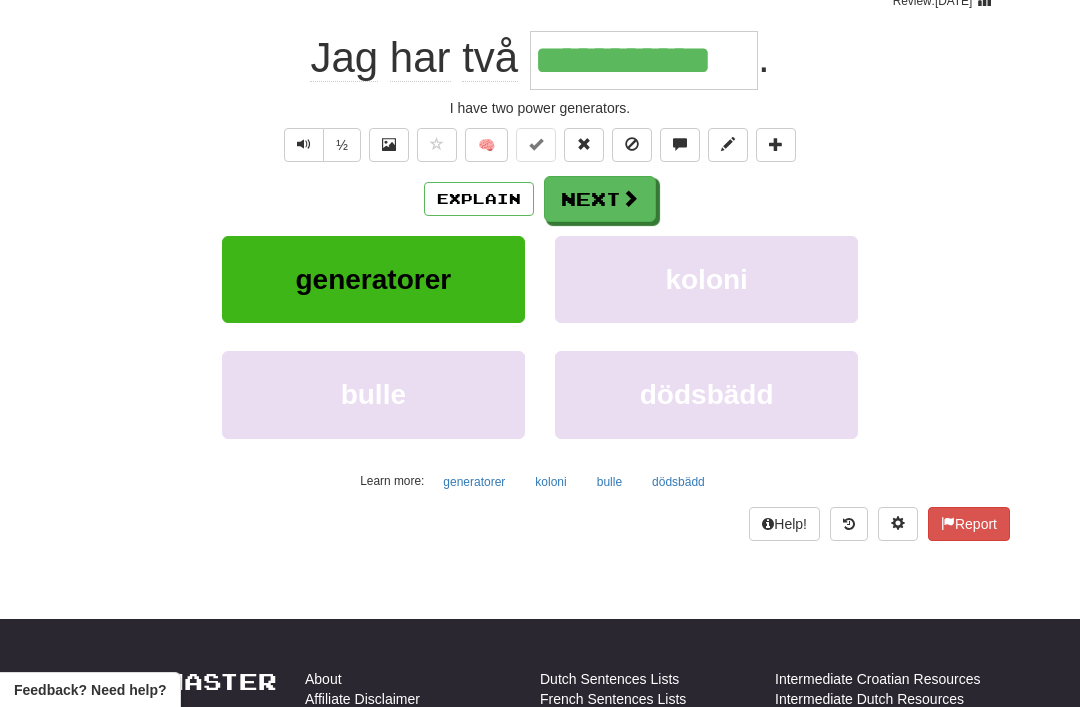 click on "Next" at bounding box center [600, 199] 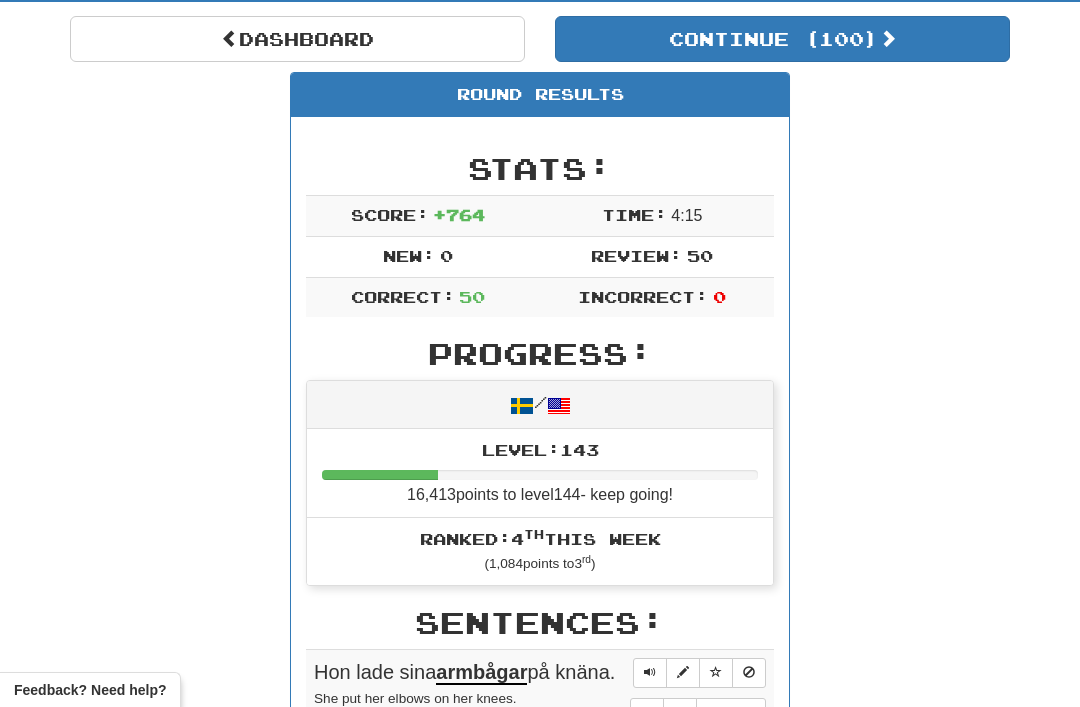 click on "Dashboard" at bounding box center (297, 39) 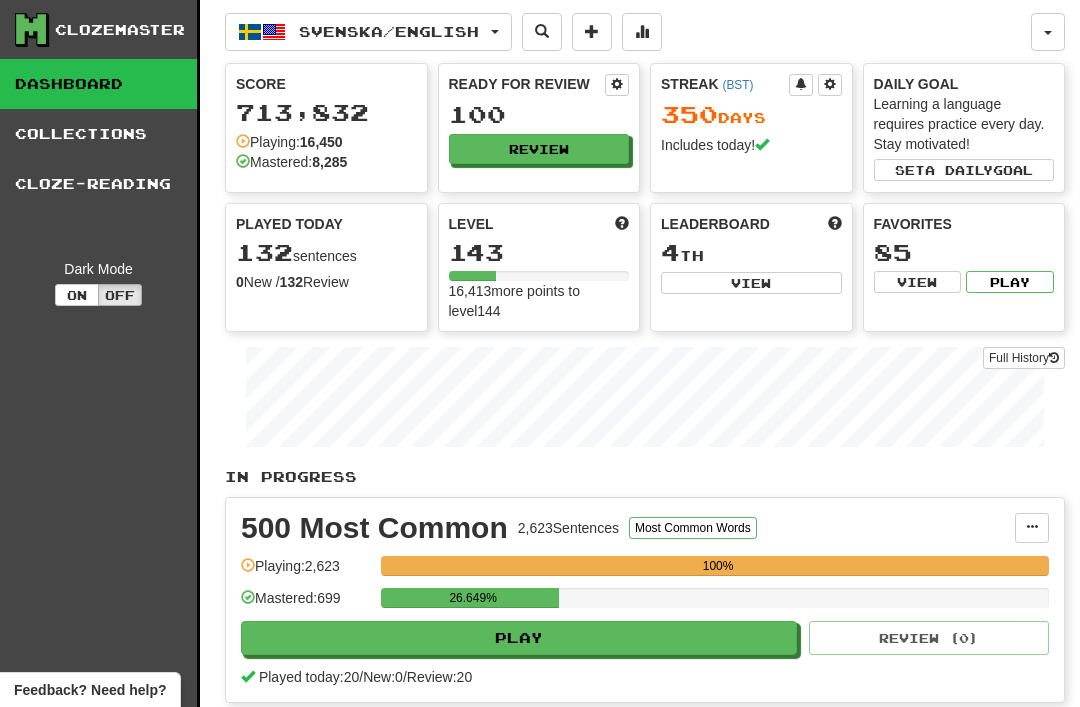 scroll, scrollTop: 0, scrollLeft: 0, axis: both 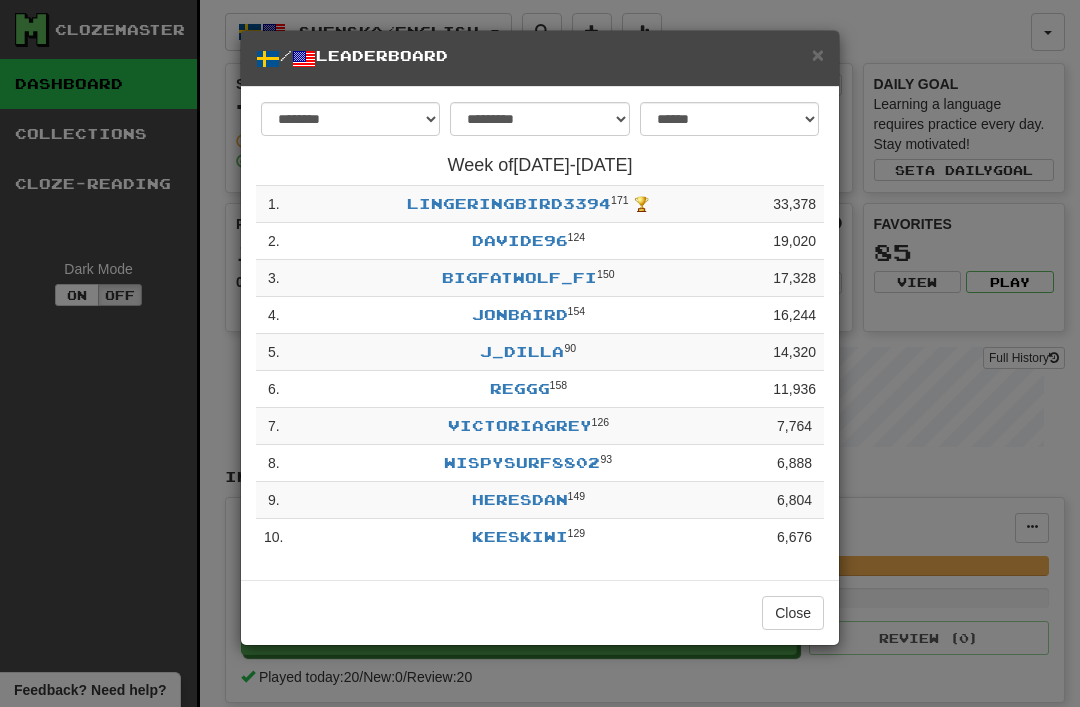 click on "×" at bounding box center (818, 54) 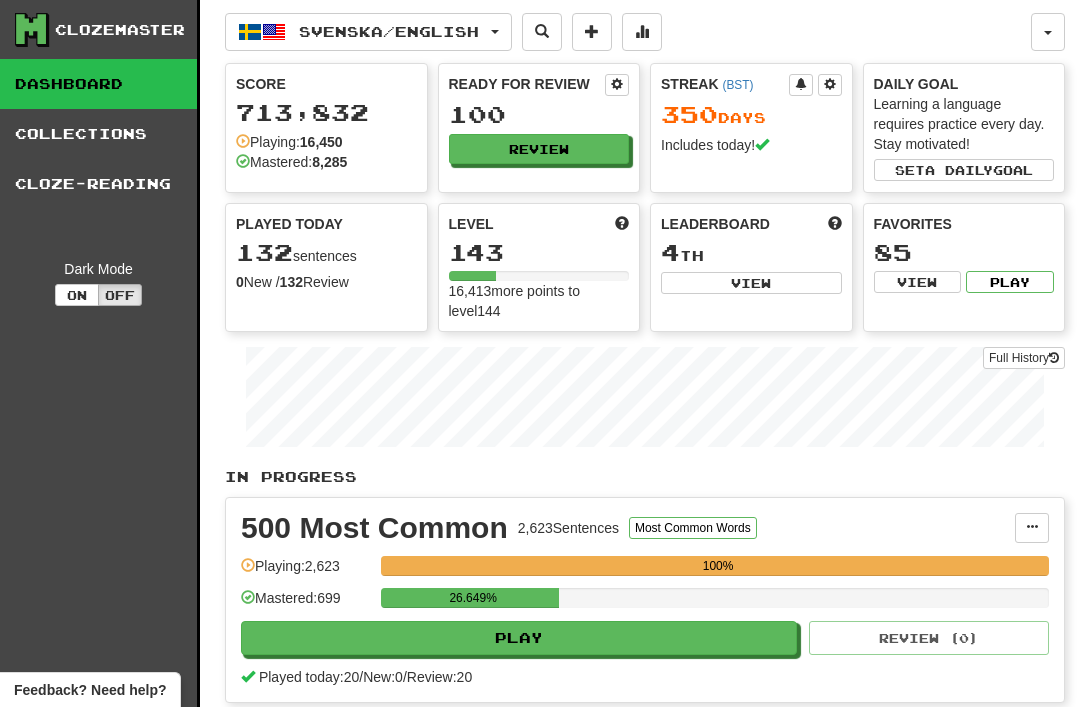 click on "Review" at bounding box center (539, 149) 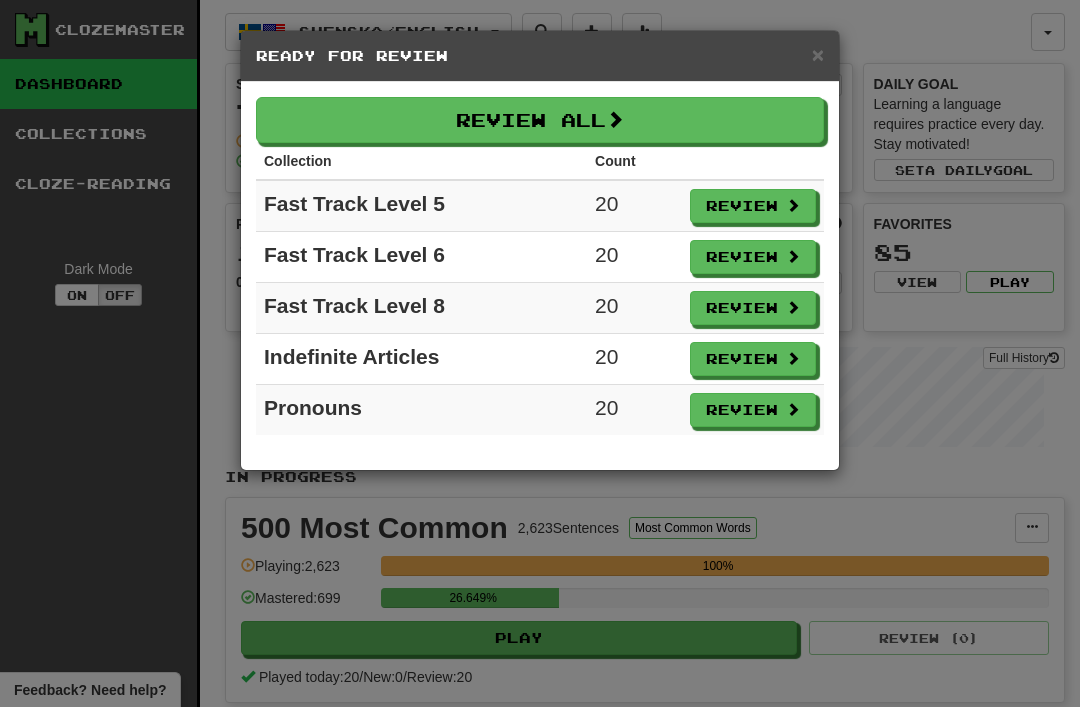 click on "Review All" at bounding box center (540, 120) 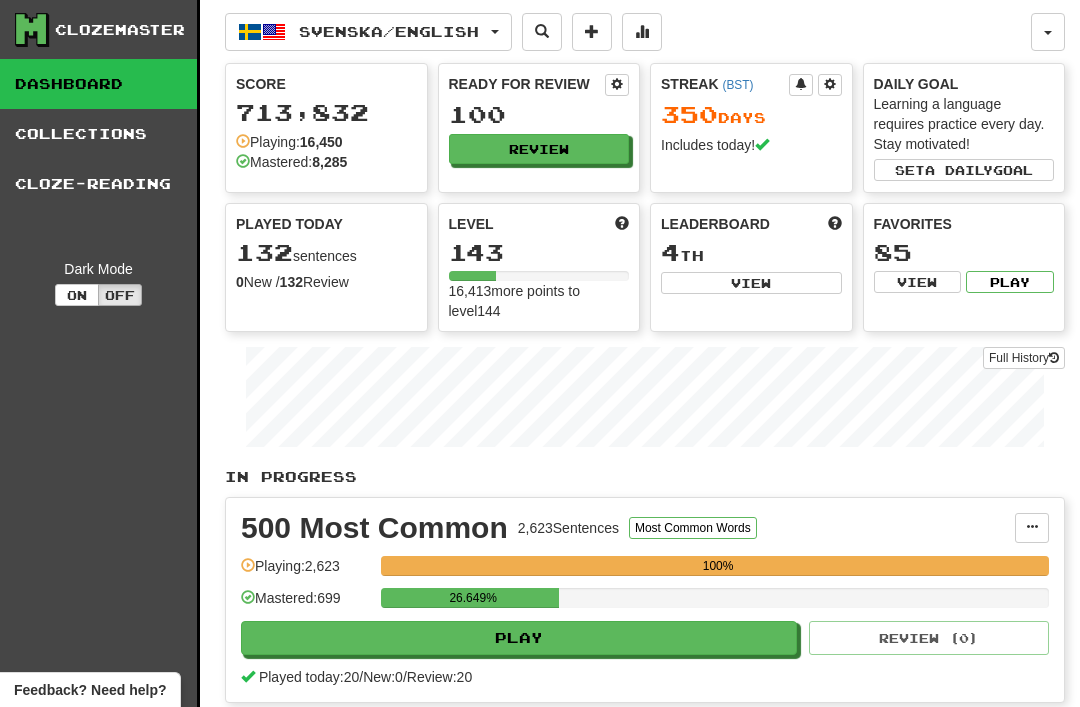 select on "**" 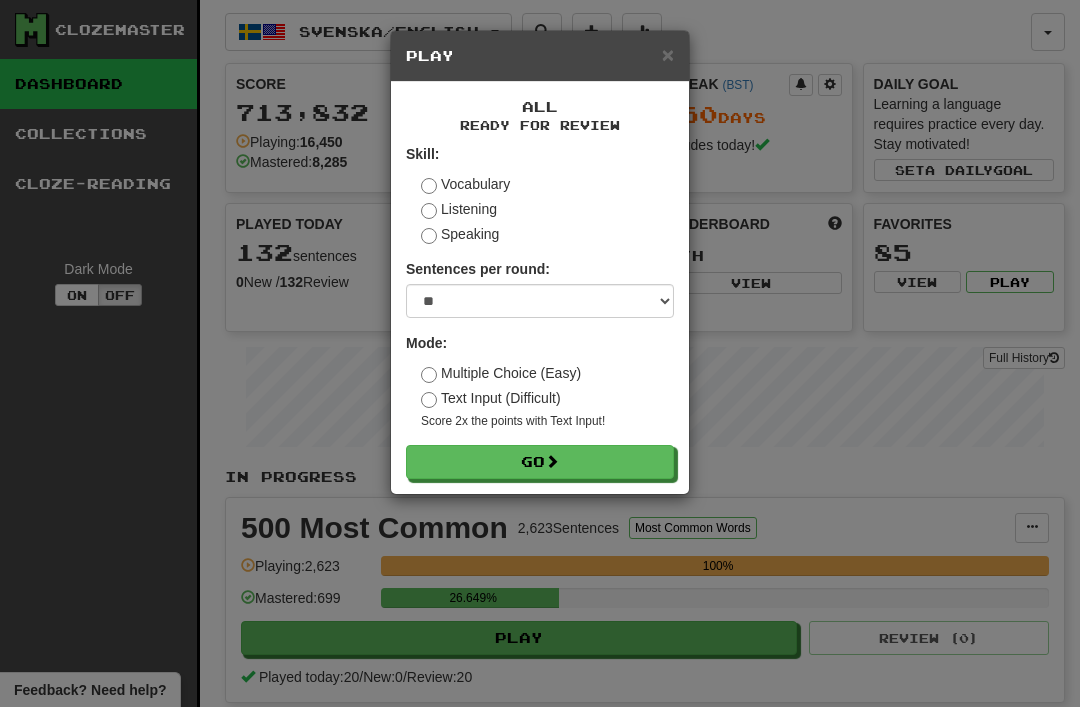click on "Go" at bounding box center (540, 462) 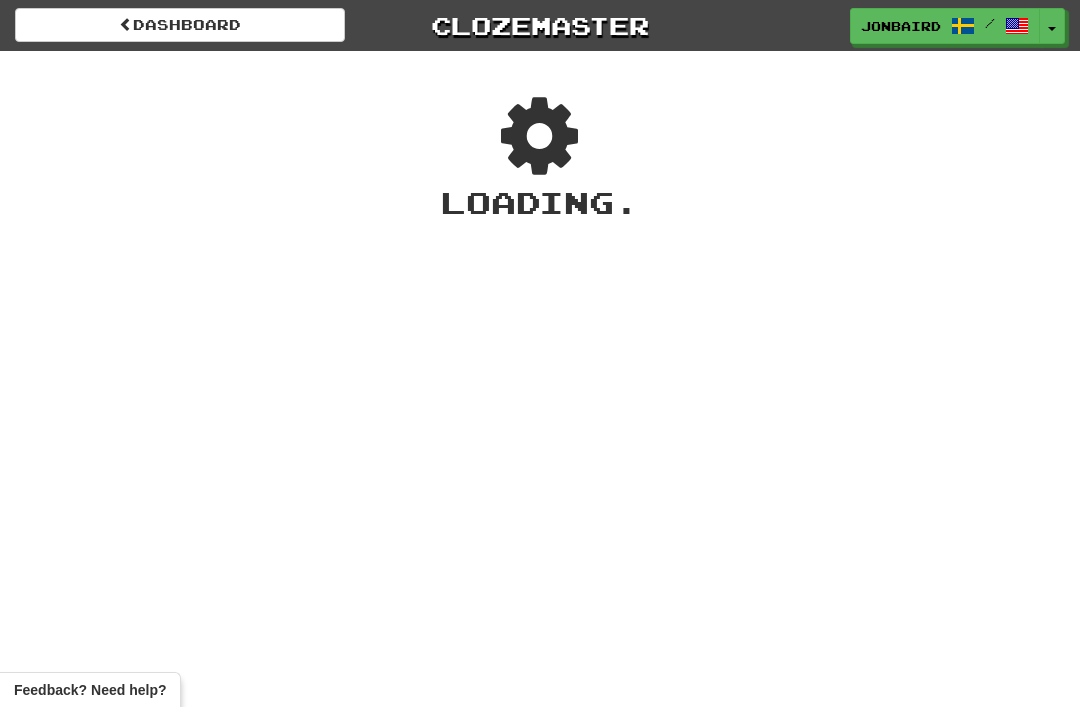 scroll, scrollTop: 0, scrollLeft: 0, axis: both 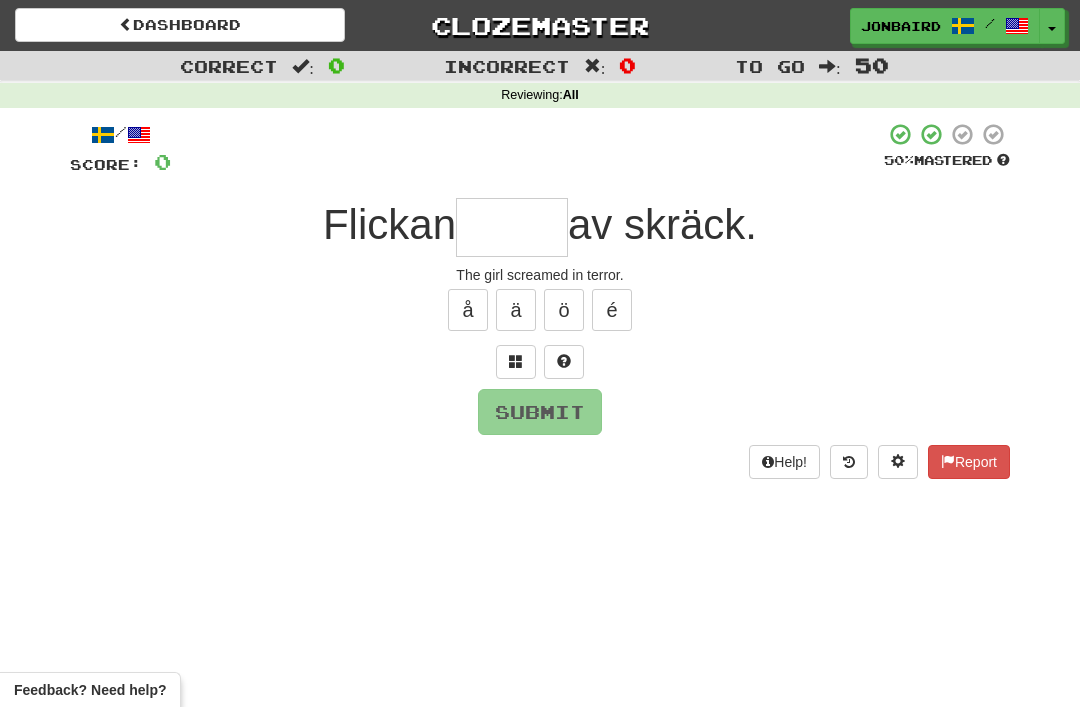 click at bounding box center (512, 227) 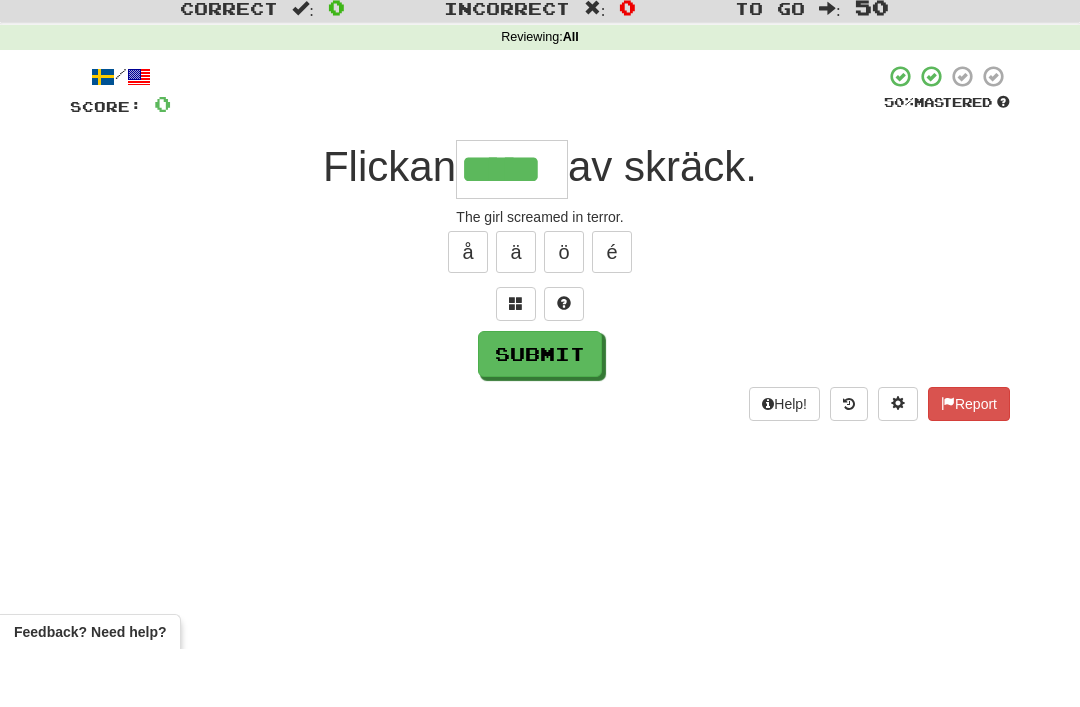 type on "*****" 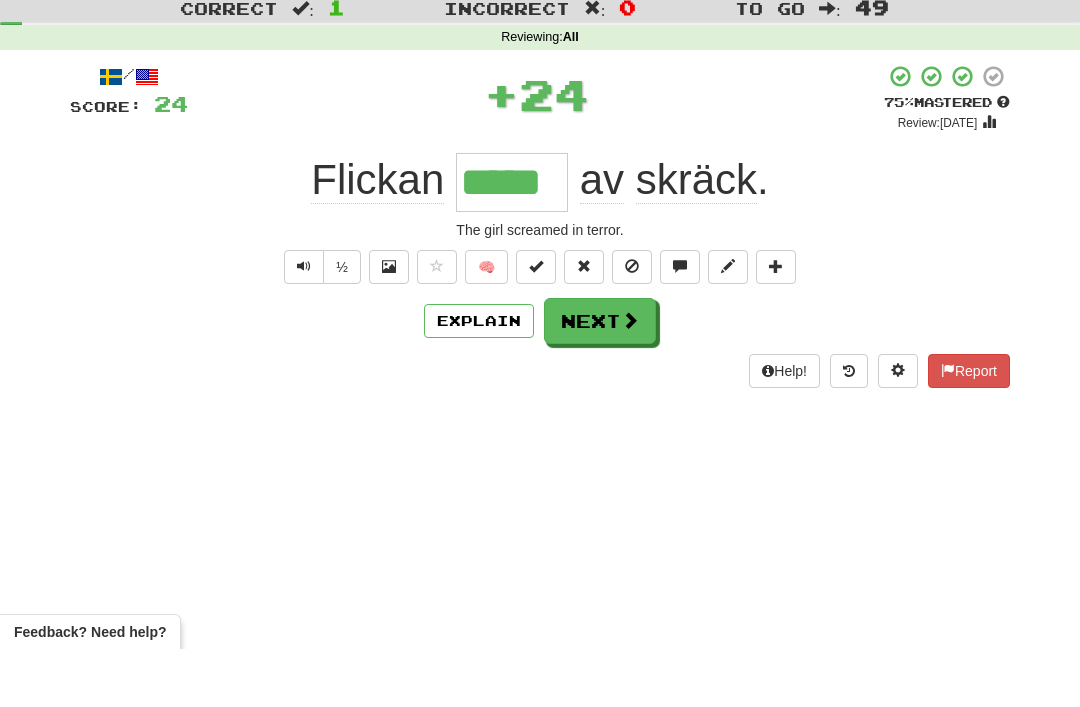 scroll, scrollTop: 58, scrollLeft: 0, axis: vertical 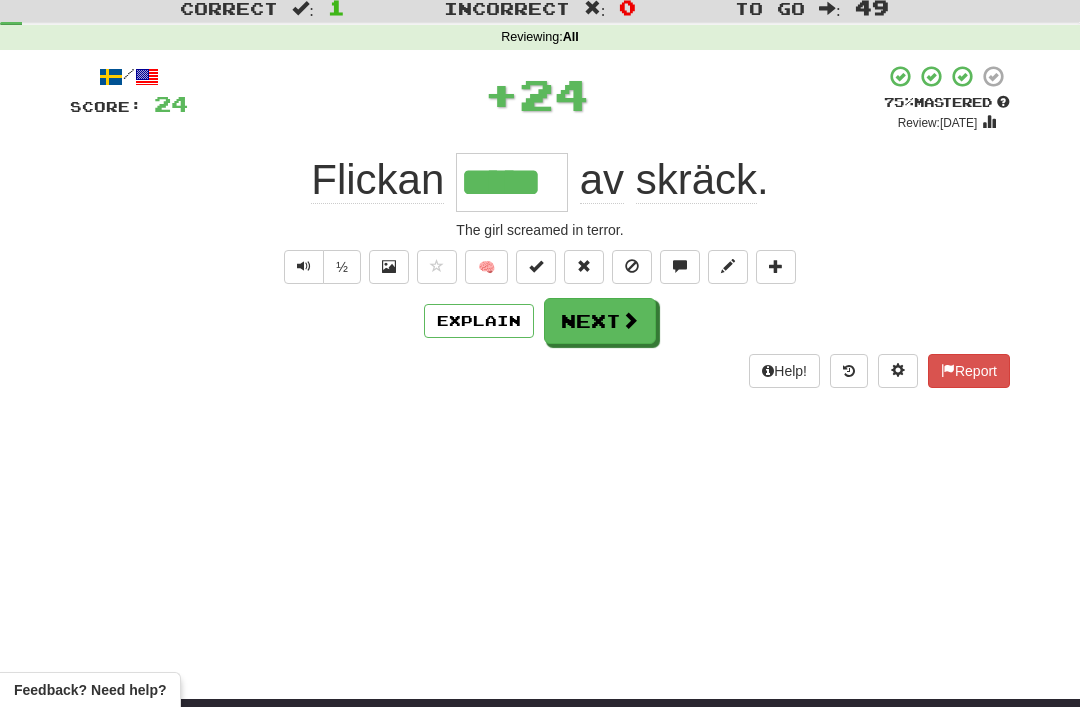 click on "Next" at bounding box center (600, 321) 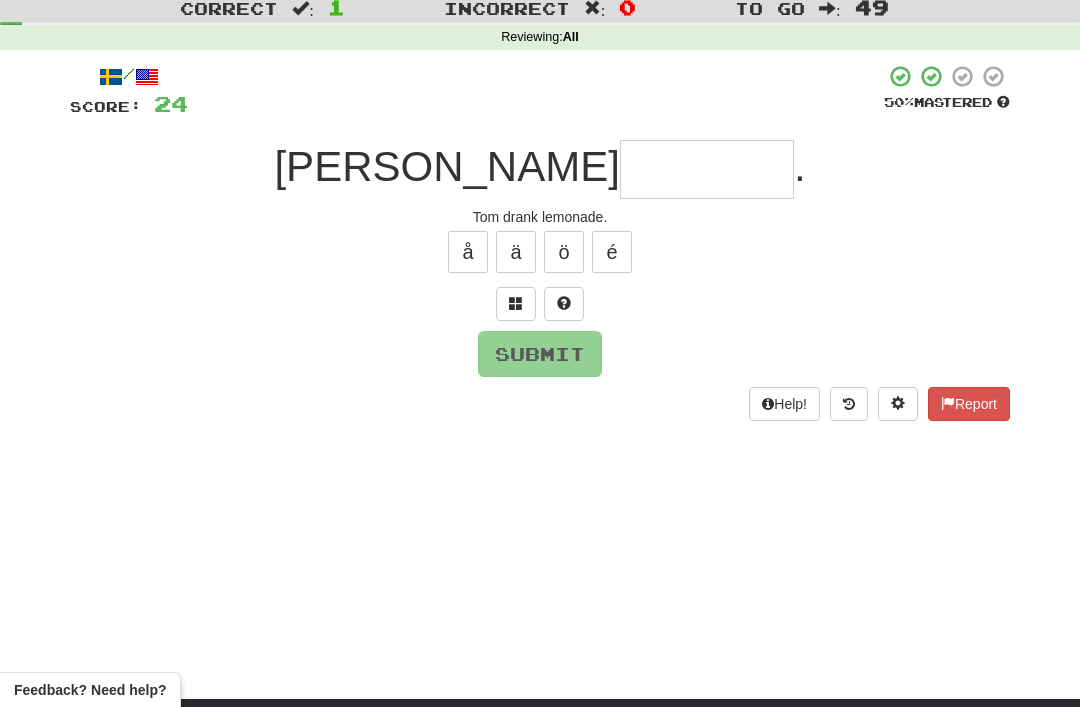 click at bounding box center (516, 304) 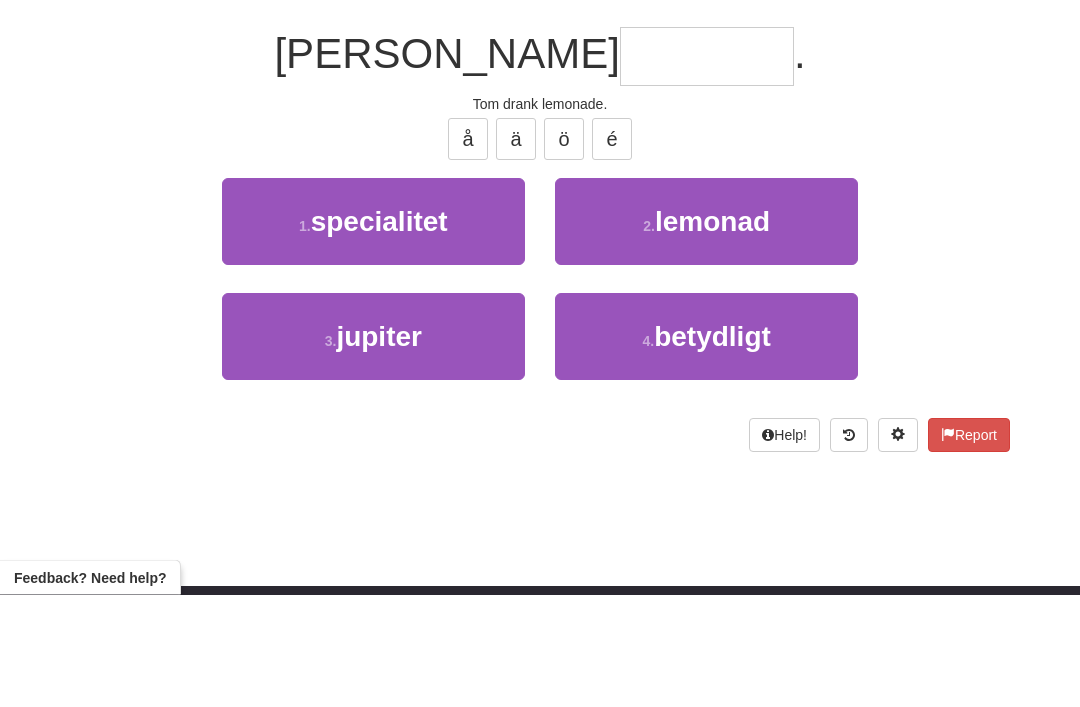 click on "lemonad" at bounding box center (712, 334) 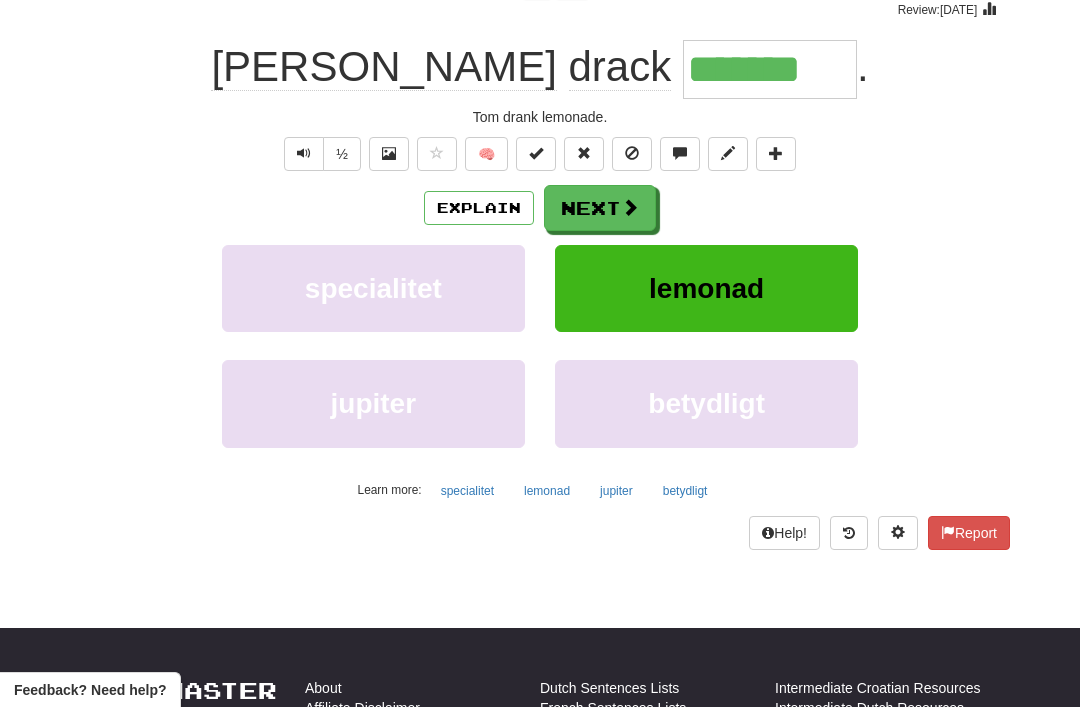 click on "Next" at bounding box center (600, 208) 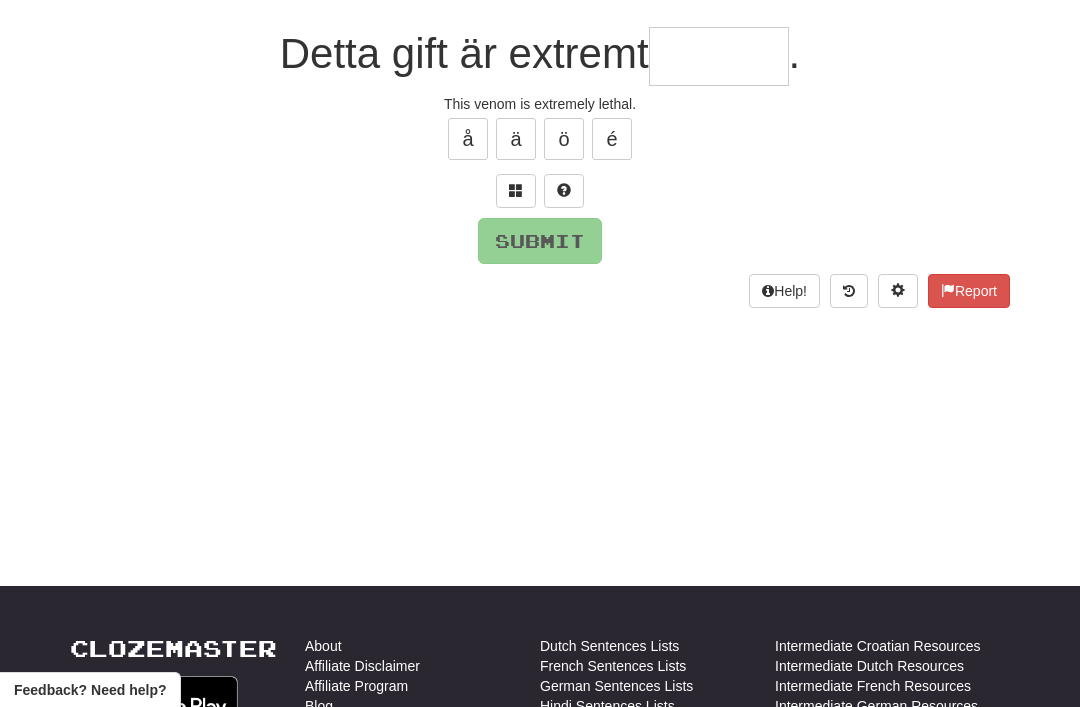 scroll, scrollTop: 170, scrollLeft: 0, axis: vertical 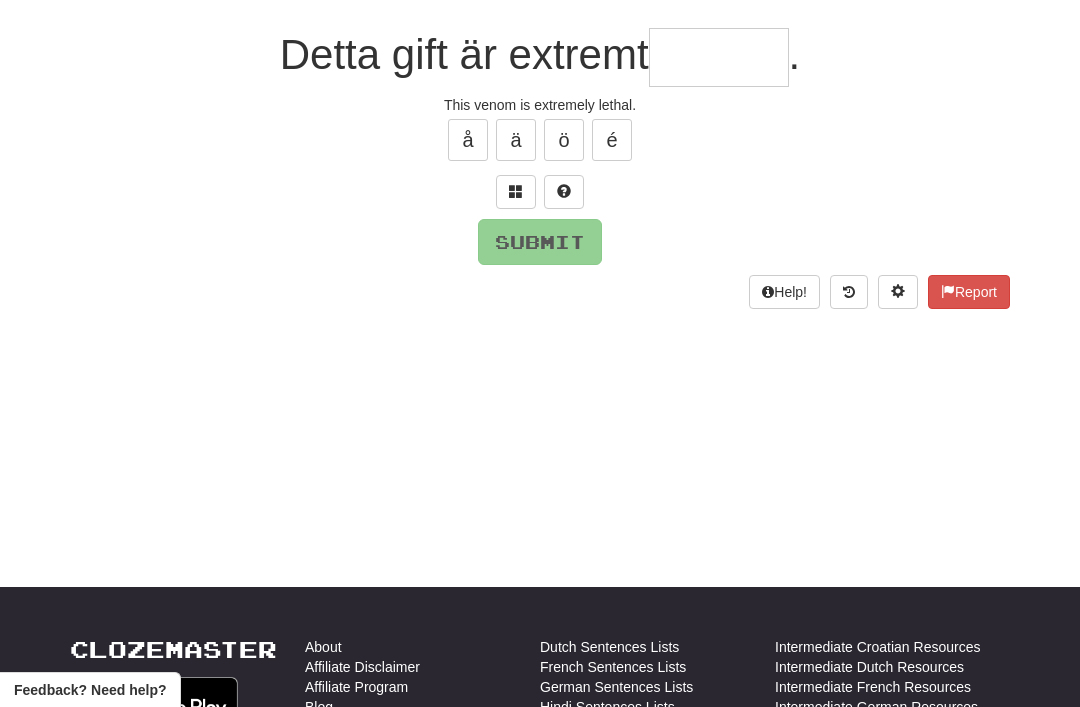 type on "*" 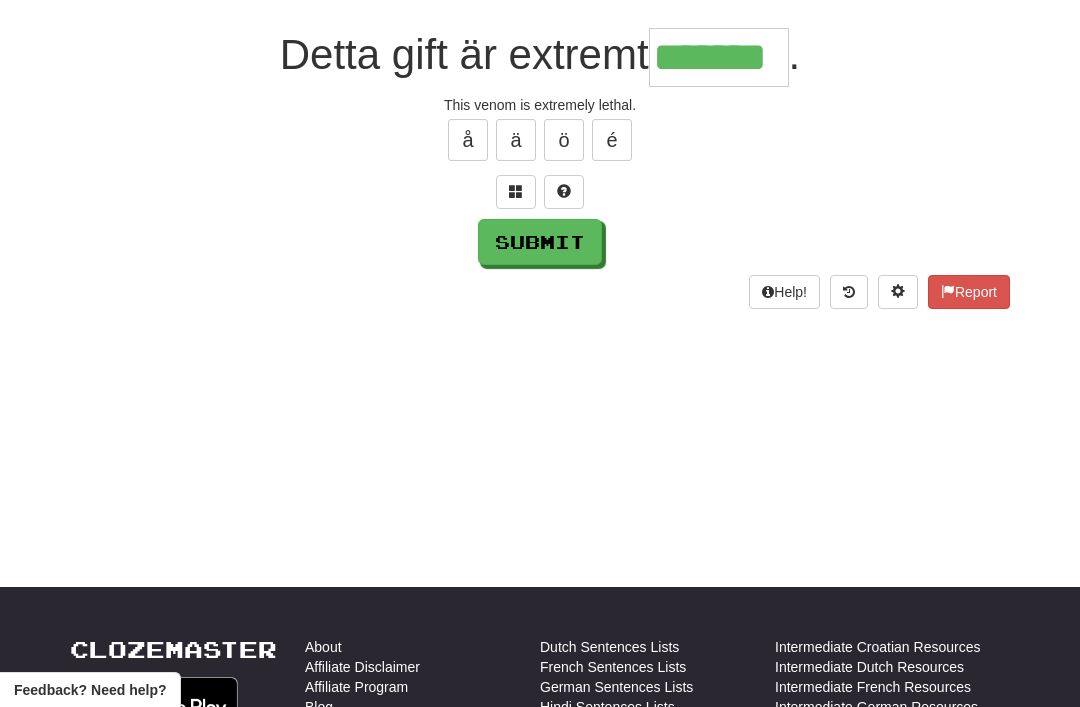 type on "*******" 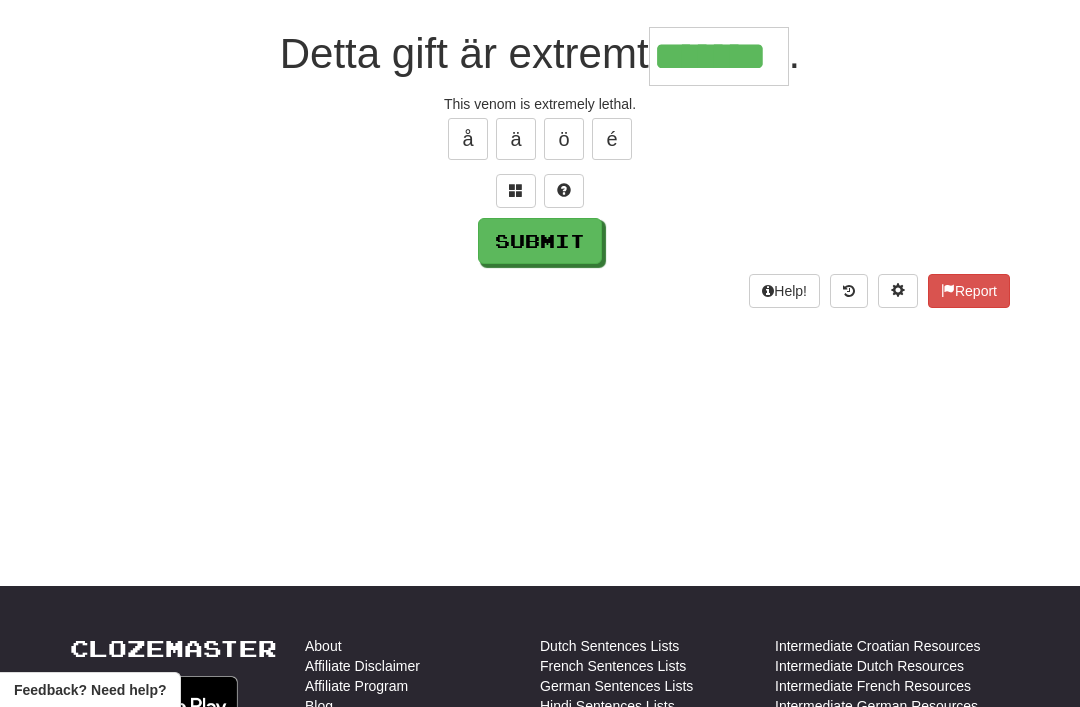 click on "Submit" at bounding box center (540, 241) 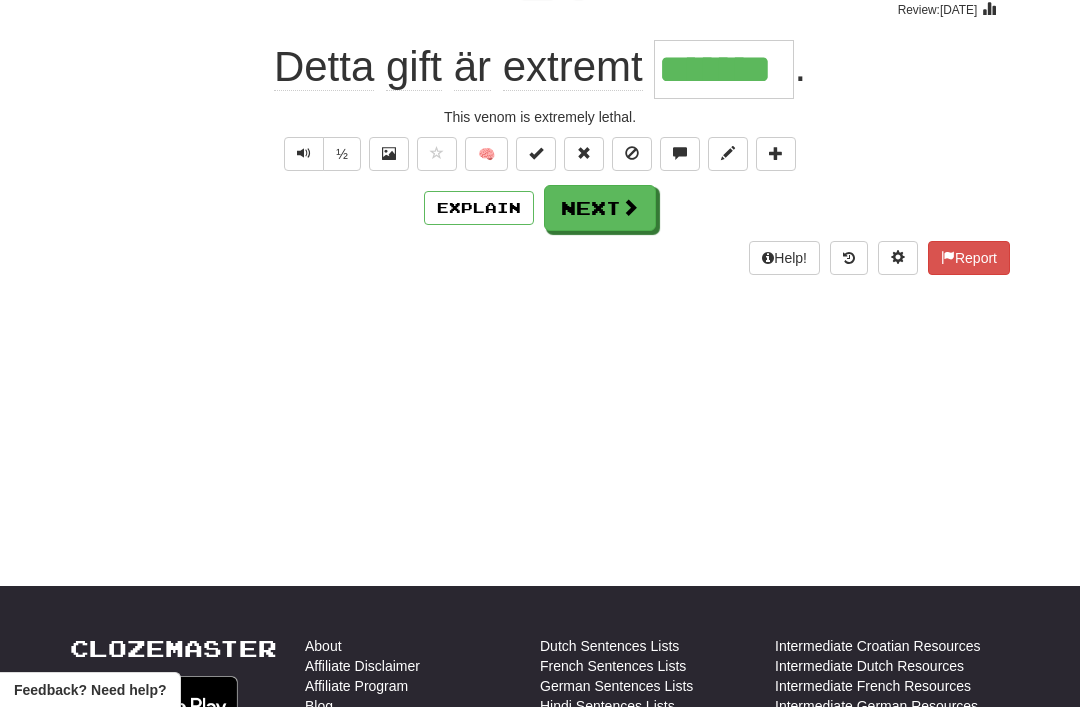 click on "Next" at bounding box center [600, 208] 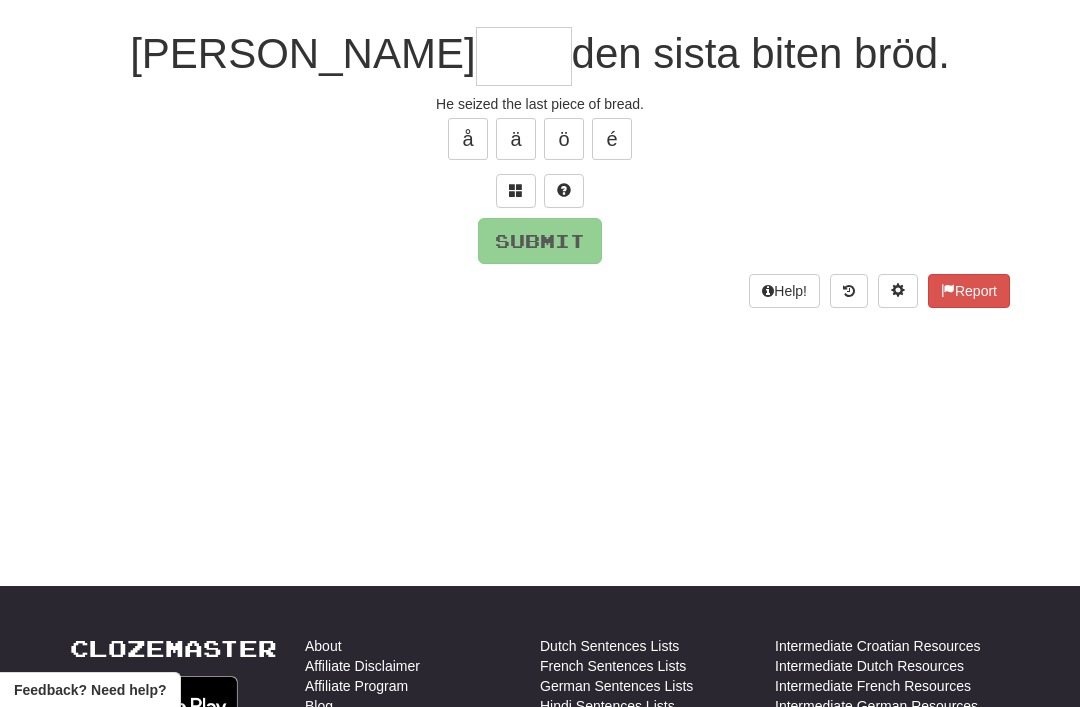scroll, scrollTop: 170, scrollLeft: 0, axis: vertical 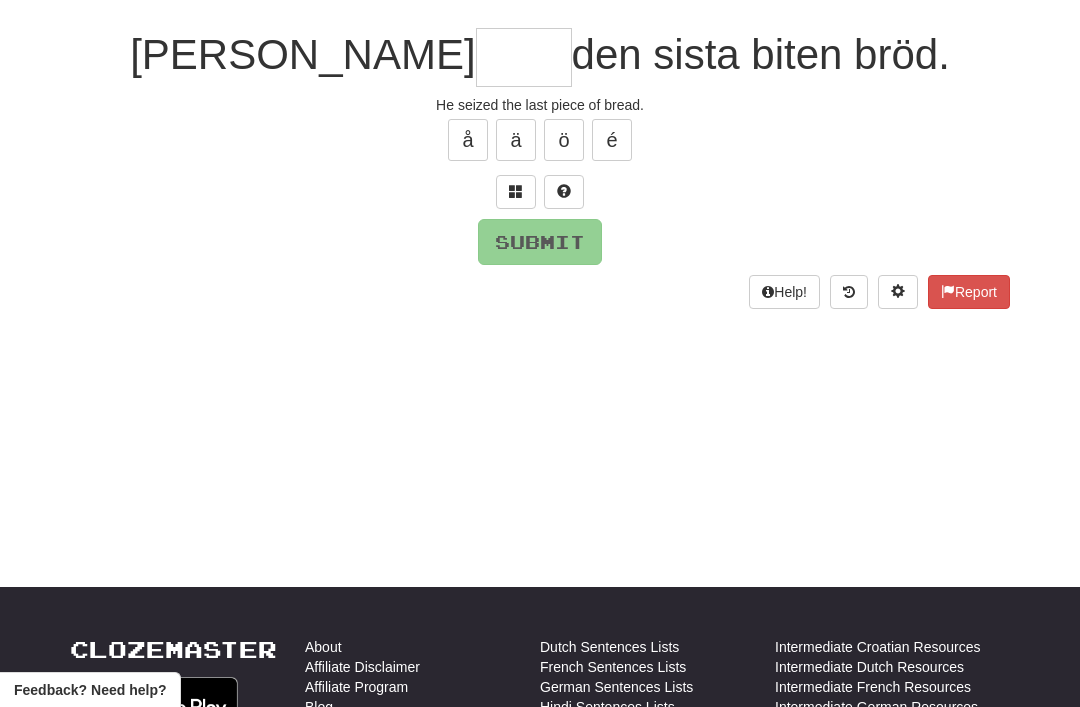 click at bounding box center (516, 192) 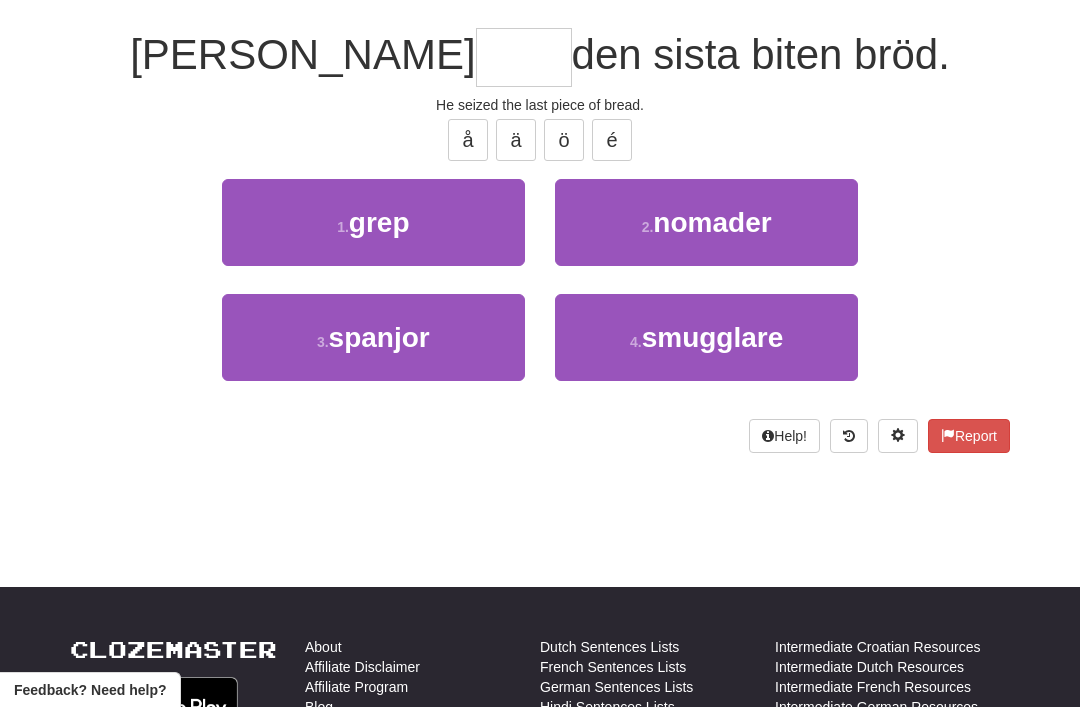click on "1 .  grep" at bounding box center [373, 222] 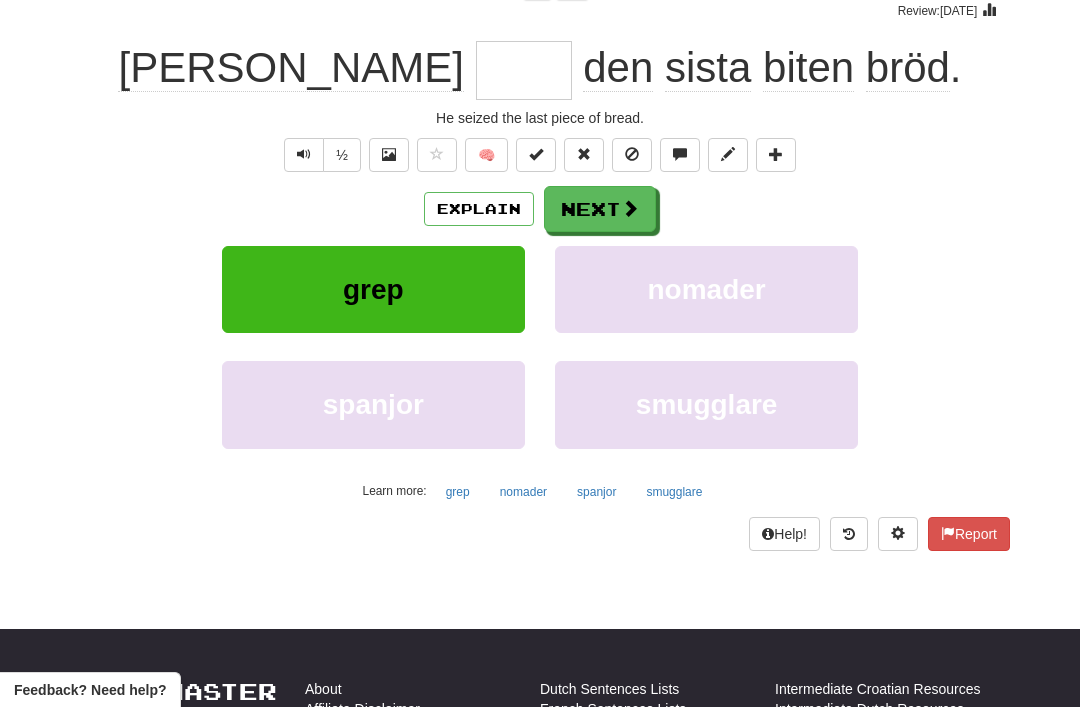type on "****" 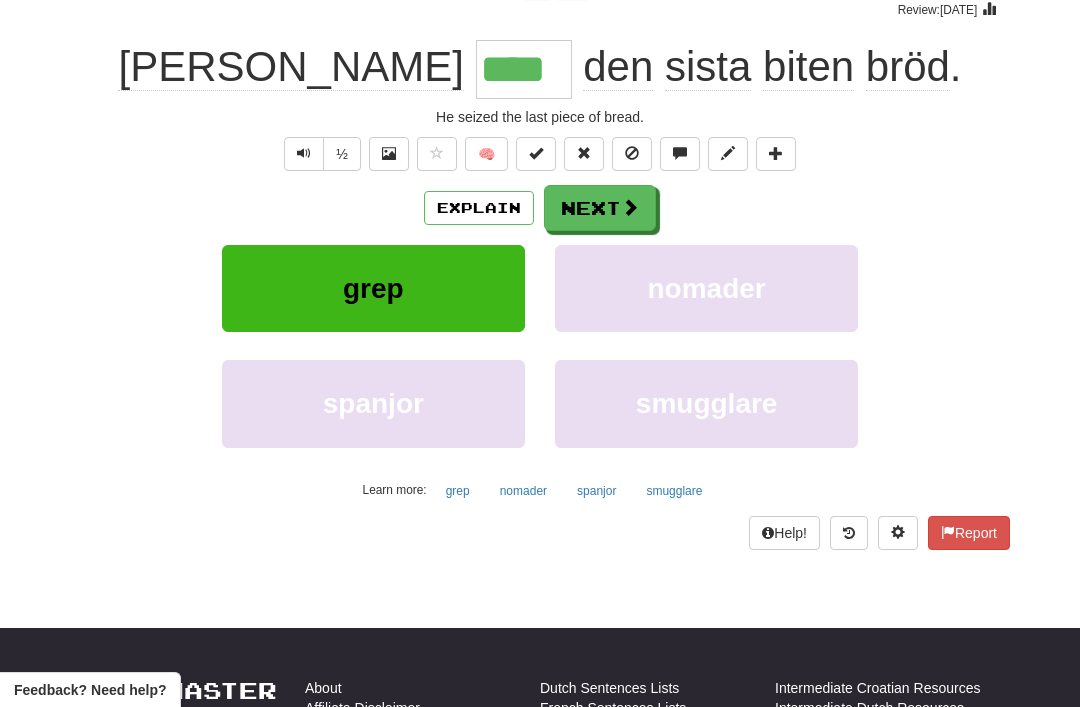 click on "Next" at bounding box center [600, 208] 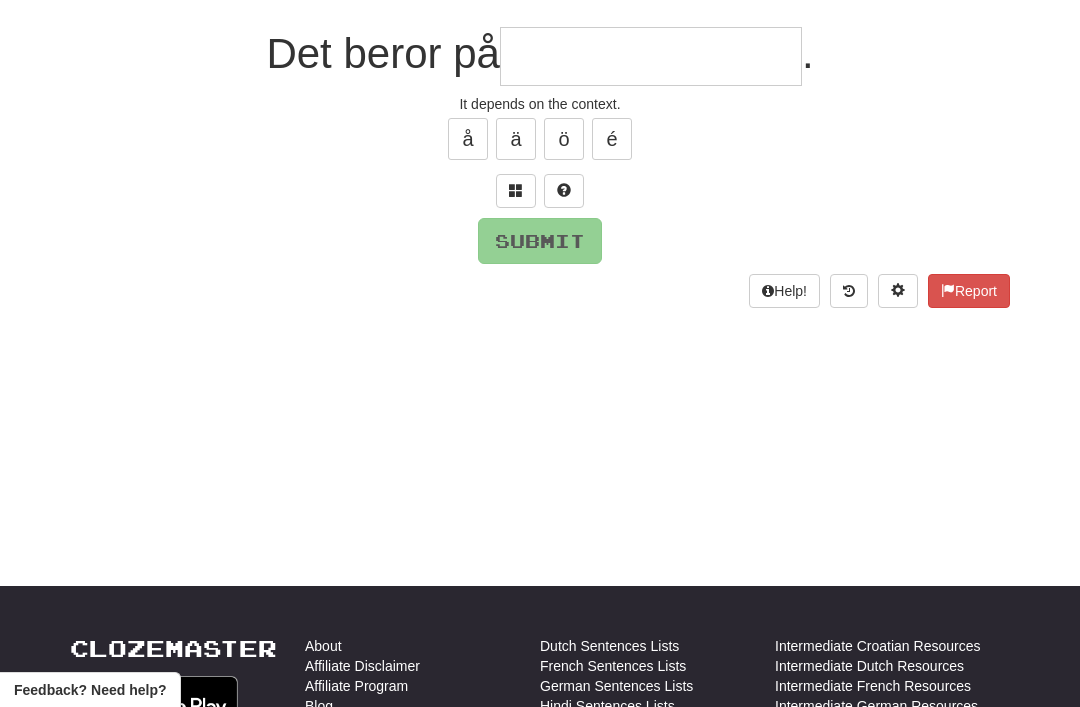 scroll, scrollTop: 170, scrollLeft: 0, axis: vertical 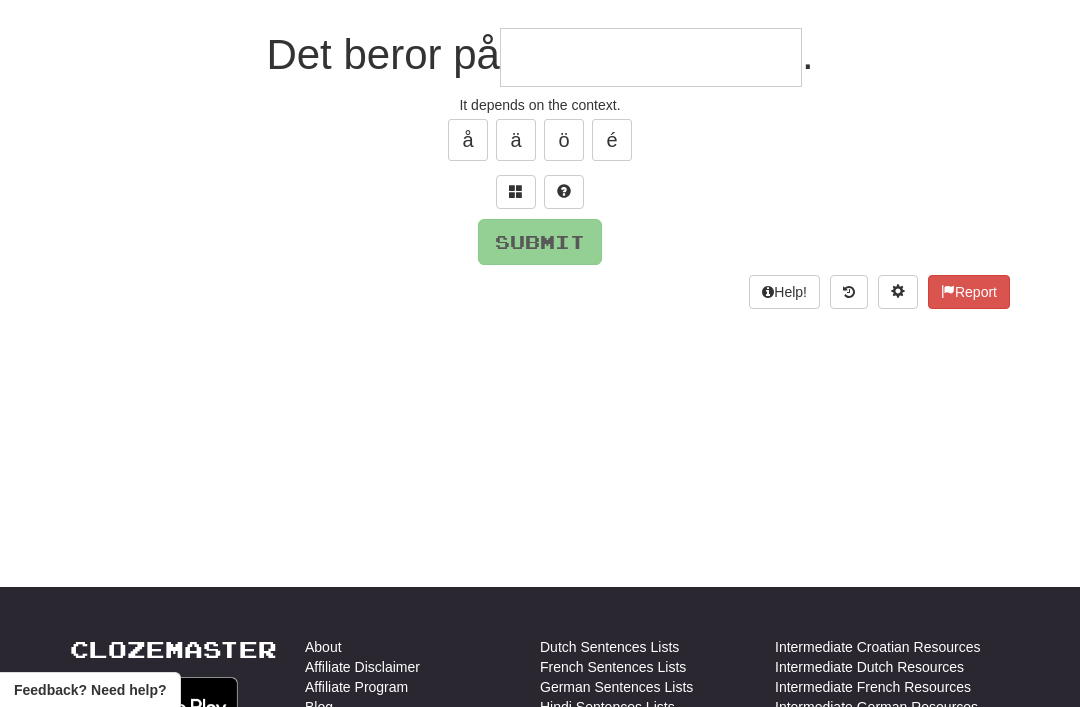 click at bounding box center [516, 191] 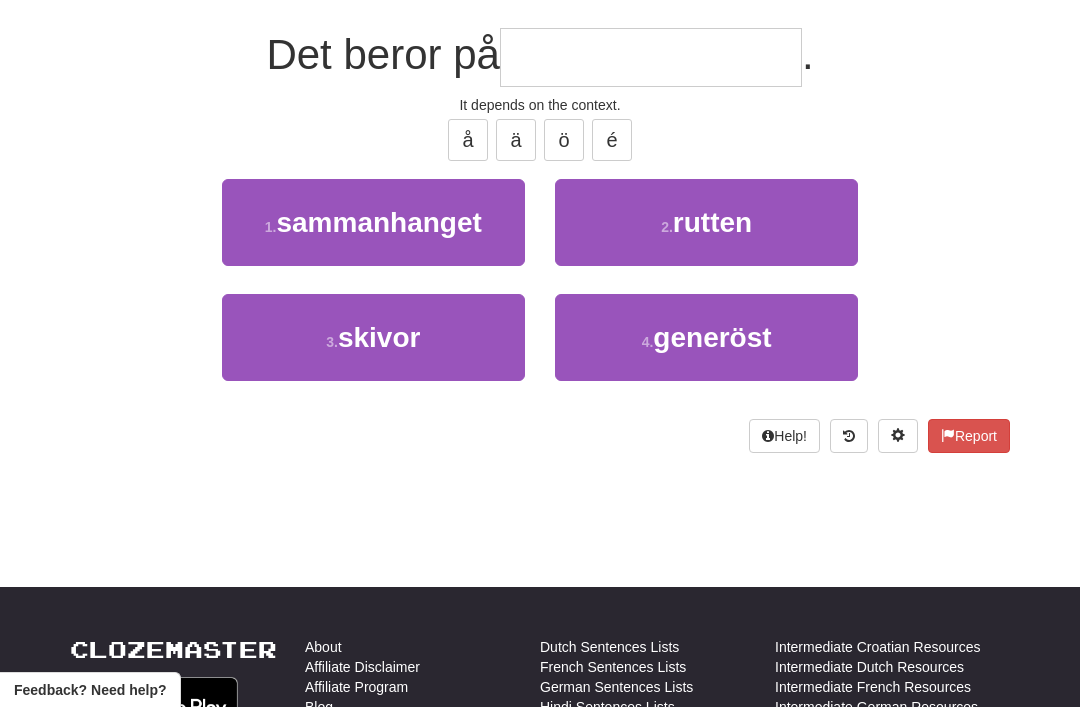 click on "sammanhanget" at bounding box center (378, 222) 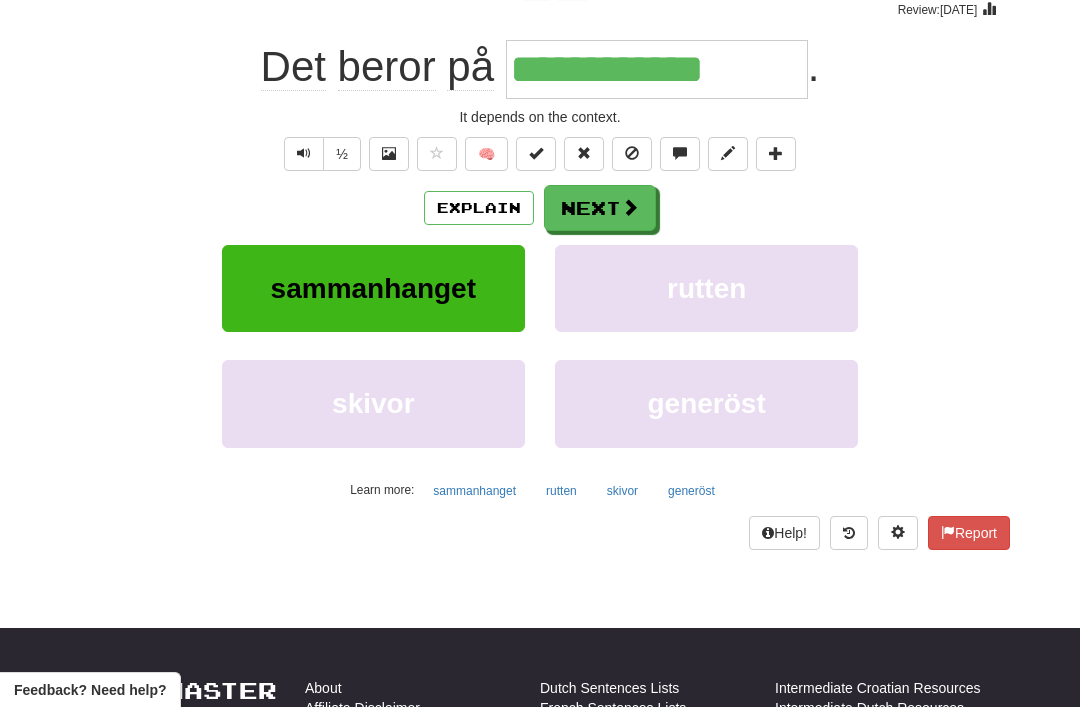 click on "Next" at bounding box center (600, 208) 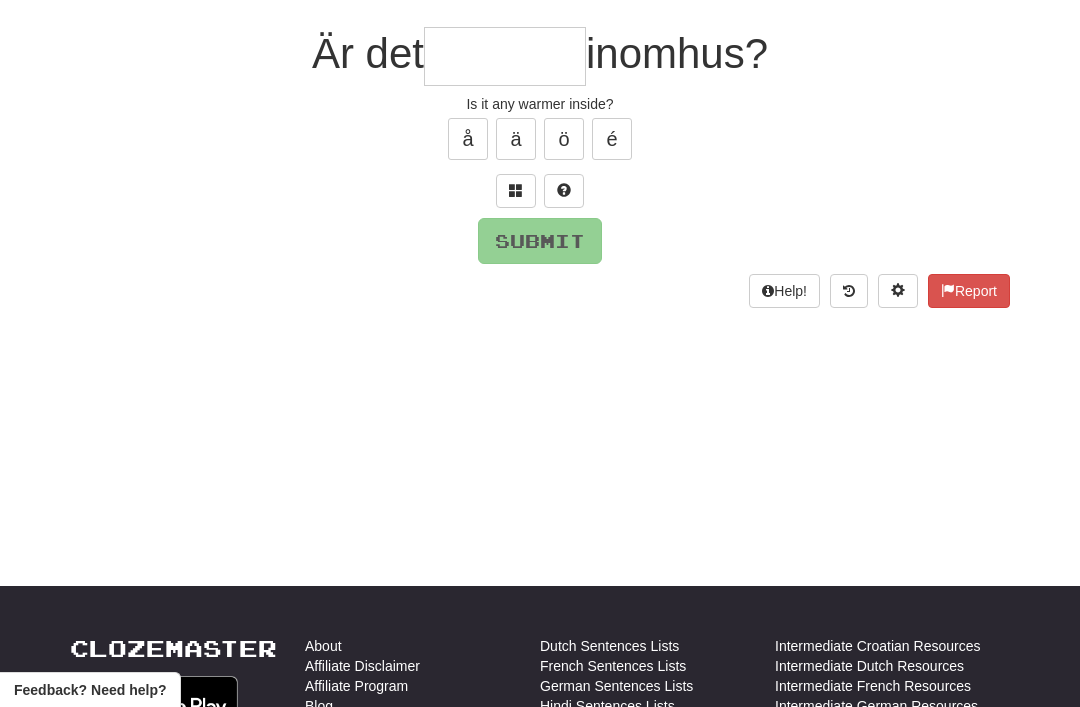 scroll, scrollTop: 170, scrollLeft: 0, axis: vertical 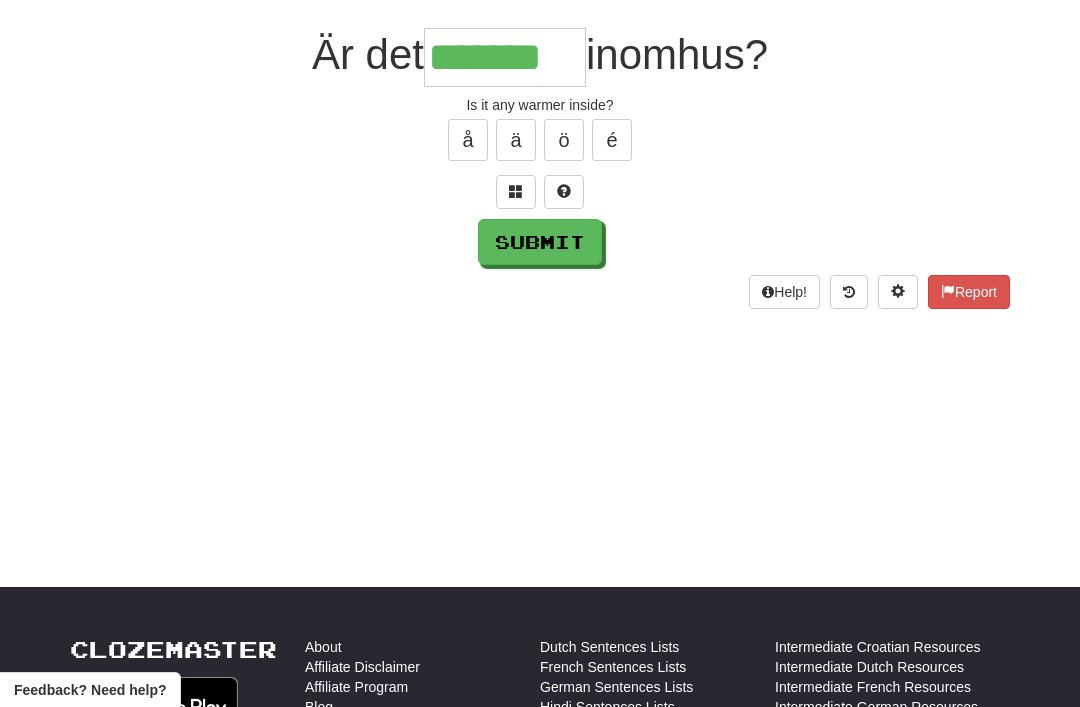 type on "*******" 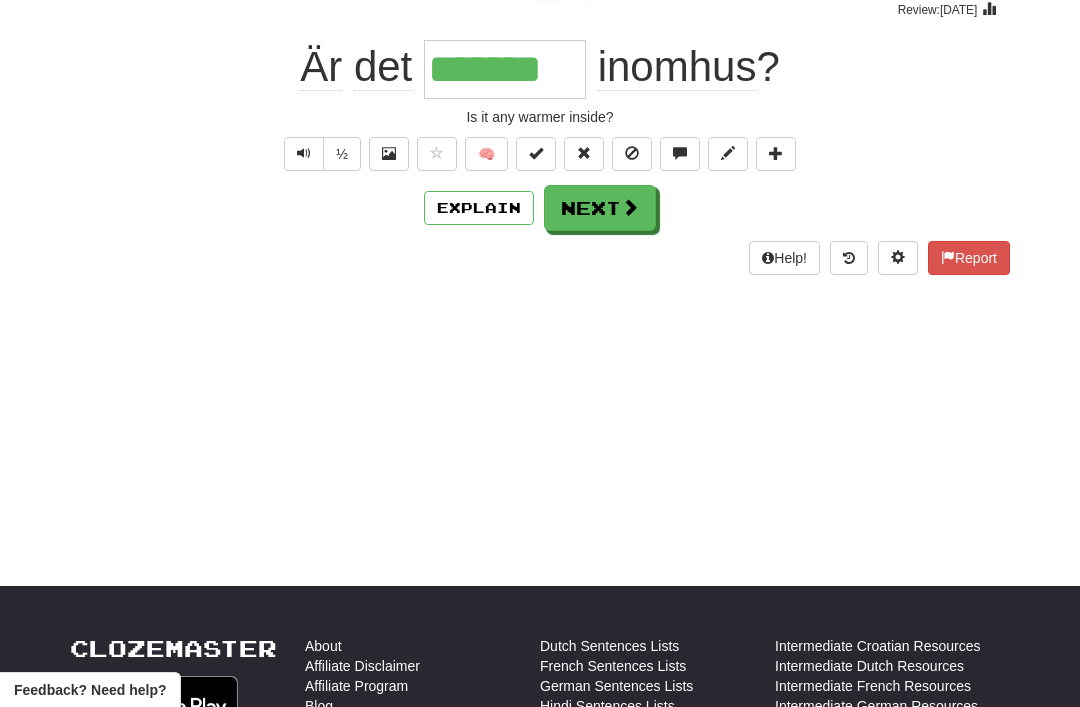 click on "Next" at bounding box center (600, 208) 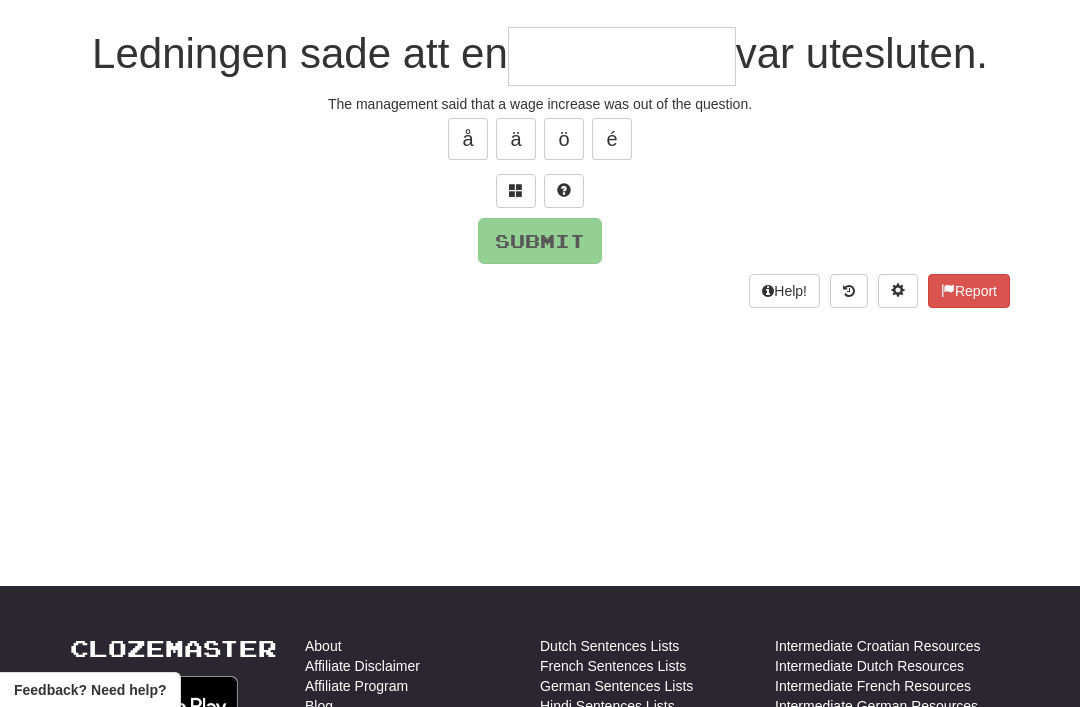 scroll, scrollTop: 170, scrollLeft: 0, axis: vertical 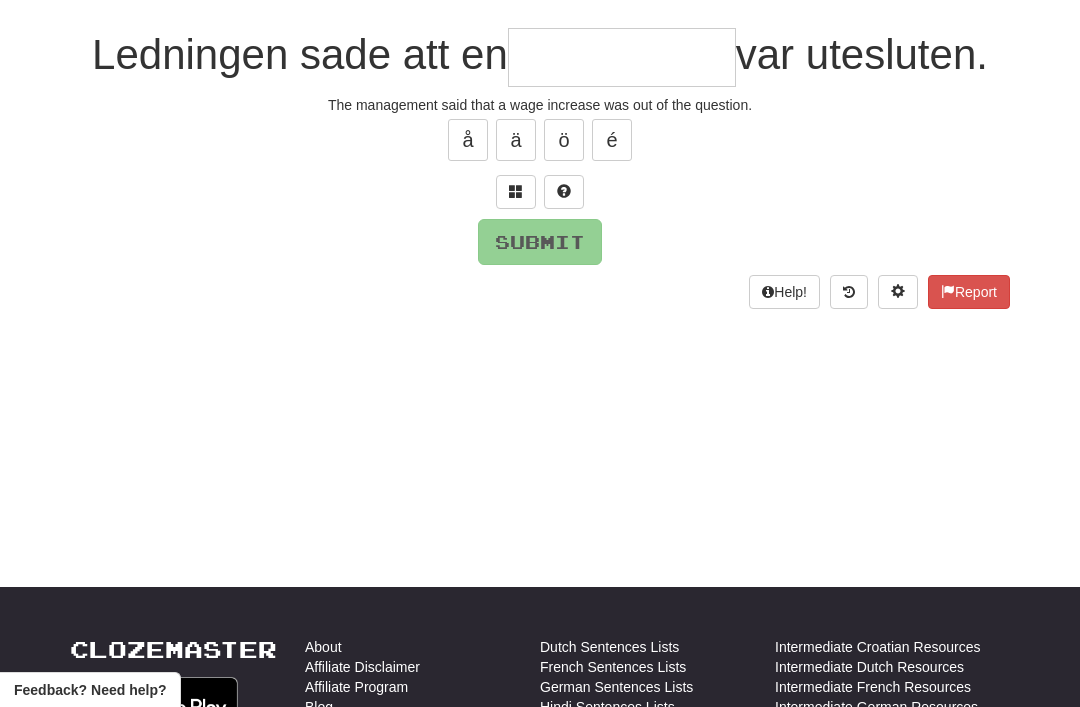 click at bounding box center [516, 192] 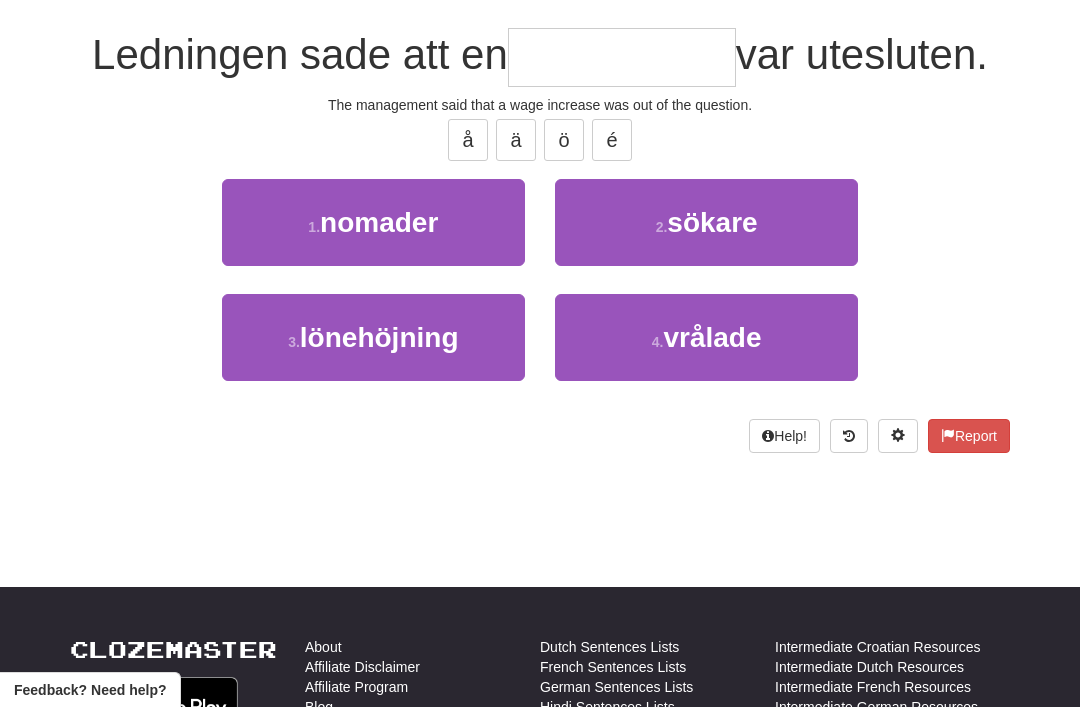 click on "lönehöjning" at bounding box center [379, 337] 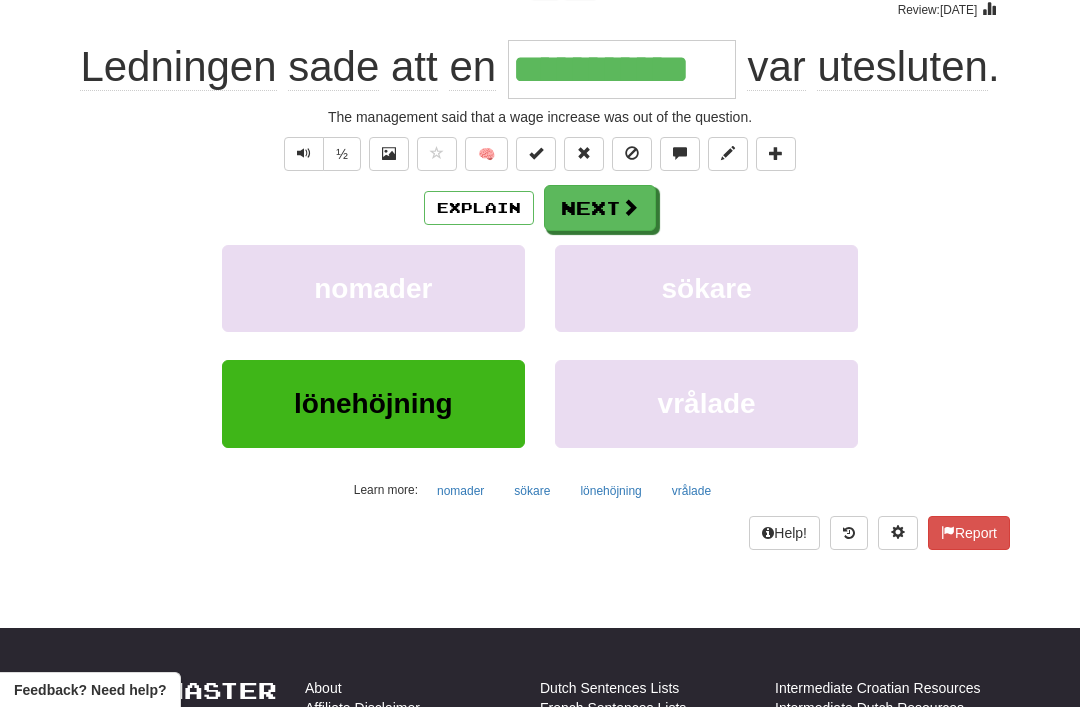 click on "Next" at bounding box center [600, 208] 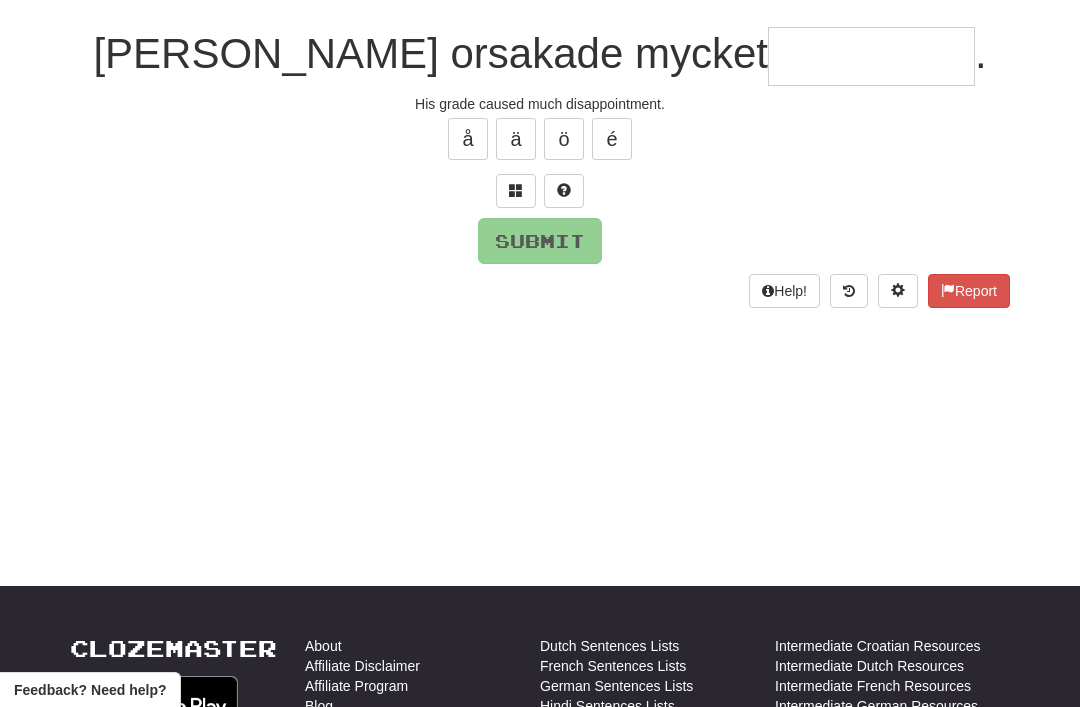 scroll, scrollTop: 170, scrollLeft: 0, axis: vertical 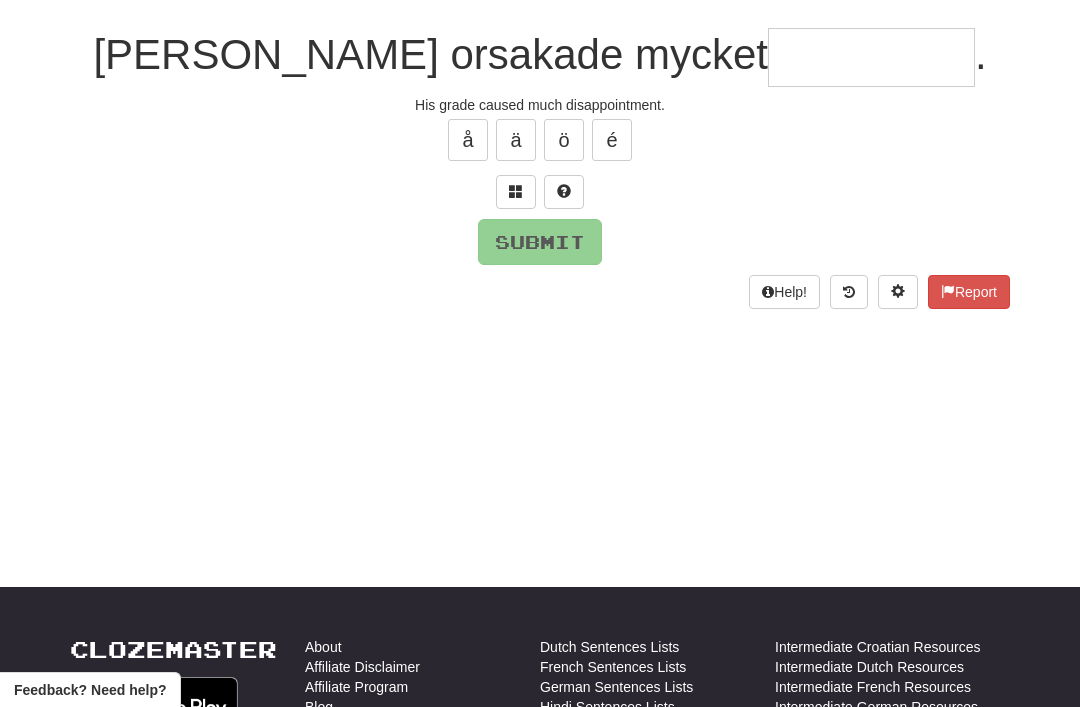 click at bounding box center [516, 192] 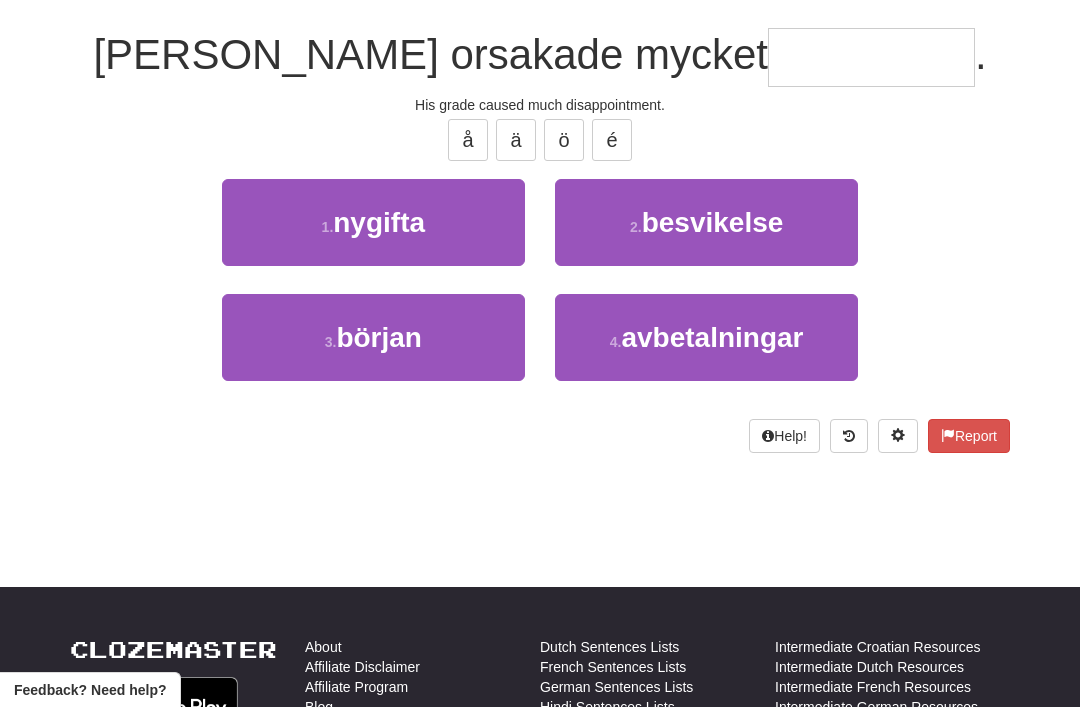 click on "besvikelse" at bounding box center (713, 222) 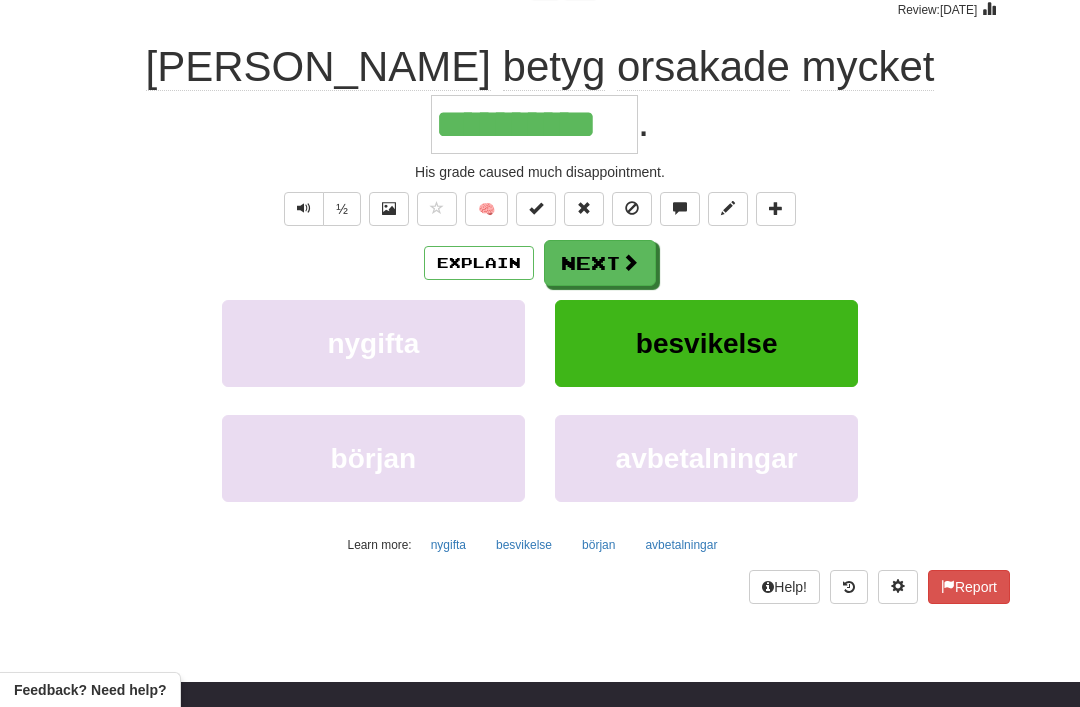 click on "Next" at bounding box center [600, 263] 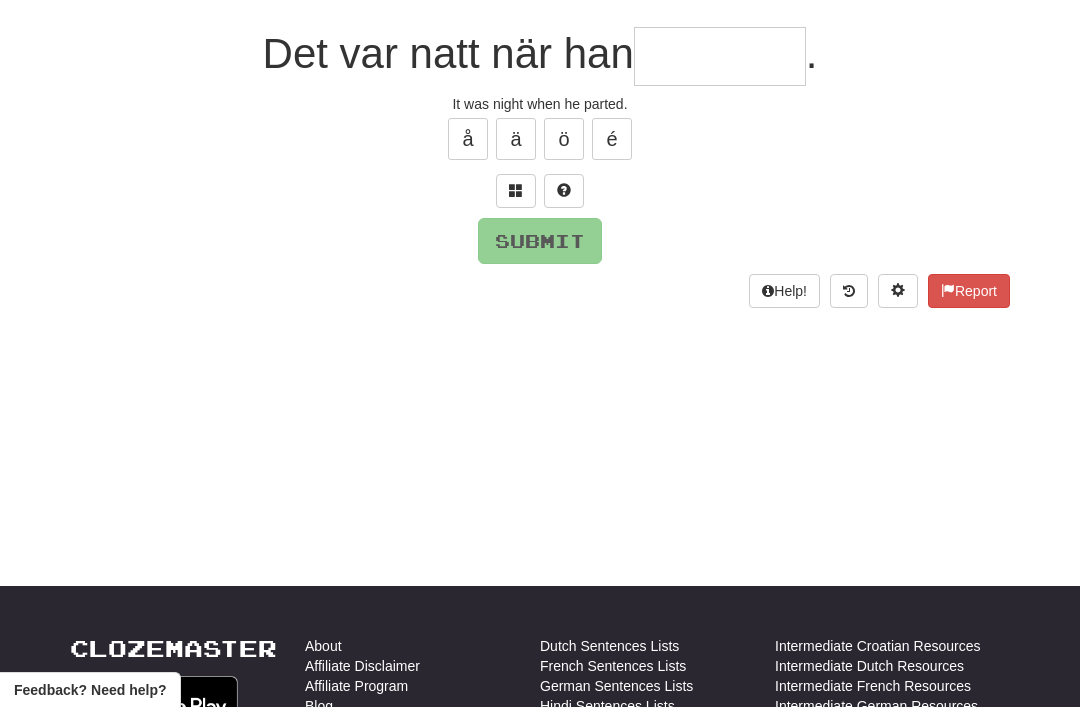 scroll, scrollTop: 170, scrollLeft: 0, axis: vertical 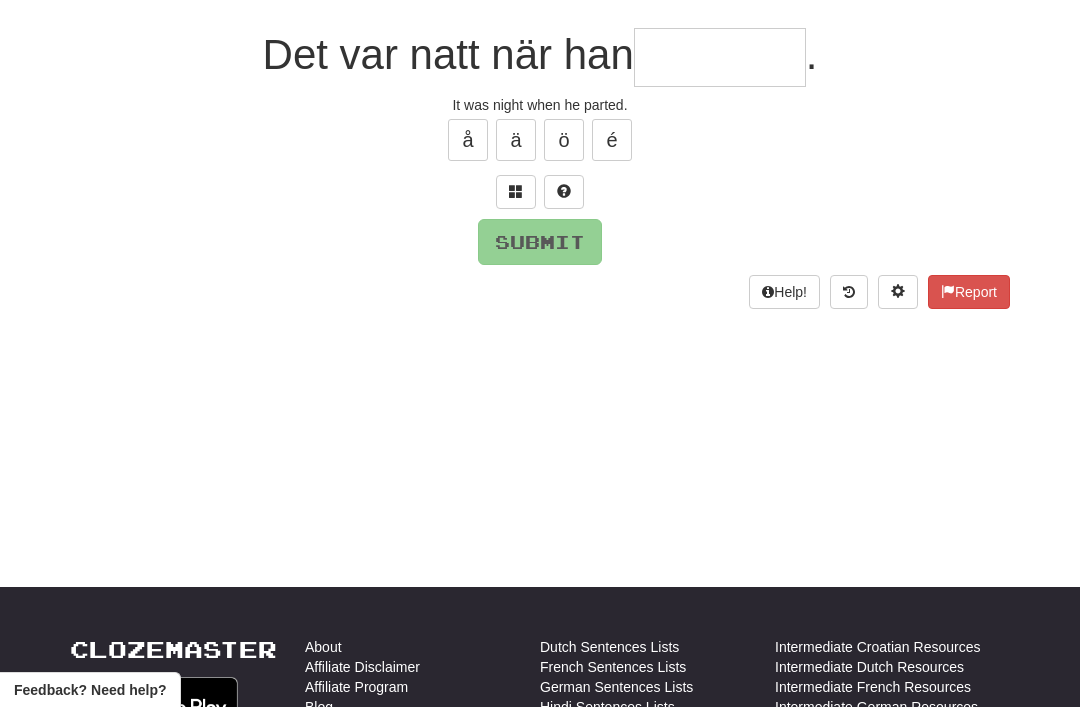 click at bounding box center (516, 191) 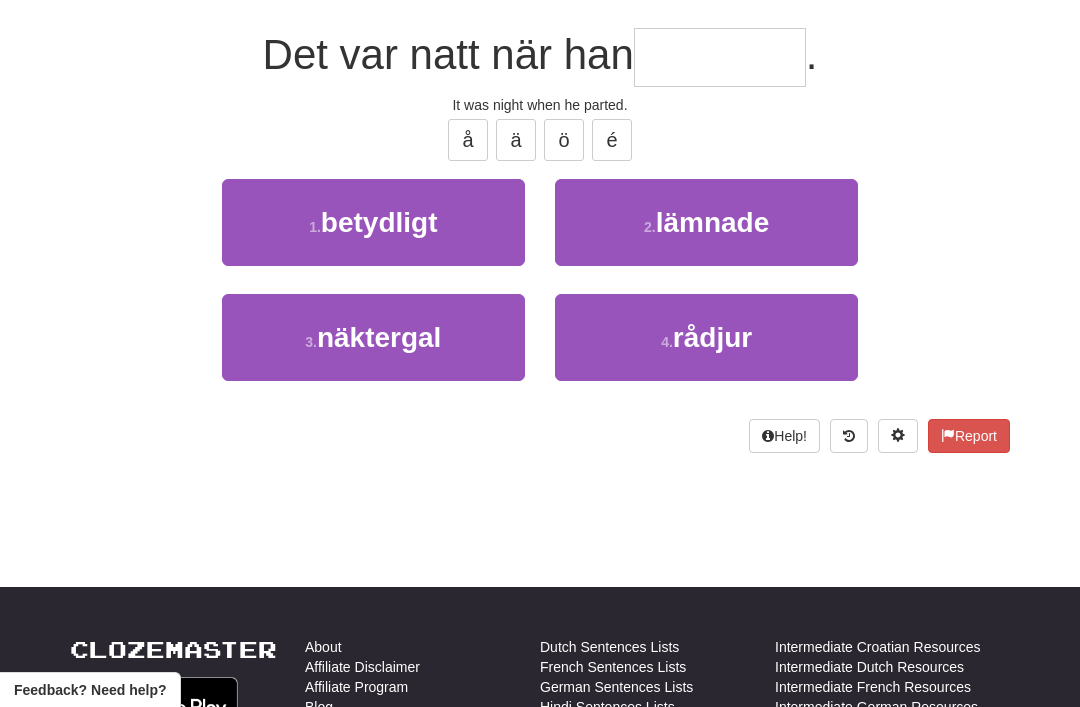 click on "lämnade" at bounding box center [713, 222] 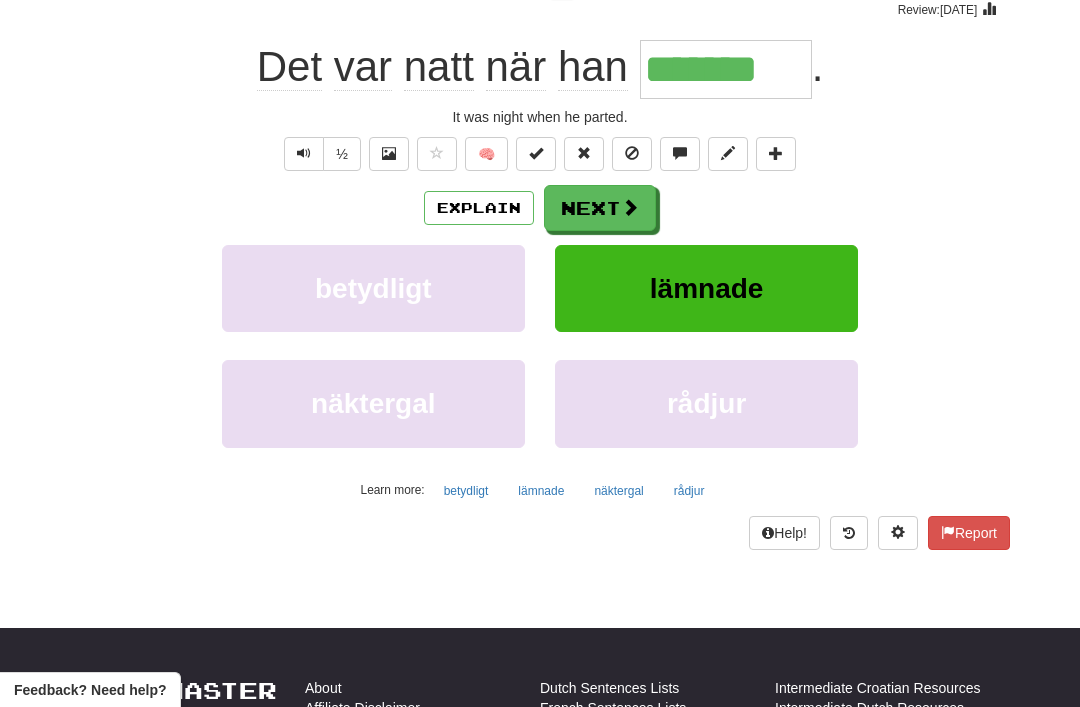 click on "Next" at bounding box center [600, 208] 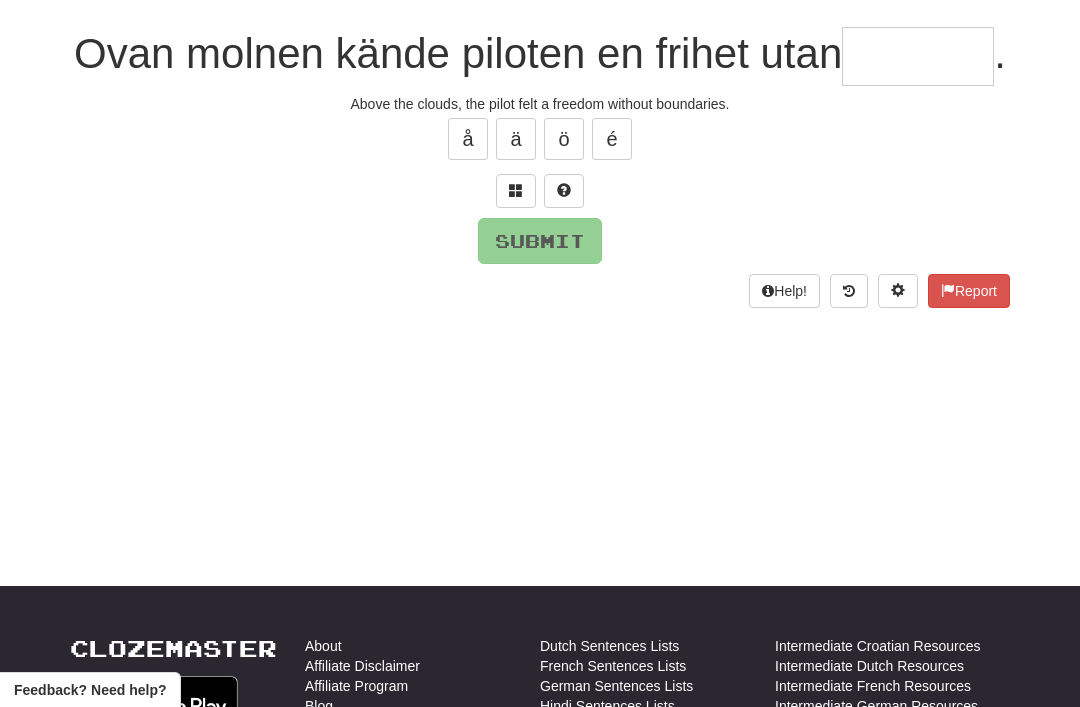 scroll, scrollTop: 170, scrollLeft: 0, axis: vertical 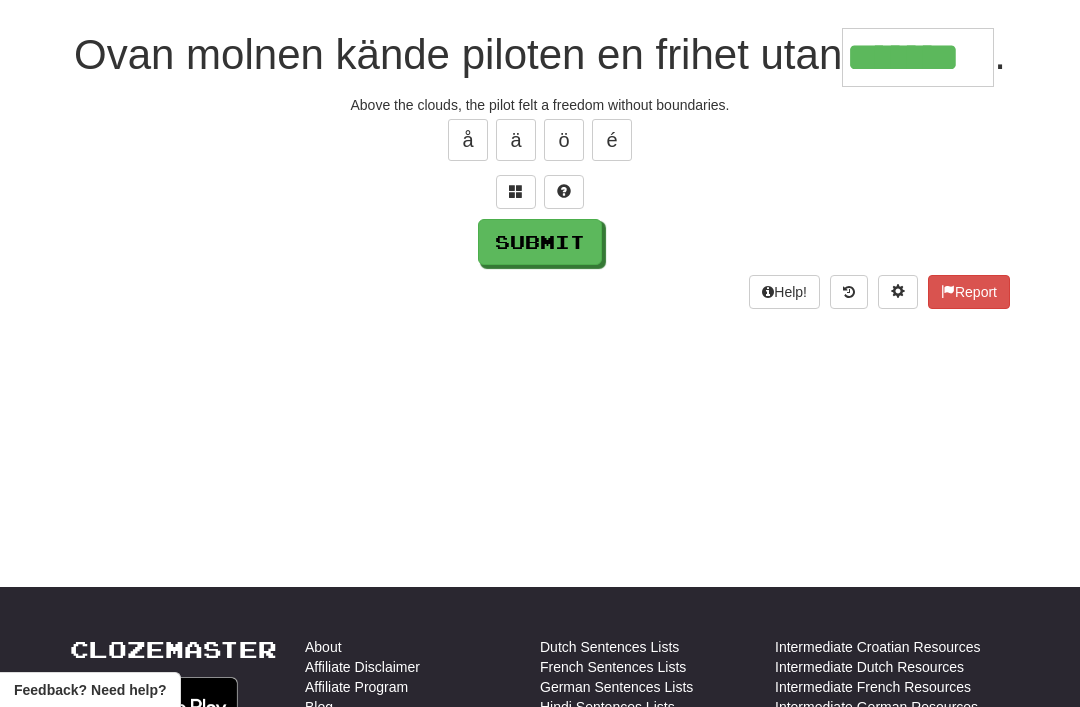 type on "*******" 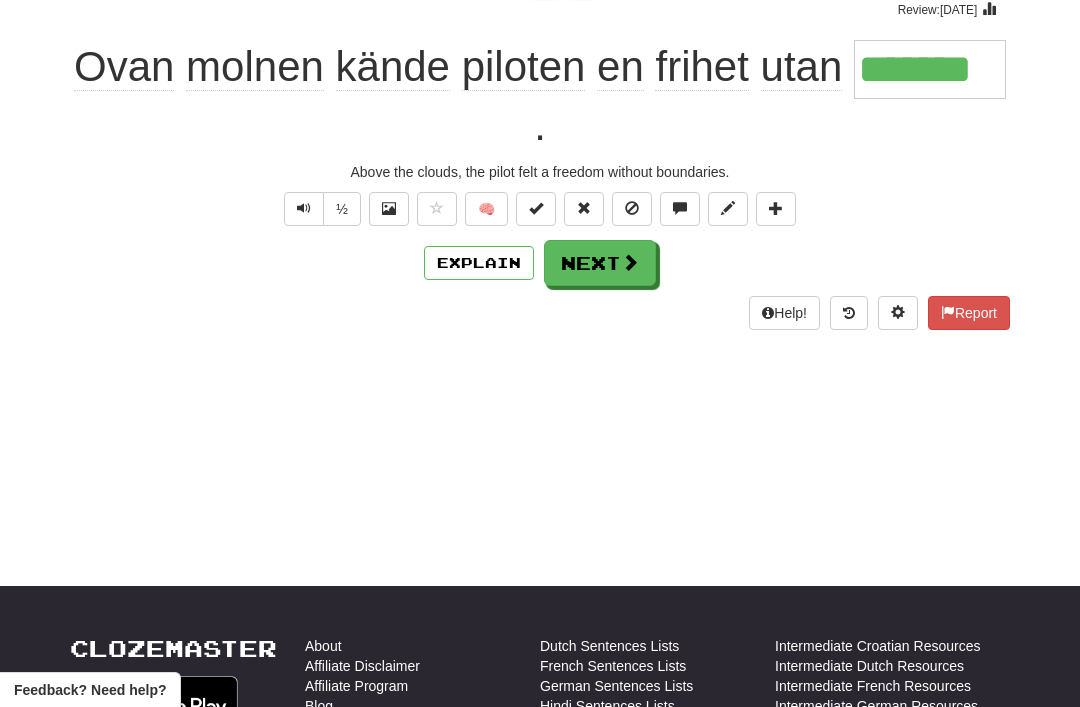 click on "Next" at bounding box center [600, 263] 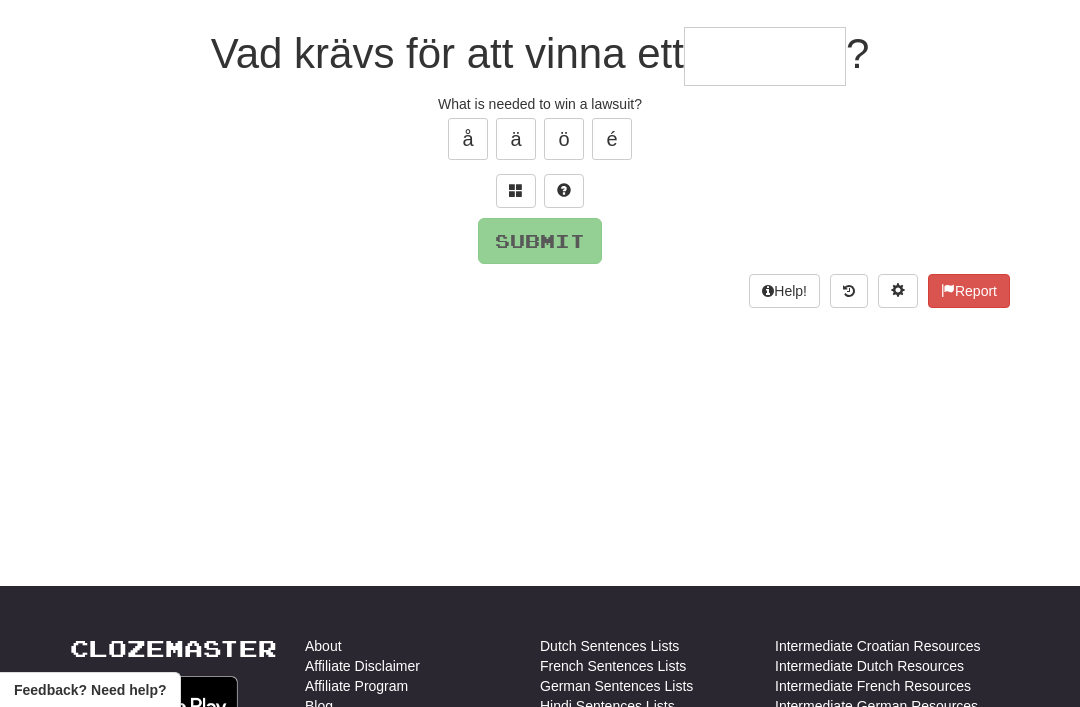 scroll, scrollTop: 170, scrollLeft: 0, axis: vertical 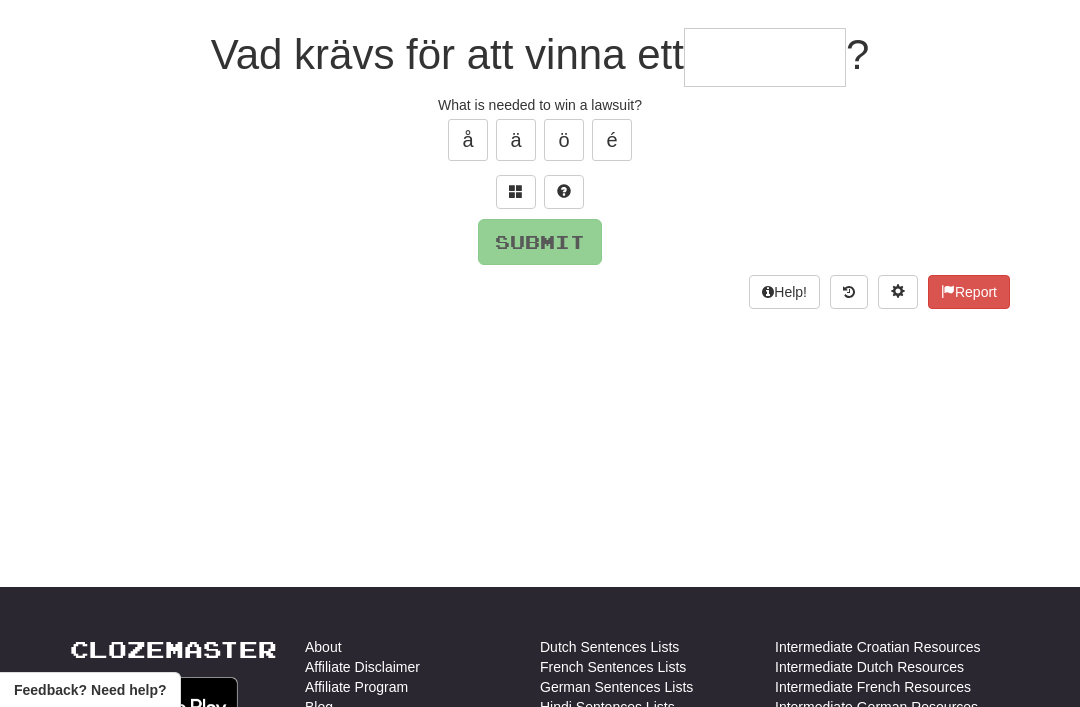 click at bounding box center [516, 191] 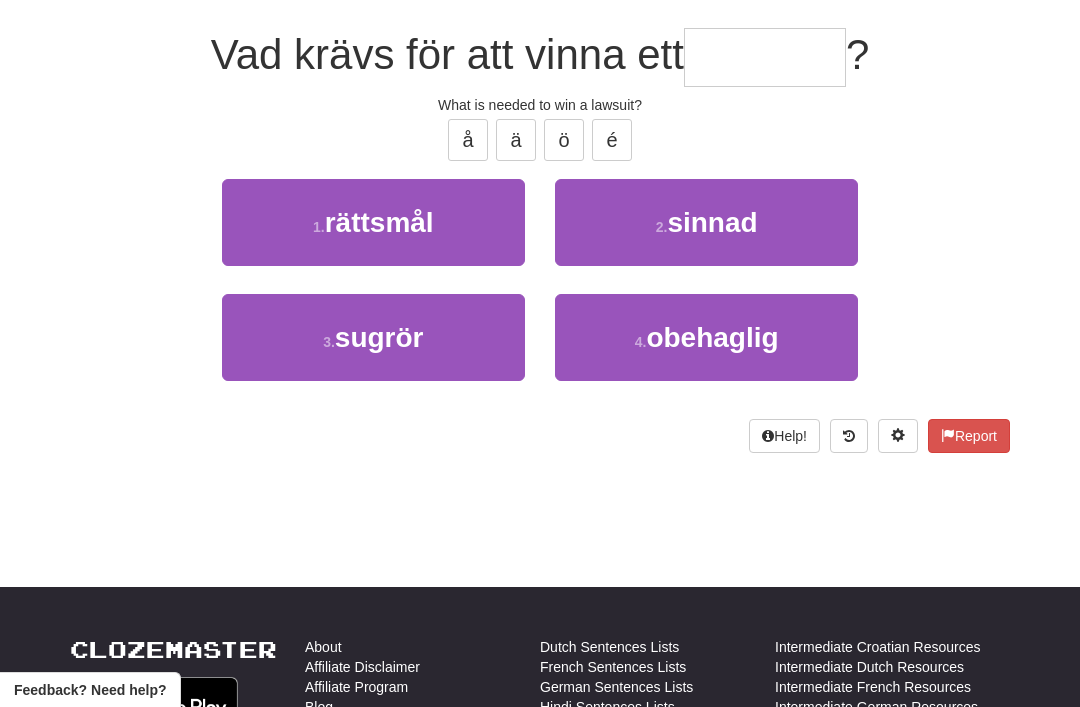 click on "1 .  rättsmål" at bounding box center [373, 222] 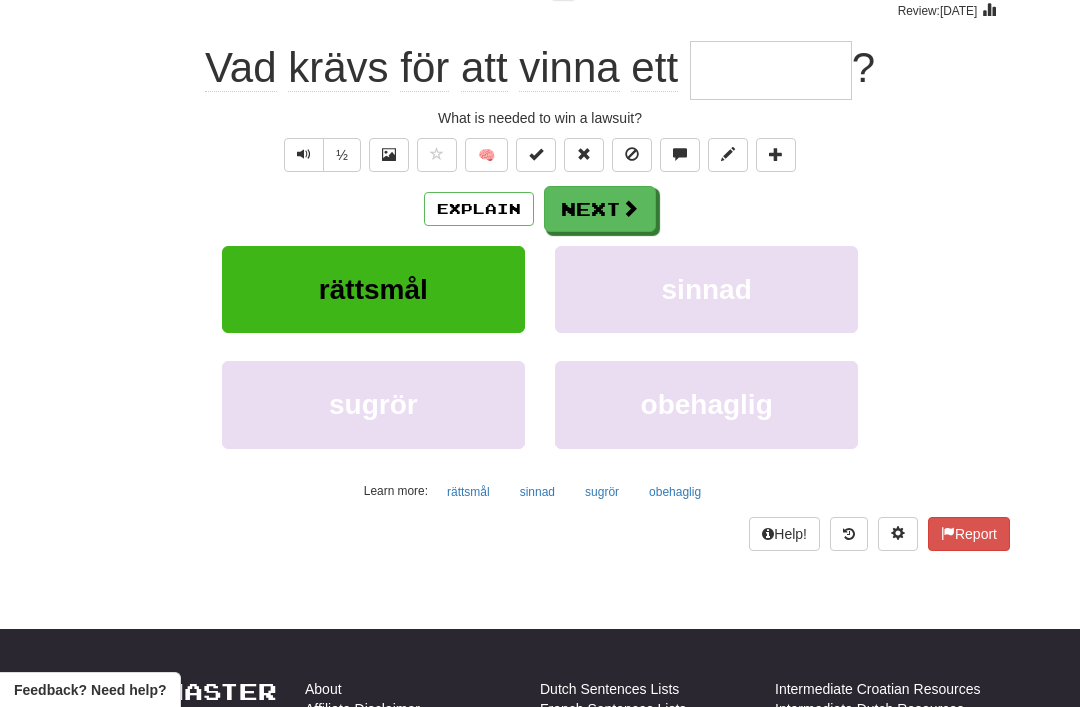 type on "********" 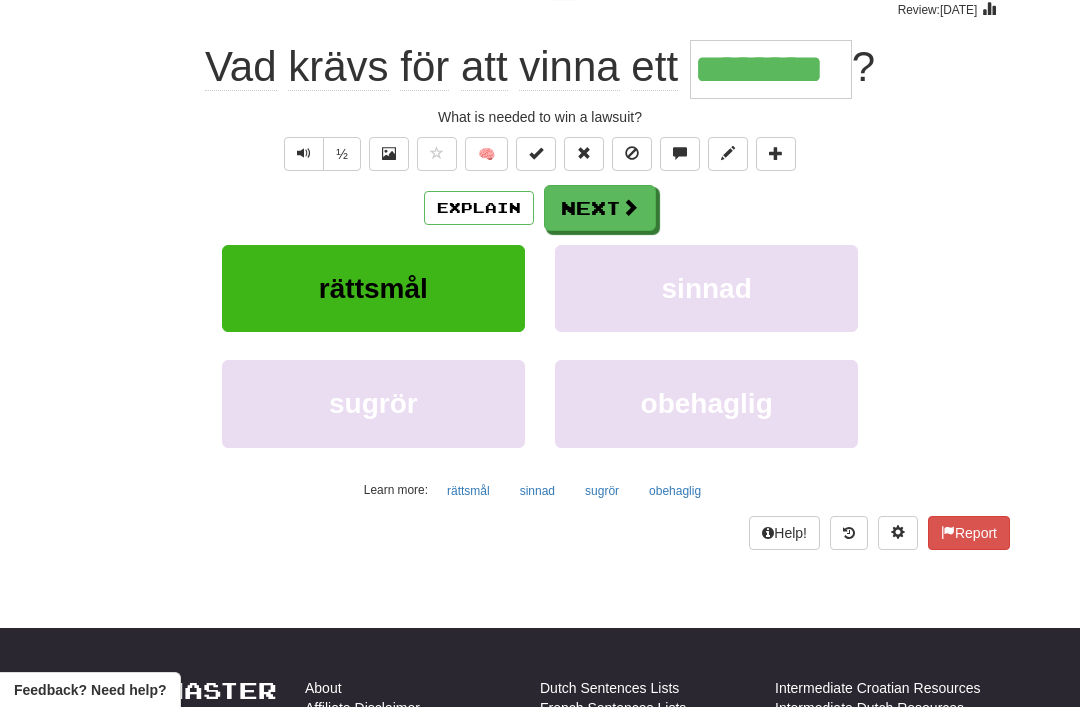 click on "Next" at bounding box center [600, 208] 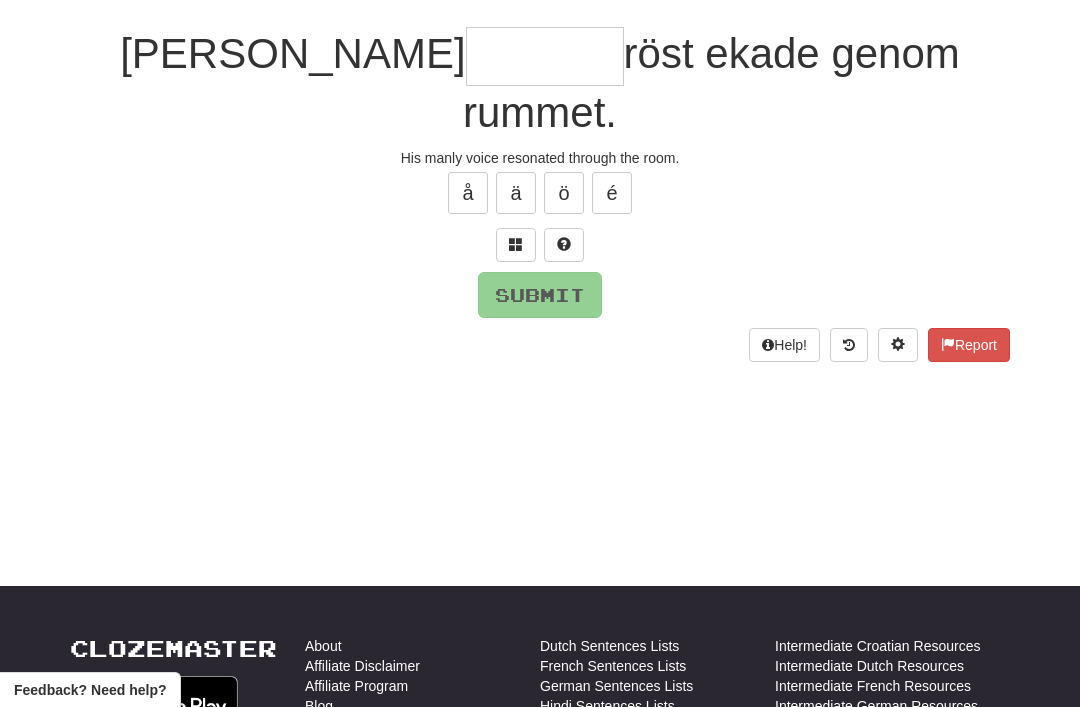 scroll, scrollTop: 170, scrollLeft: 0, axis: vertical 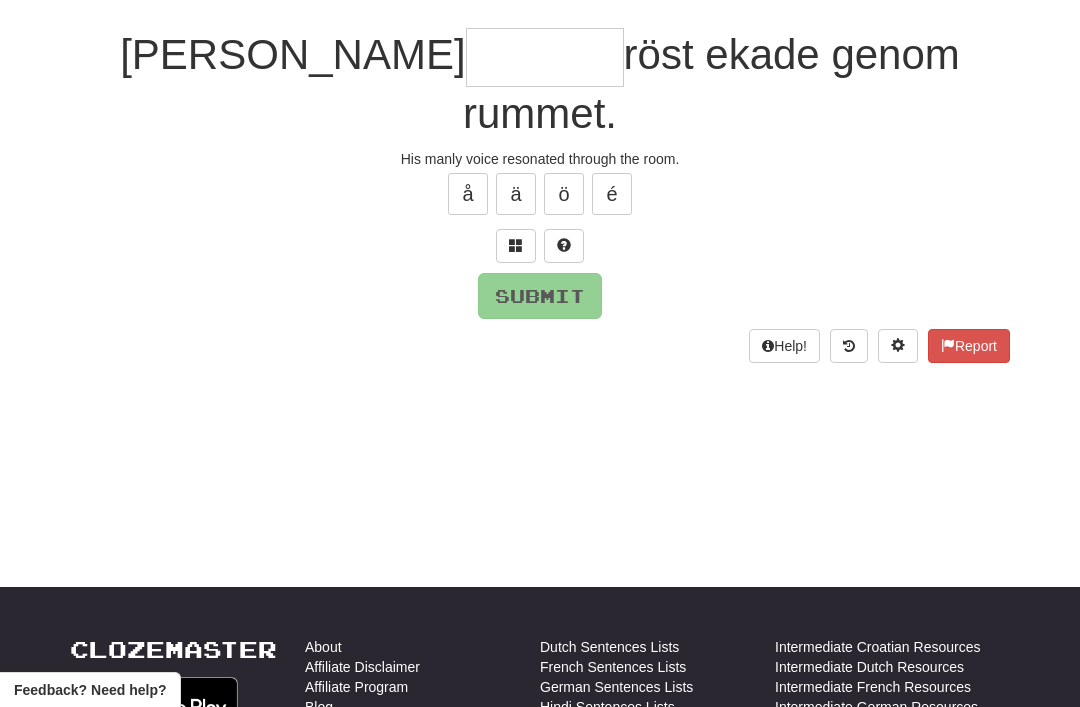 click at bounding box center [516, 245] 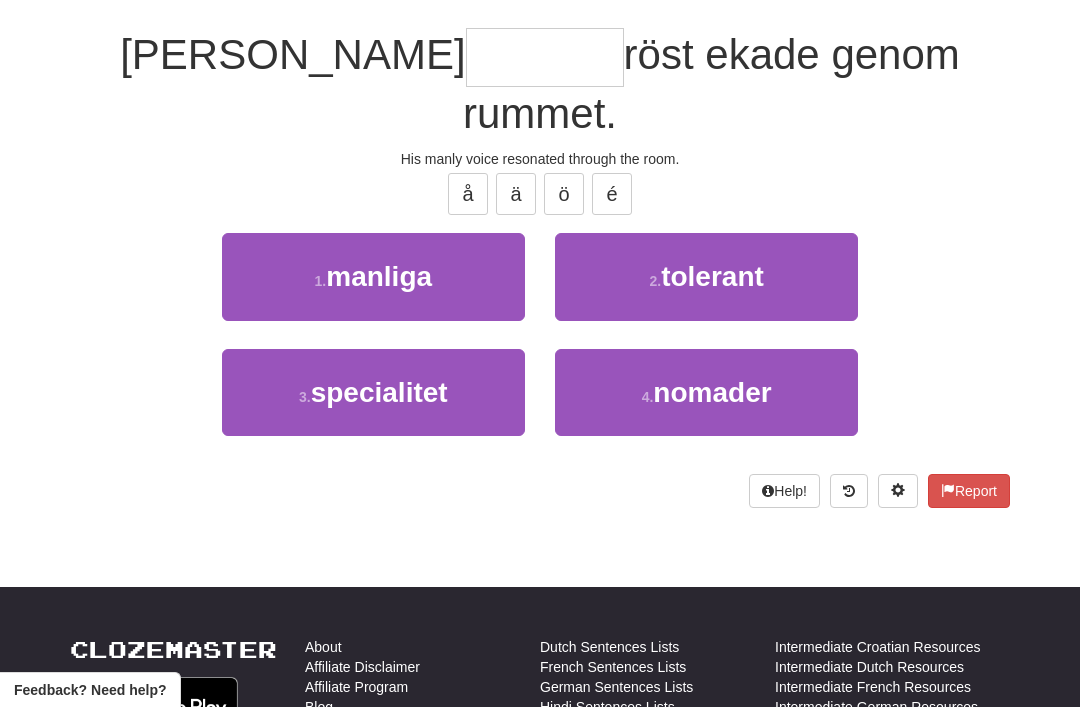 click on "1 .  manliga" at bounding box center [373, 276] 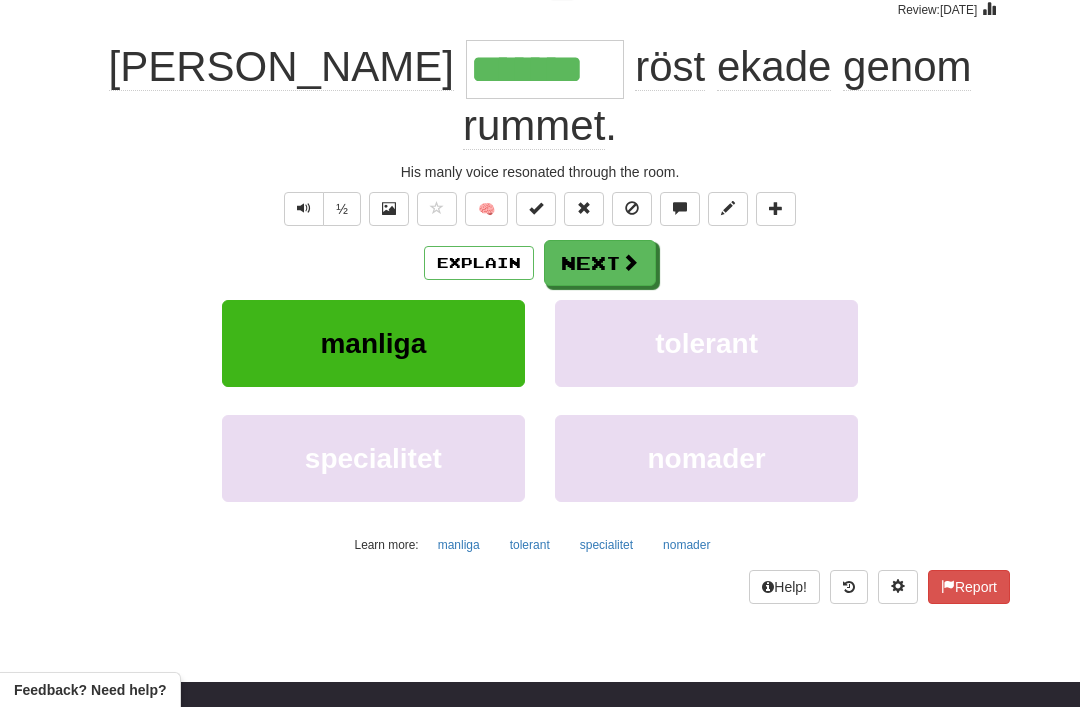 click on "Next" at bounding box center (600, 263) 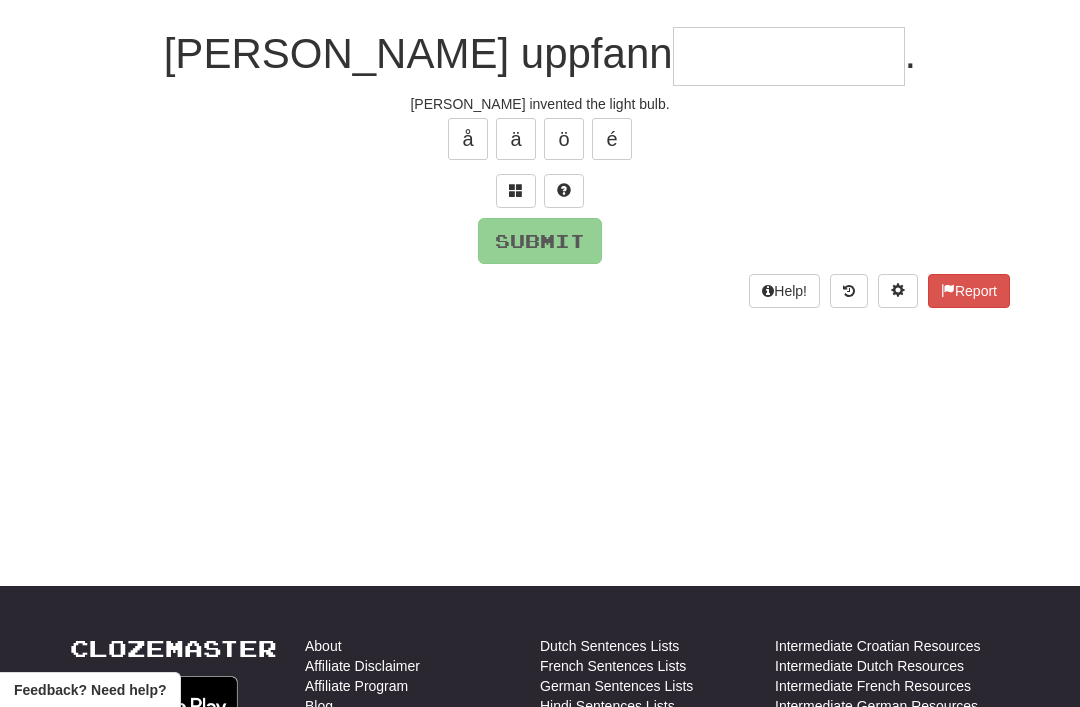 scroll, scrollTop: 170, scrollLeft: 0, axis: vertical 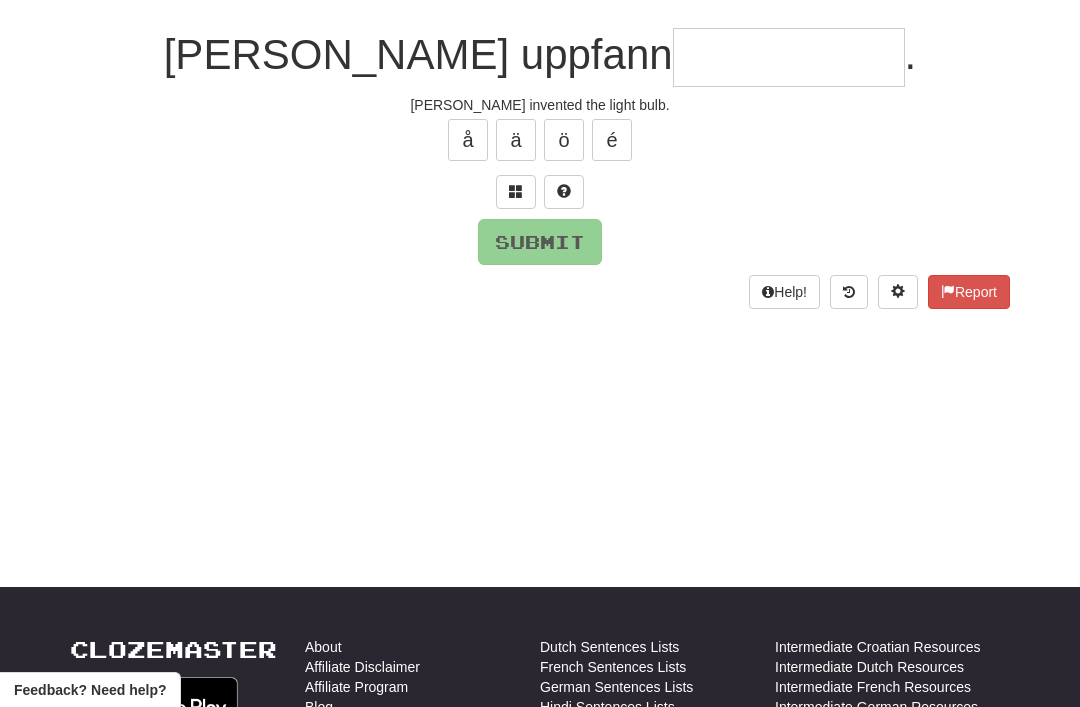 click at bounding box center (516, 191) 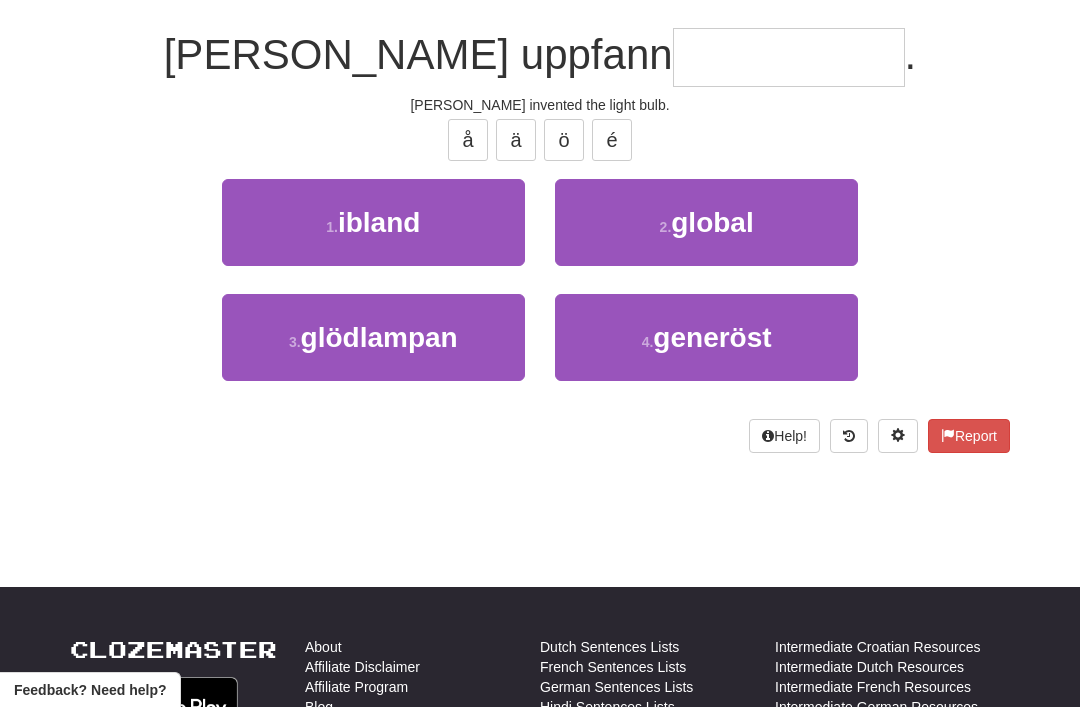 click on "3 .  glödlampan" at bounding box center (373, 337) 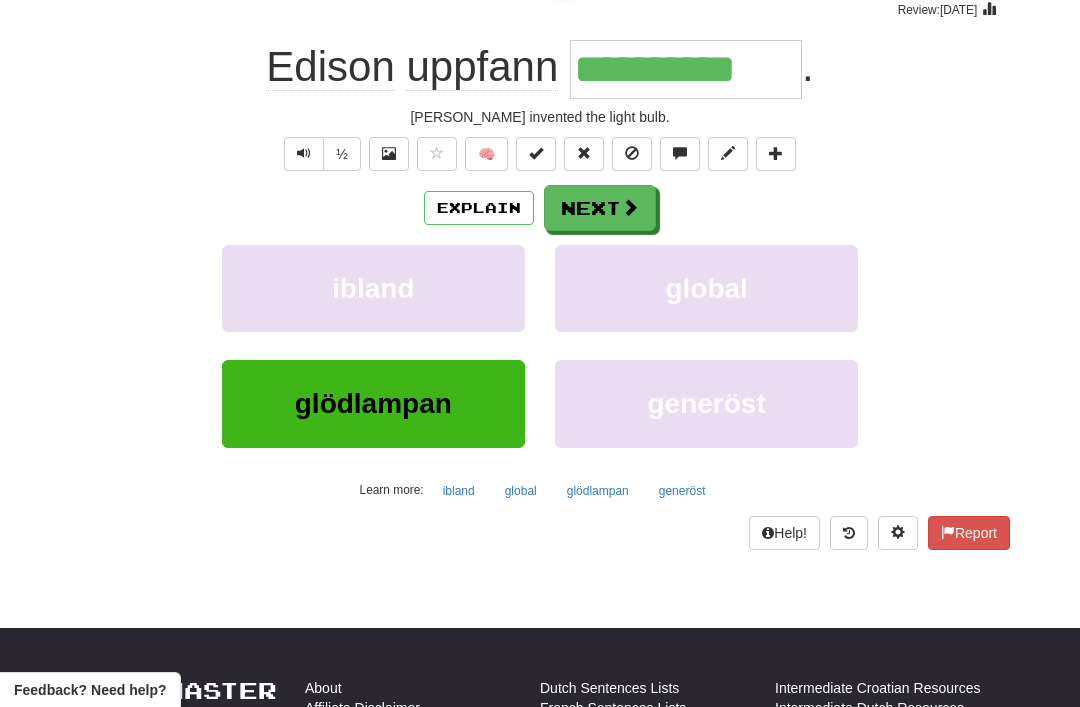 click on "Next" at bounding box center [600, 208] 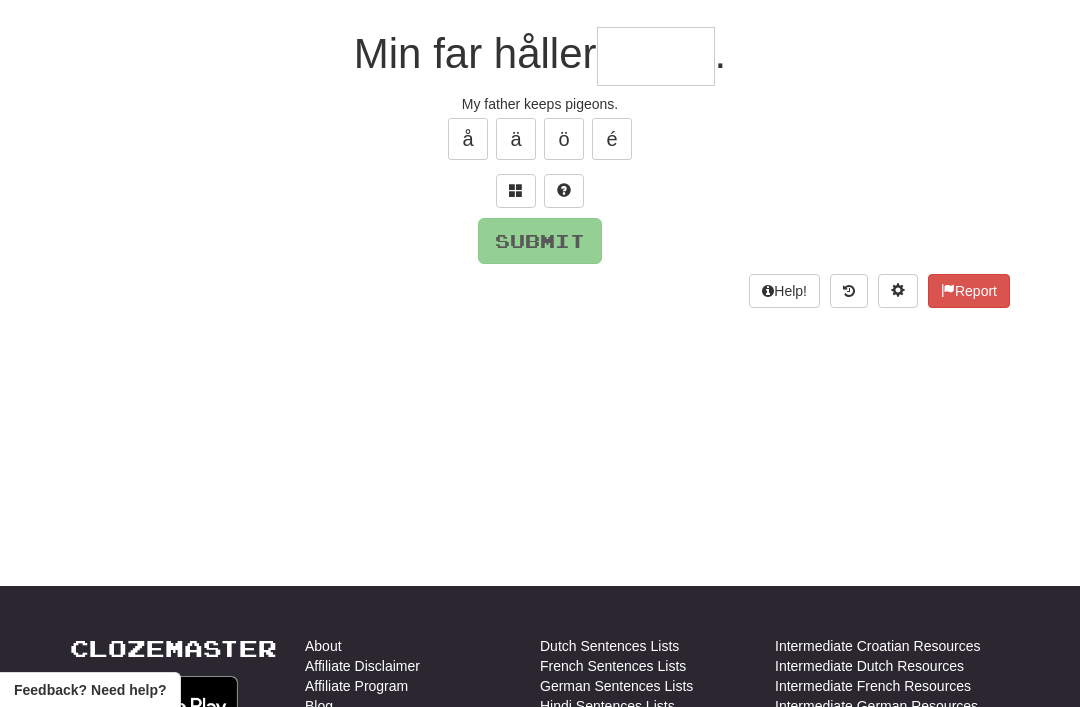 scroll, scrollTop: 170, scrollLeft: 0, axis: vertical 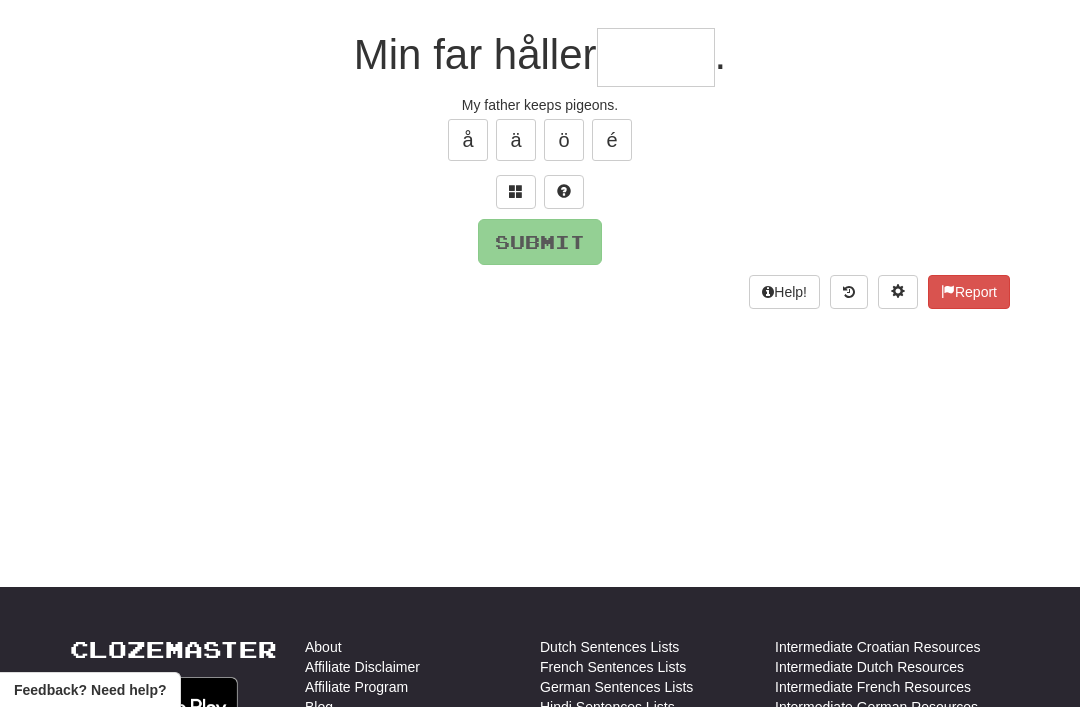 click at bounding box center [516, 191] 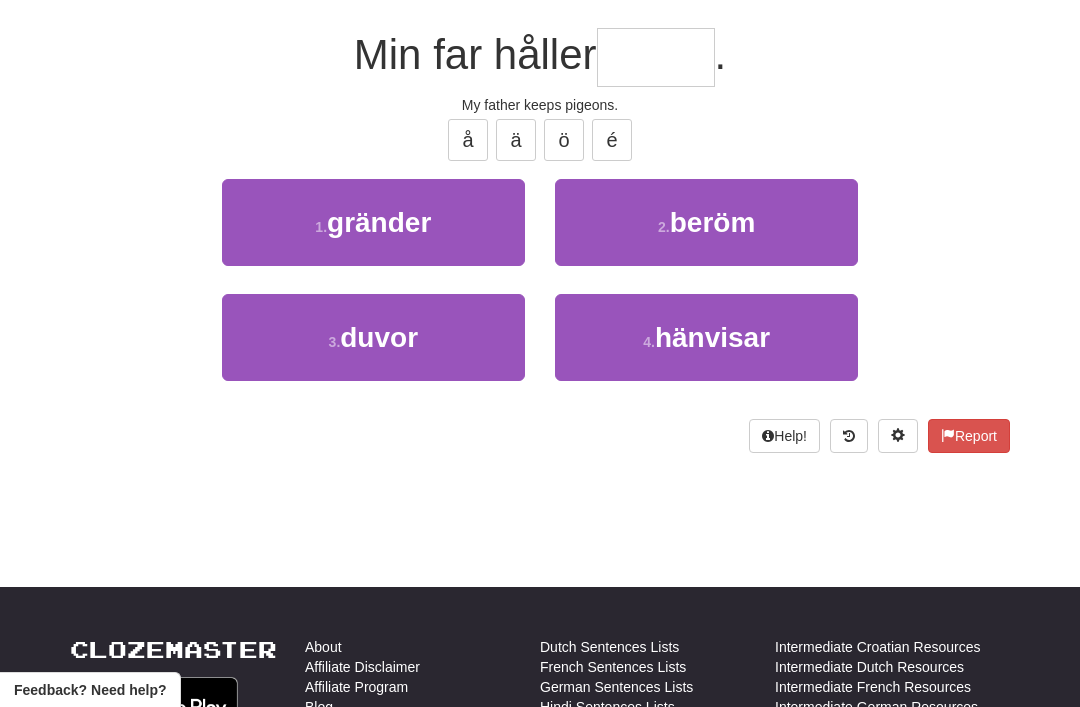 click on "3 .  duvor" at bounding box center [373, 337] 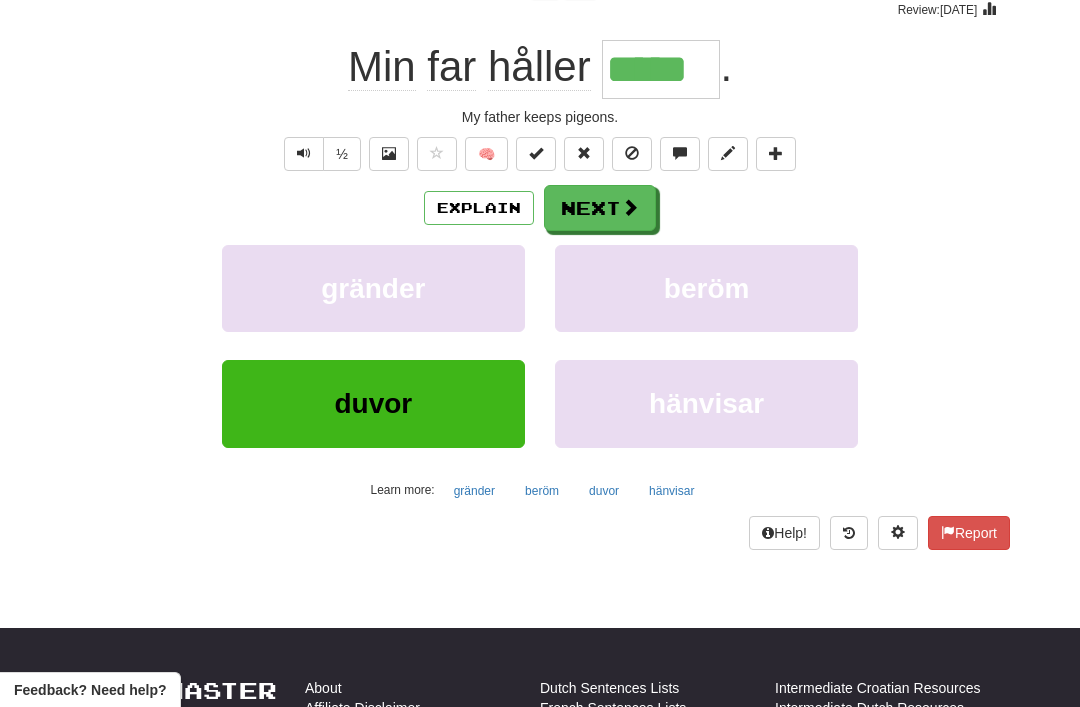 click on "Next" at bounding box center (600, 208) 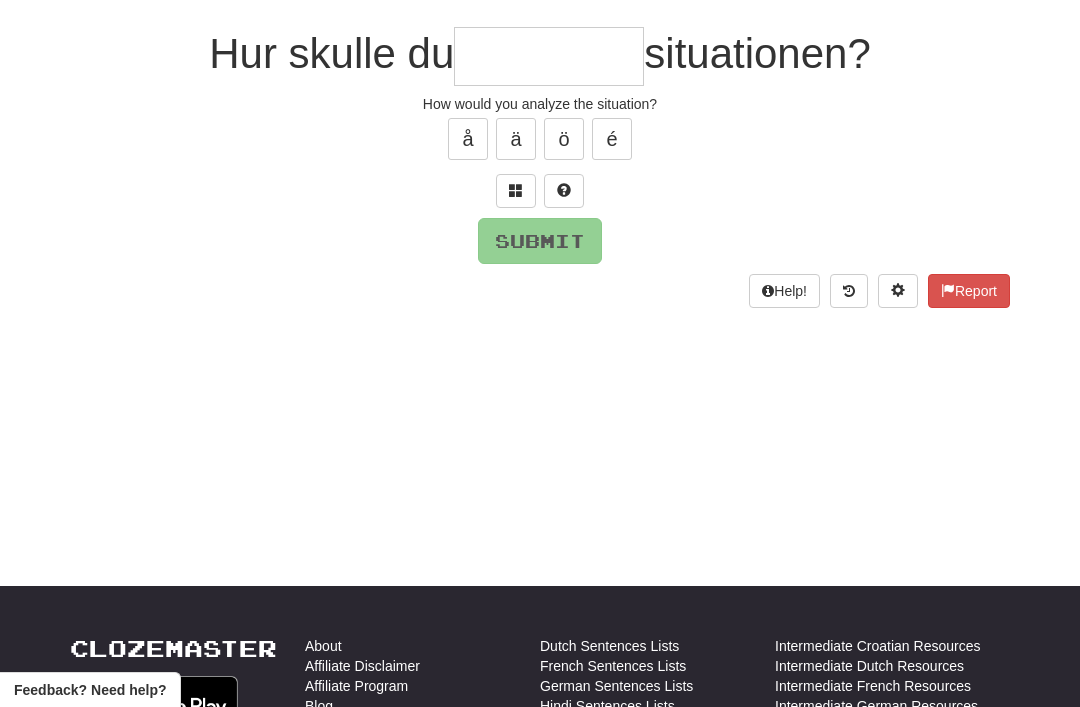 scroll, scrollTop: 170, scrollLeft: 0, axis: vertical 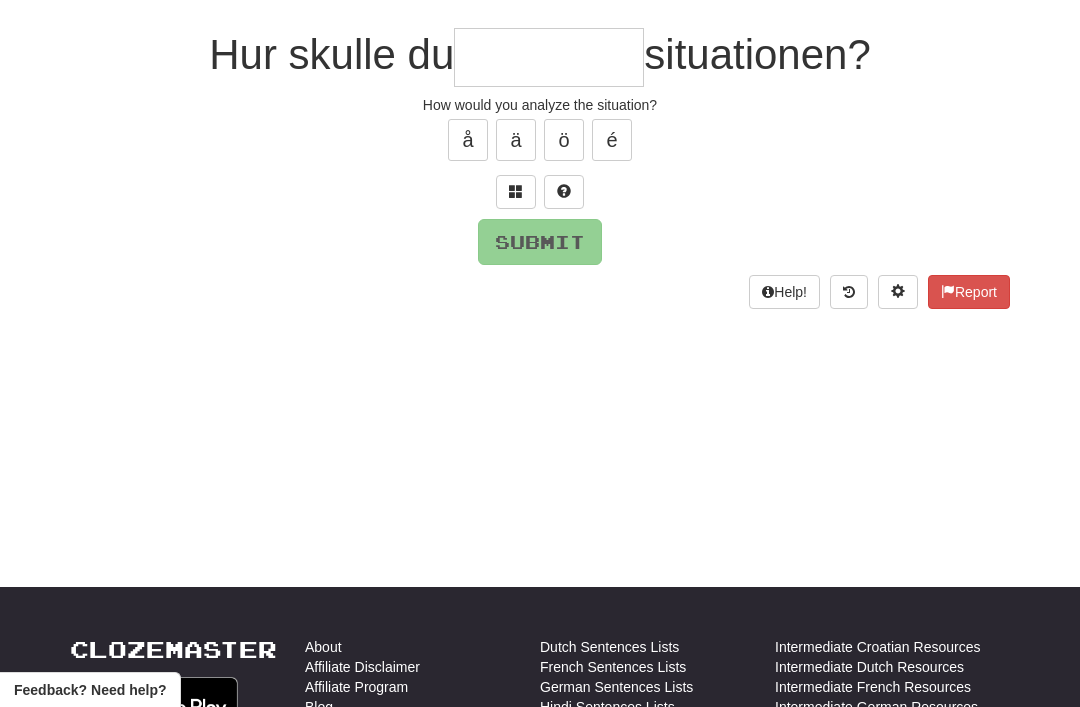 click at bounding box center [516, 192] 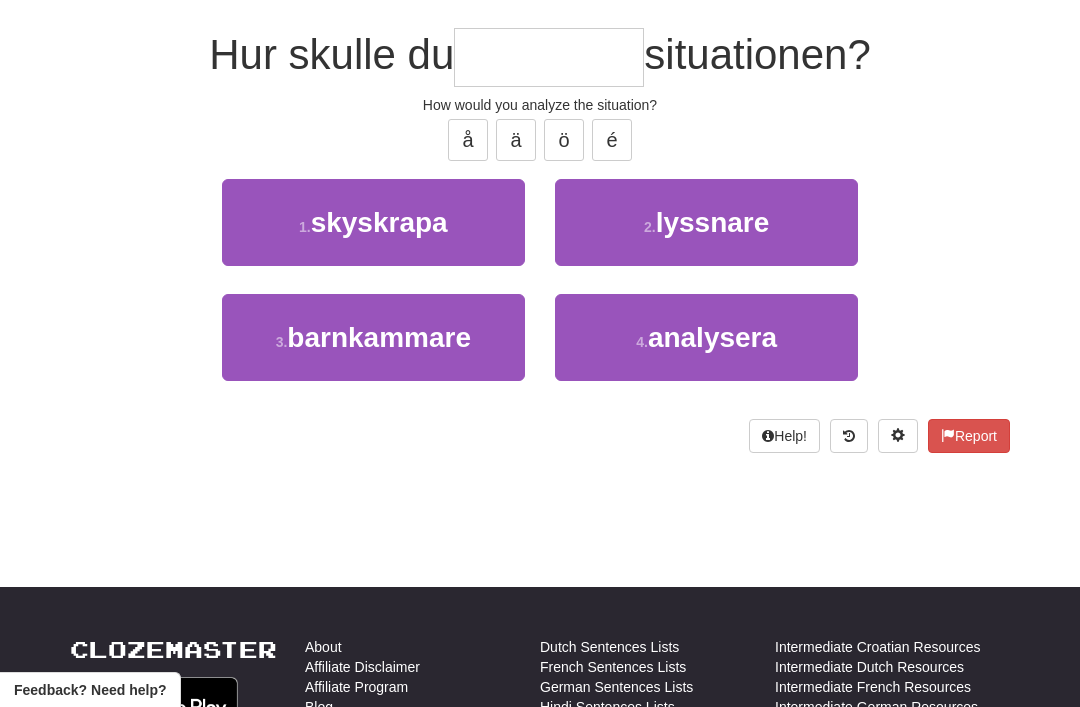 click on "4 .  analysera" at bounding box center (706, 337) 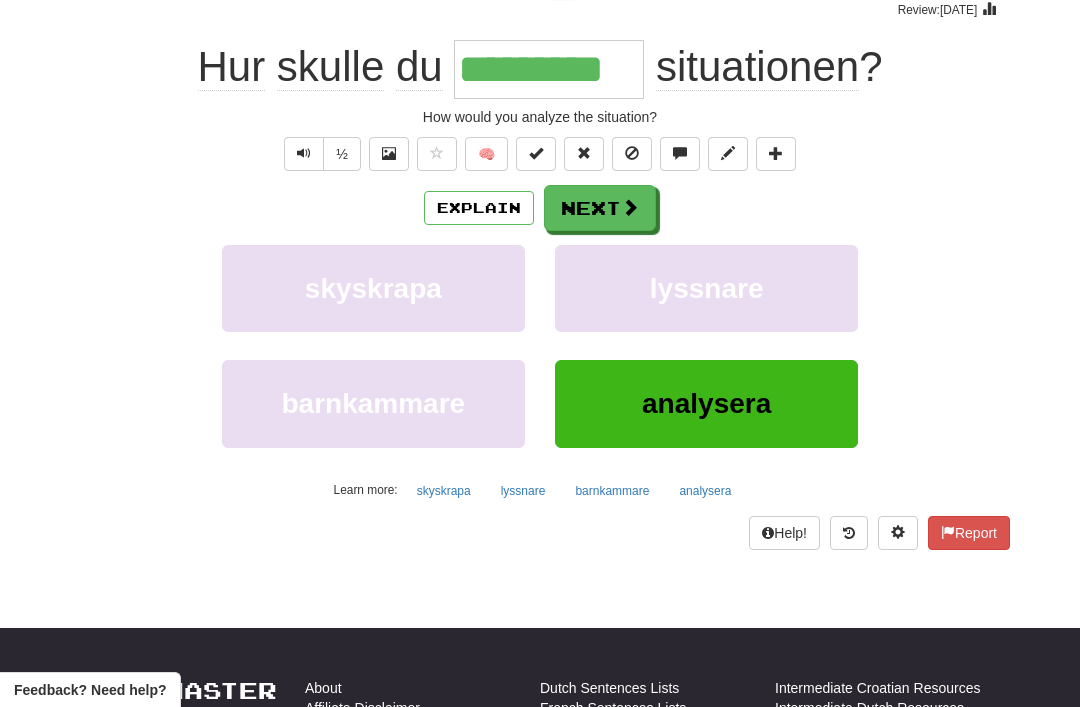 click on "Next" at bounding box center [600, 208] 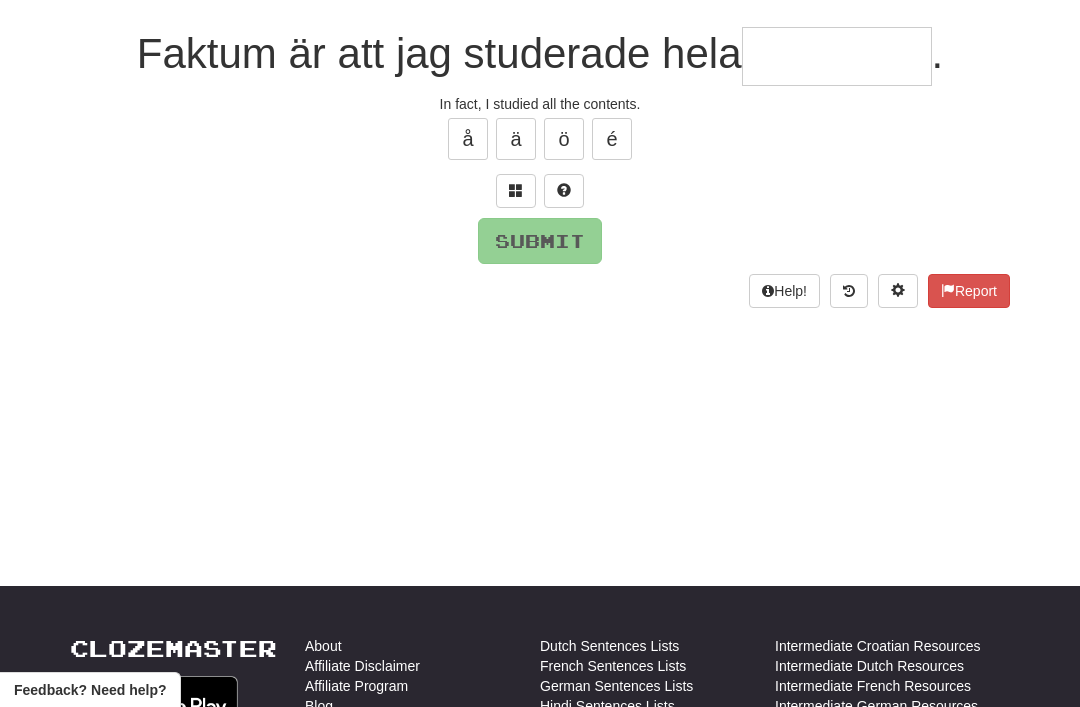 scroll, scrollTop: 170, scrollLeft: 0, axis: vertical 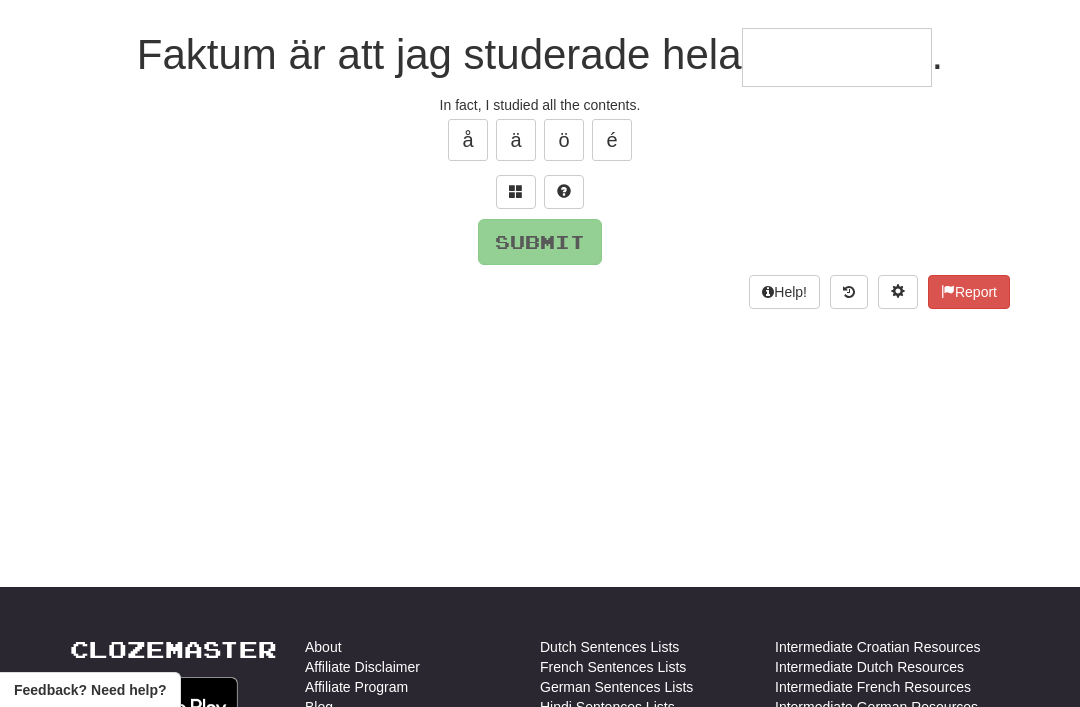 click at bounding box center [516, 192] 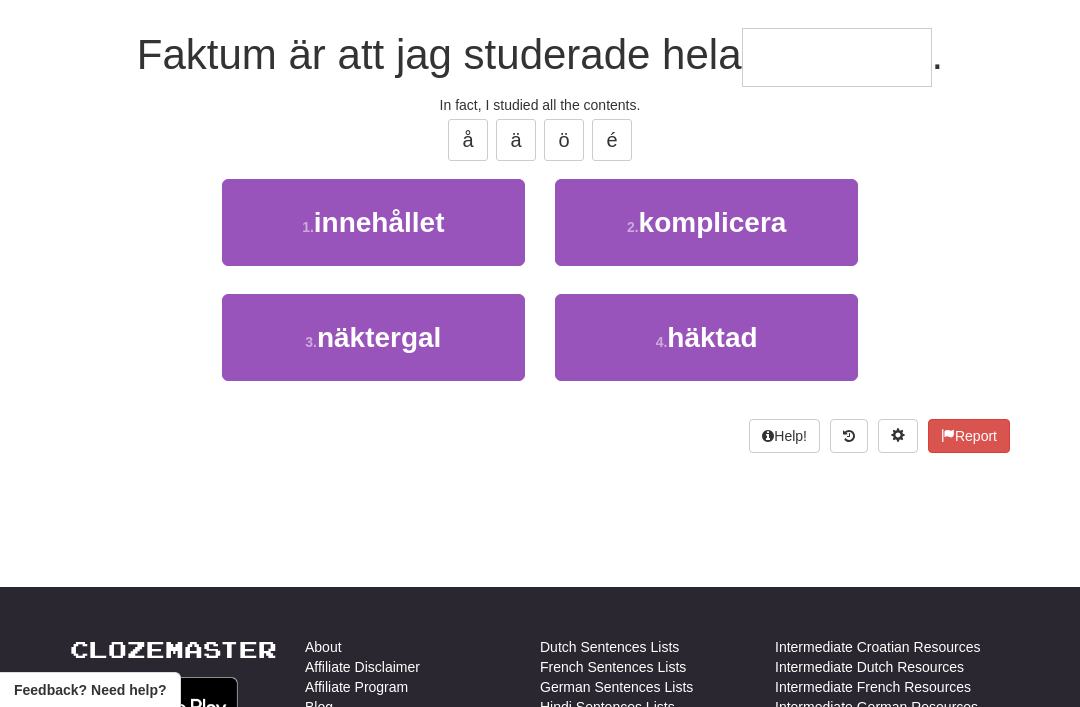 click on "1 .  innehållet" at bounding box center [373, 222] 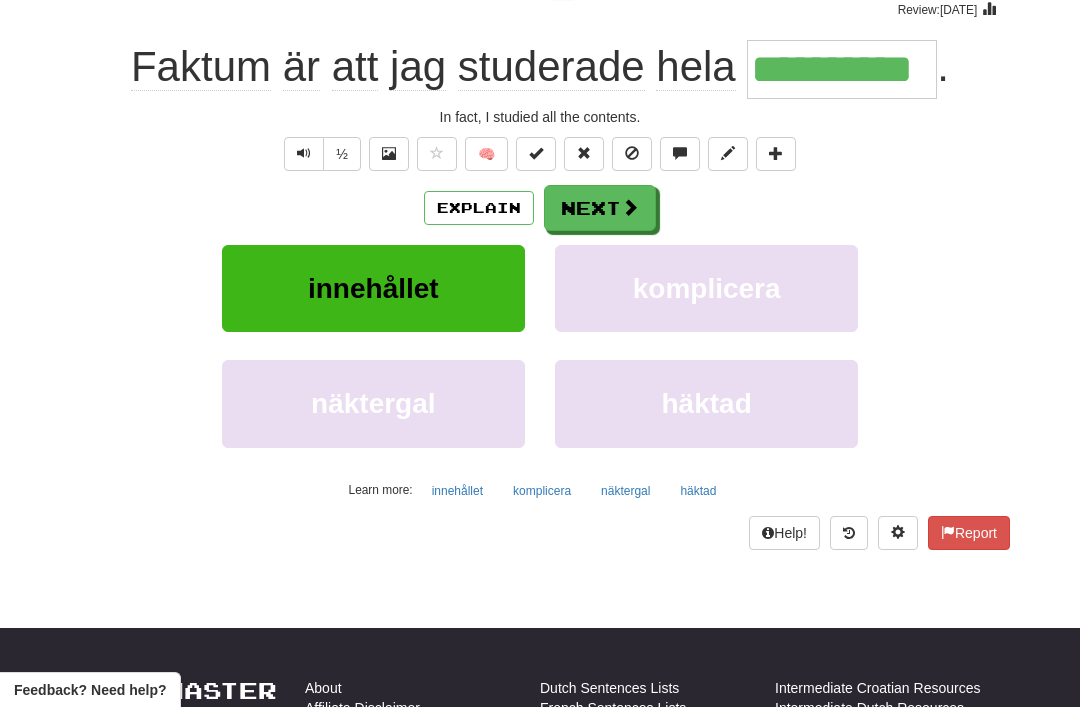 click on "Next" at bounding box center (600, 208) 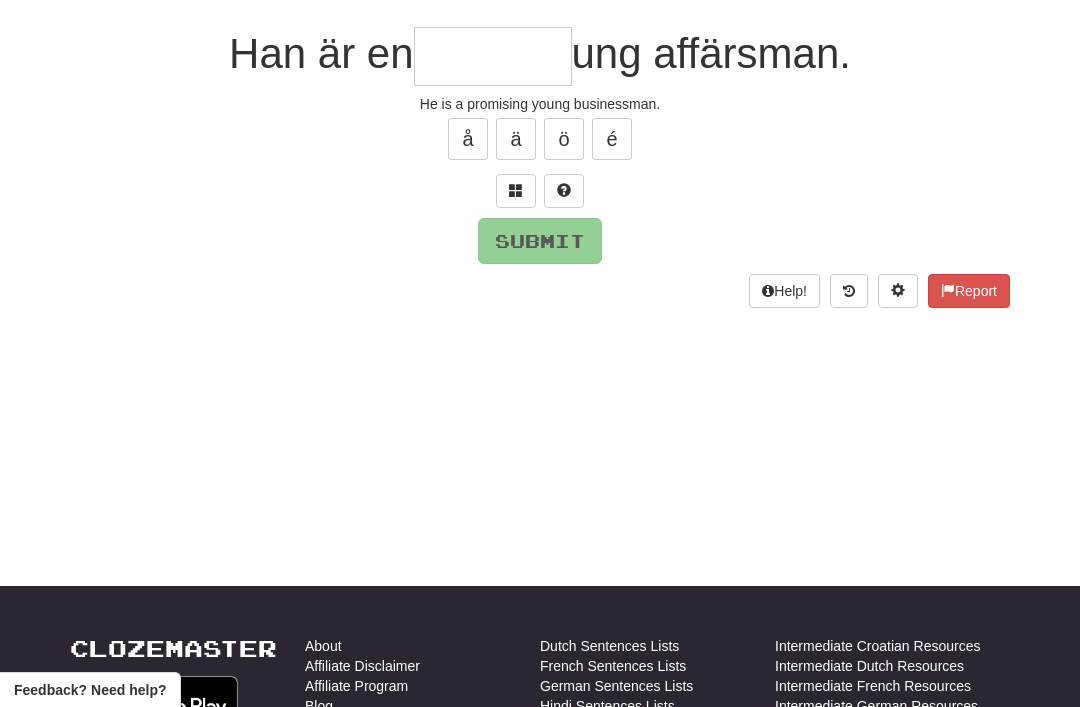 scroll, scrollTop: 170, scrollLeft: 0, axis: vertical 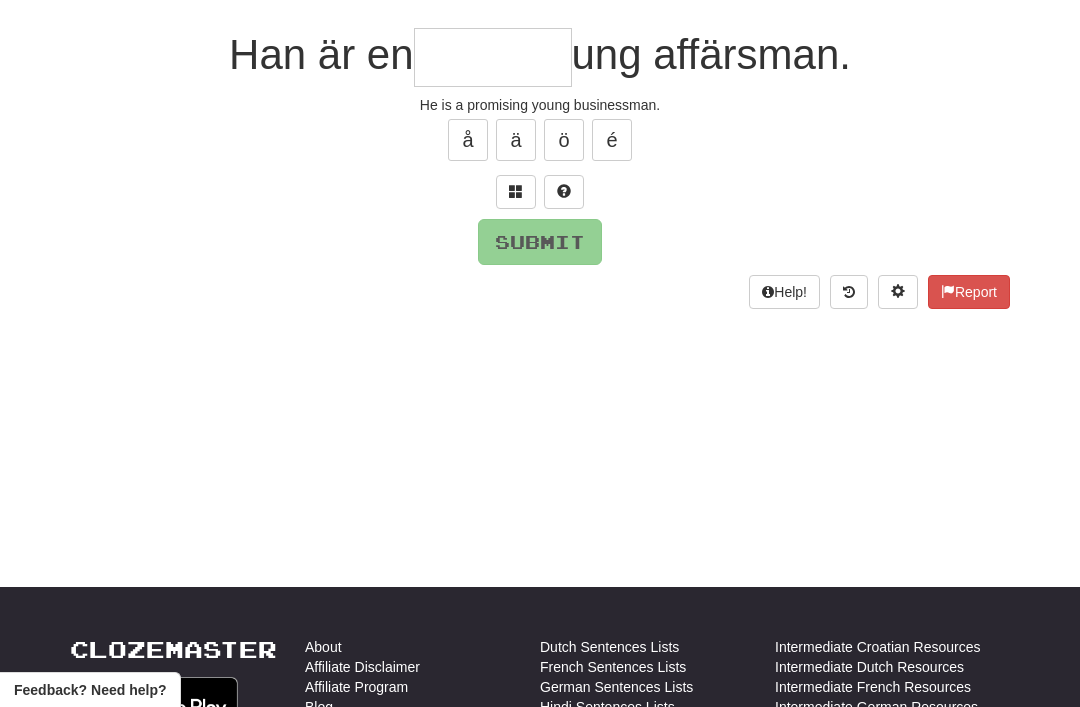 click at bounding box center [516, 191] 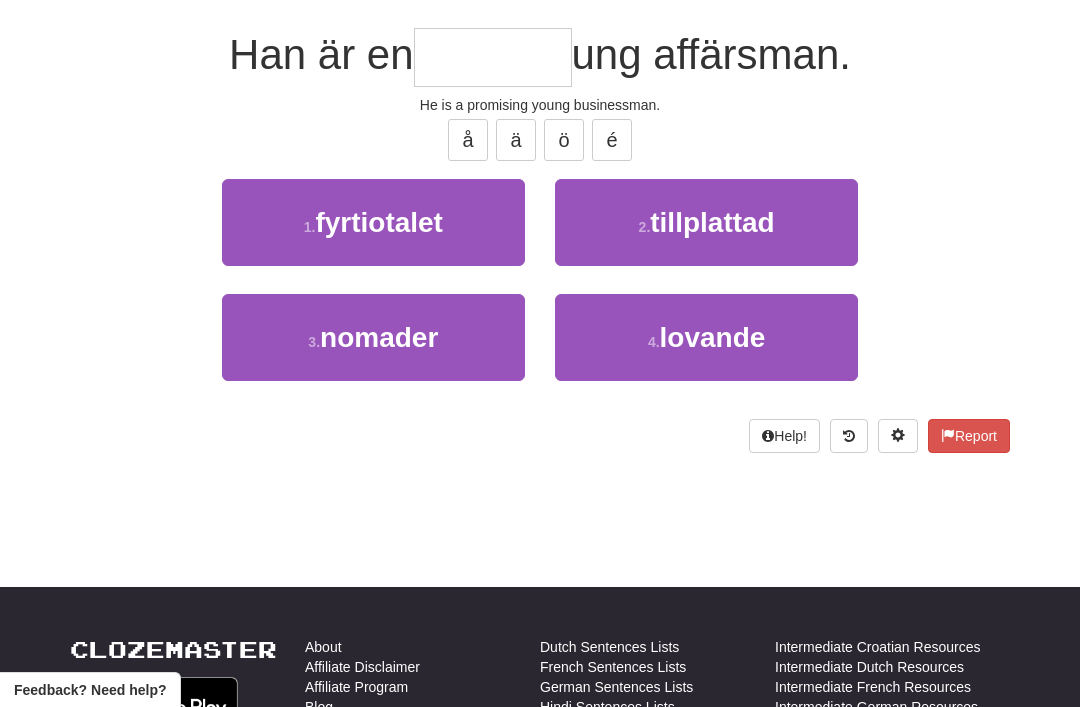 click on "4 .  lovande" at bounding box center (706, 337) 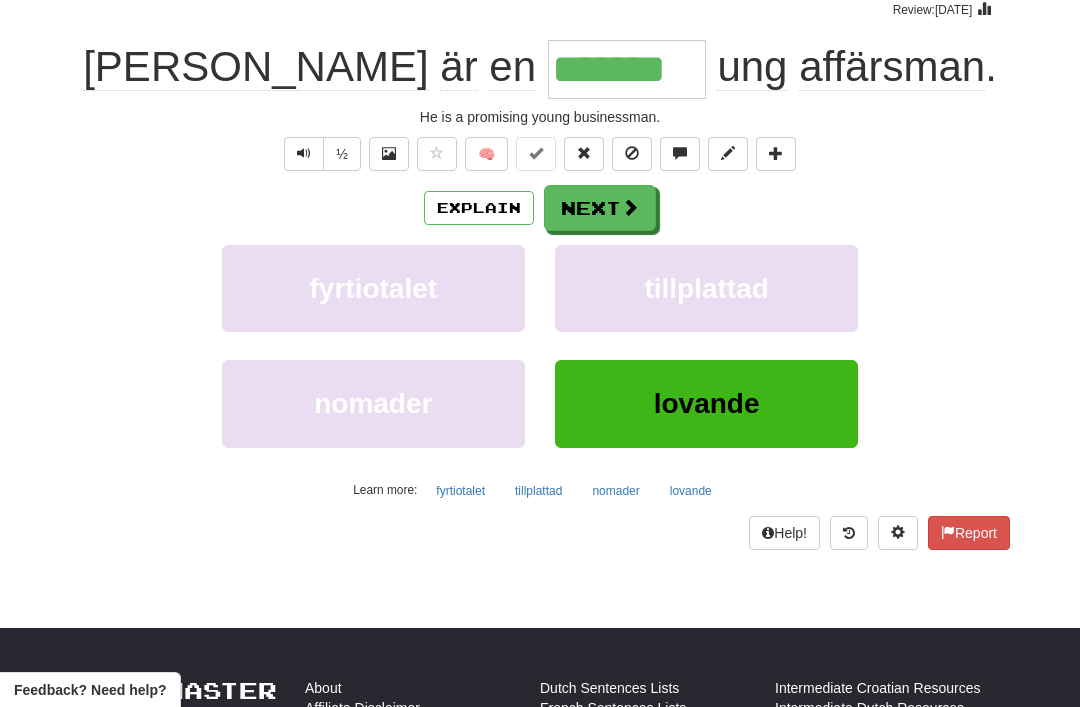 click on "Next" at bounding box center [600, 208] 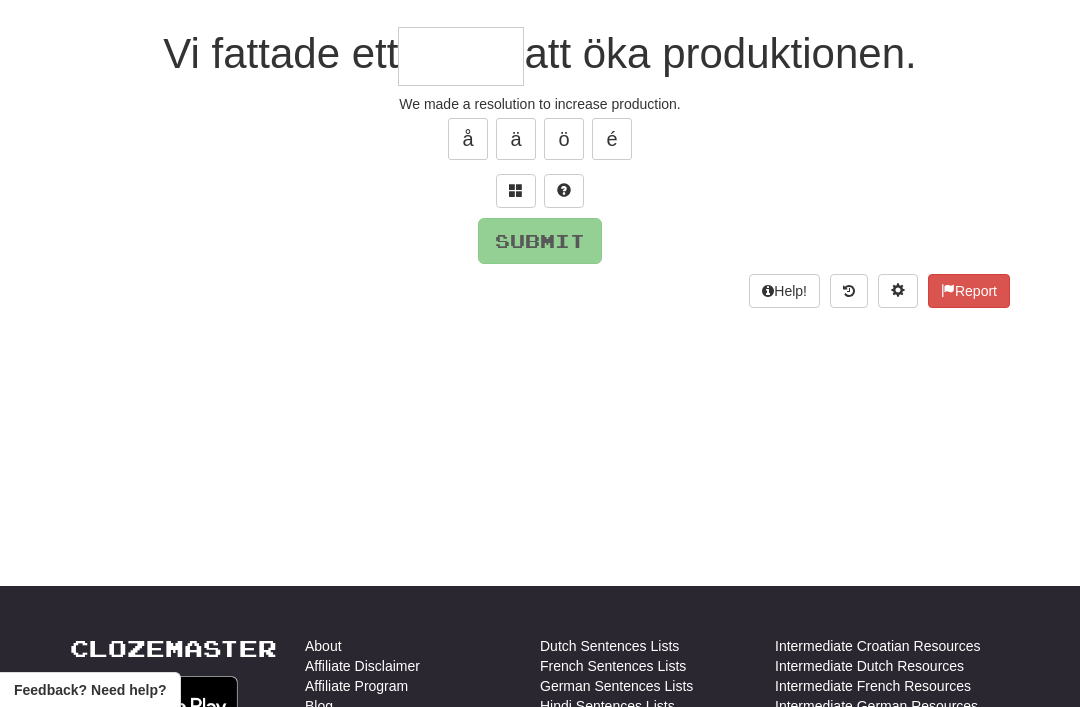 scroll, scrollTop: 170, scrollLeft: 0, axis: vertical 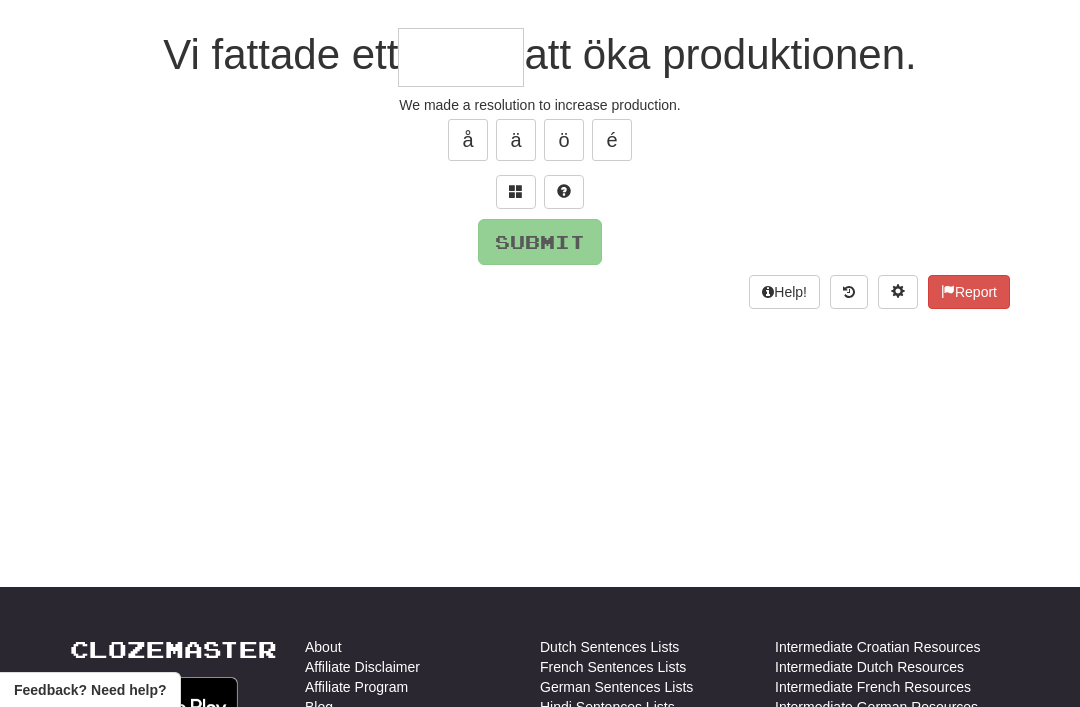 click at bounding box center (516, 191) 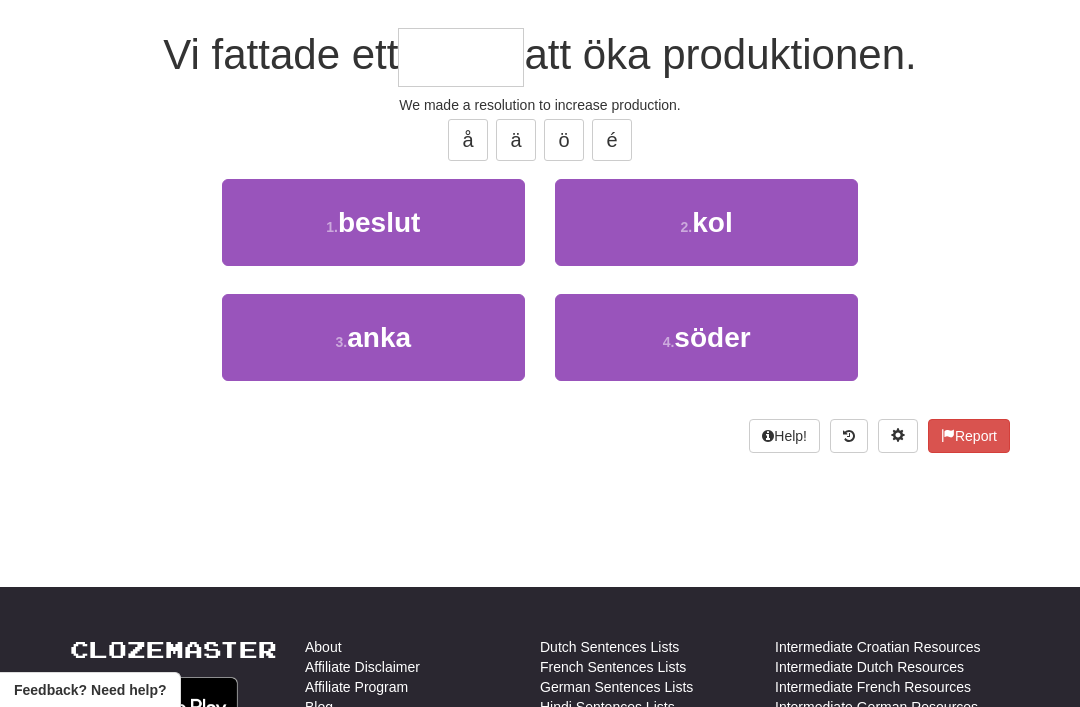 click on "1 .  beslut" at bounding box center (373, 222) 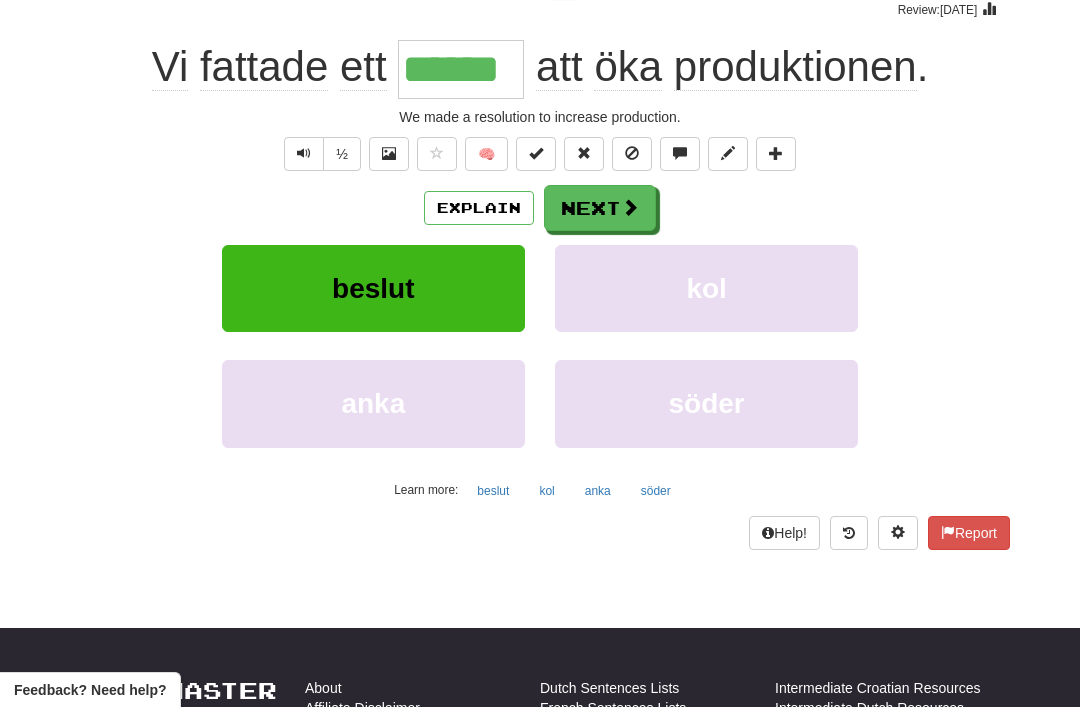 click on "Next" at bounding box center (600, 208) 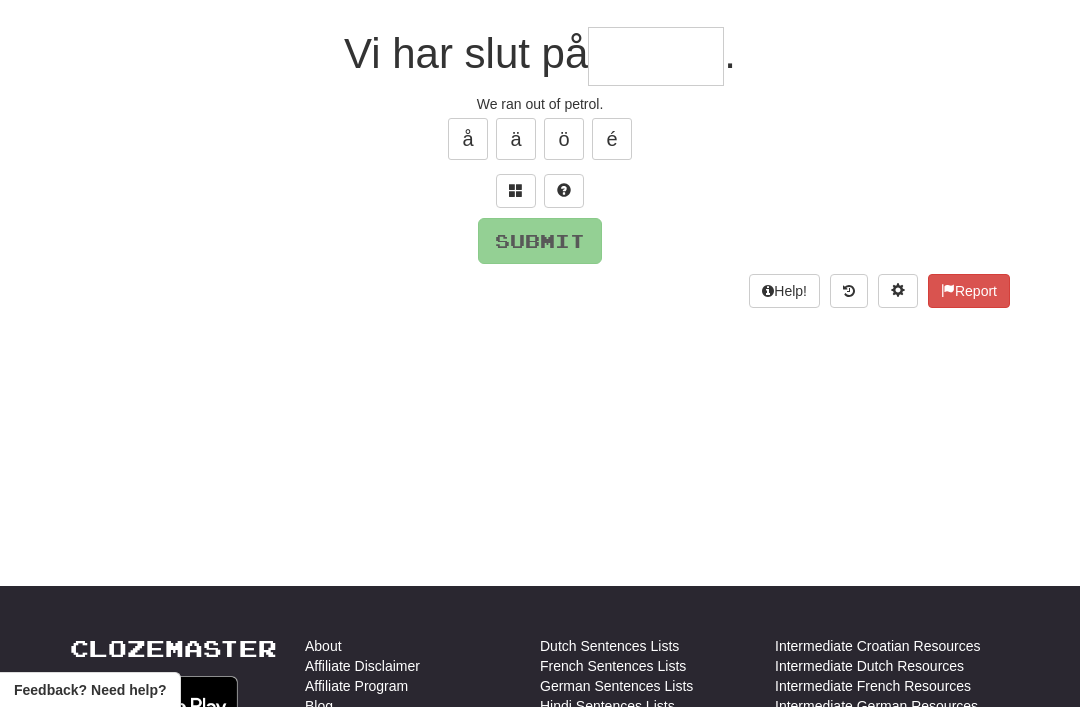 scroll, scrollTop: 170, scrollLeft: 0, axis: vertical 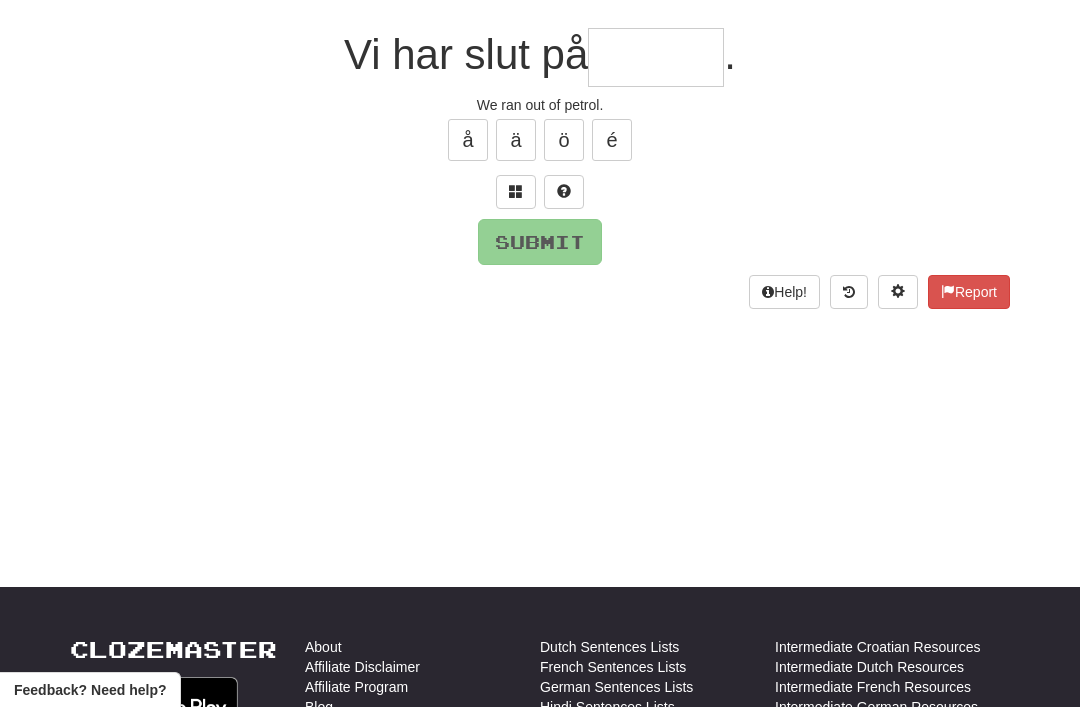click at bounding box center (516, 192) 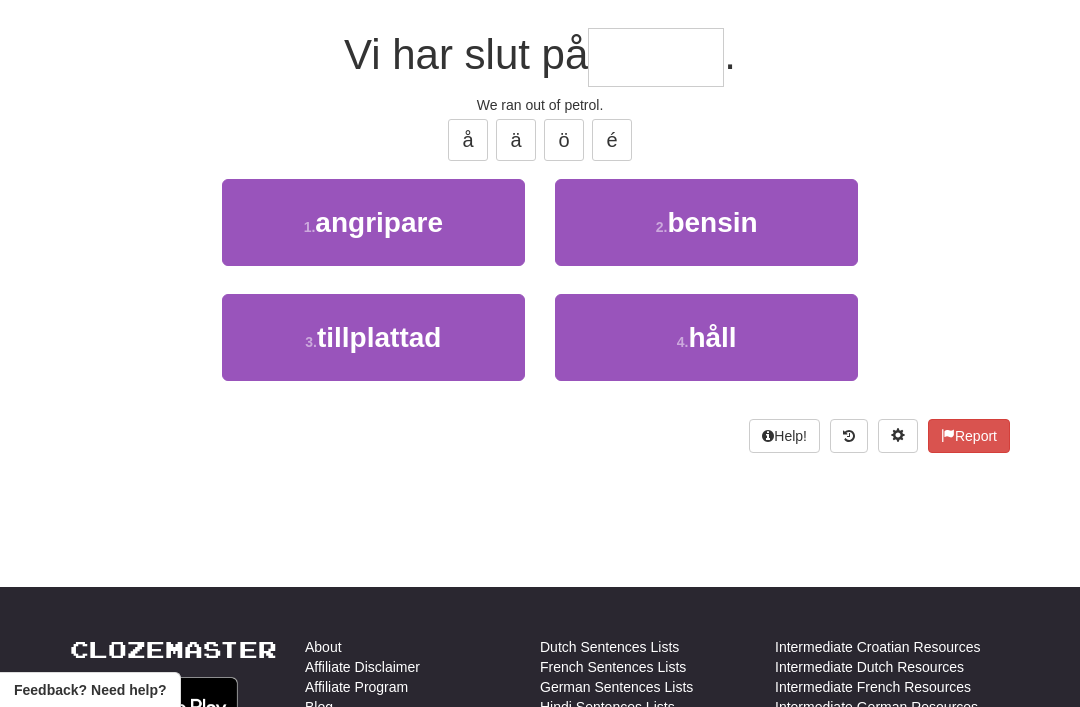 click on "bensin" at bounding box center [712, 222] 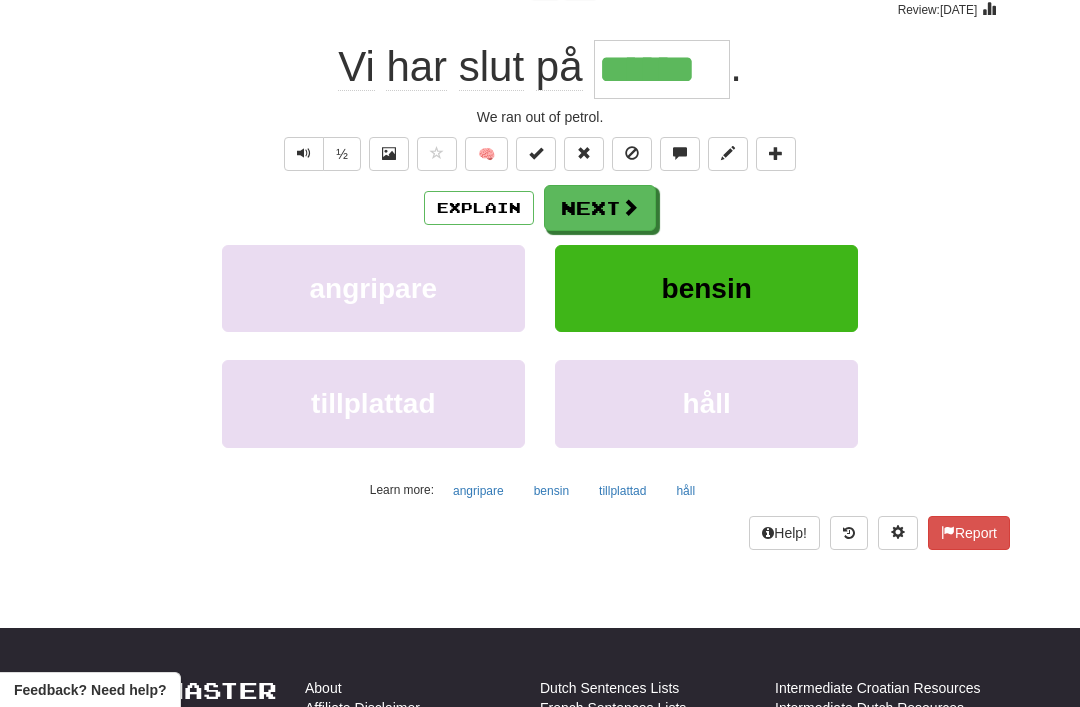 click on "Next" at bounding box center [600, 208] 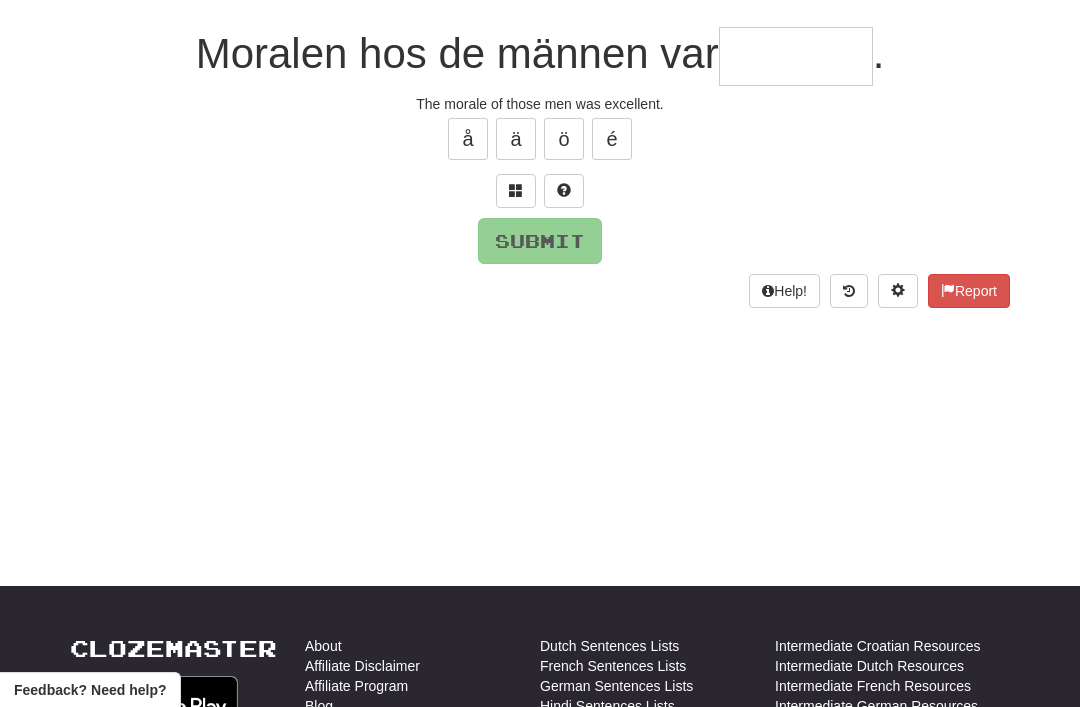 scroll, scrollTop: 170, scrollLeft: 0, axis: vertical 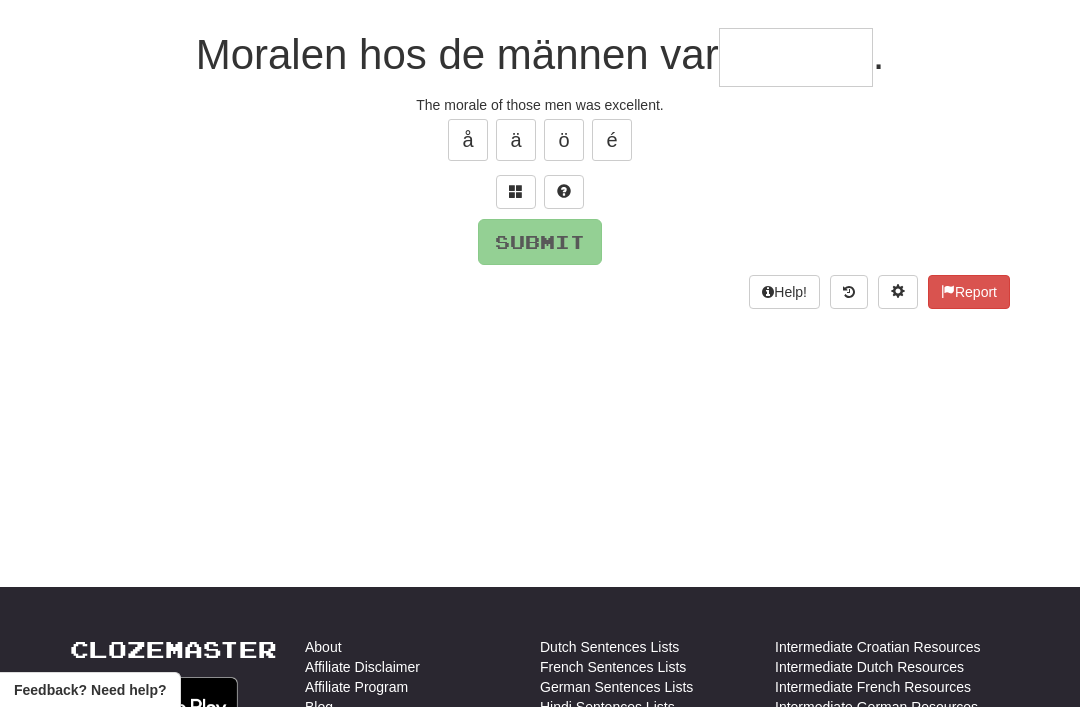 click at bounding box center [516, 191] 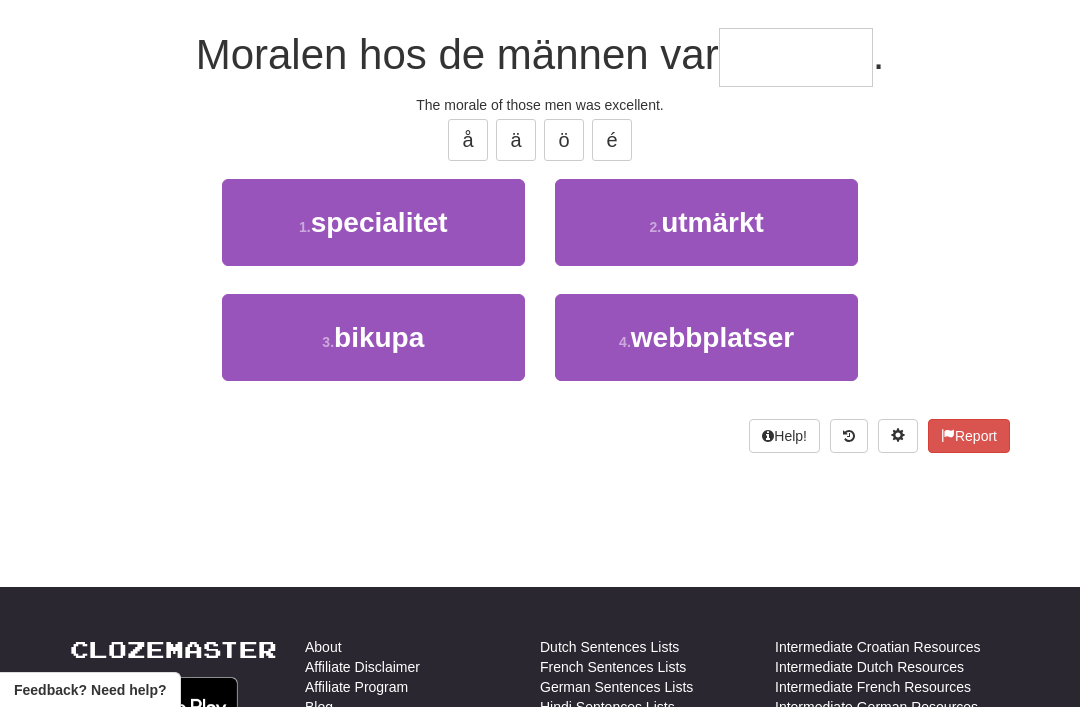 click on "utmärkt" at bounding box center [712, 222] 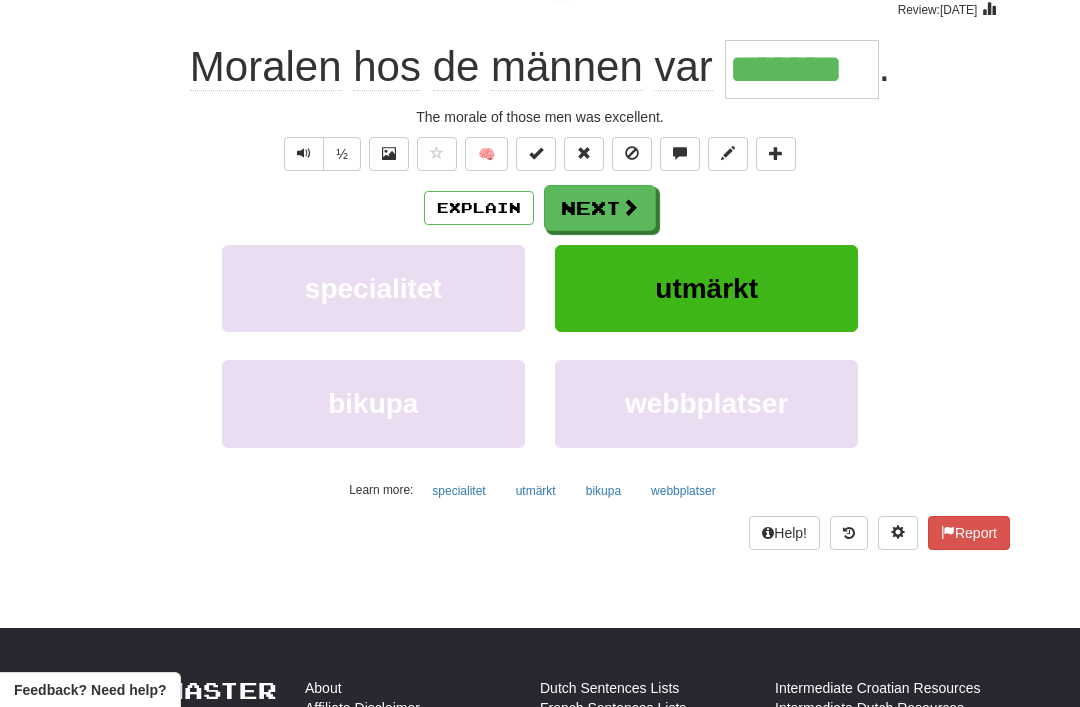 click on "Next" at bounding box center [600, 208] 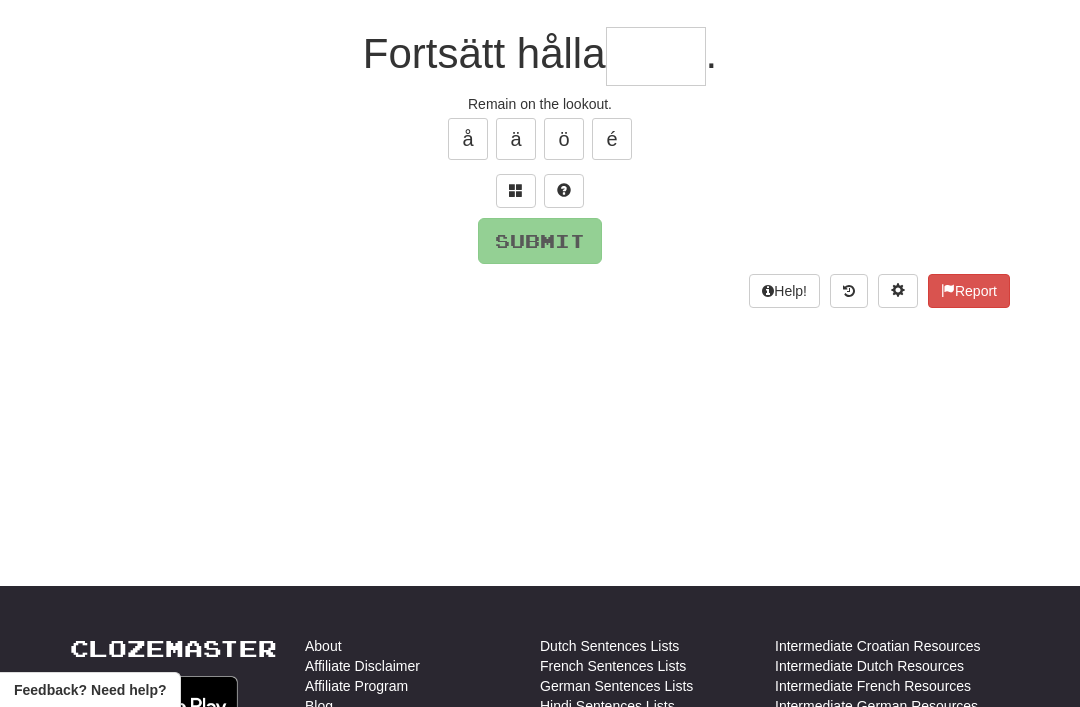 scroll, scrollTop: 170, scrollLeft: 0, axis: vertical 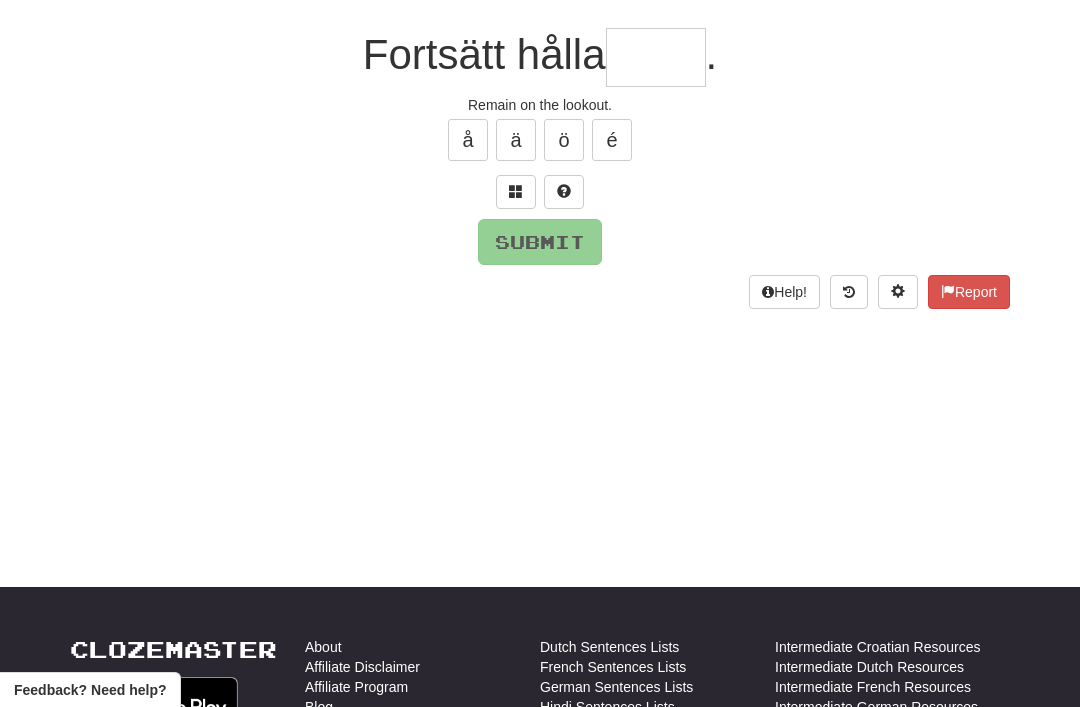 click at bounding box center (516, 192) 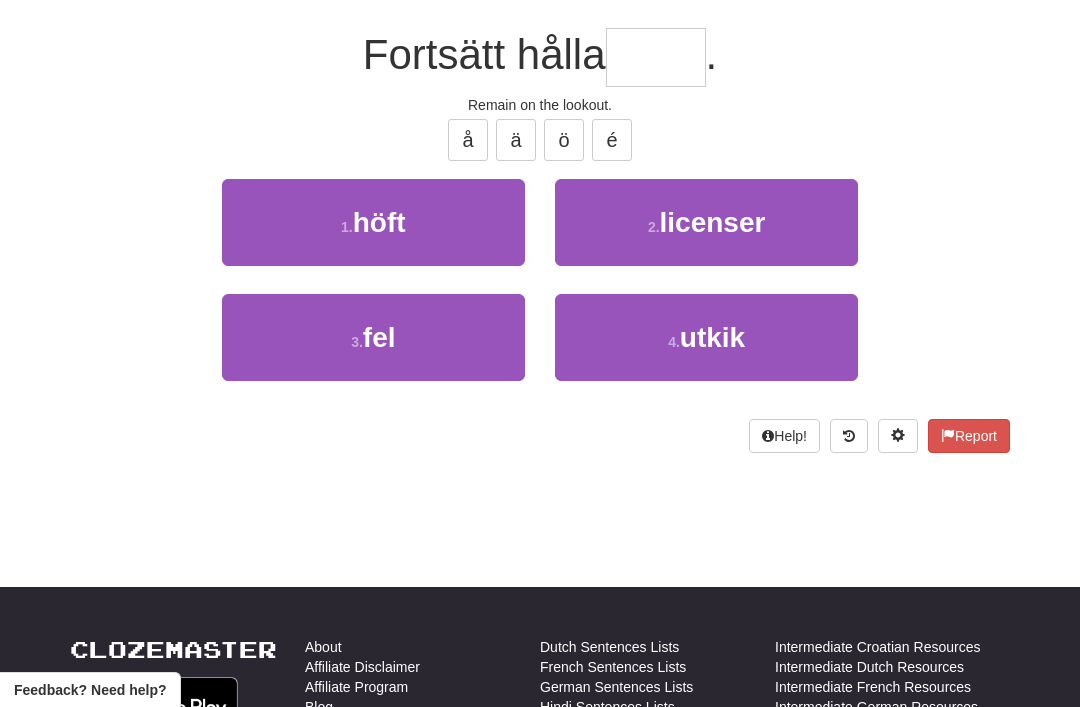 click on "4 .  utkik" at bounding box center [706, 337] 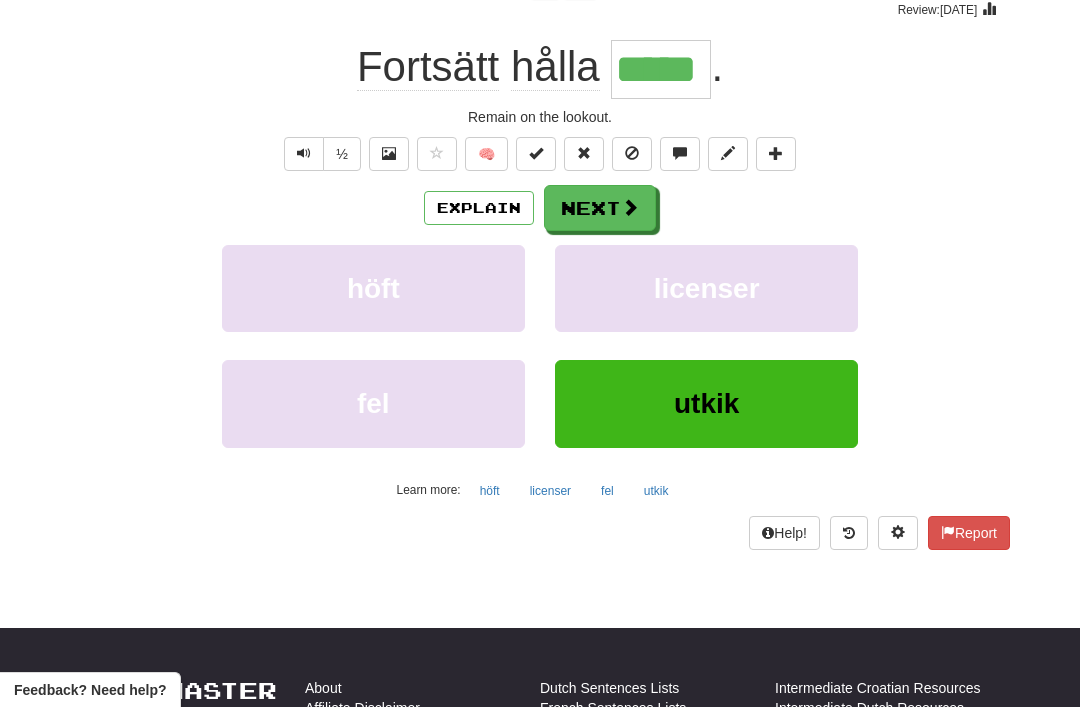 click on "Next" at bounding box center [600, 208] 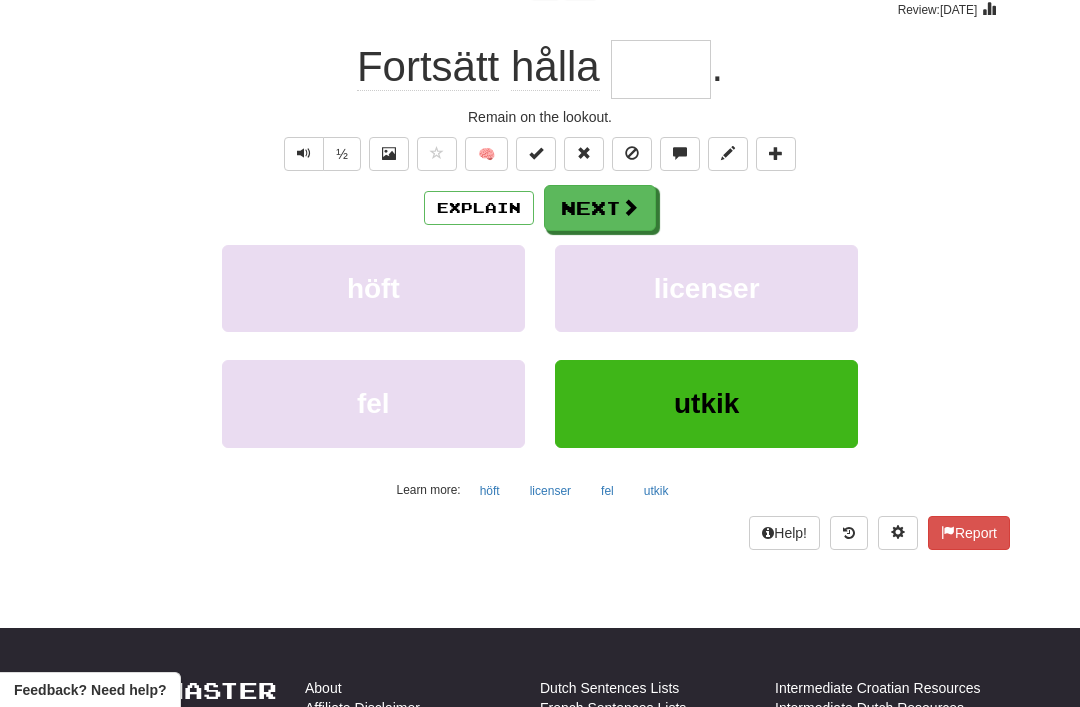 scroll, scrollTop: 170, scrollLeft: 0, axis: vertical 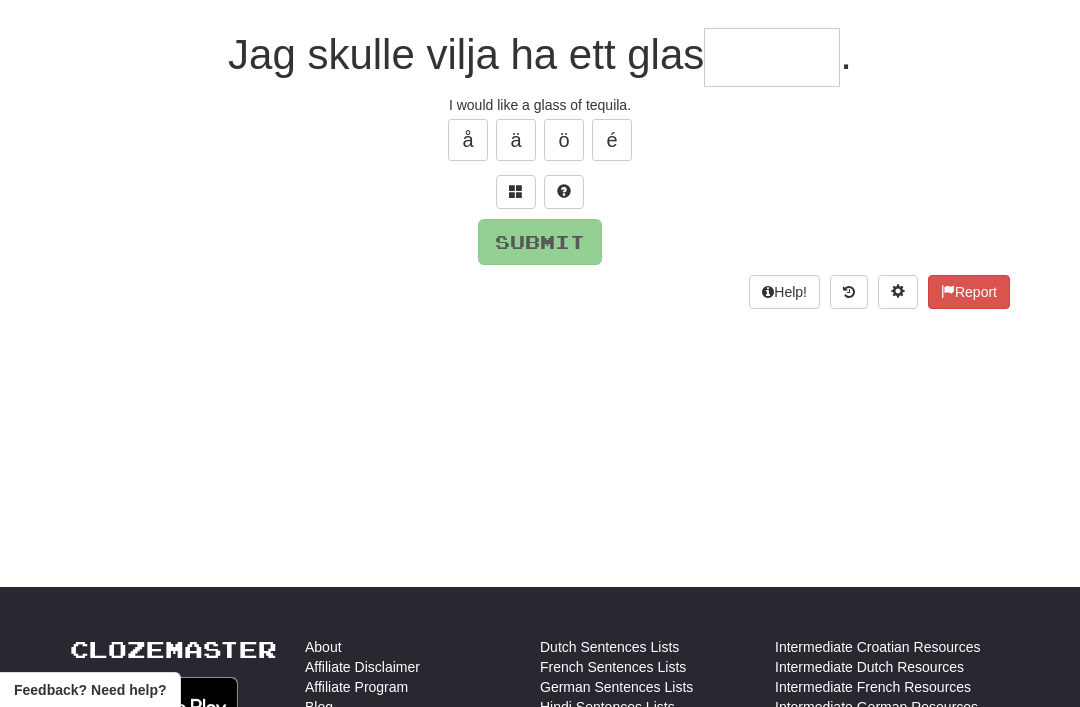 click at bounding box center [516, 191] 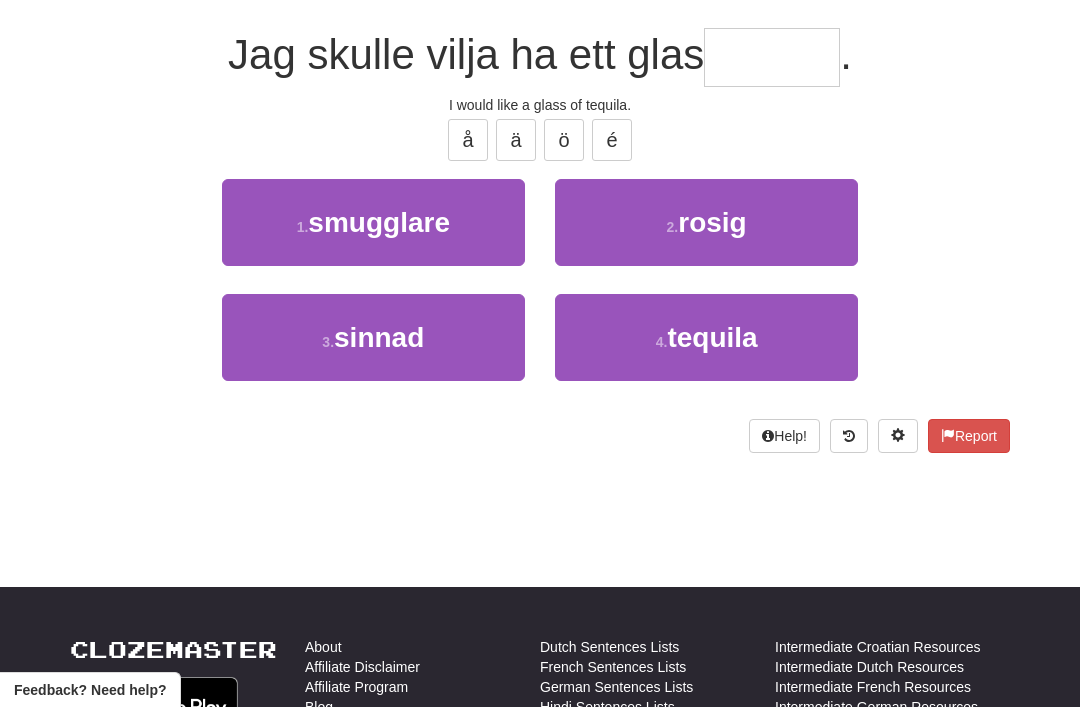 click on "tequila" at bounding box center (712, 337) 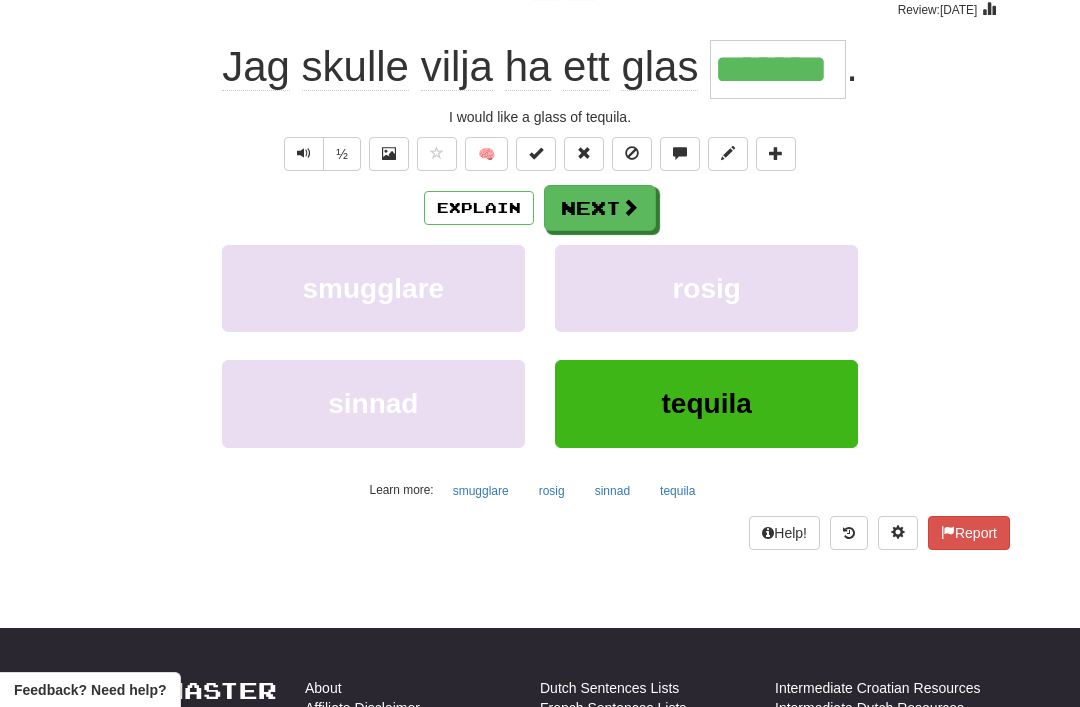 click on "Next" at bounding box center [600, 208] 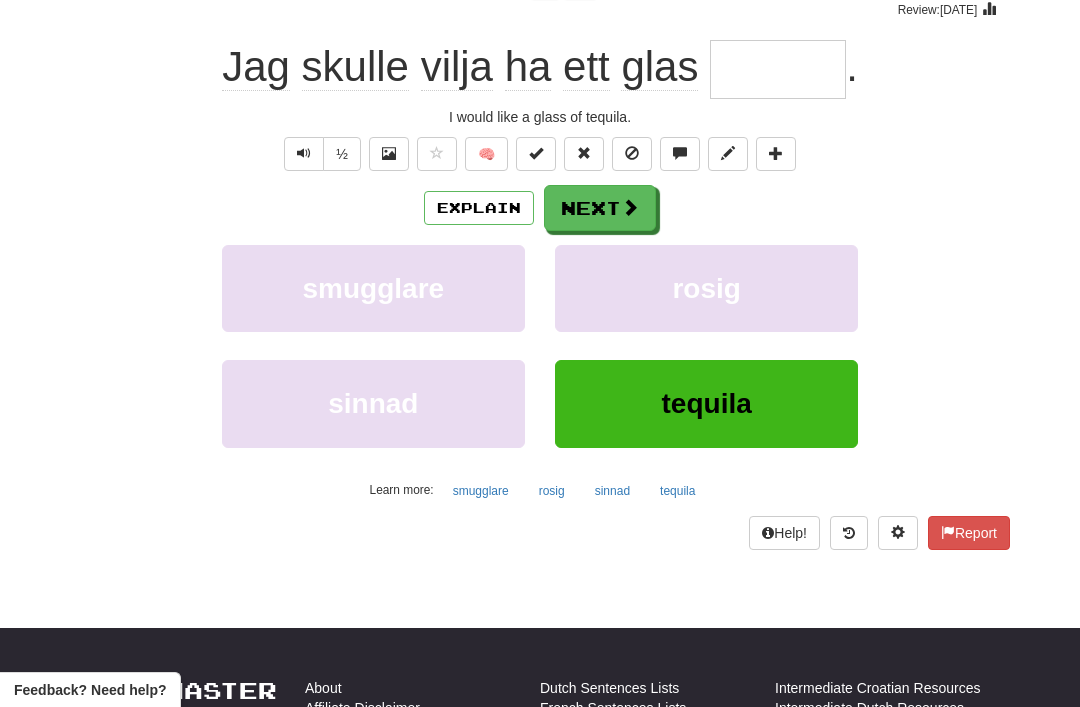 scroll, scrollTop: 170, scrollLeft: 0, axis: vertical 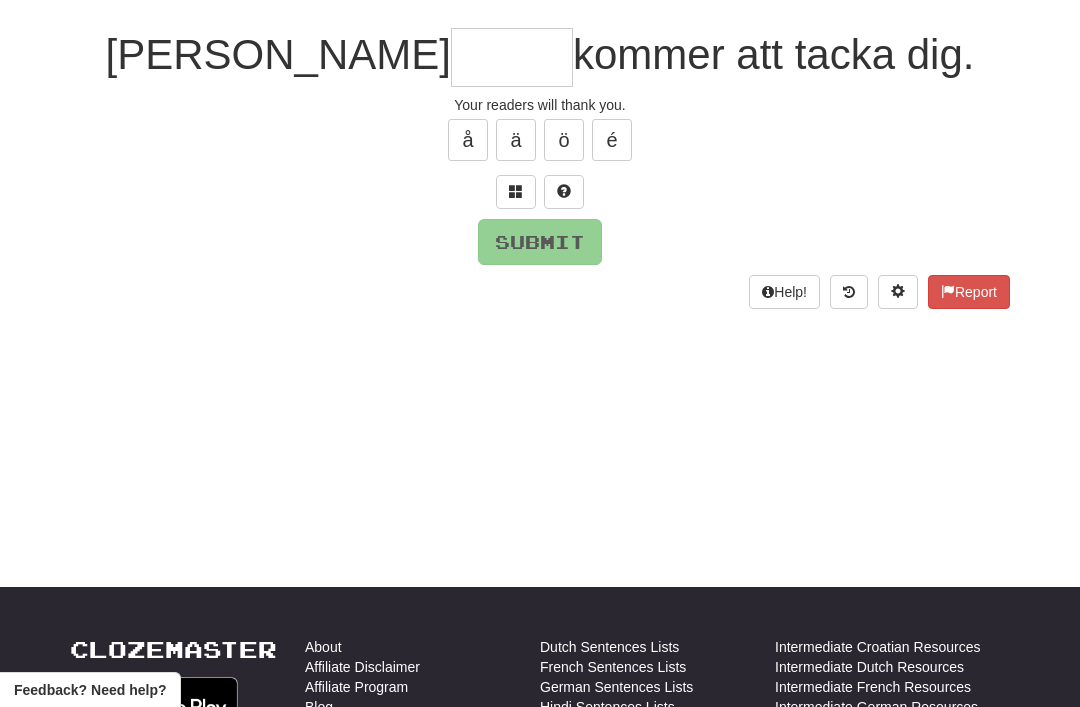 click at bounding box center (516, 192) 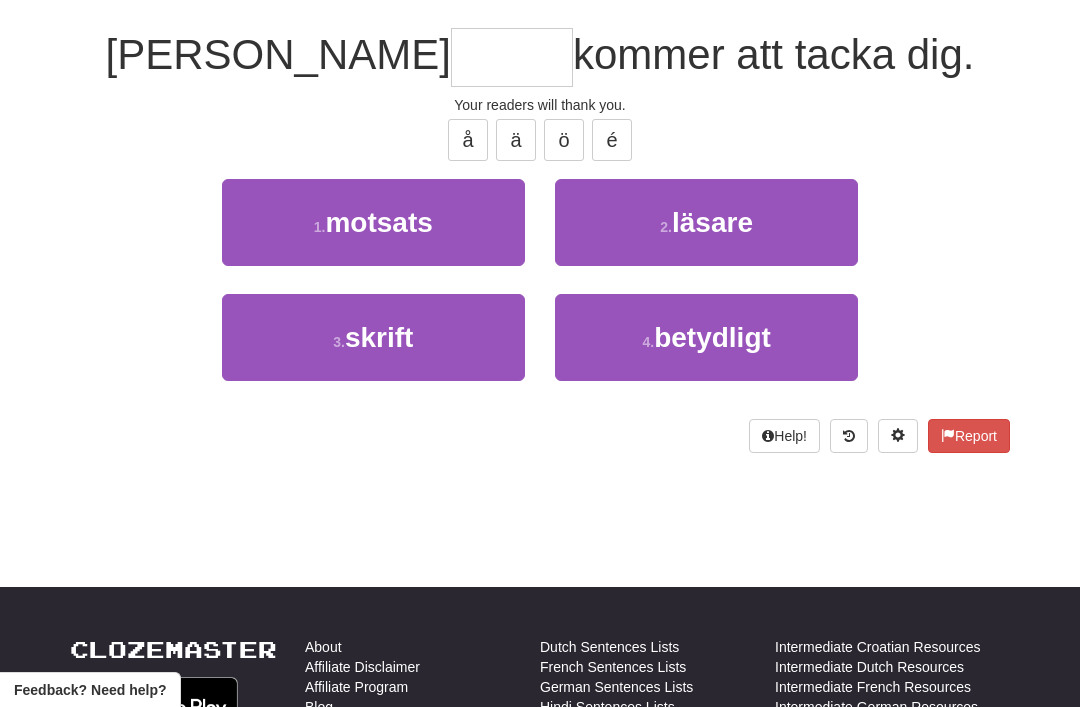 click on "läsare" at bounding box center (712, 222) 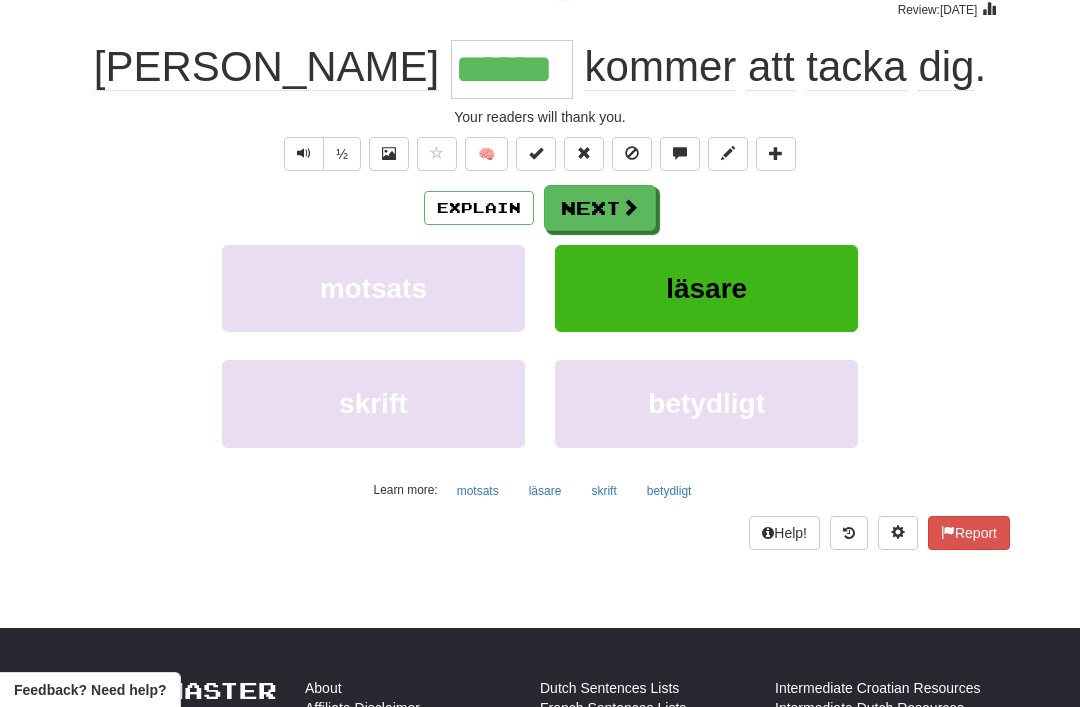 click on "Next" at bounding box center [600, 208] 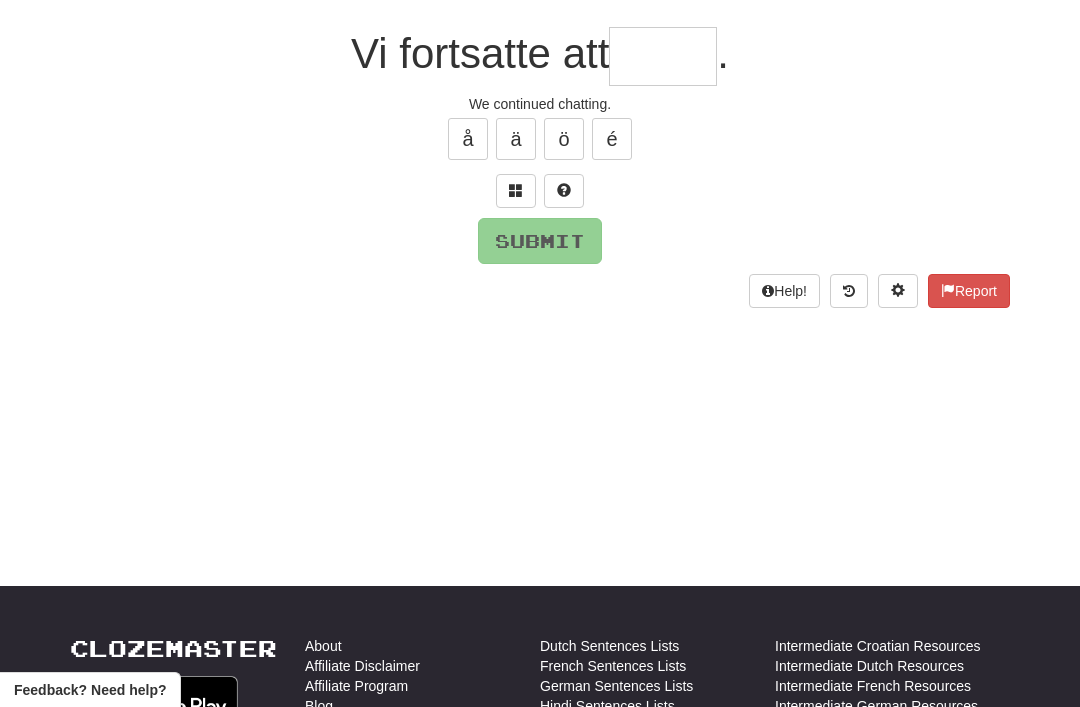 scroll, scrollTop: 170, scrollLeft: 0, axis: vertical 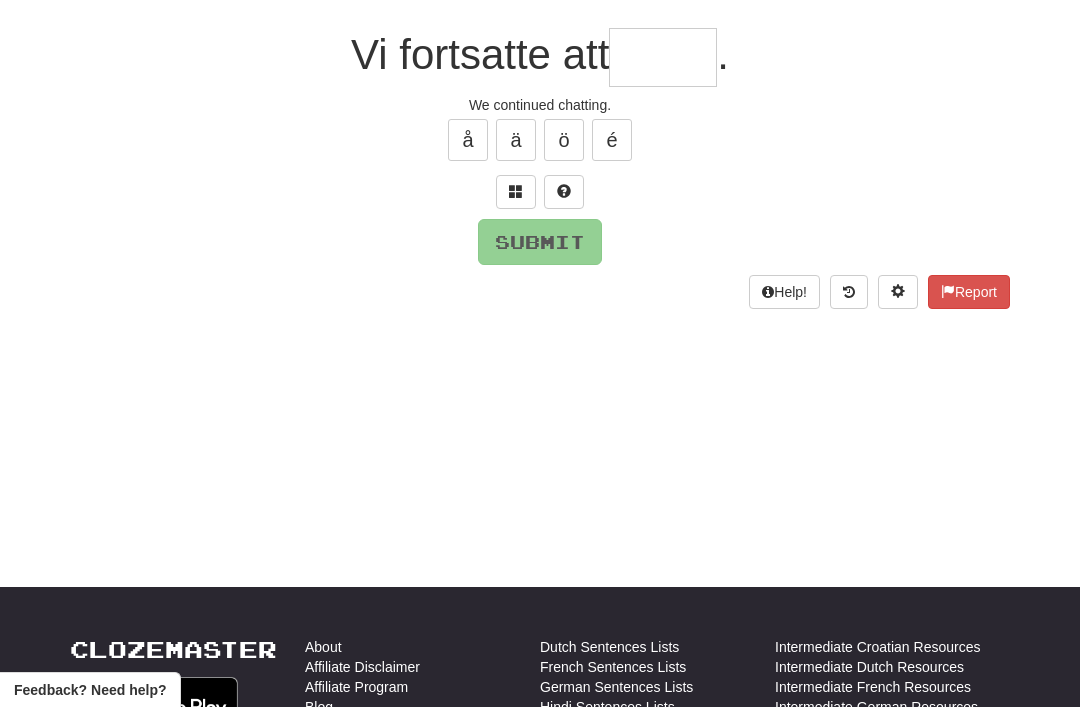 click at bounding box center (516, 191) 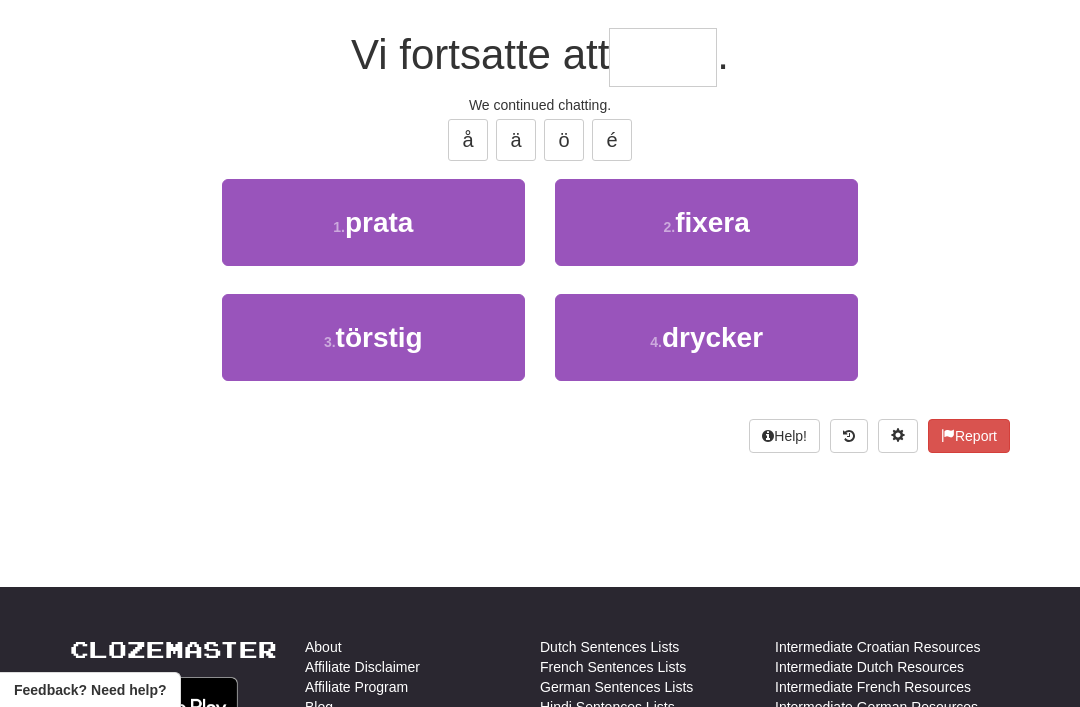 click on "1 .  prata" at bounding box center (373, 222) 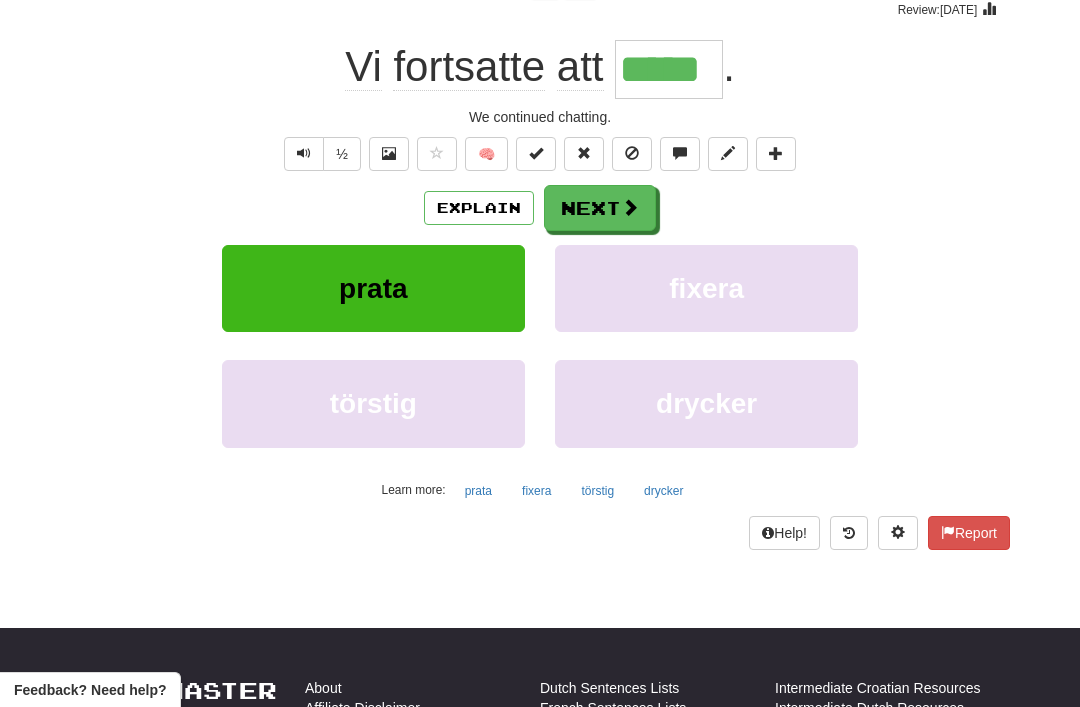 click on "Next" at bounding box center (600, 208) 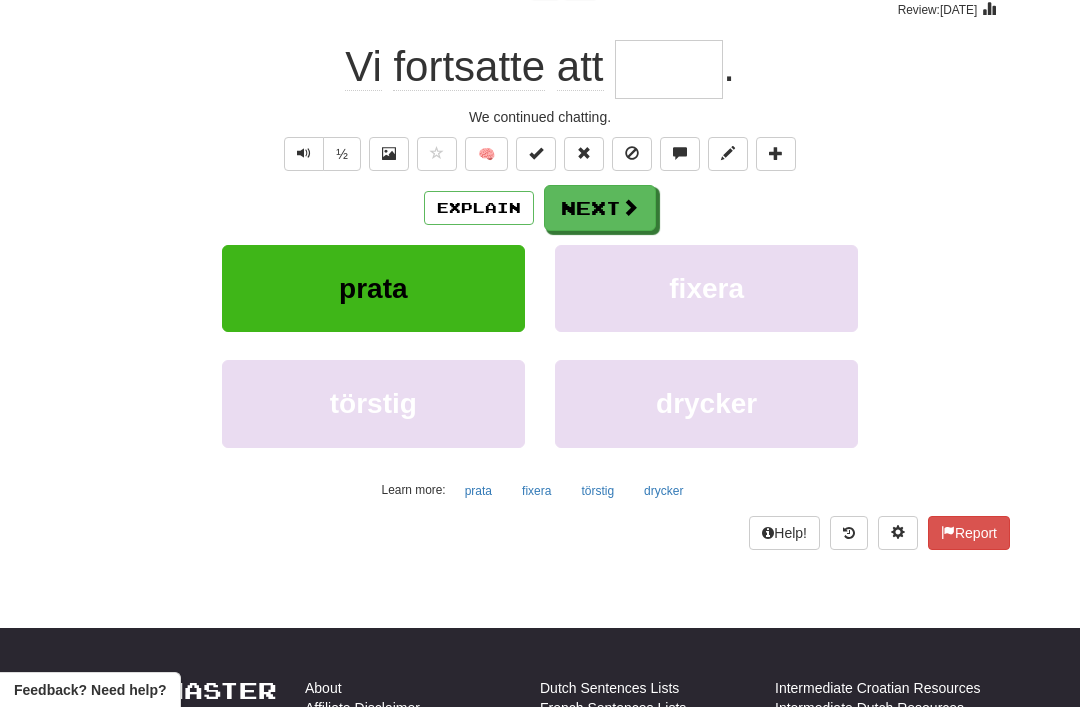 scroll, scrollTop: 170, scrollLeft: 0, axis: vertical 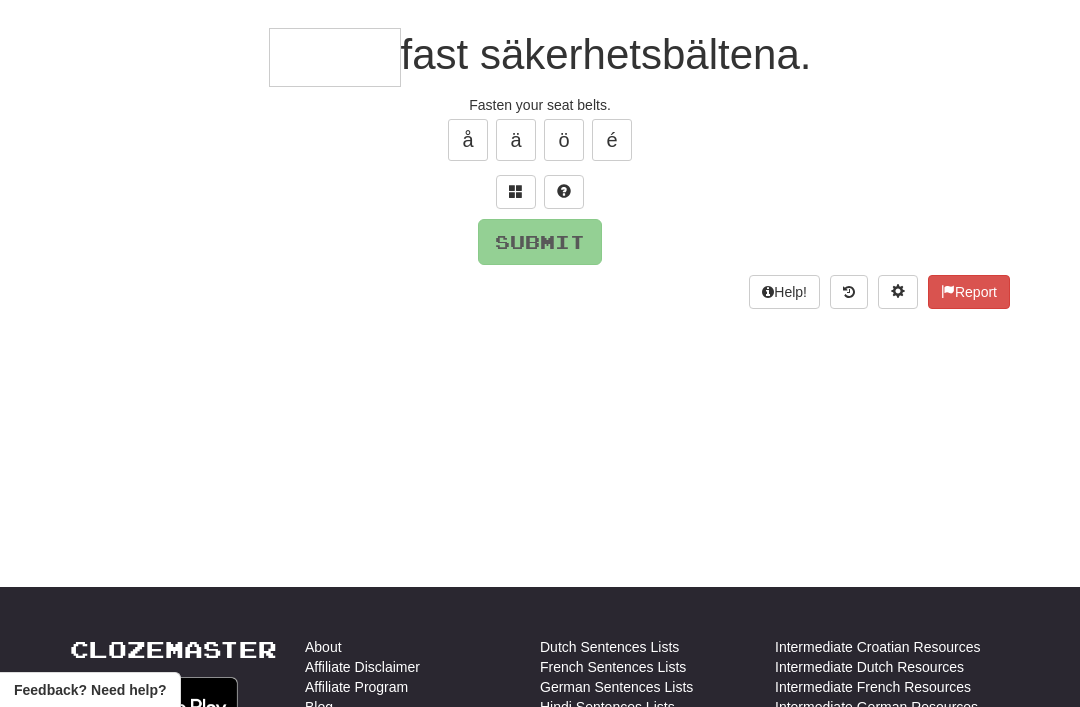 click at bounding box center [516, 191] 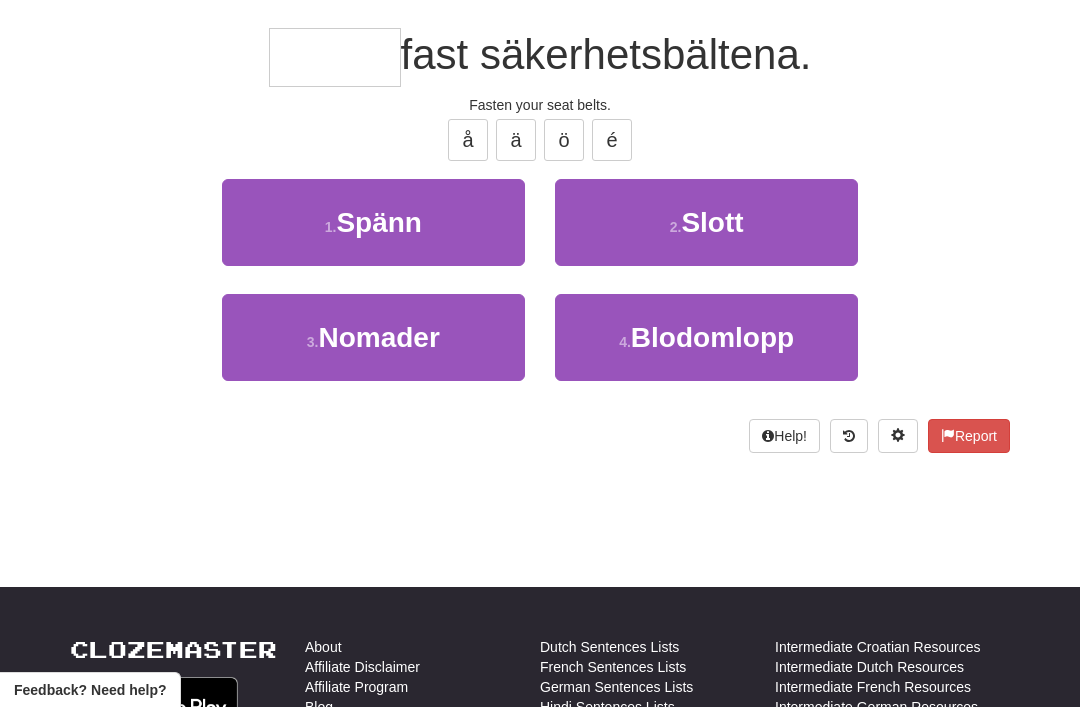 click on "1 .  Spänn" at bounding box center (373, 222) 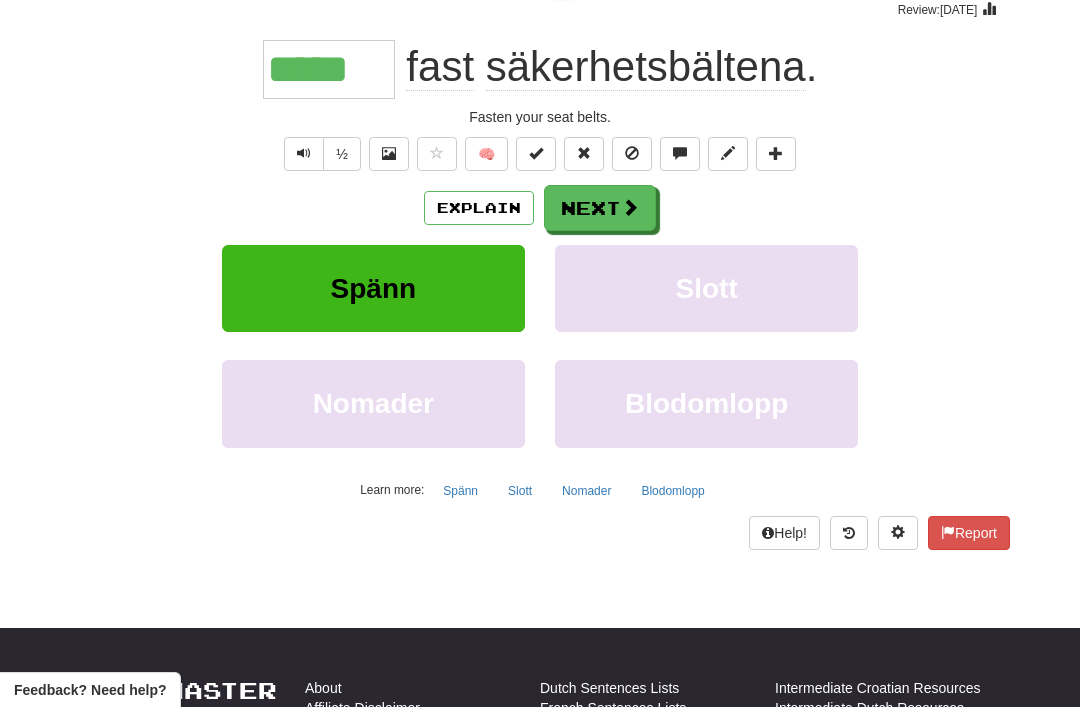 click on "Next" at bounding box center (600, 208) 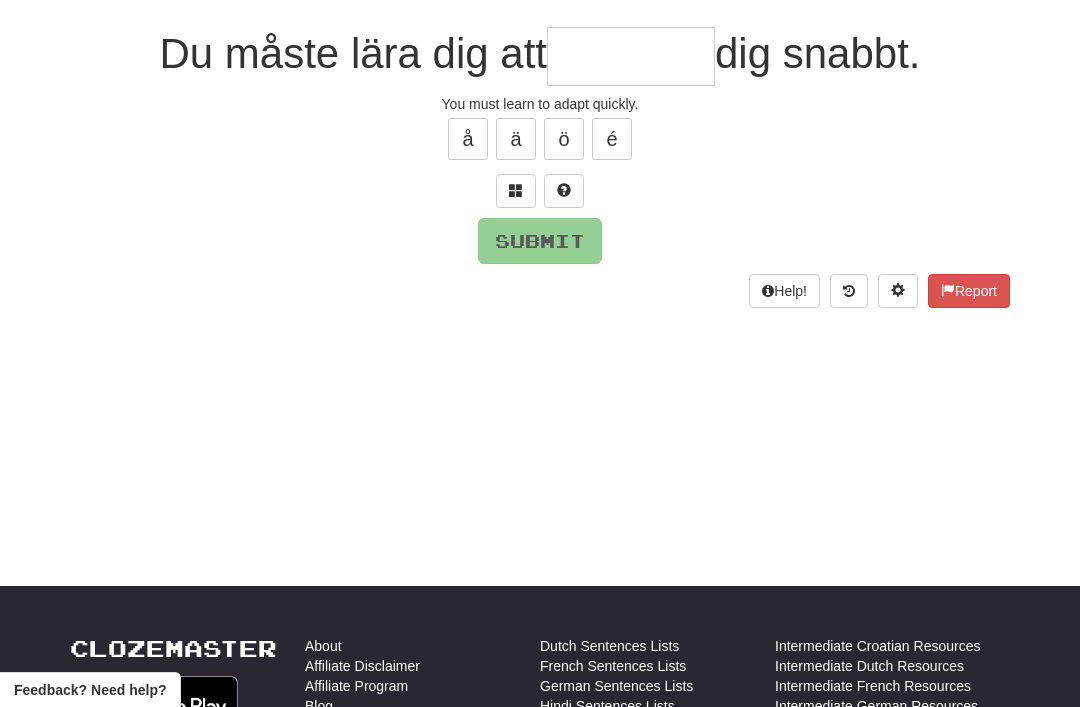 scroll, scrollTop: 170, scrollLeft: 0, axis: vertical 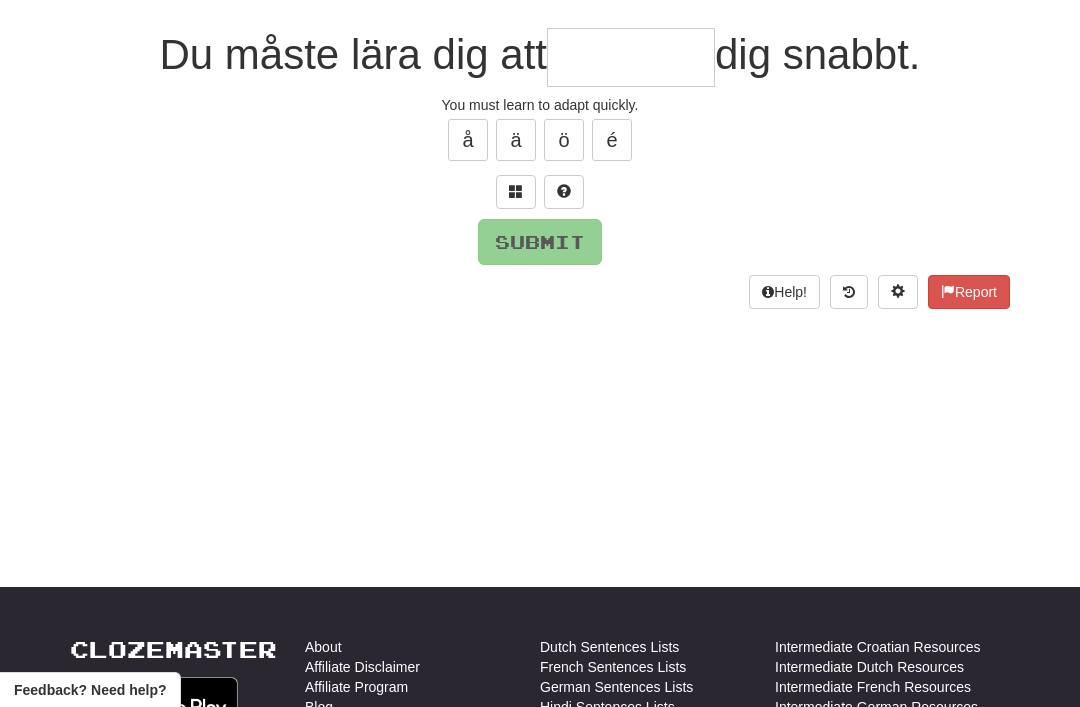 click at bounding box center [516, 191] 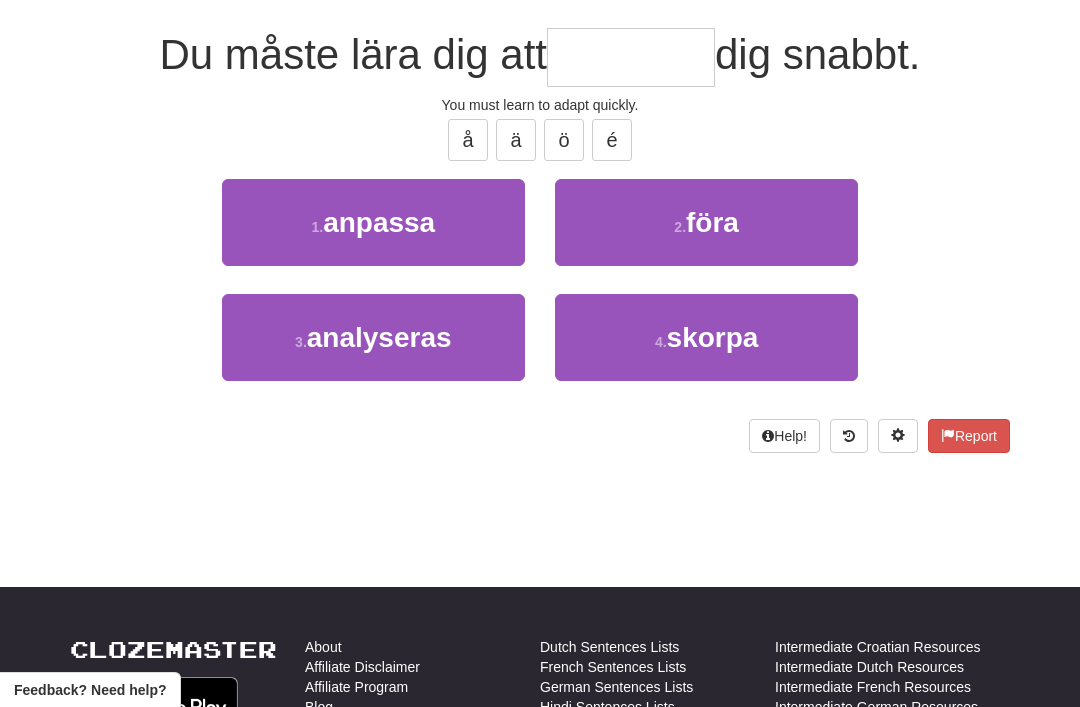 click on "1 .  anpassa" at bounding box center (373, 222) 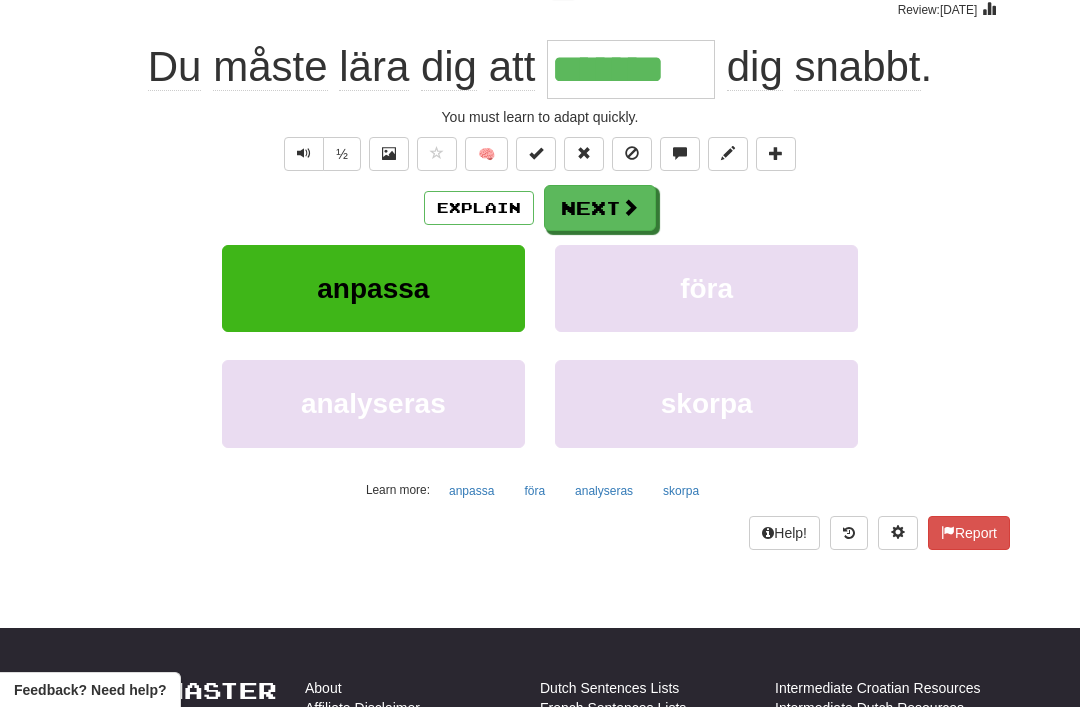 click on "Next" at bounding box center (600, 208) 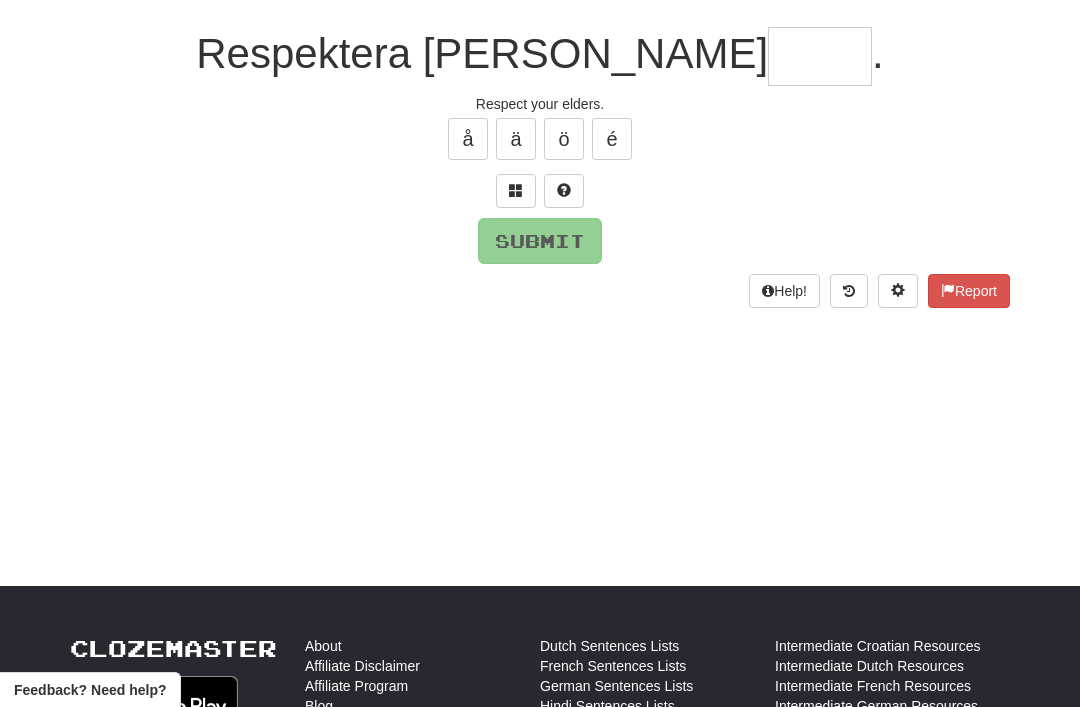 scroll, scrollTop: 170, scrollLeft: 0, axis: vertical 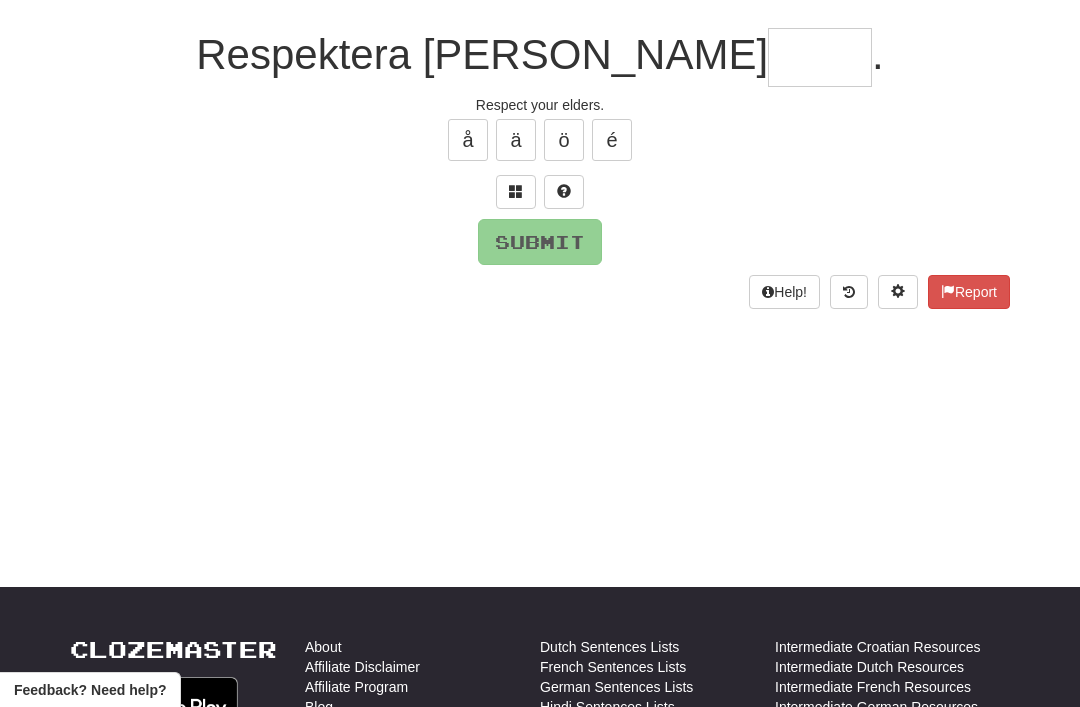 click at bounding box center [516, 191] 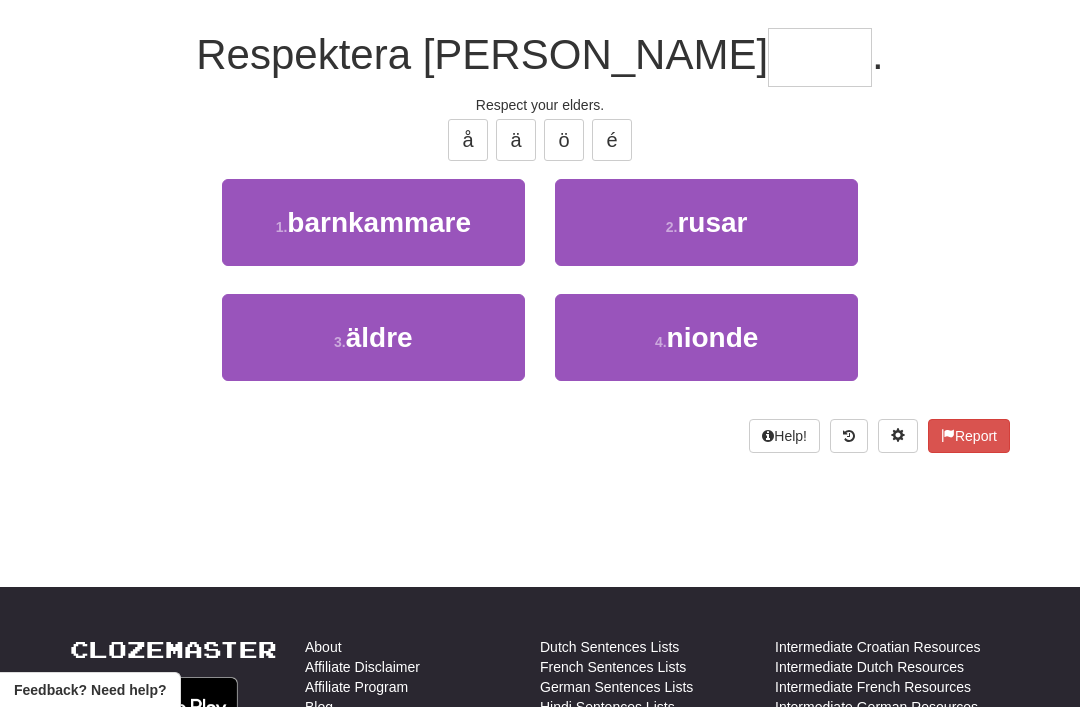 click on "3 .  äldre" at bounding box center [373, 337] 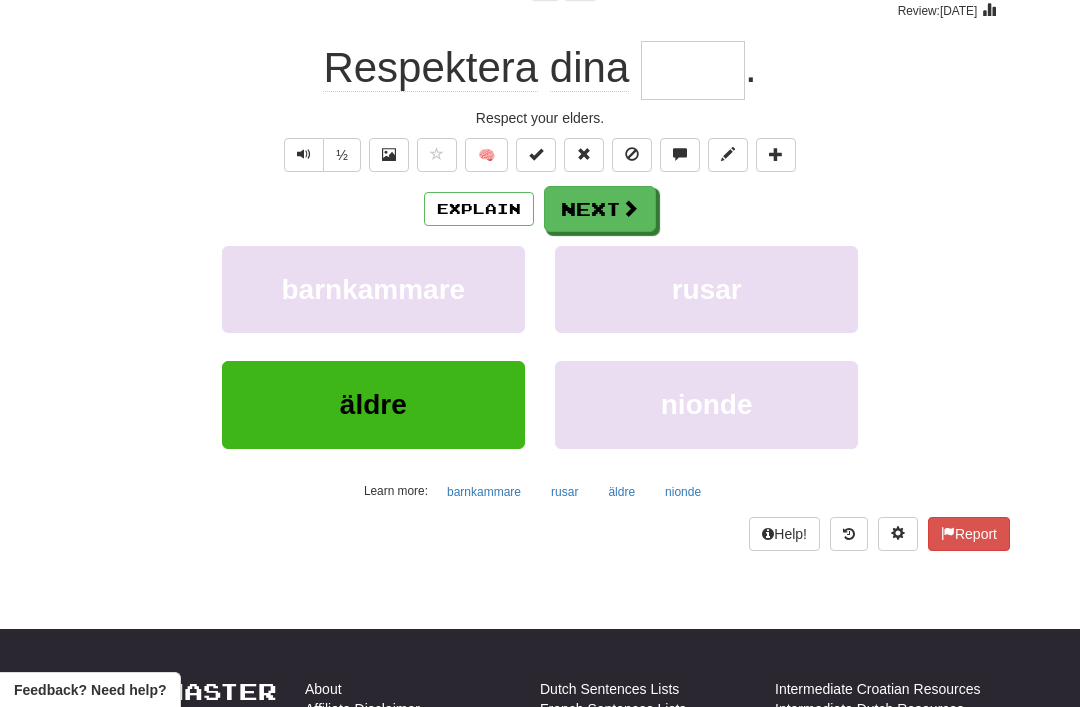 type on "*****" 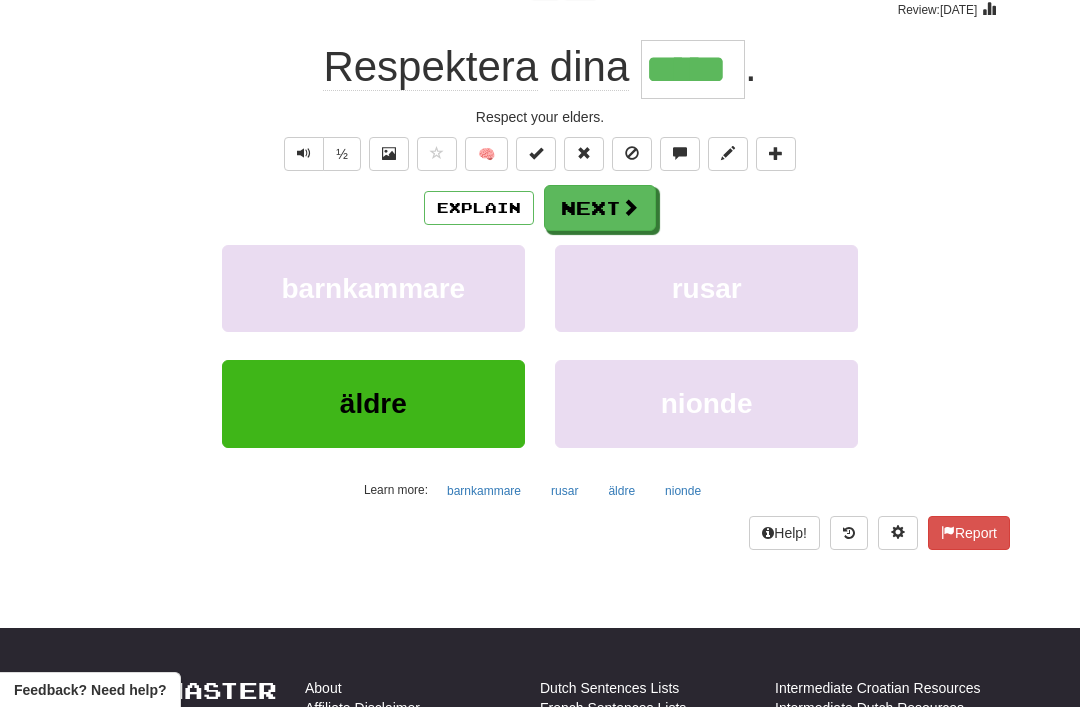 click on "Next" at bounding box center [600, 208] 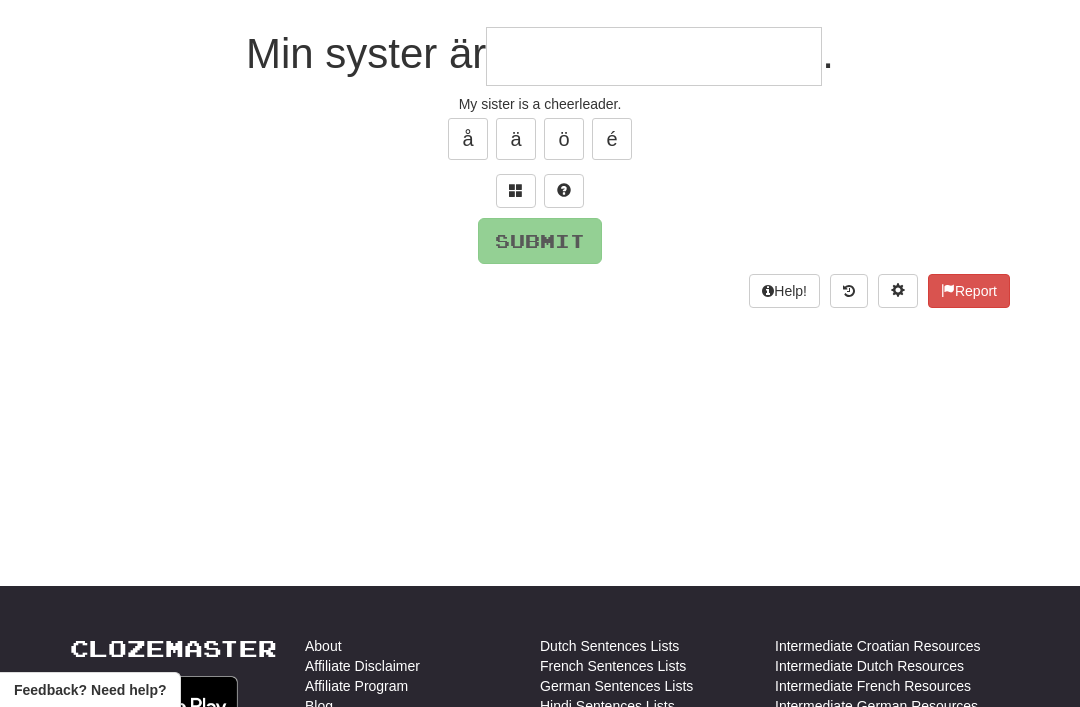 scroll, scrollTop: 170, scrollLeft: 0, axis: vertical 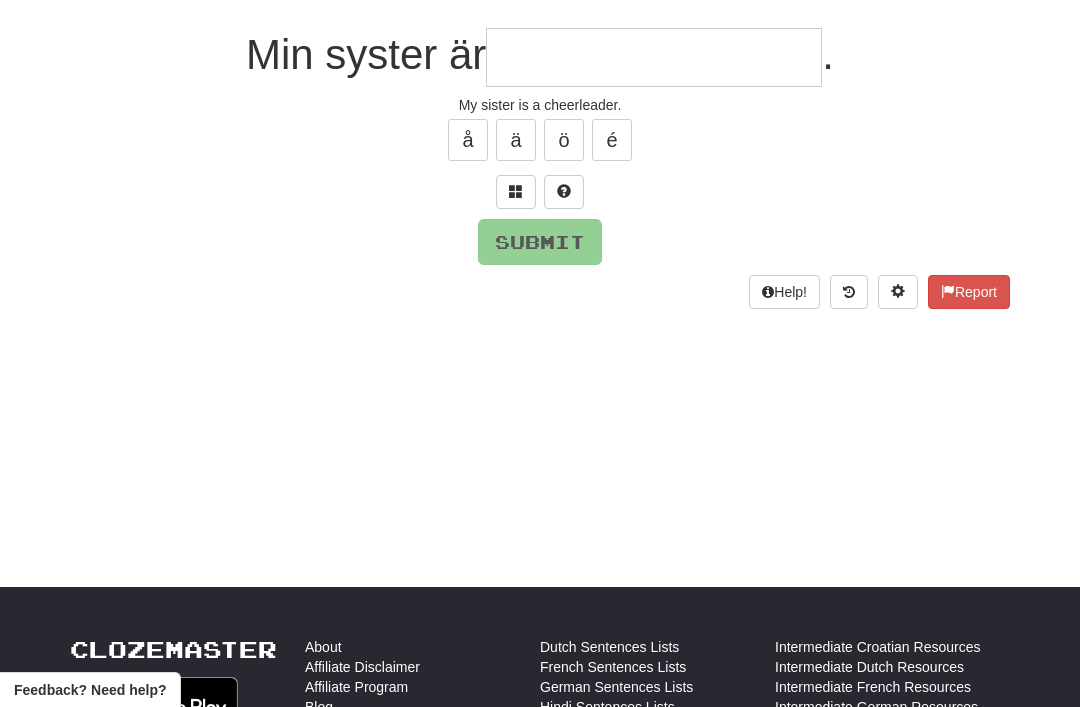 click at bounding box center (516, 192) 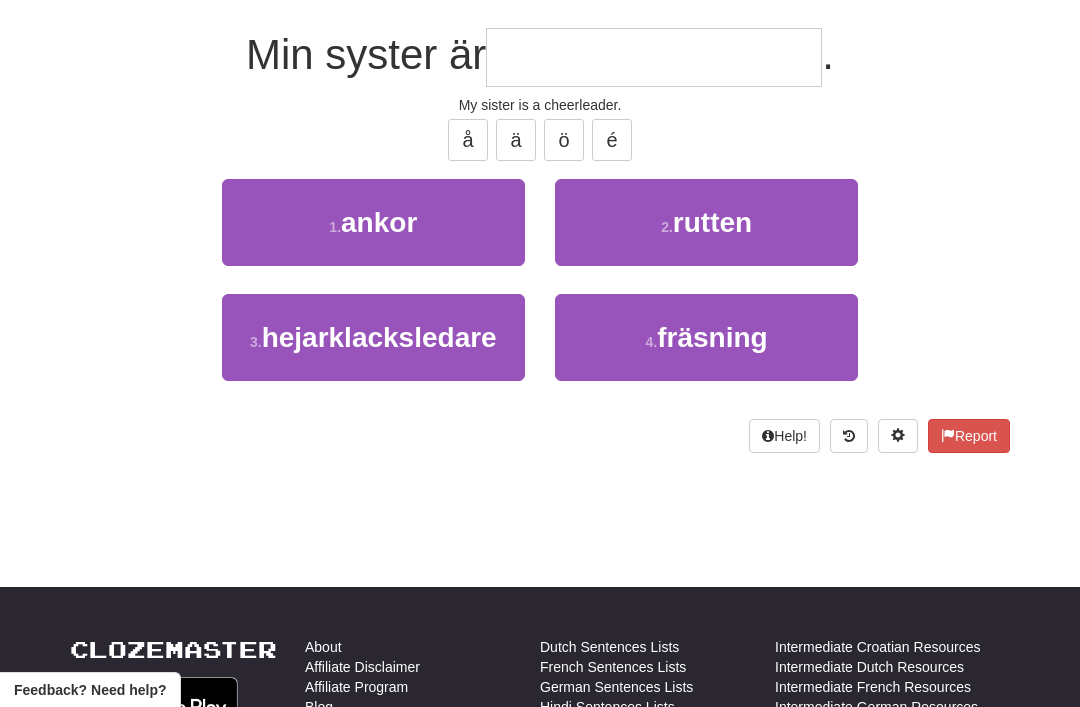 click on "hejarklacksledare" at bounding box center [379, 337] 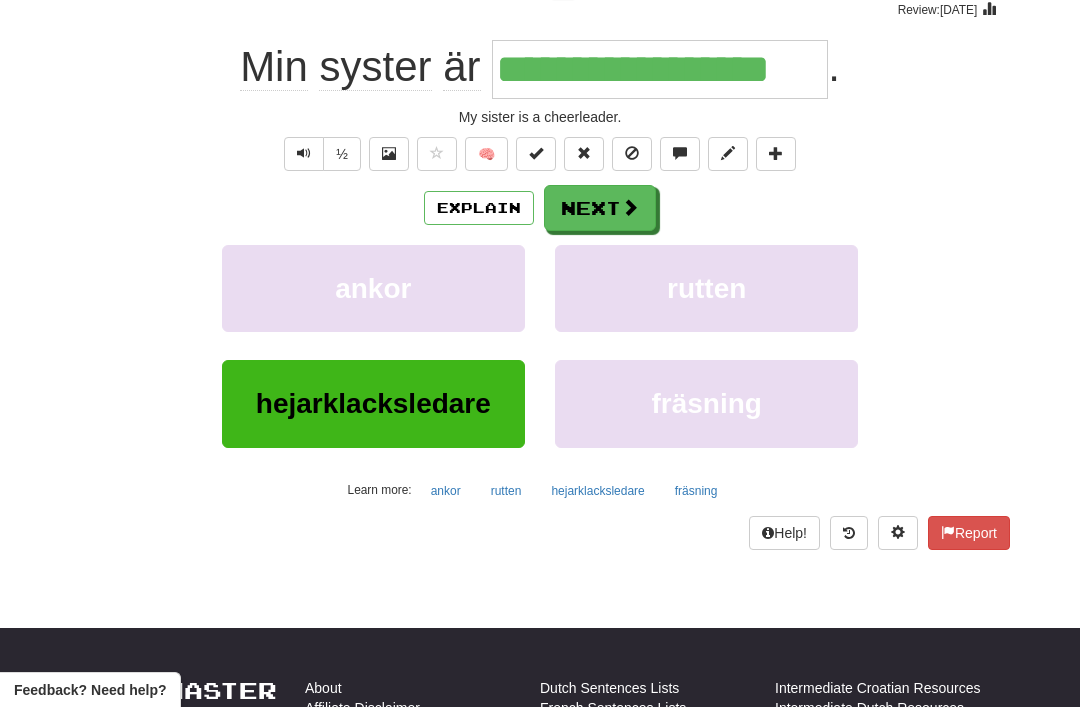 click on "Next" at bounding box center (600, 208) 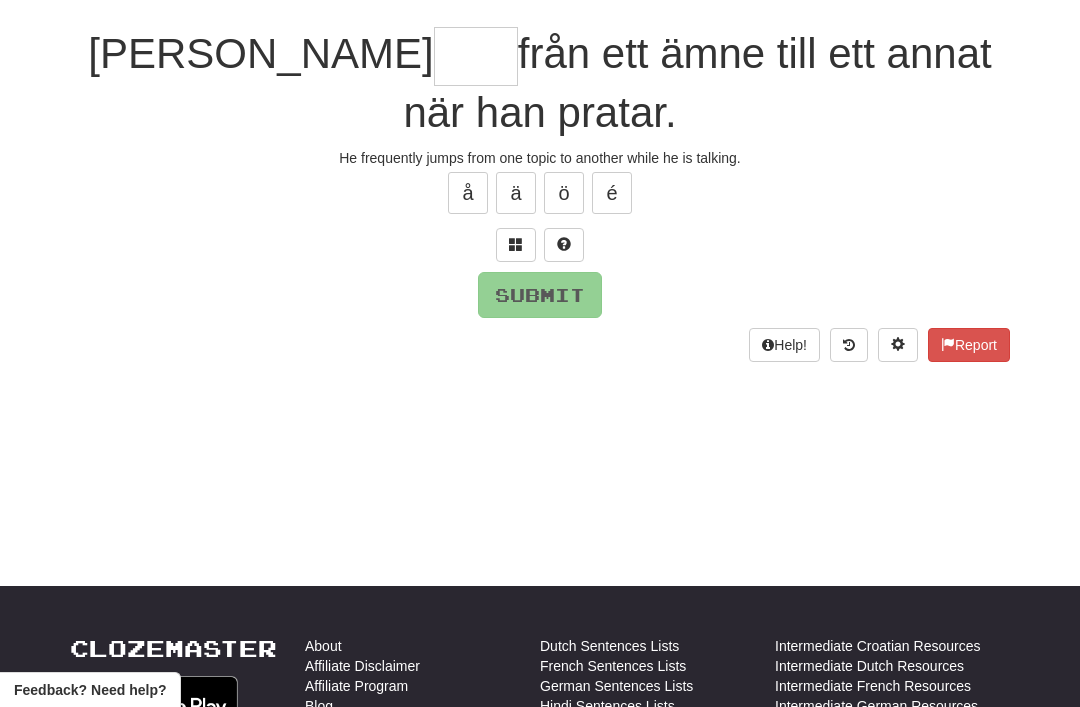 scroll, scrollTop: 170, scrollLeft: 0, axis: vertical 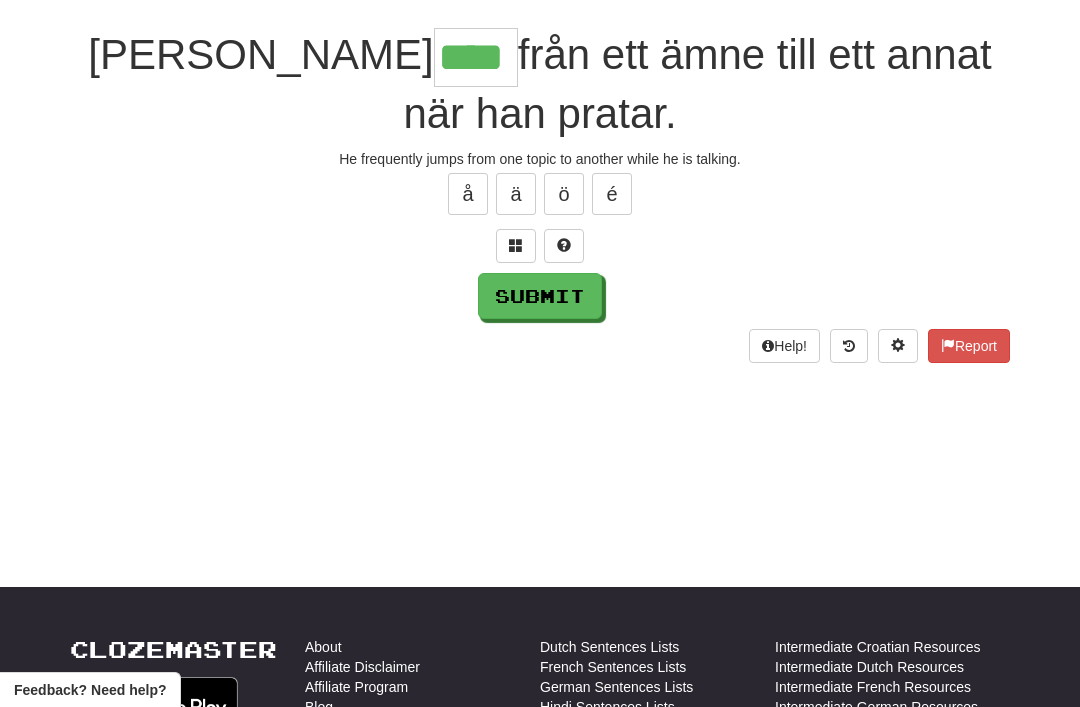 type on "****" 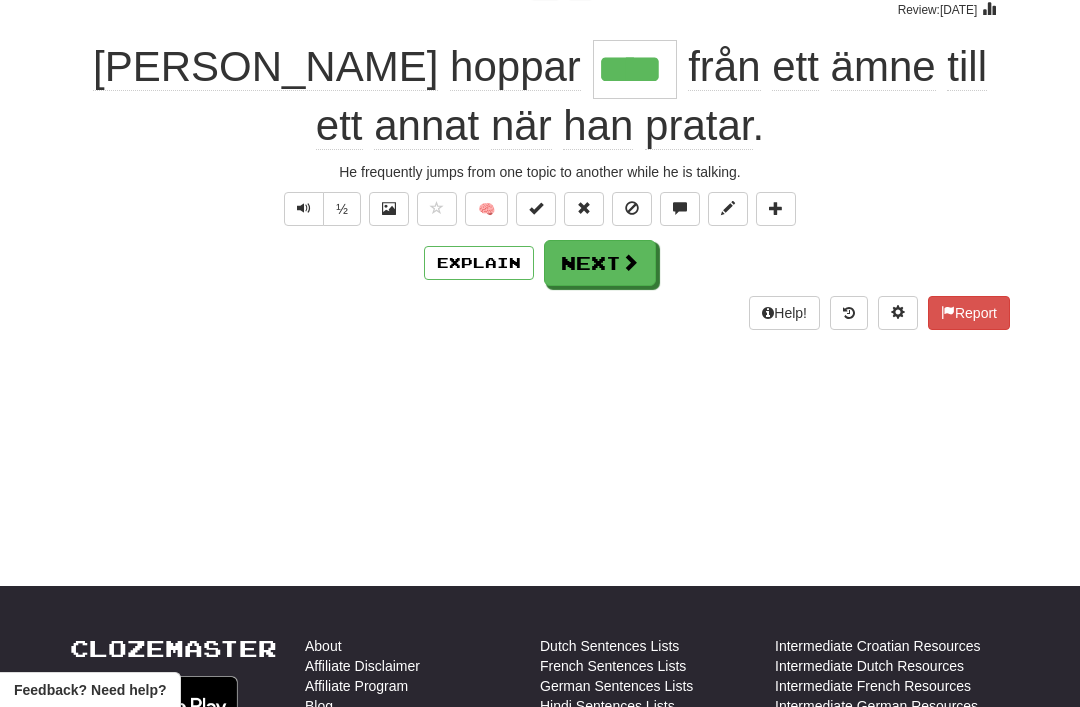 click on "Next" at bounding box center [600, 263] 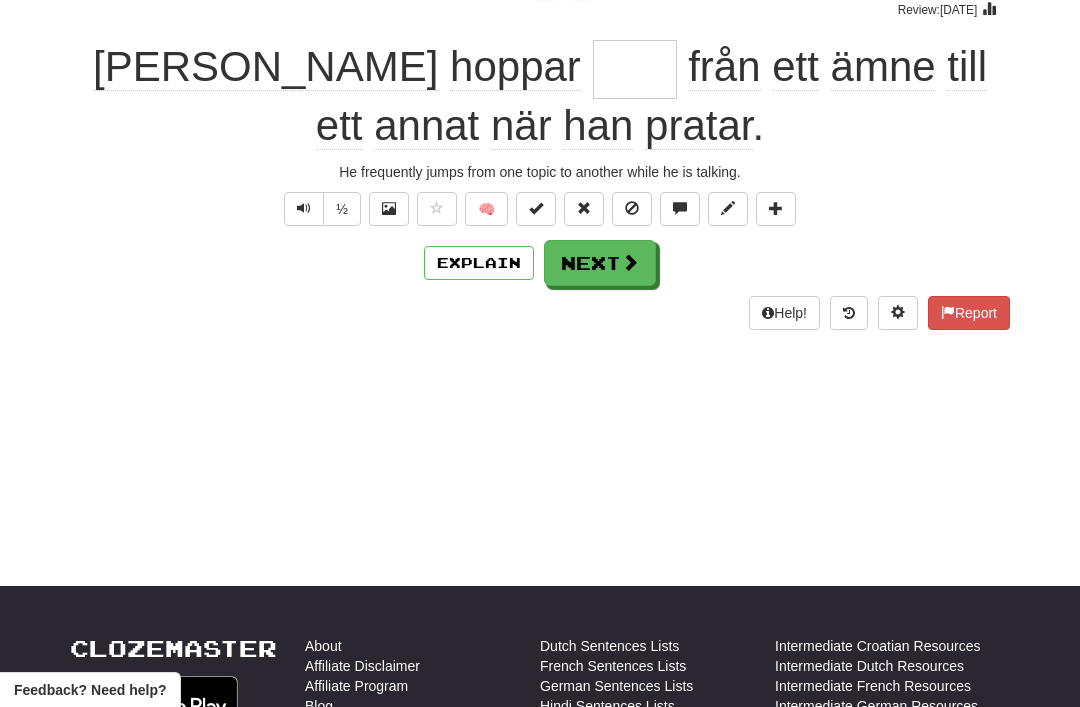 scroll, scrollTop: 170, scrollLeft: 0, axis: vertical 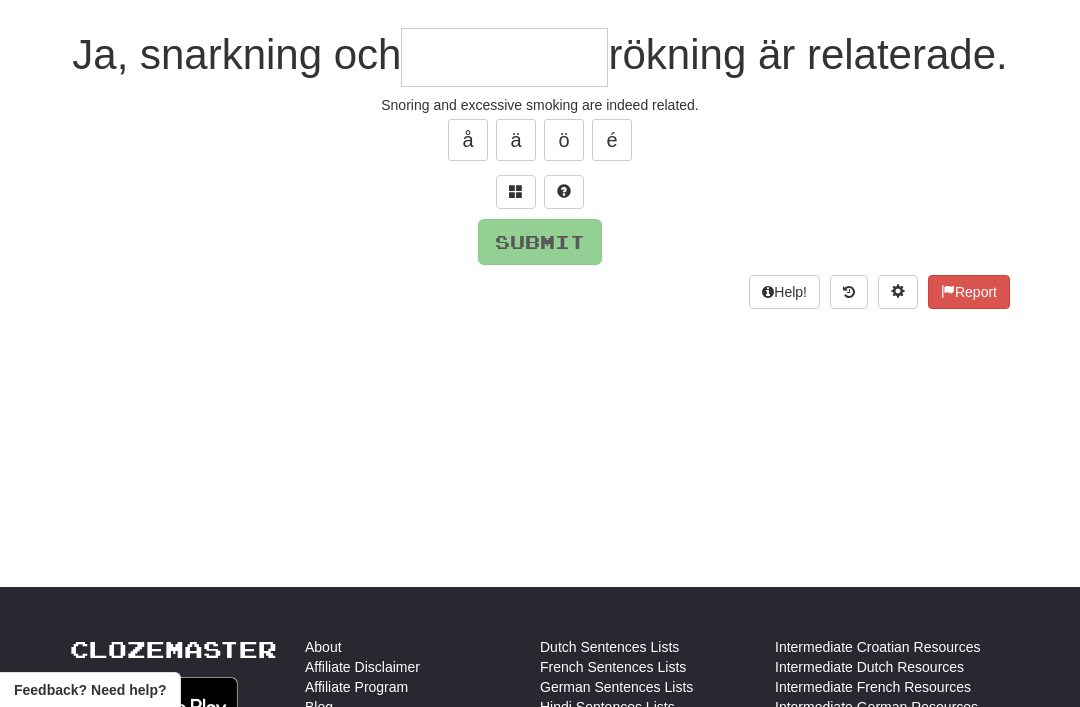 click at bounding box center (516, 192) 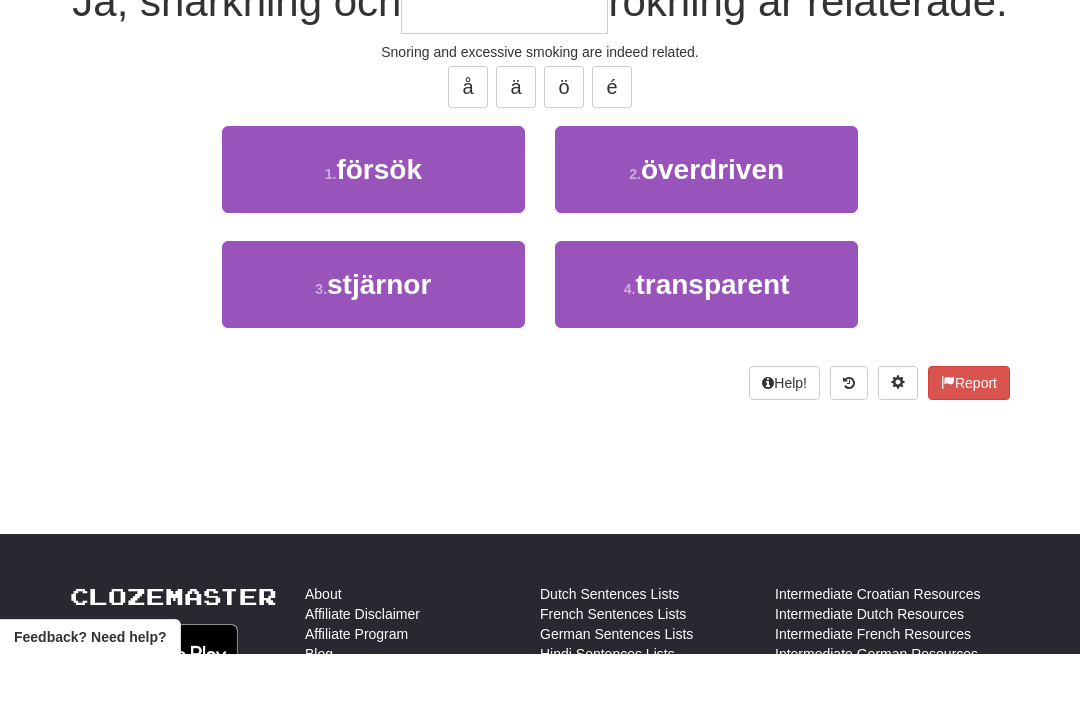 click on "överdriven" at bounding box center [712, 222] 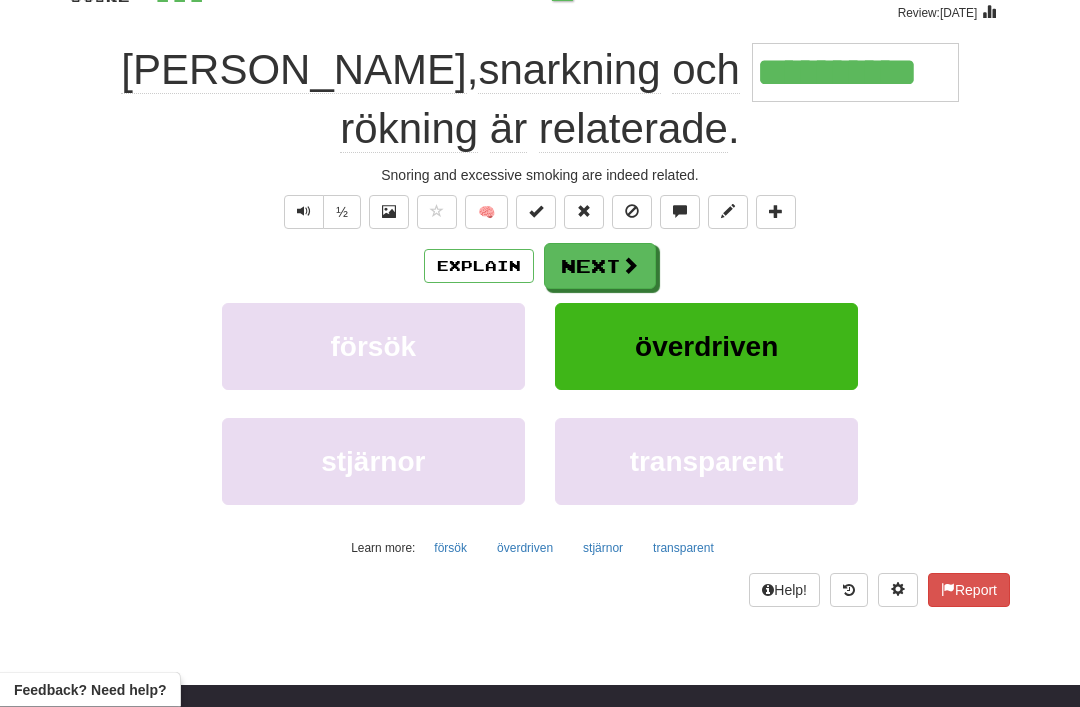 scroll, scrollTop: 166, scrollLeft: 0, axis: vertical 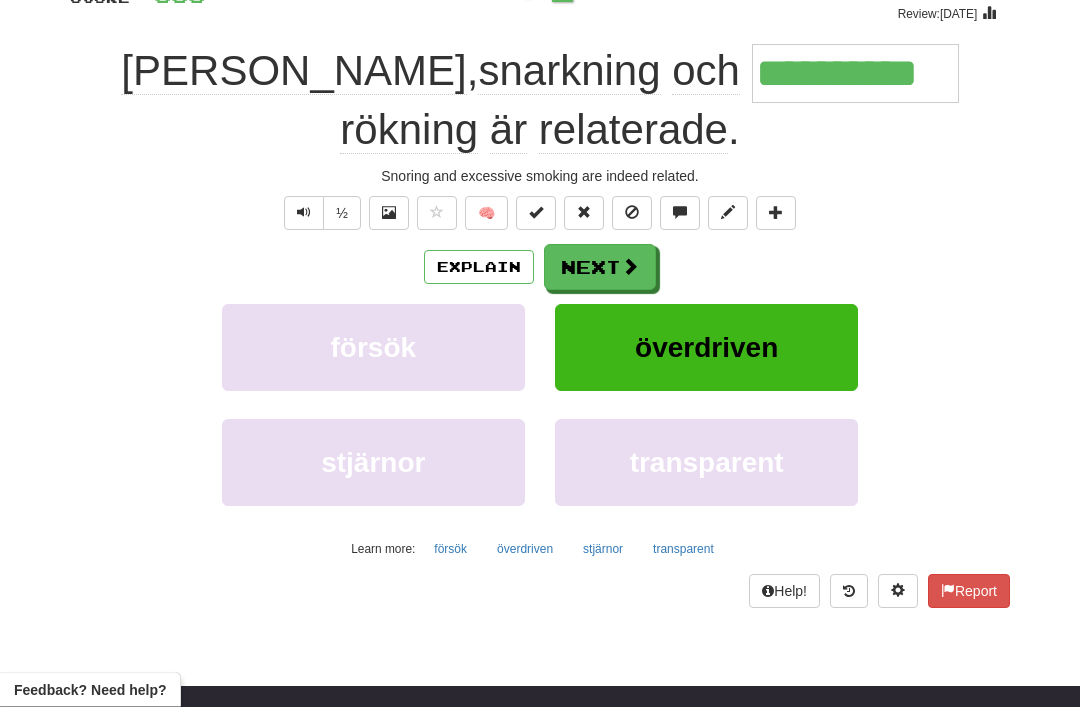 click on "Next" at bounding box center (600, 268) 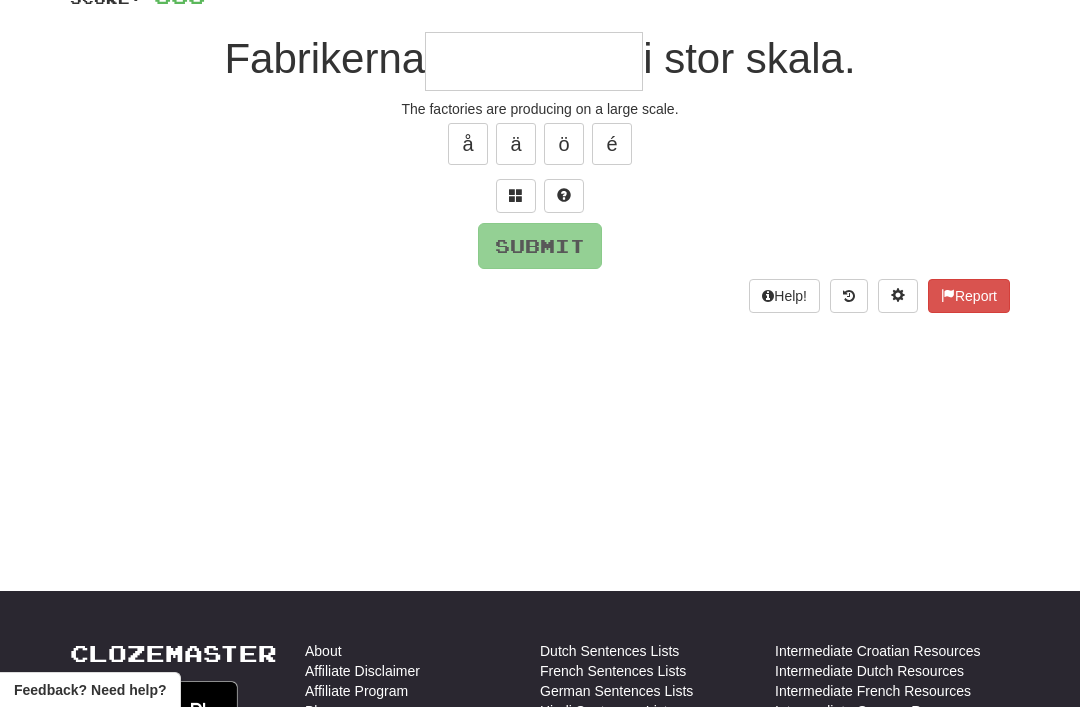 click at bounding box center (516, 196) 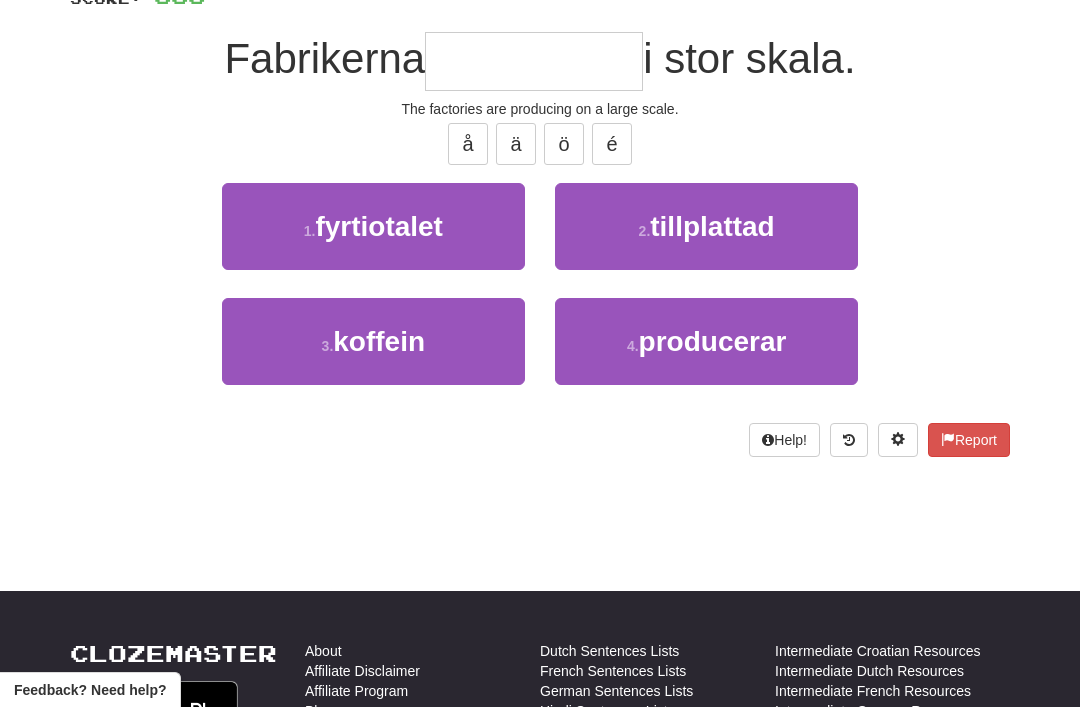 click on "producerar" at bounding box center (713, 341) 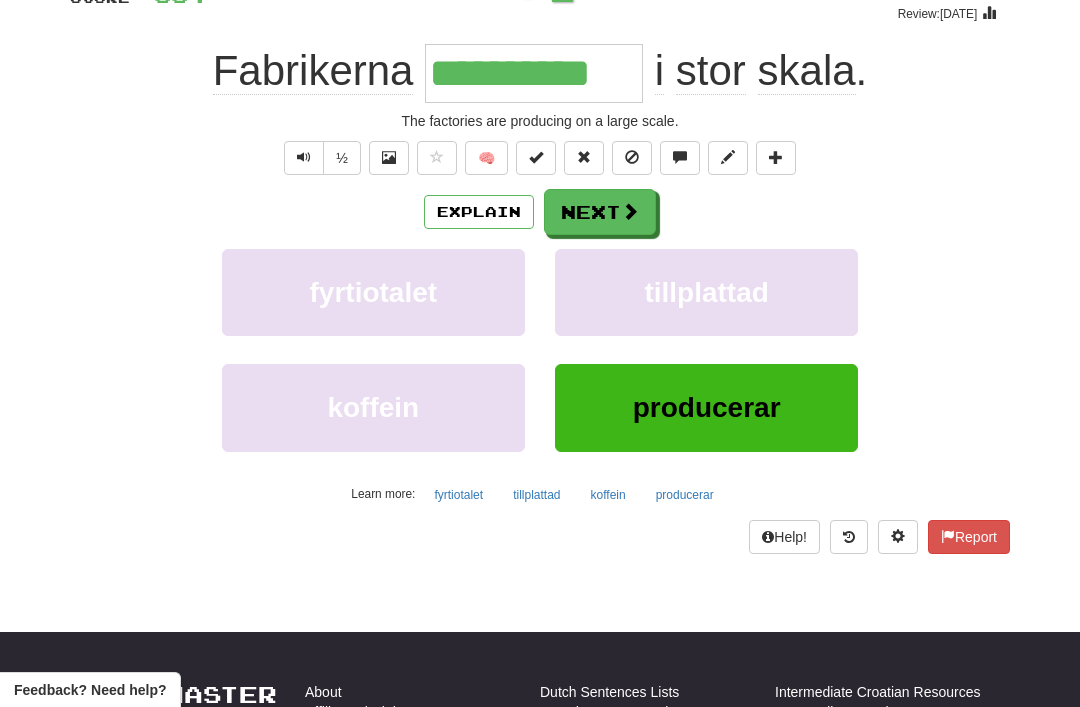 click on "Next" at bounding box center [600, 212] 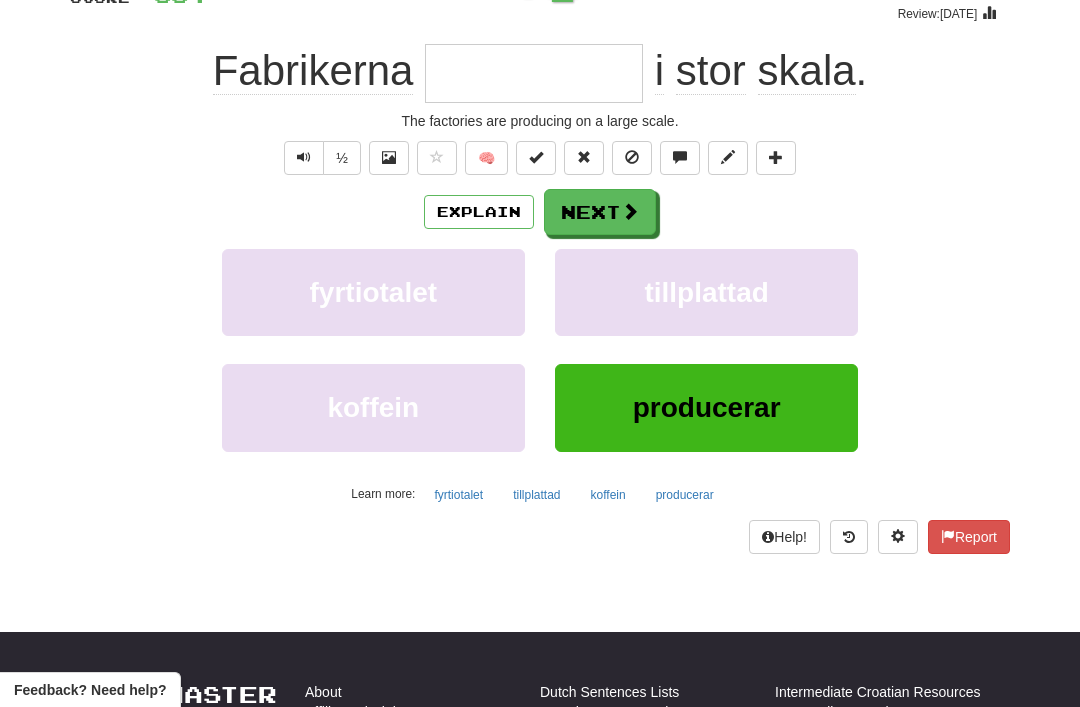 scroll, scrollTop: 166, scrollLeft: 0, axis: vertical 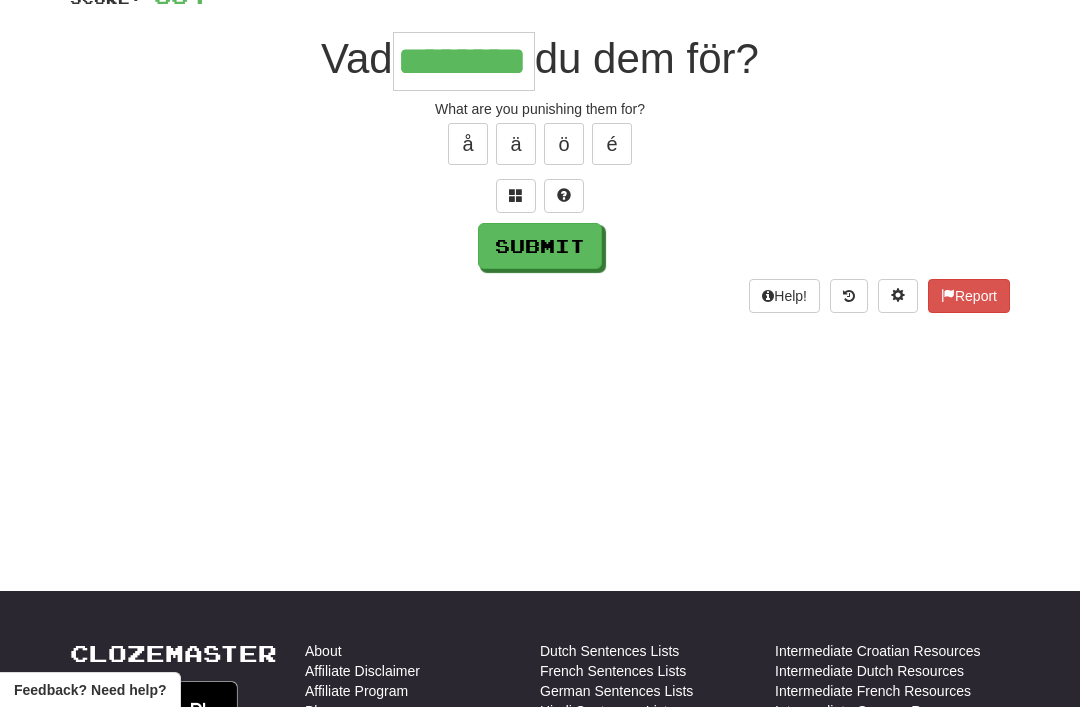 type on "********" 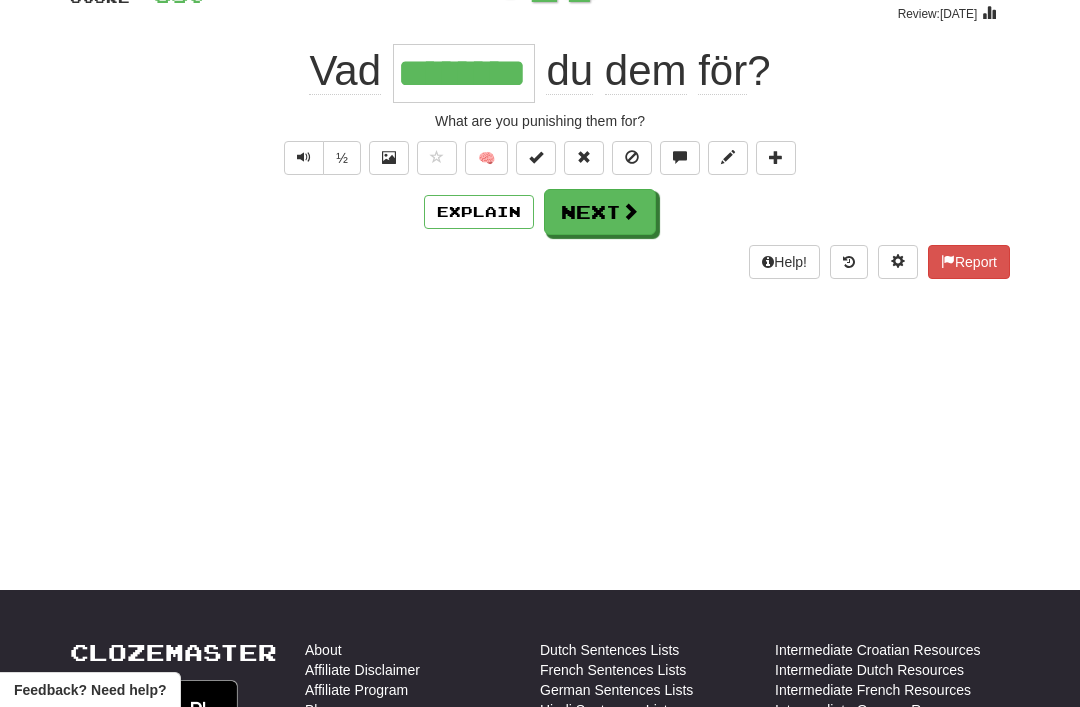 click on "Next" at bounding box center (600, 212) 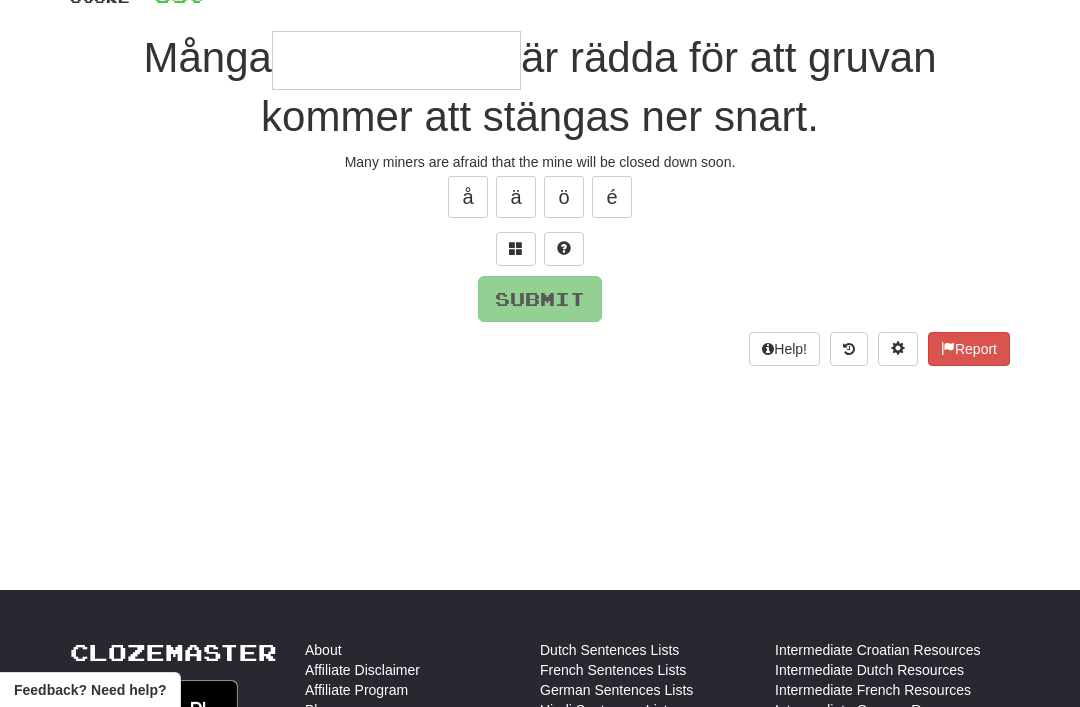 scroll, scrollTop: 166, scrollLeft: 0, axis: vertical 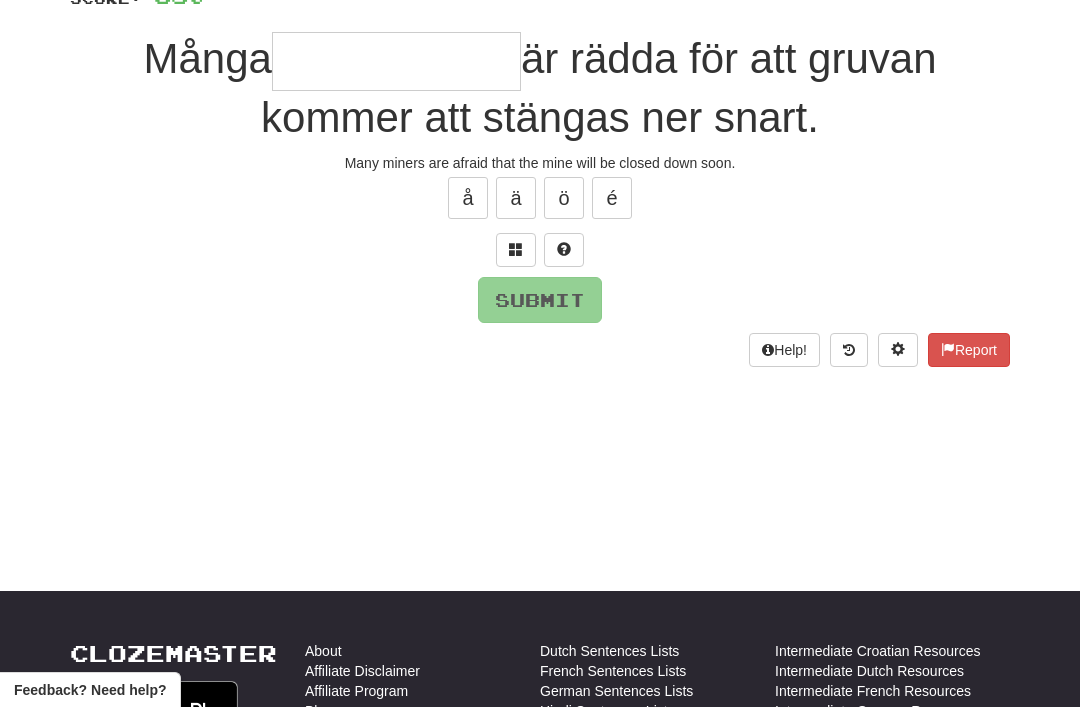 click at bounding box center [516, 249] 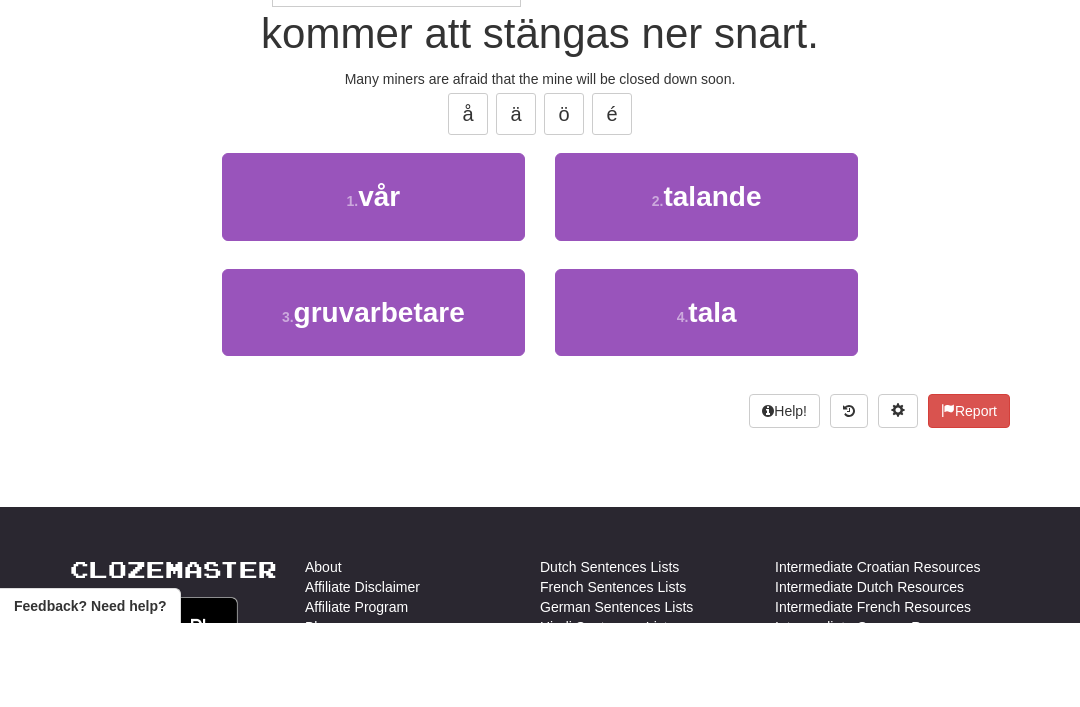 click on "gruvarbetare" at bounding box center (379, 396) 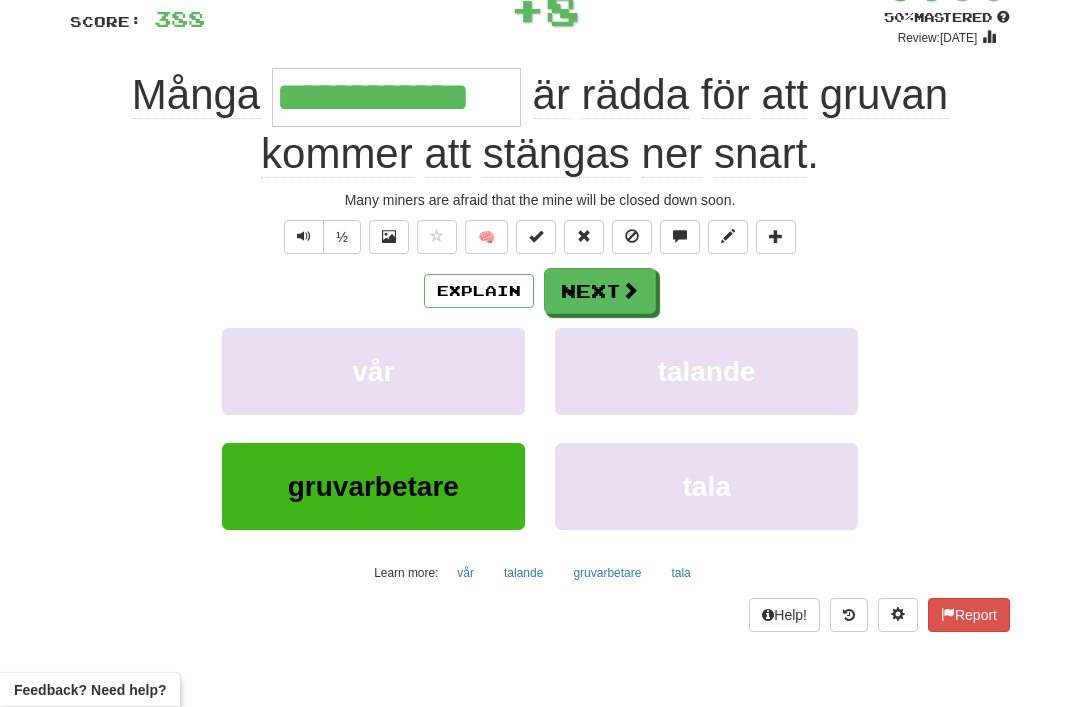 scroll, scrollTop: 140, scrollLeft: 0, axis: vertical 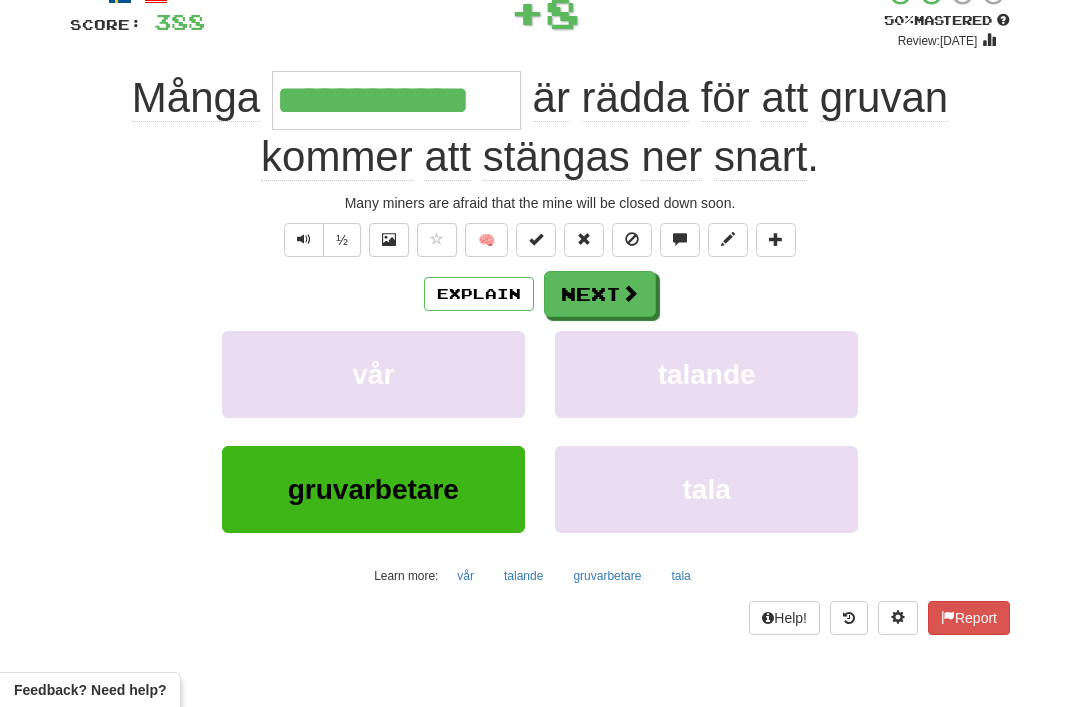 click on "Next" at bounding box center (600, 294) 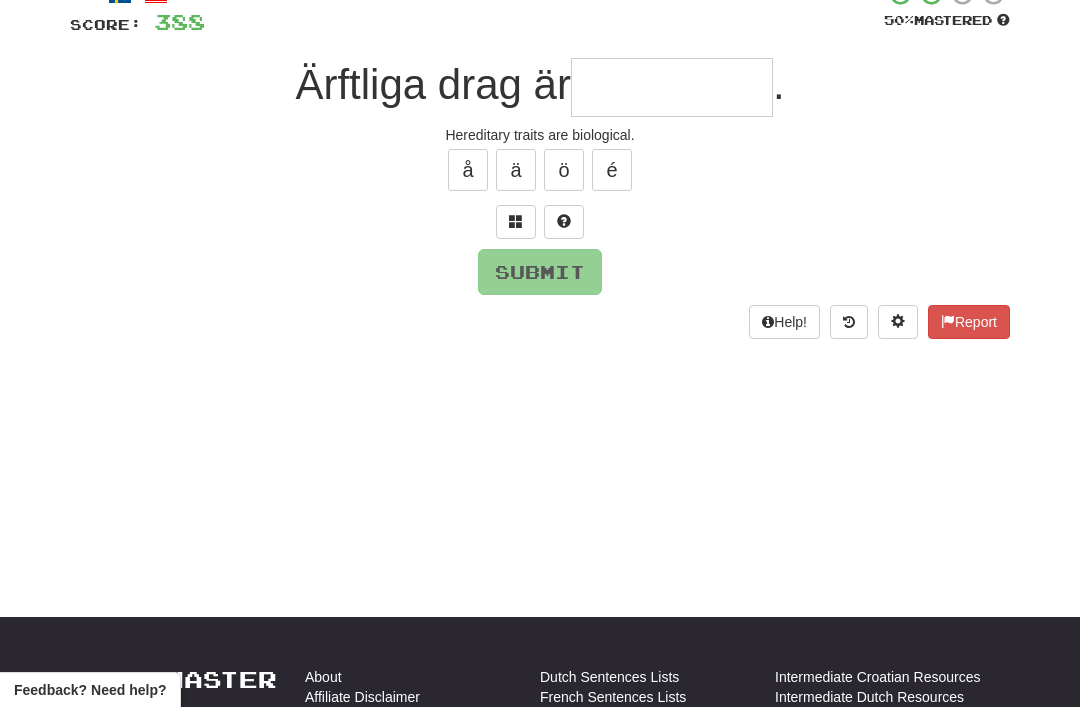 click at bounding box center (516, 221) 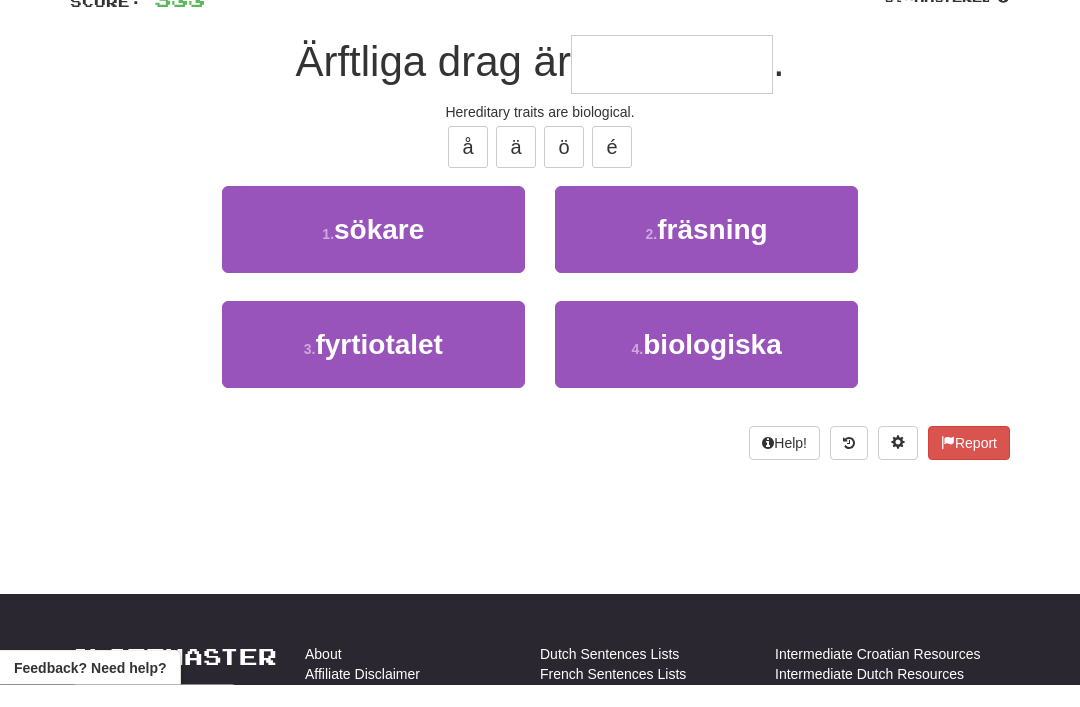 click on "biologiska" at bounding box center [712, 367] 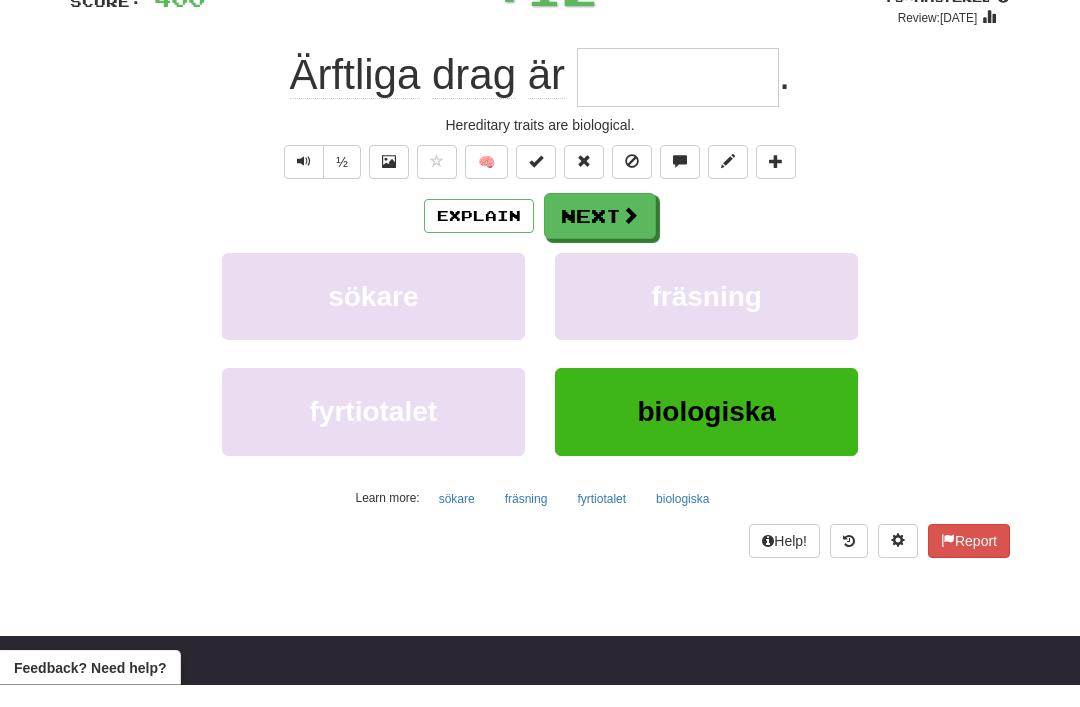 type on "**********" 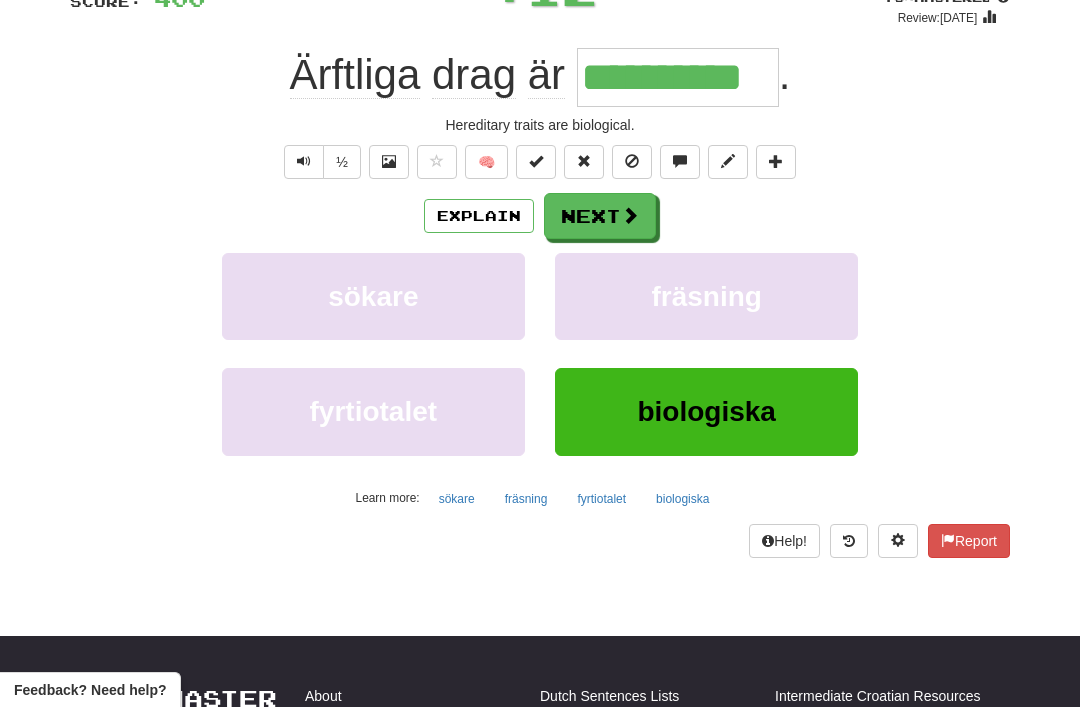 click on "Next" at bounding box center [600, 216] 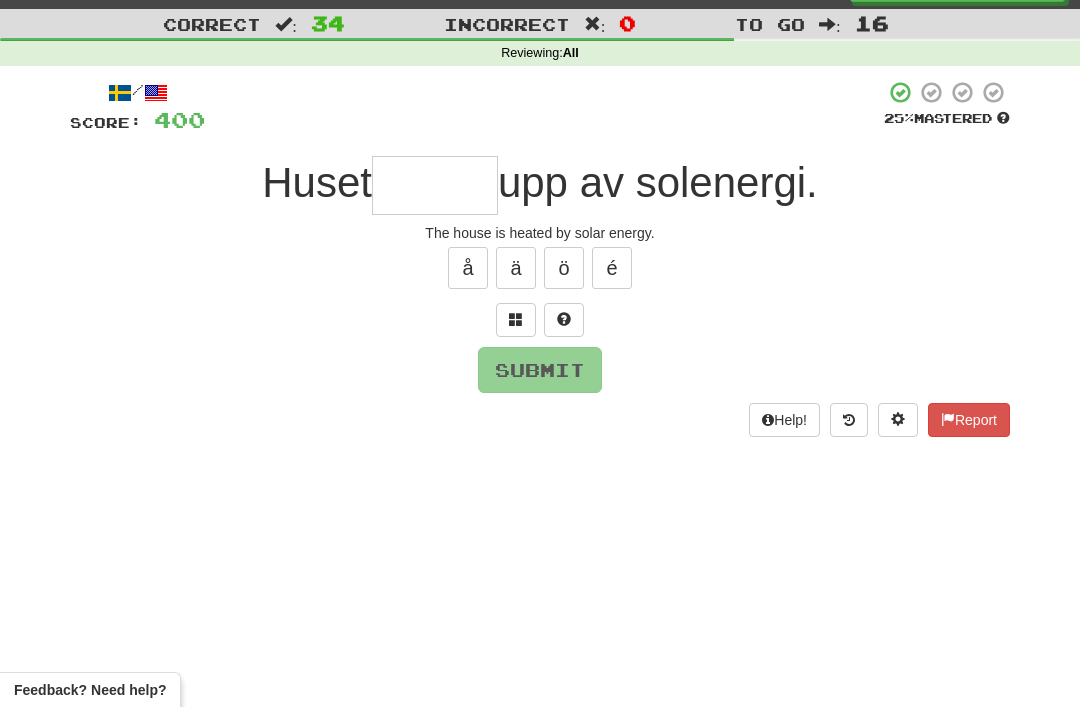 scroll, scrollTop: 41, scrollLeft: 0, axis: vertical 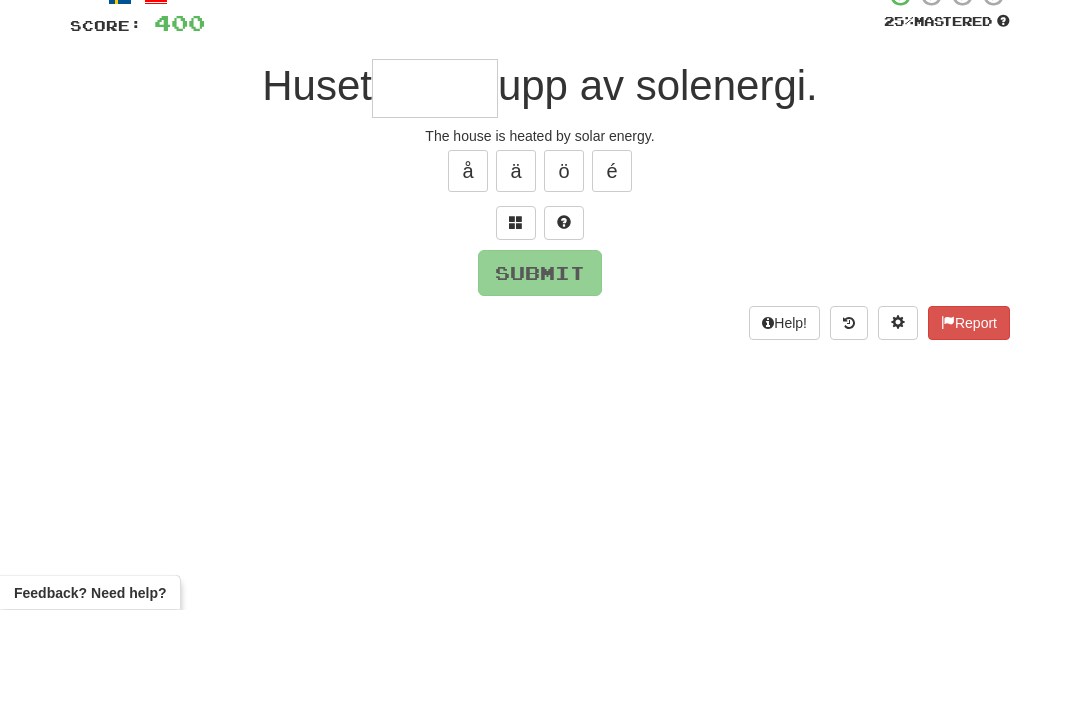 click at bounding box center (516, 320) 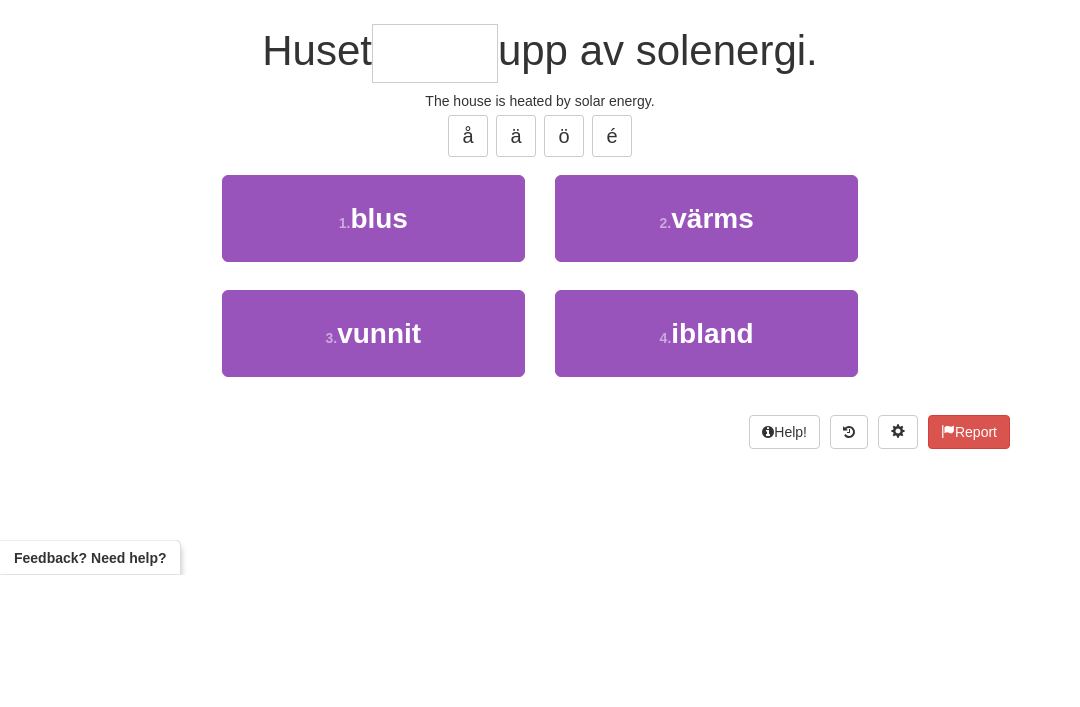 click on "värms" at bounding box center (712, 351) 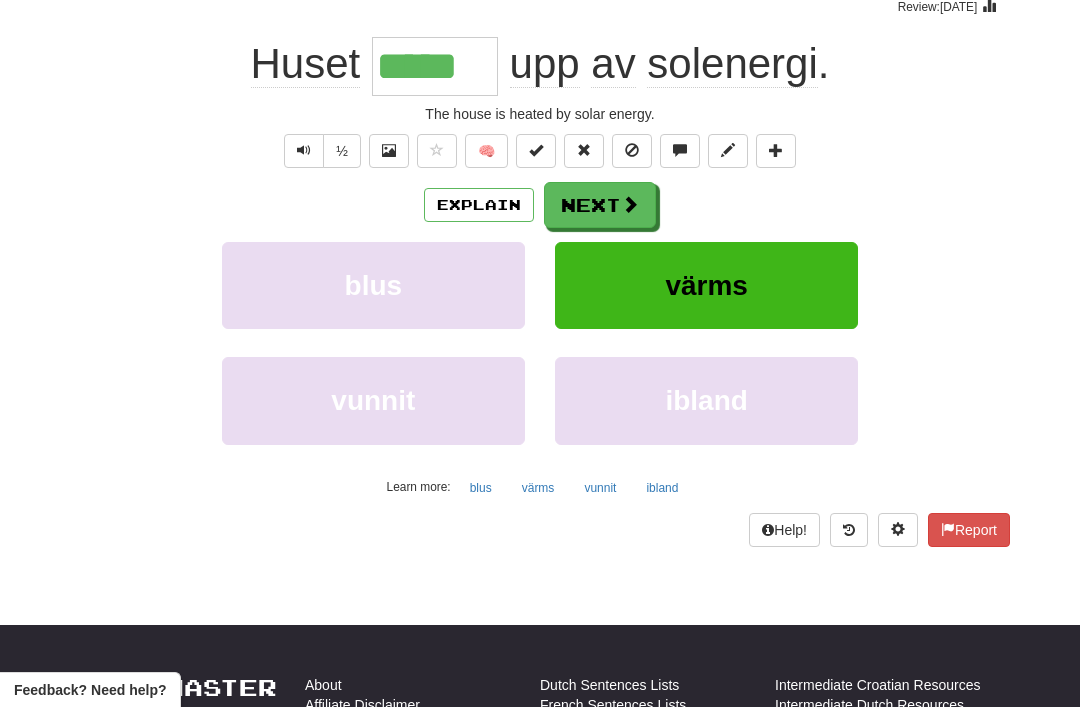 click on "Next" at bounding box center [600, 205] 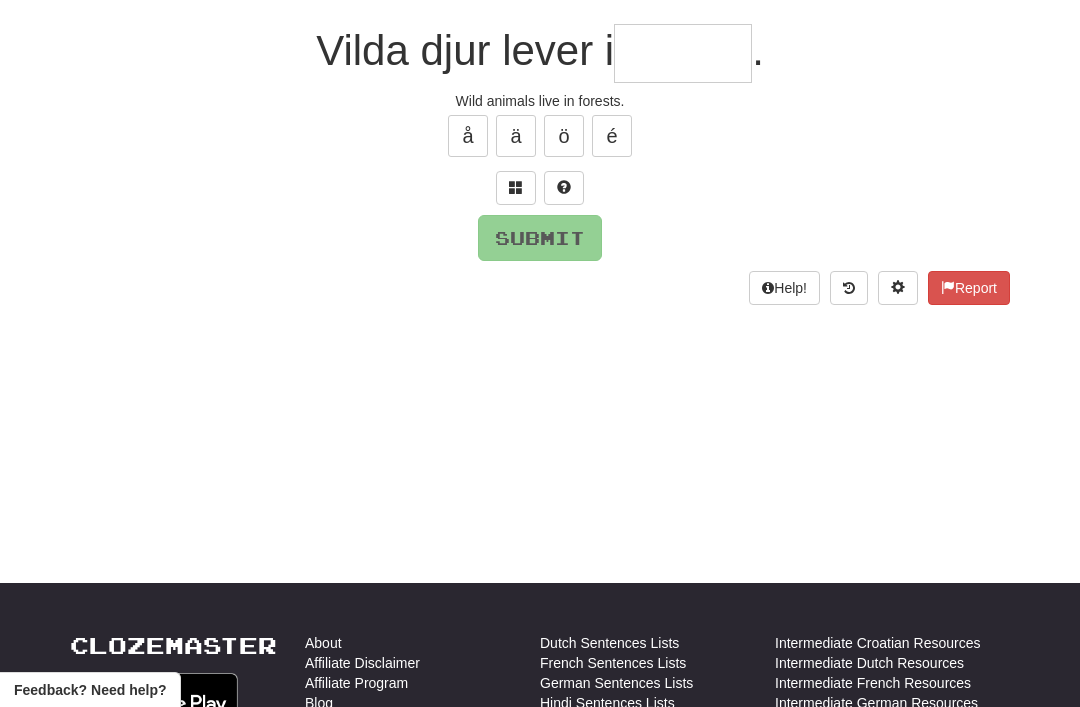 scroll, scrollTop: 173, scrollLeft: 0, axis: vertical 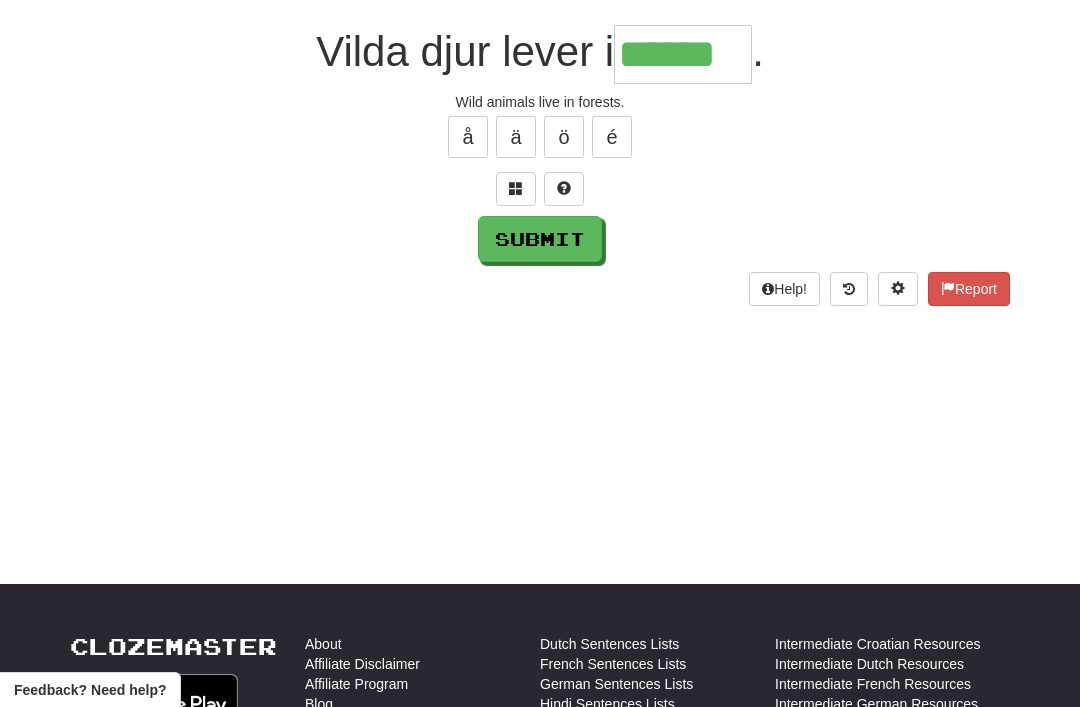 type on "******" 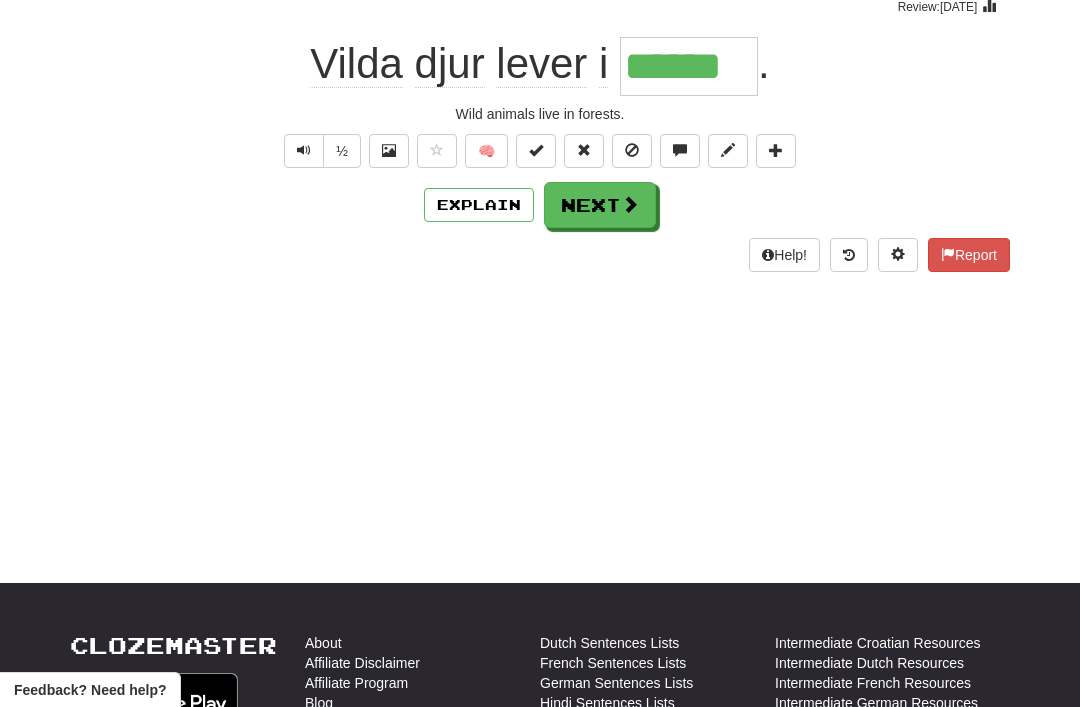 click on "Next" at bounding box center (600, 205) 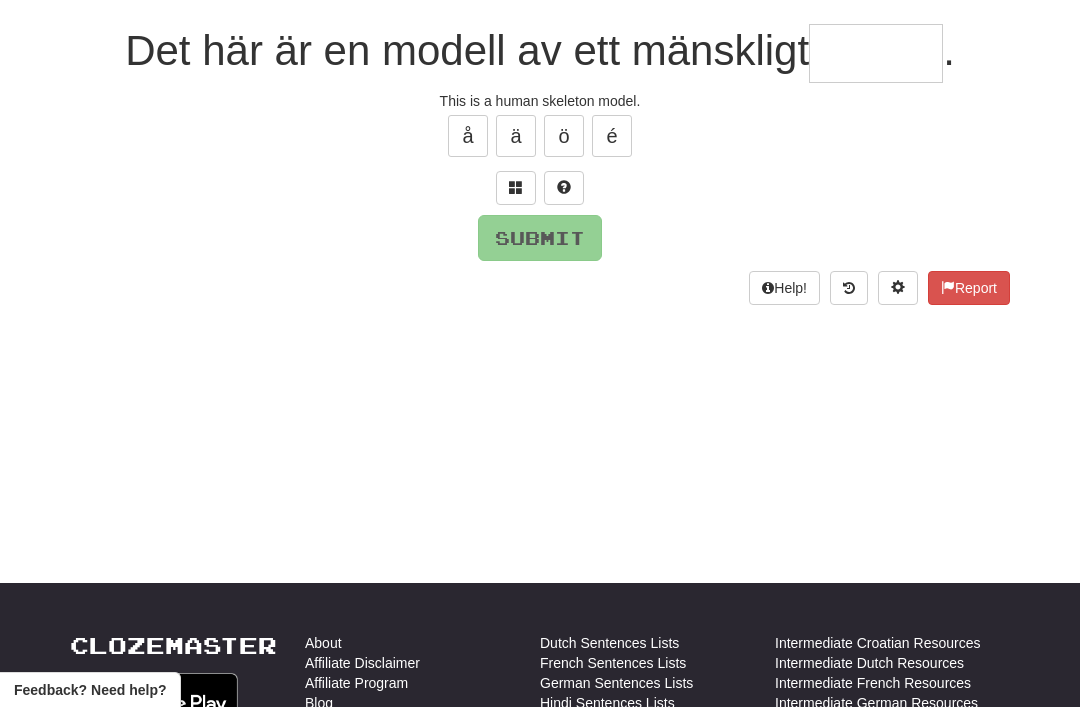 scroll, scrollTop: 173, scrollLeft: 0, axis: vertical 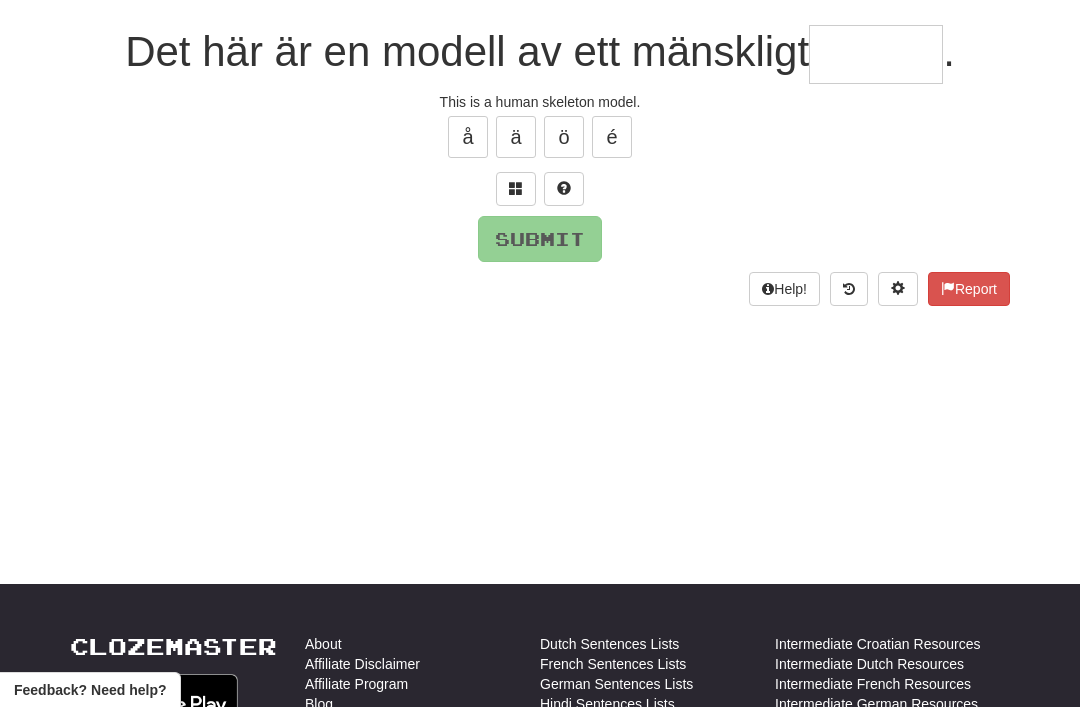 click at bounding box center [516, 189] 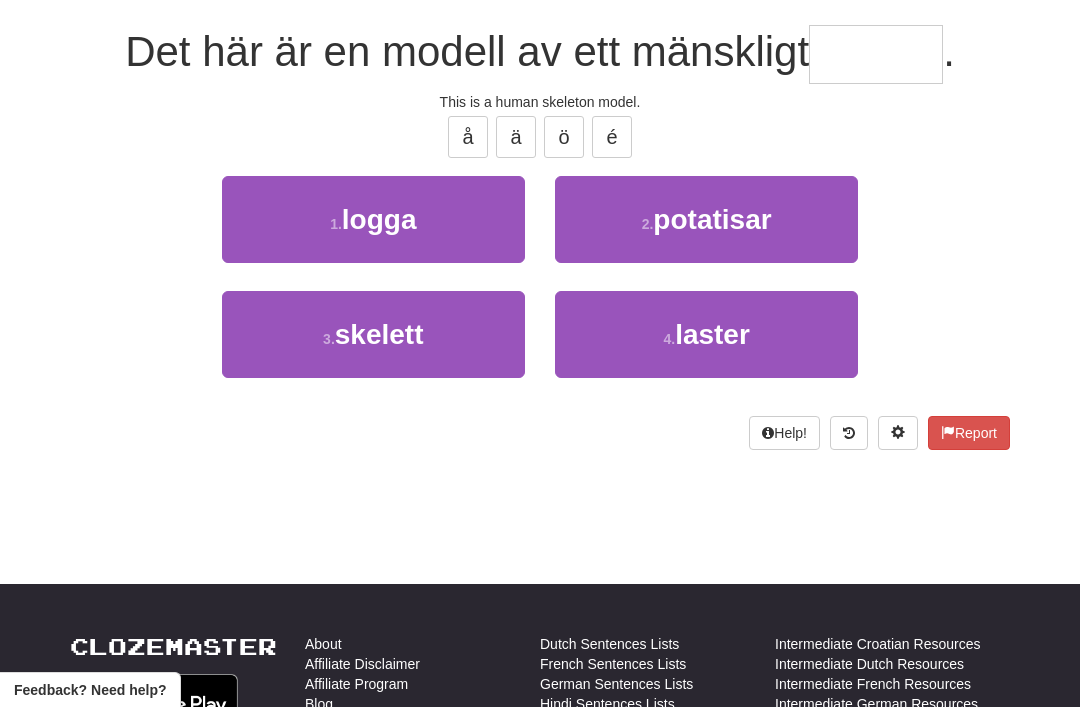 click on "skelett" at bounding box center [379, 334] 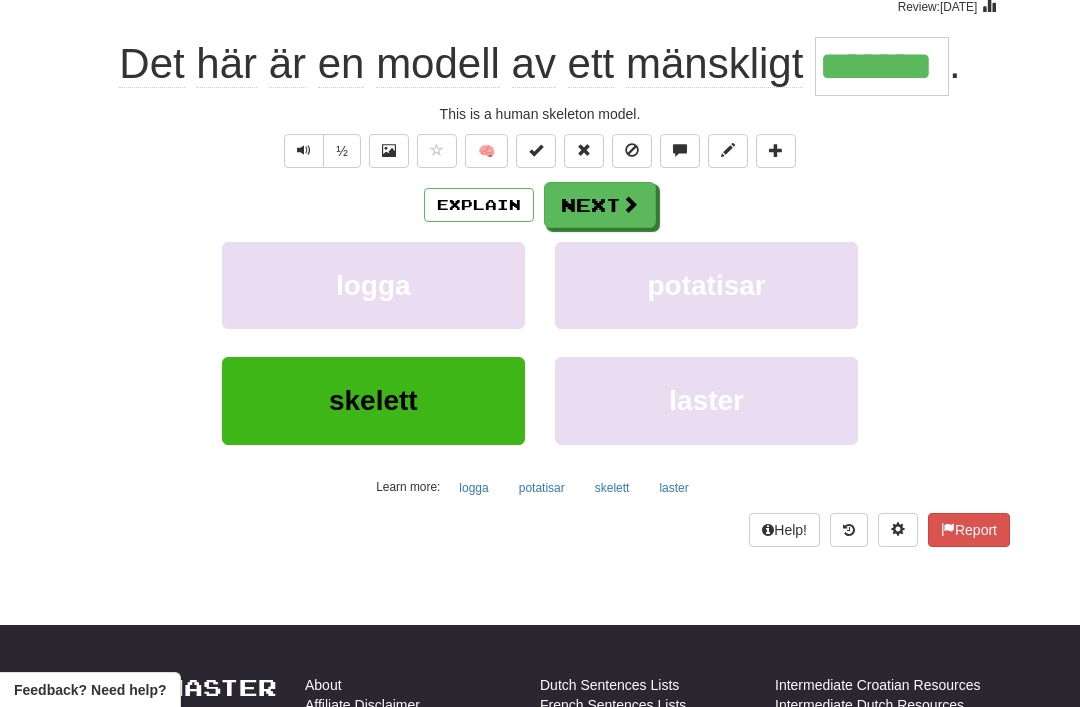 click on "Next" at bounding box center (600, 205) 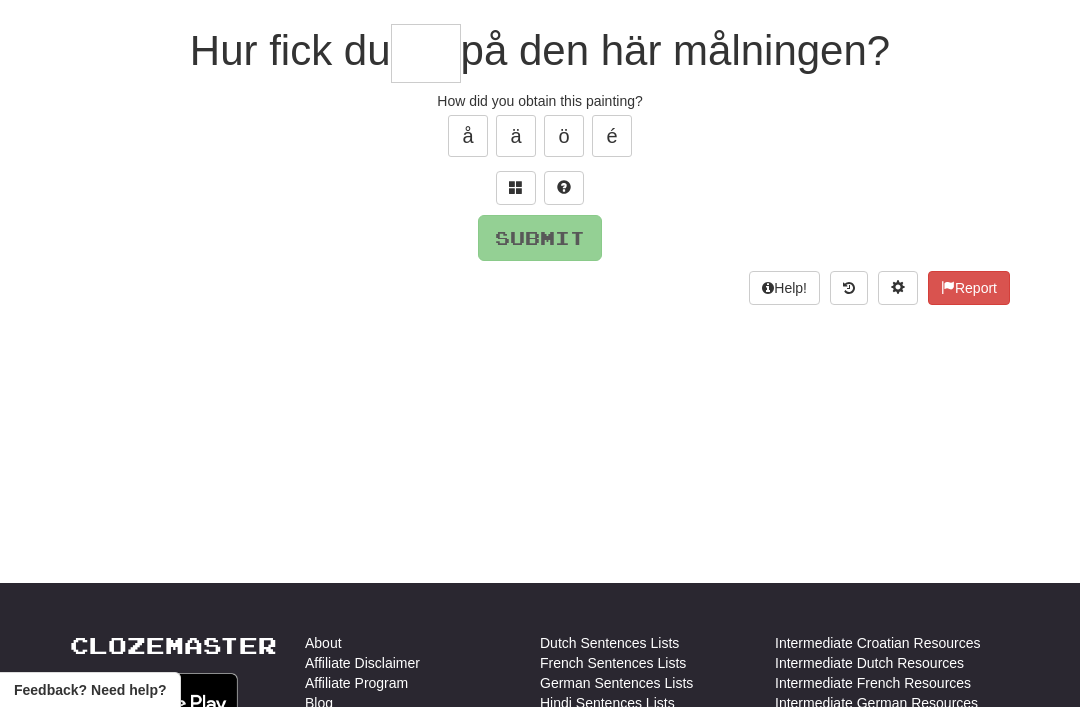 scroll, scrollTop: 173, scrollLeft: 0, axis: vertical 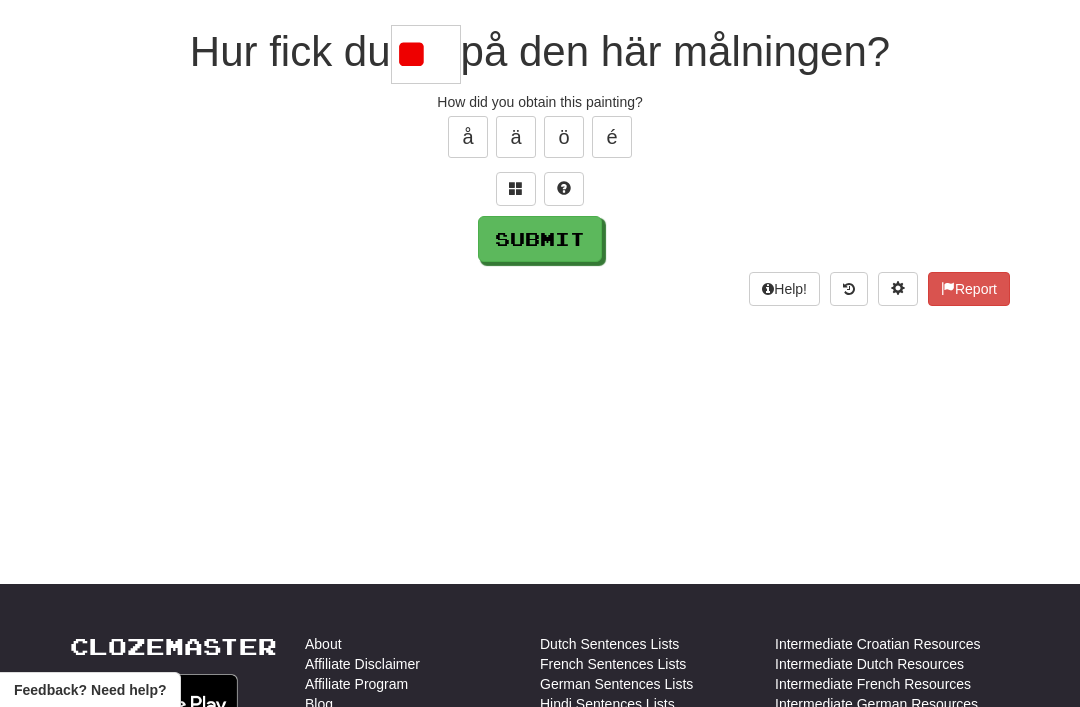 type on "*" 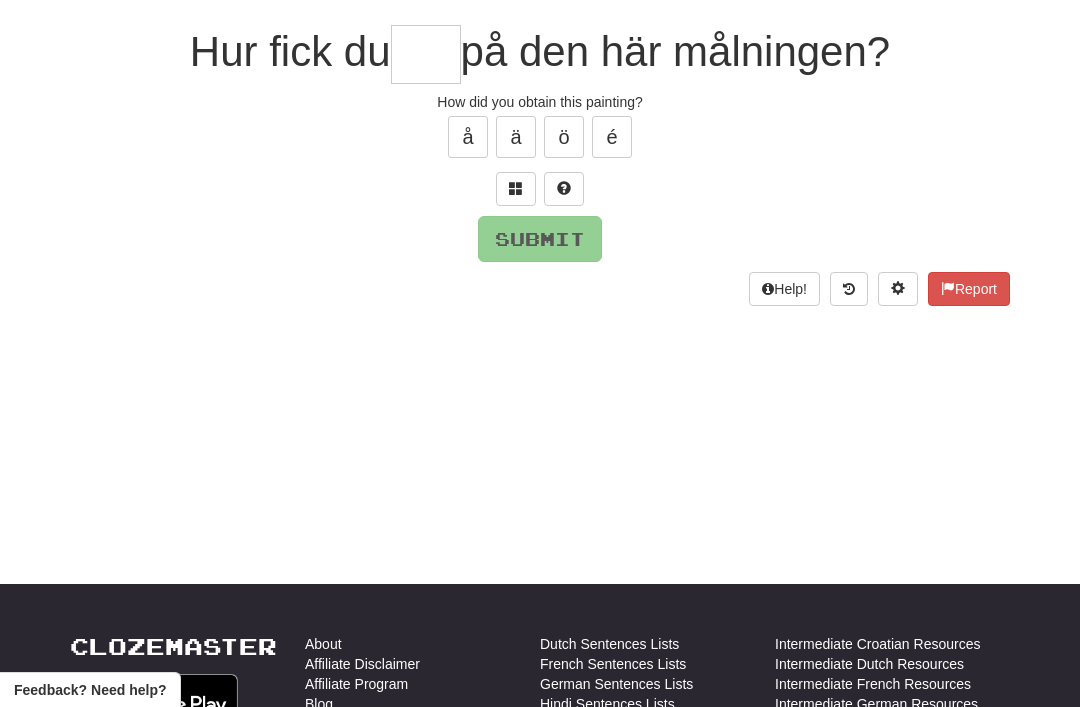 click at bounding box center (516, 189) 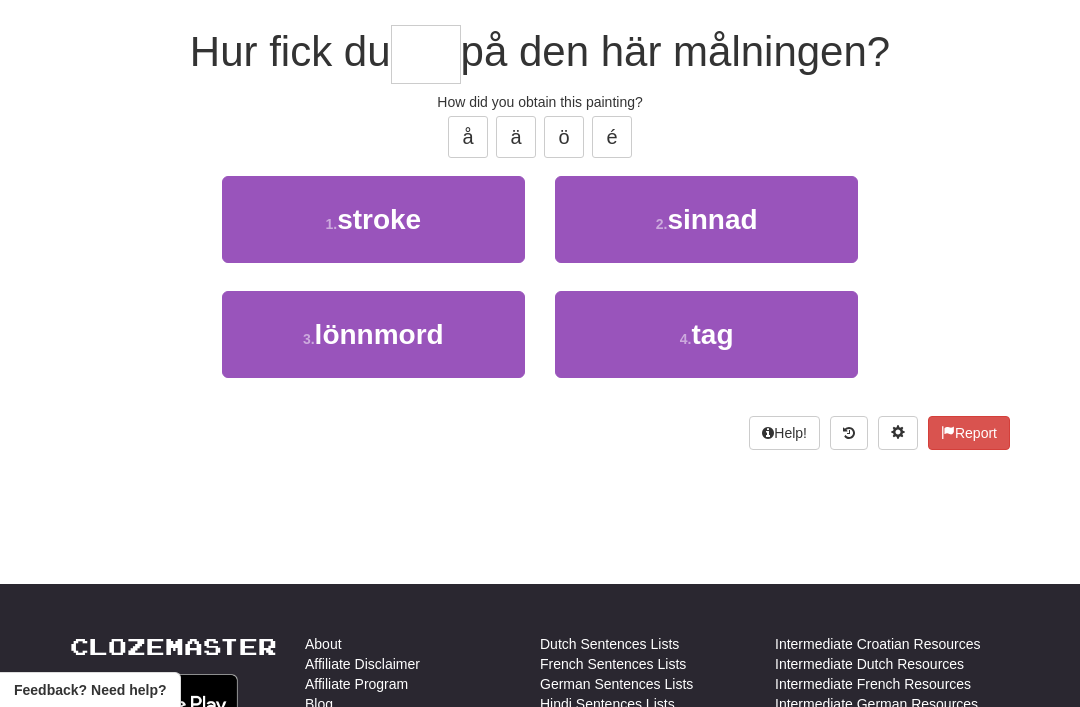 click on "tag" at bounding box center [712, 334] 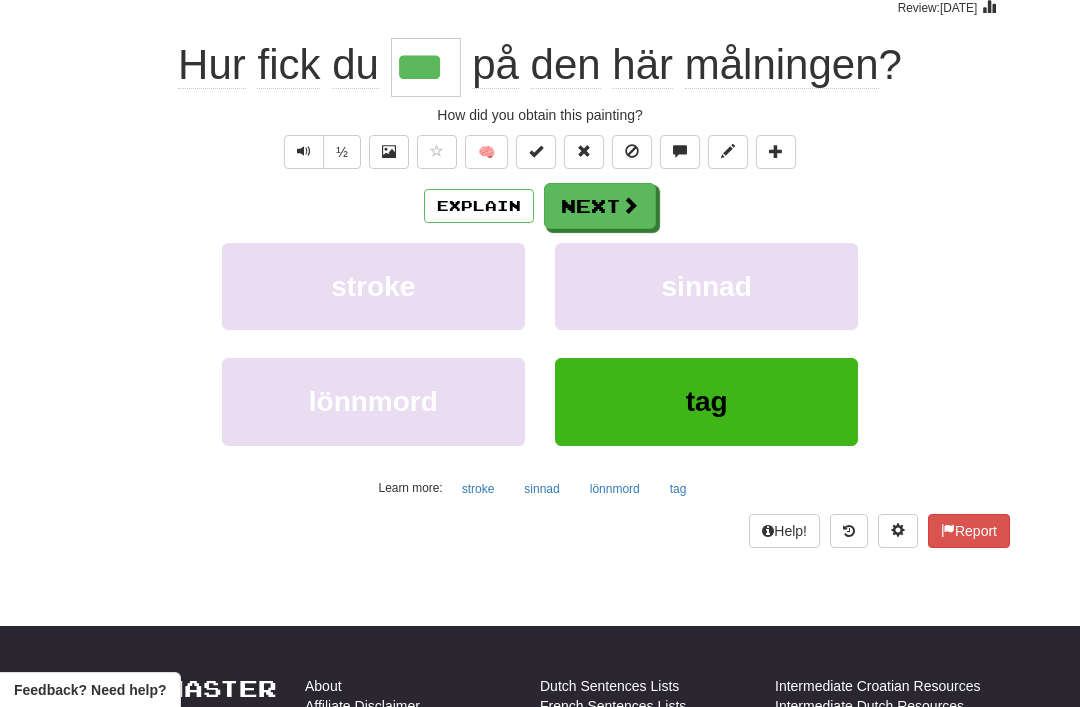 scroll, scrollTop: 174, scrollLeft: 0, axis: vertical 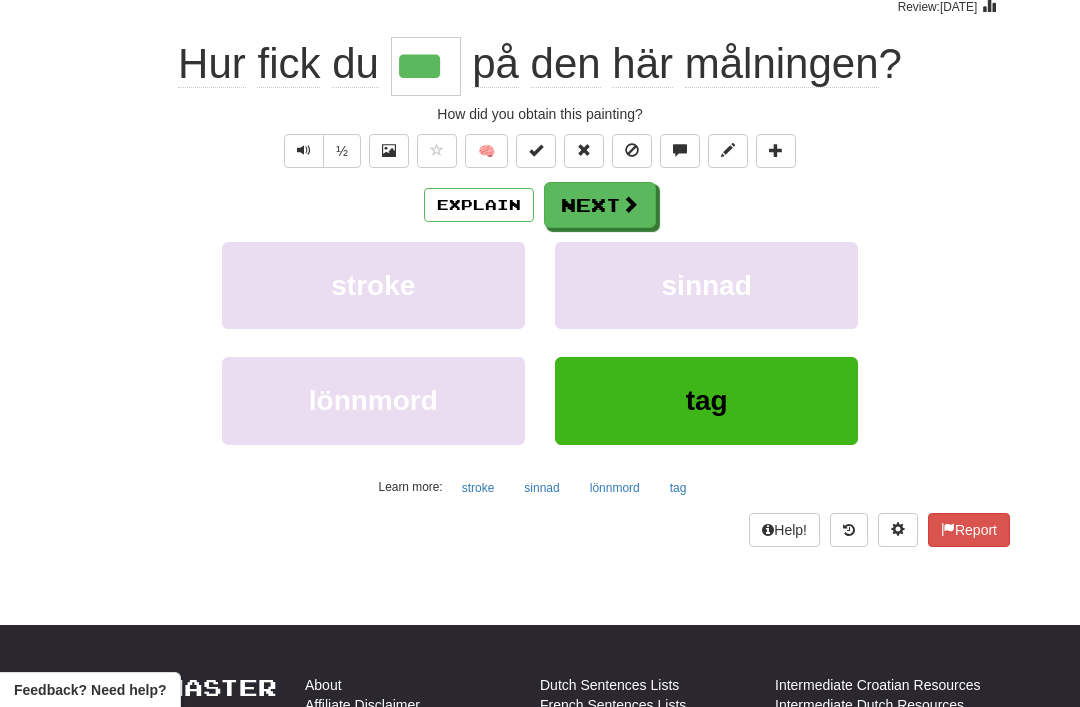 click on "Next" at bounding box center [600, 205] 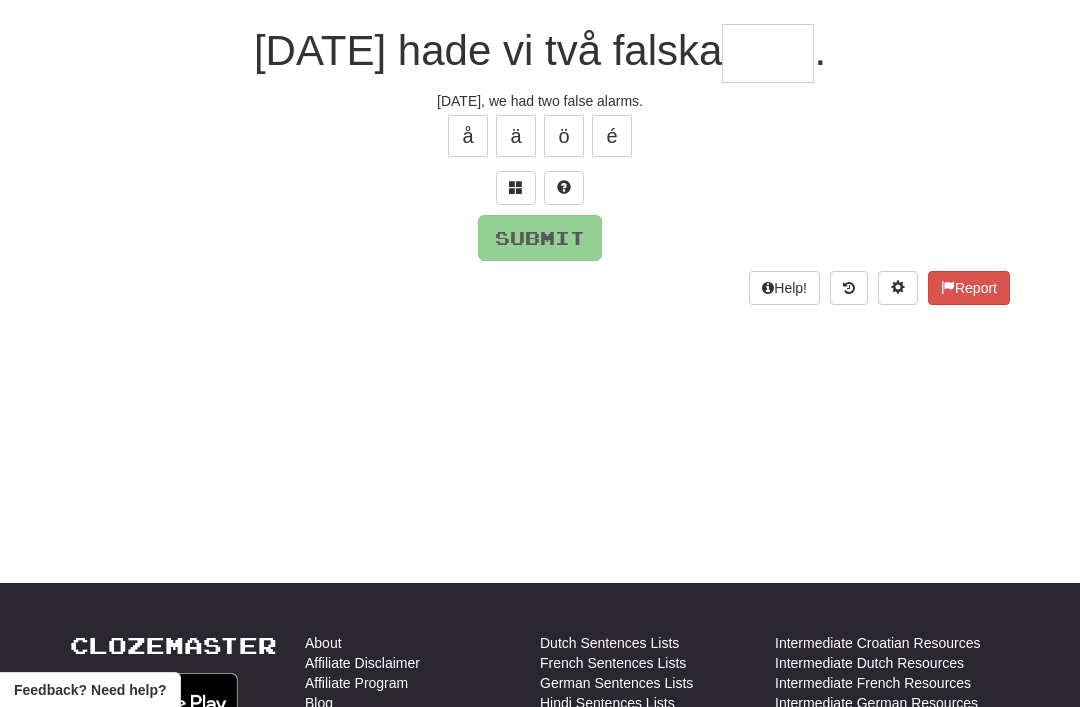scroll, scrollTop: 173, scrollLeft: 0, axis: vertical 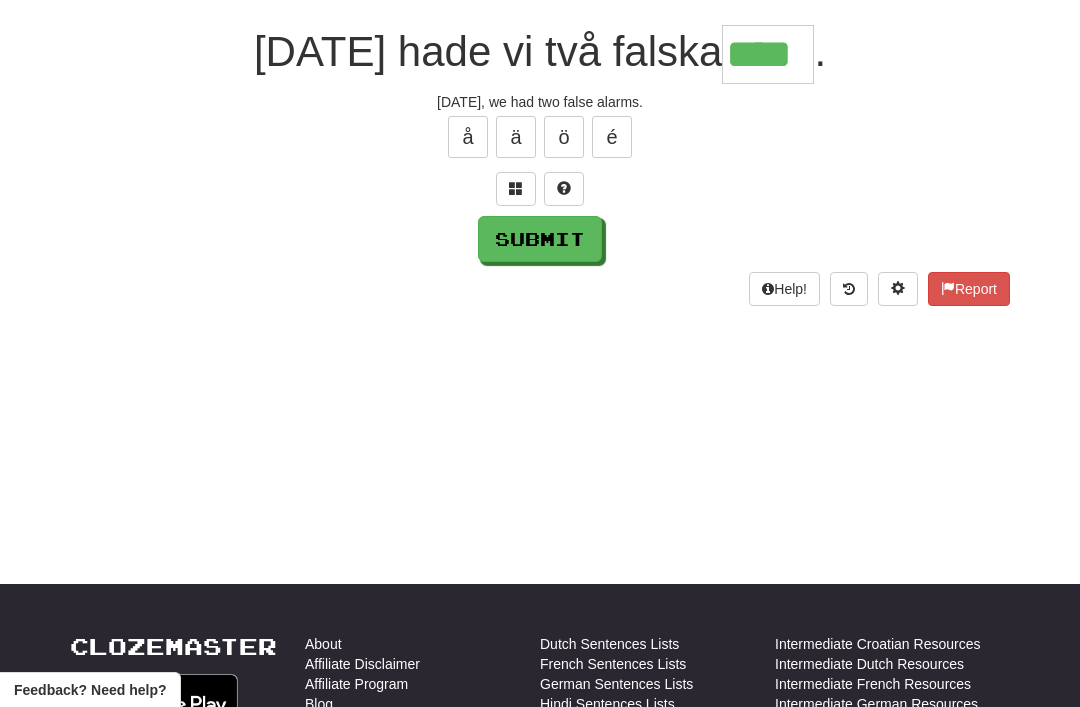 type on "****" 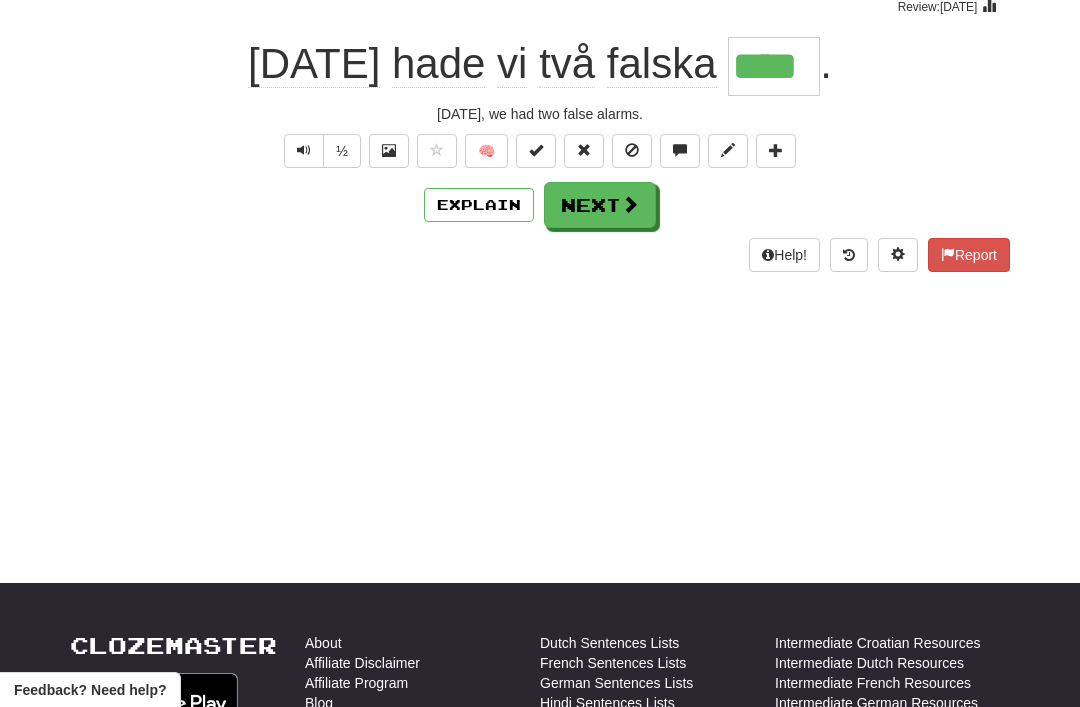 click on "Next" at bounding box center (600, 205) 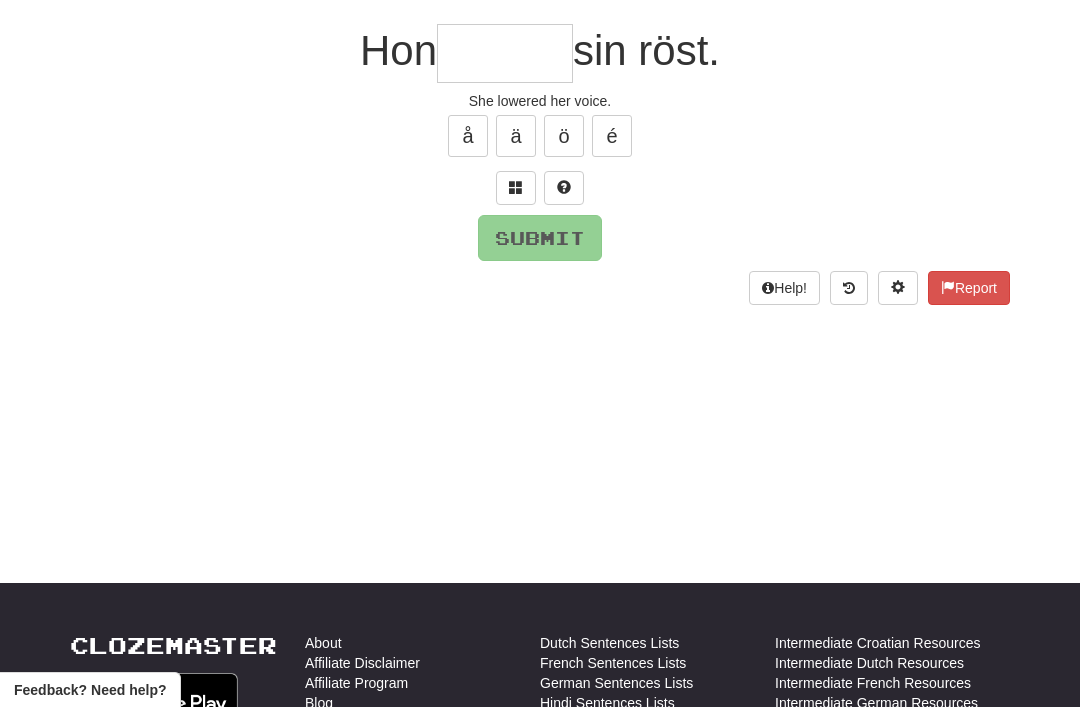 scroll, scrollTop: 173, scrollLeft: 0, axis: vertical 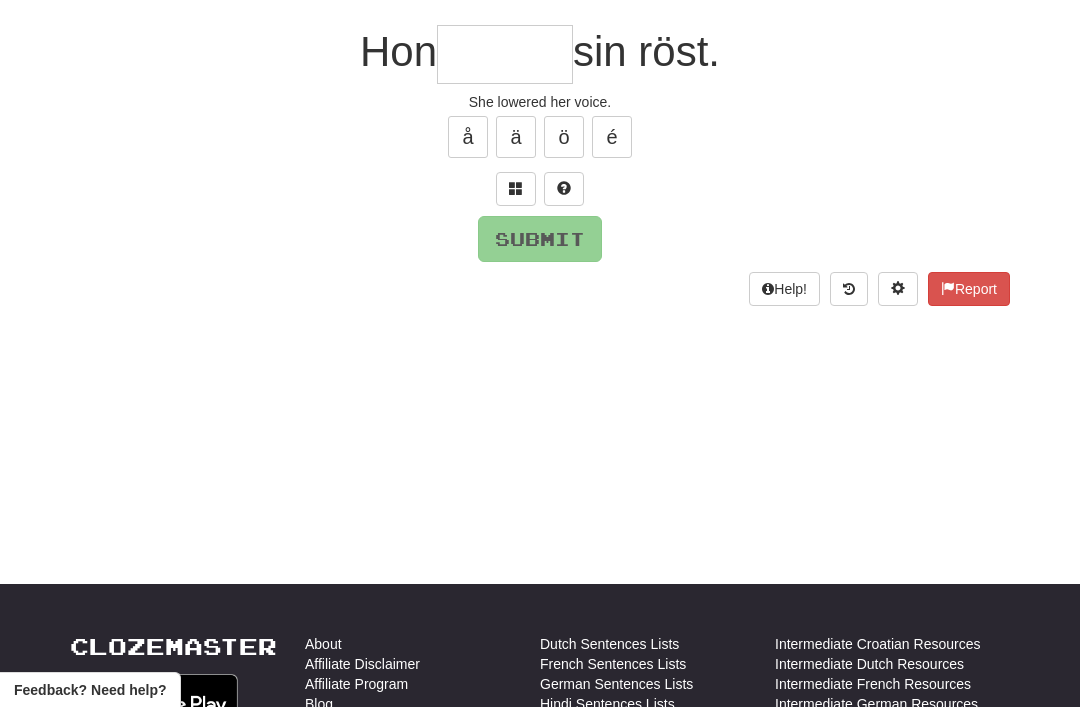 click at bounding box center [516, 189] 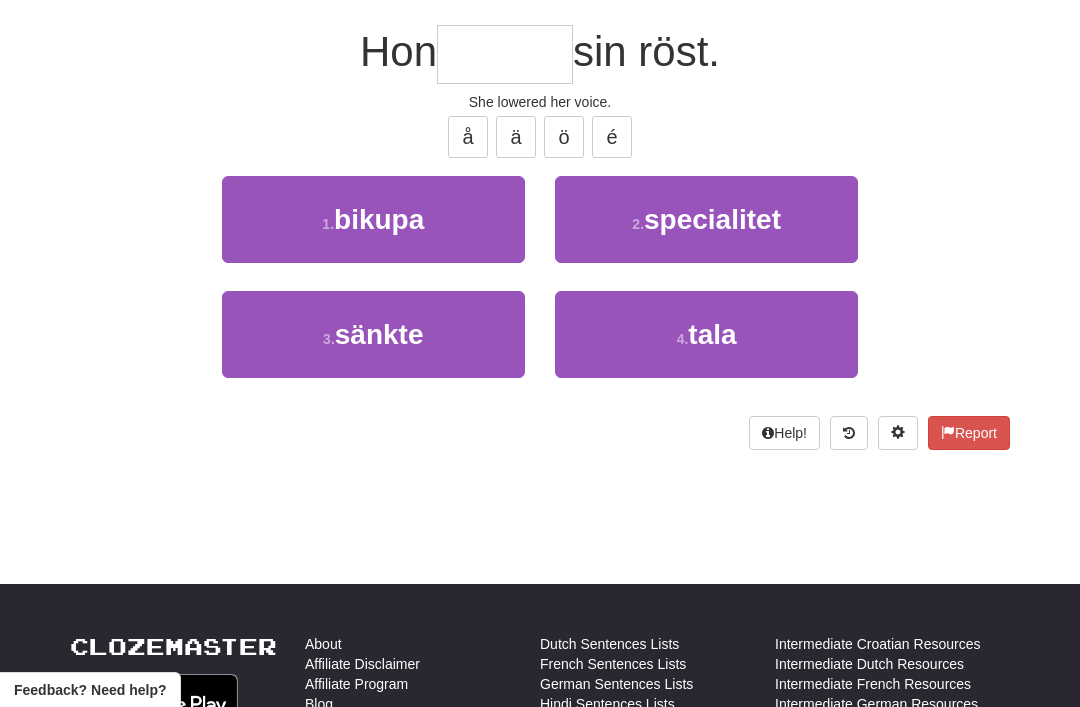 click on "3 .  sänkte" at bounding box center (373, 334) 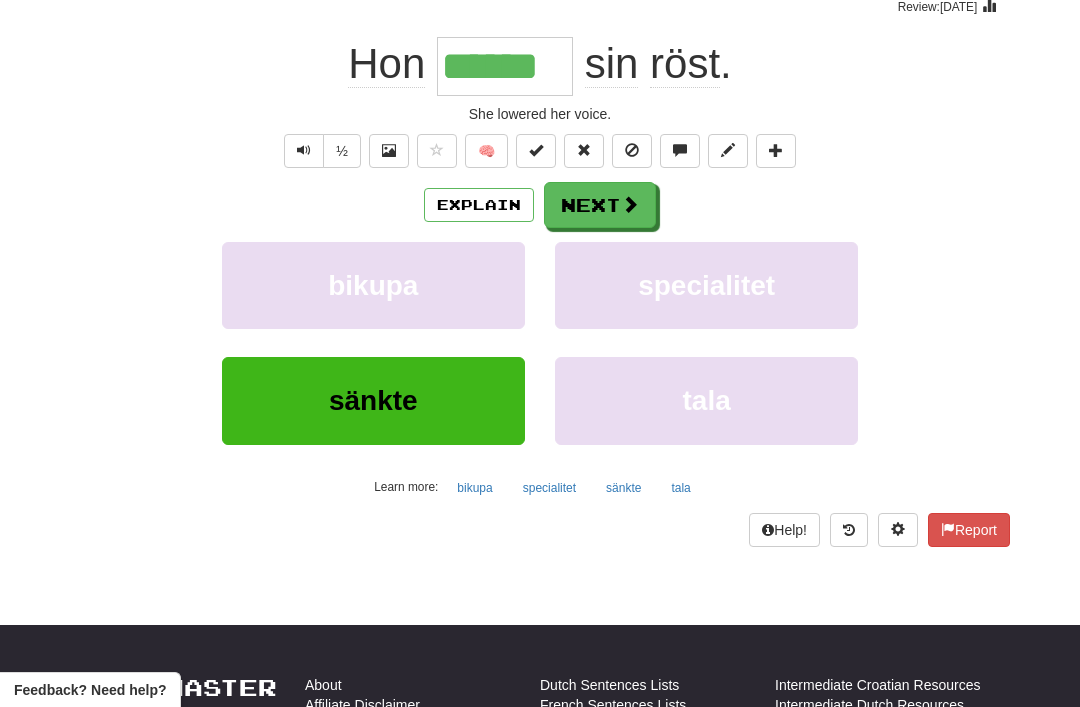 click on "Next" at bounding box center (600, 205) 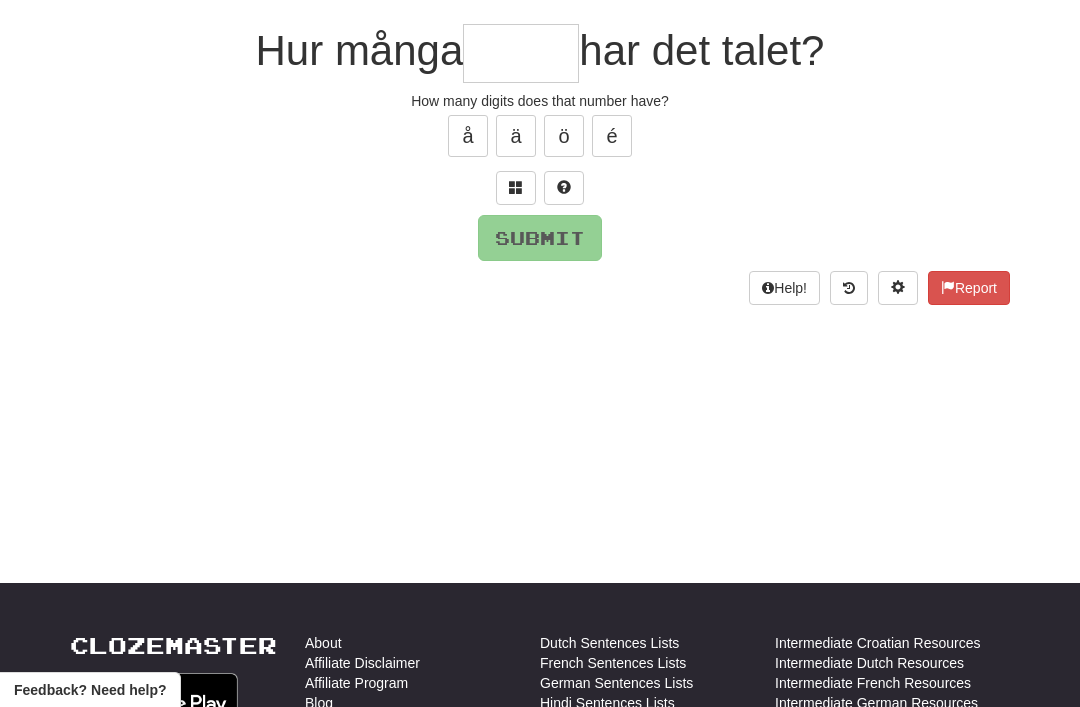 scroll, scrollTop: 173, scrollLeft: 0, axis: vertical 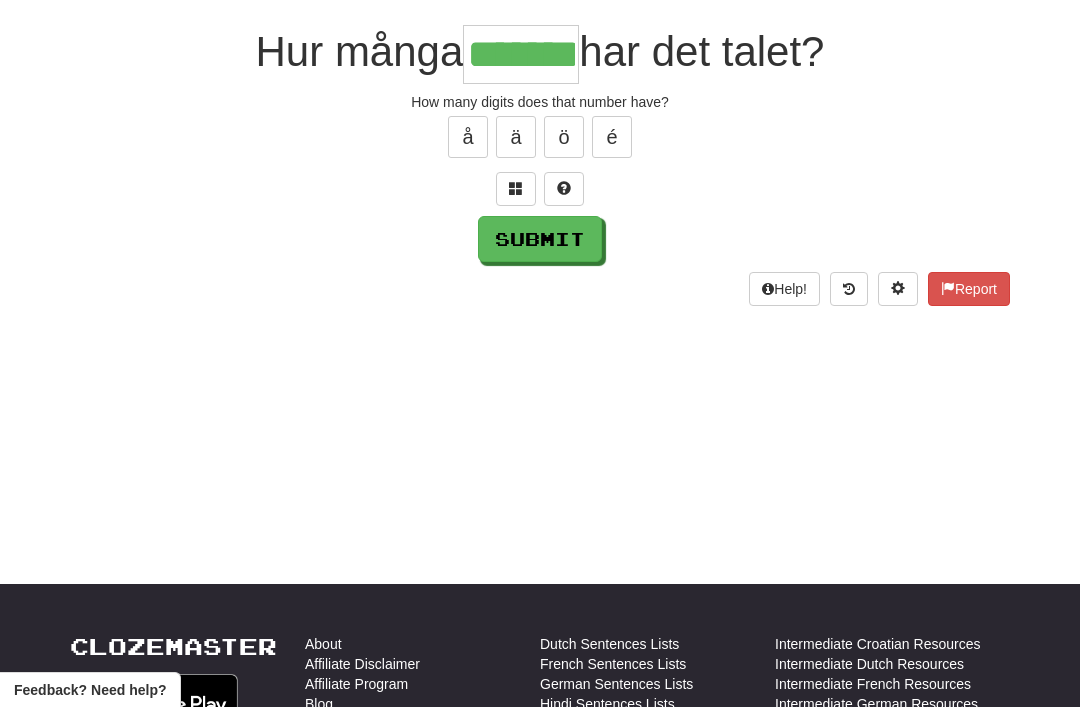 type on "*******" 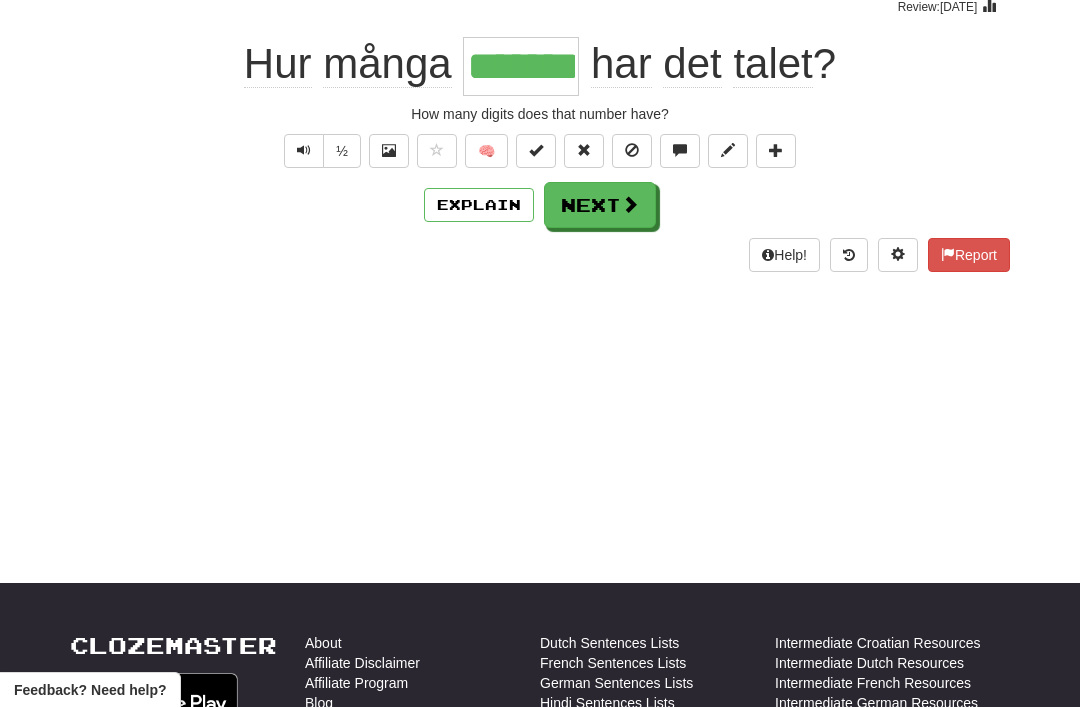 click on "Next" at bounding box center (600, 205) 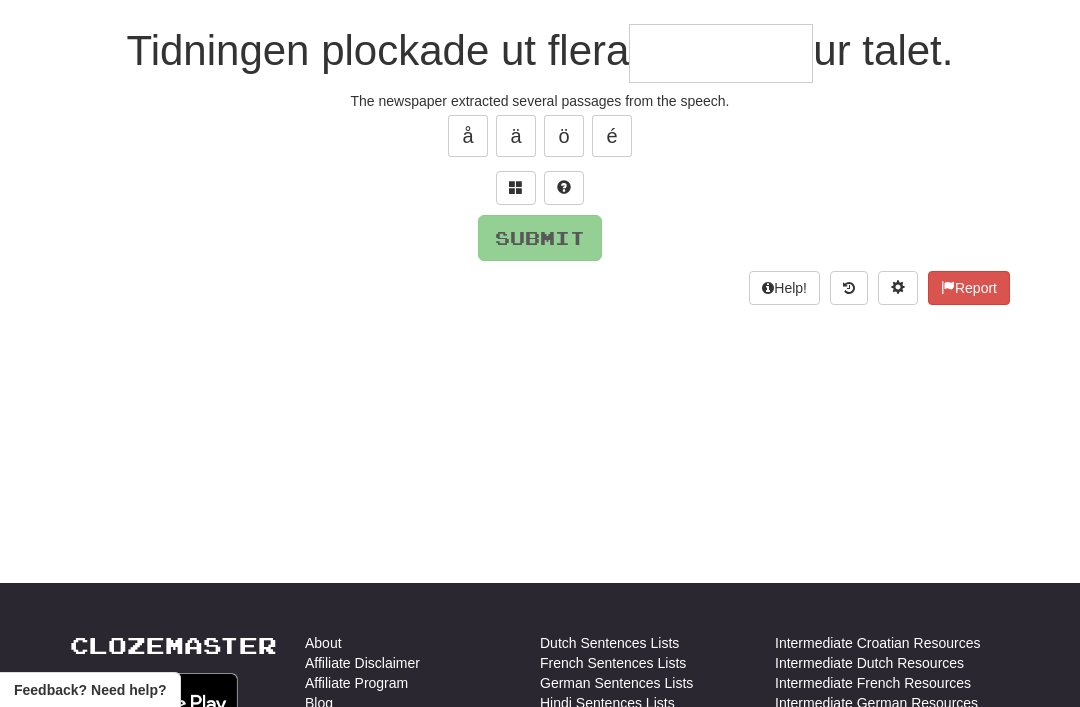 scroll, scrollTop: 173, scrollLeft: 0, axis: vertical 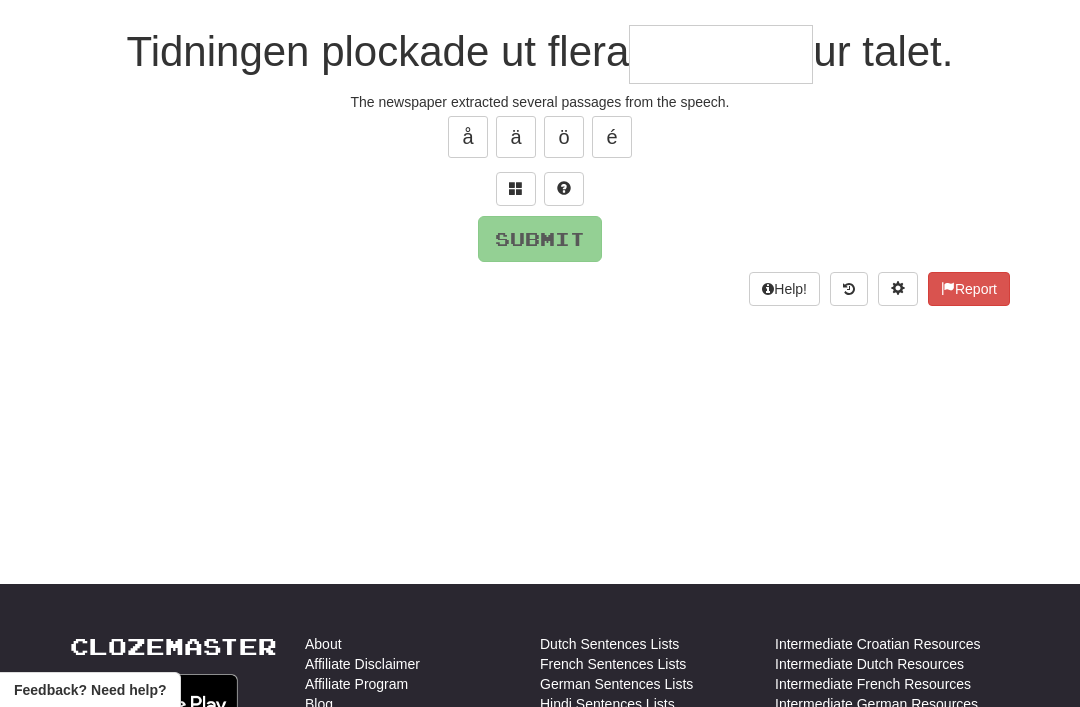 click at bounding box center (516, 188) 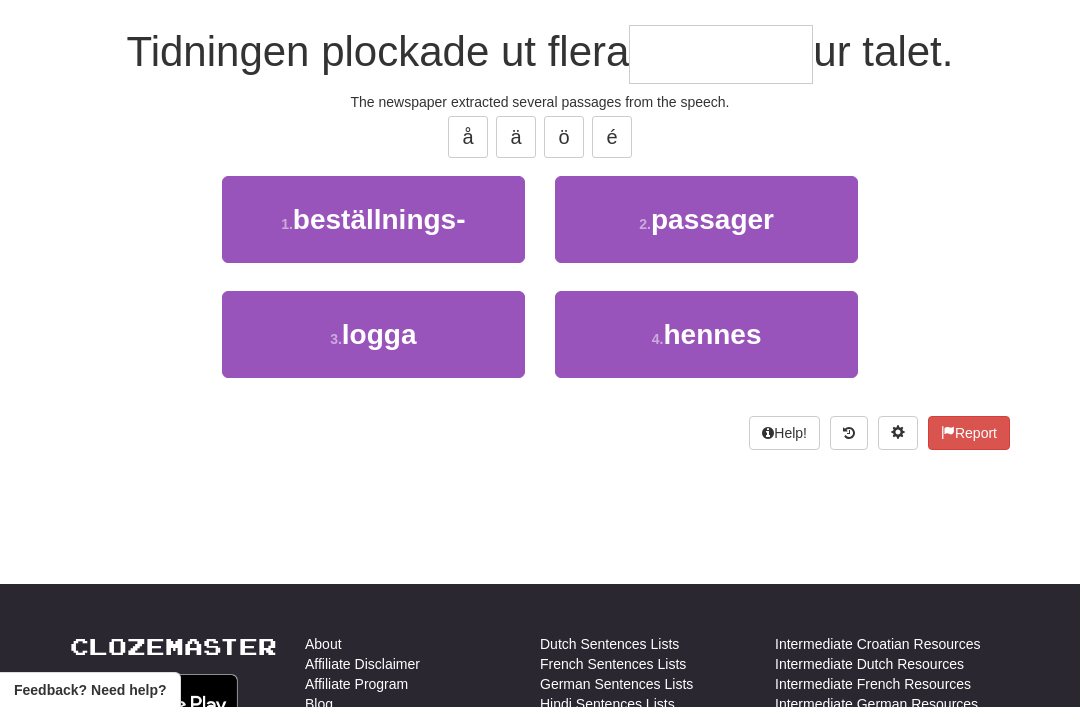 click on "passager" at bounding box center (712, 219) 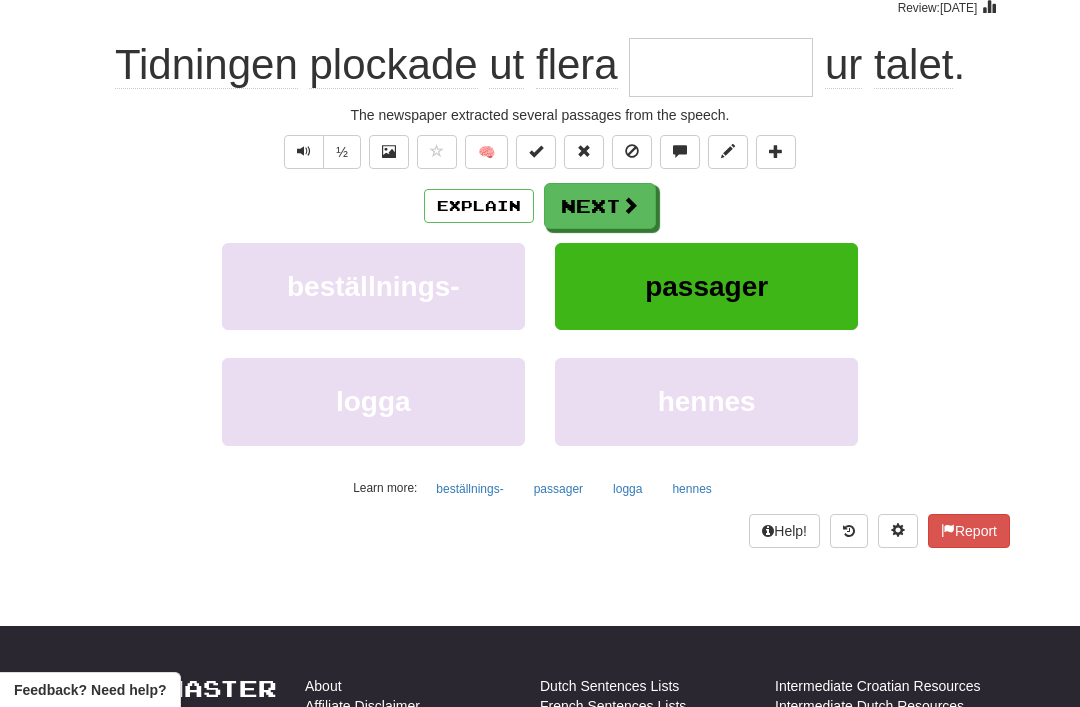 type on "********" 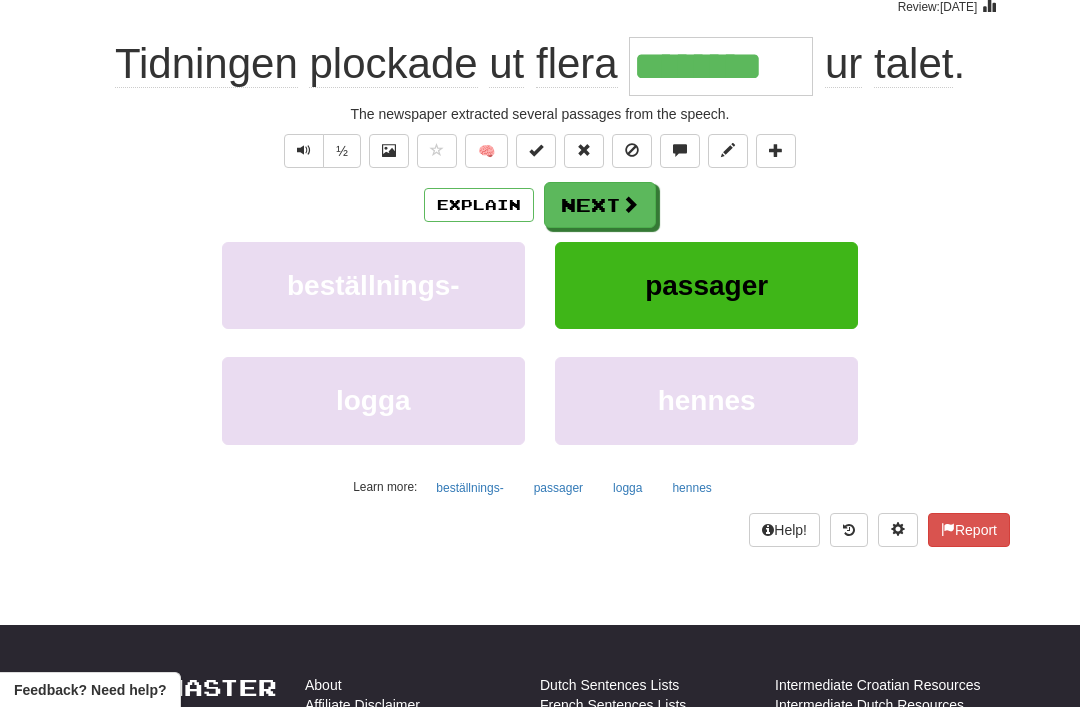 click on "Next" at bounding box center (600, 205) 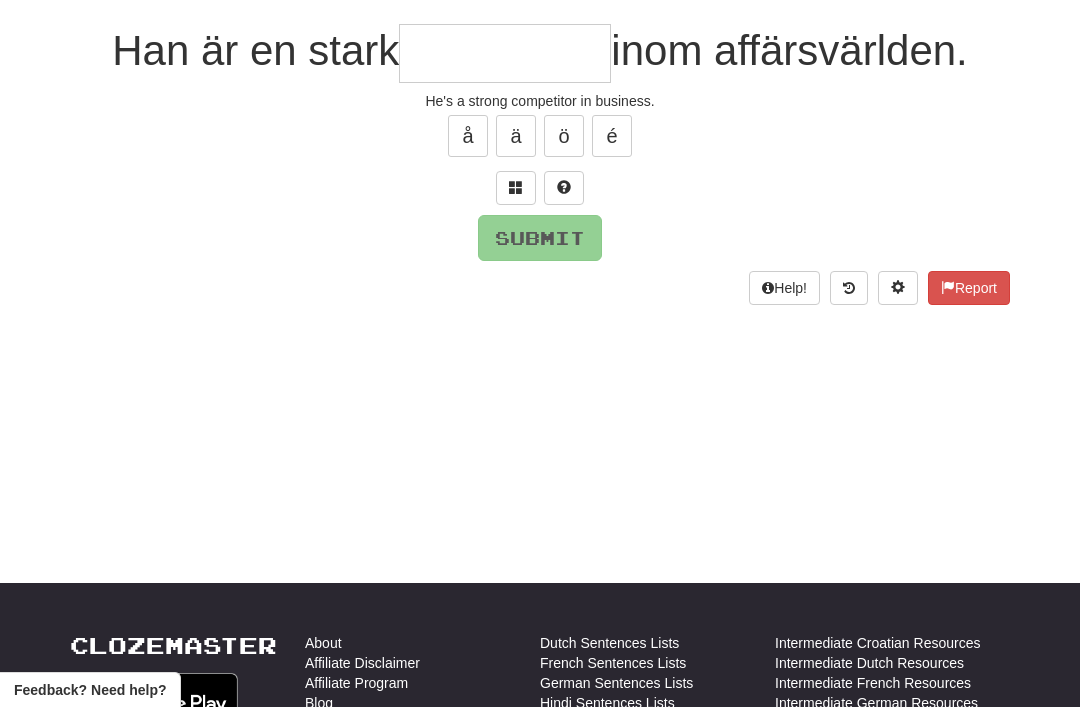 scroll, scrollTop: 173, scrollLeft: 0, axis: vertical 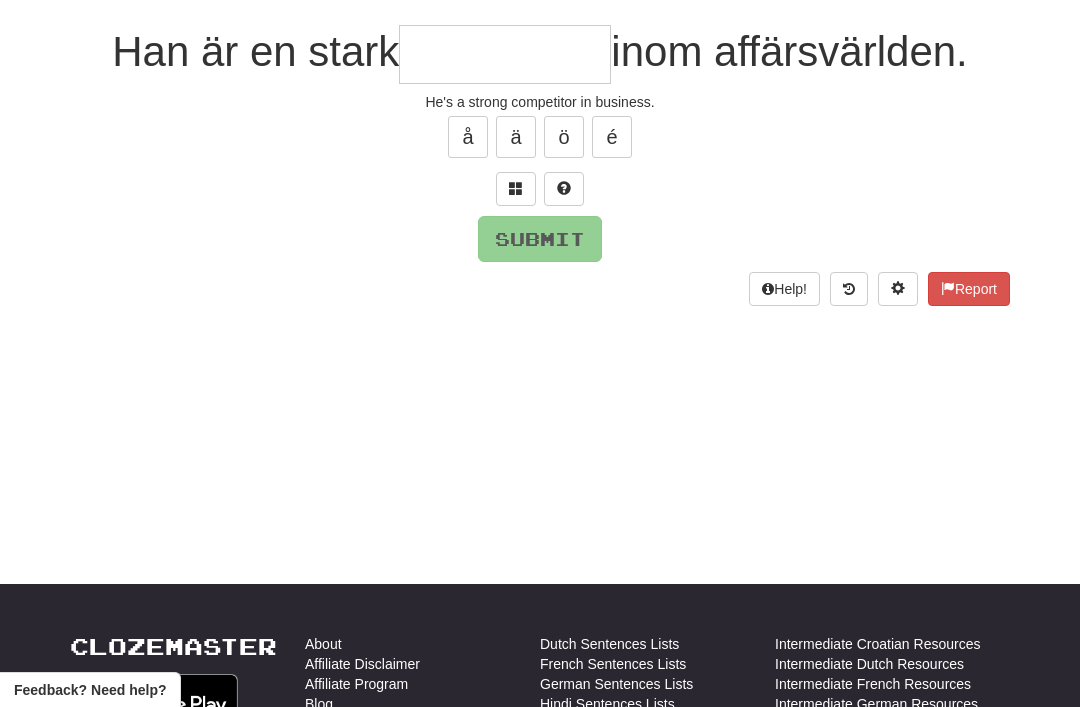 click at bounding box center [516, 188] 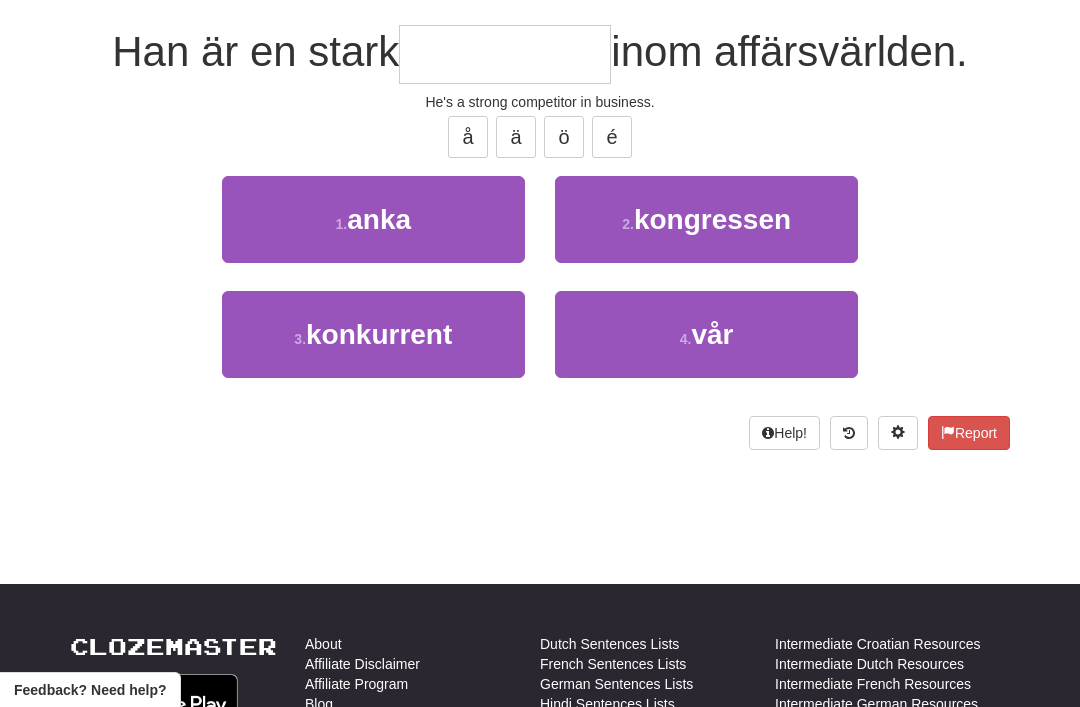 click on "konkurrent" at bounding box center (379, 334) 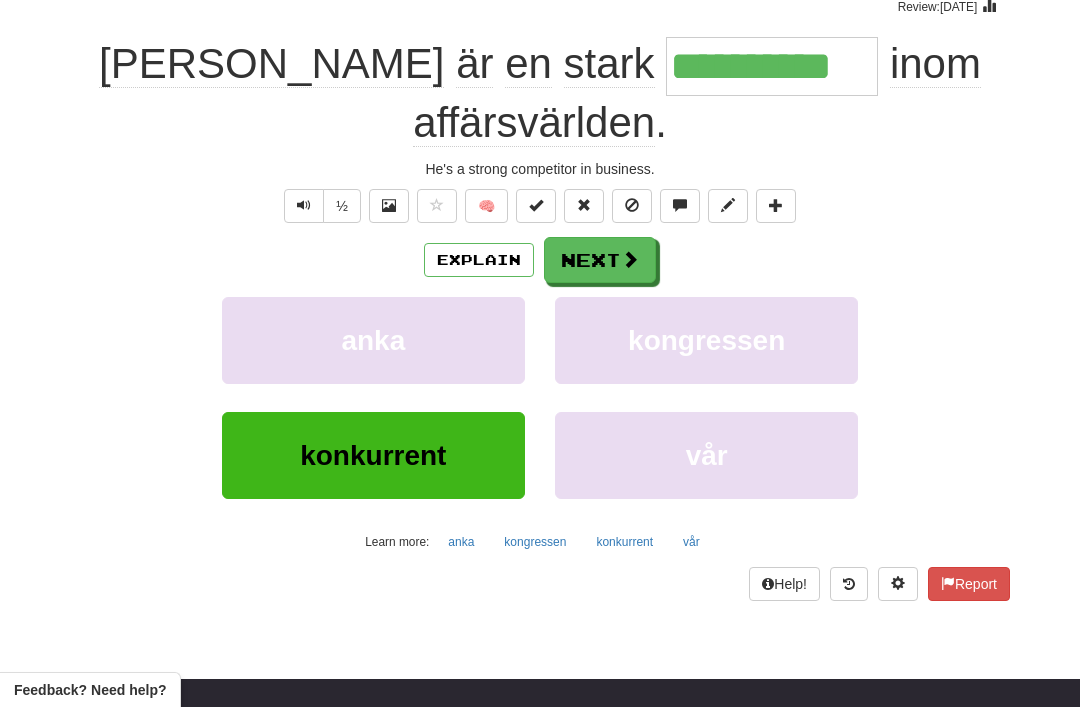 click on "Next" at bounding box center [600, 260] 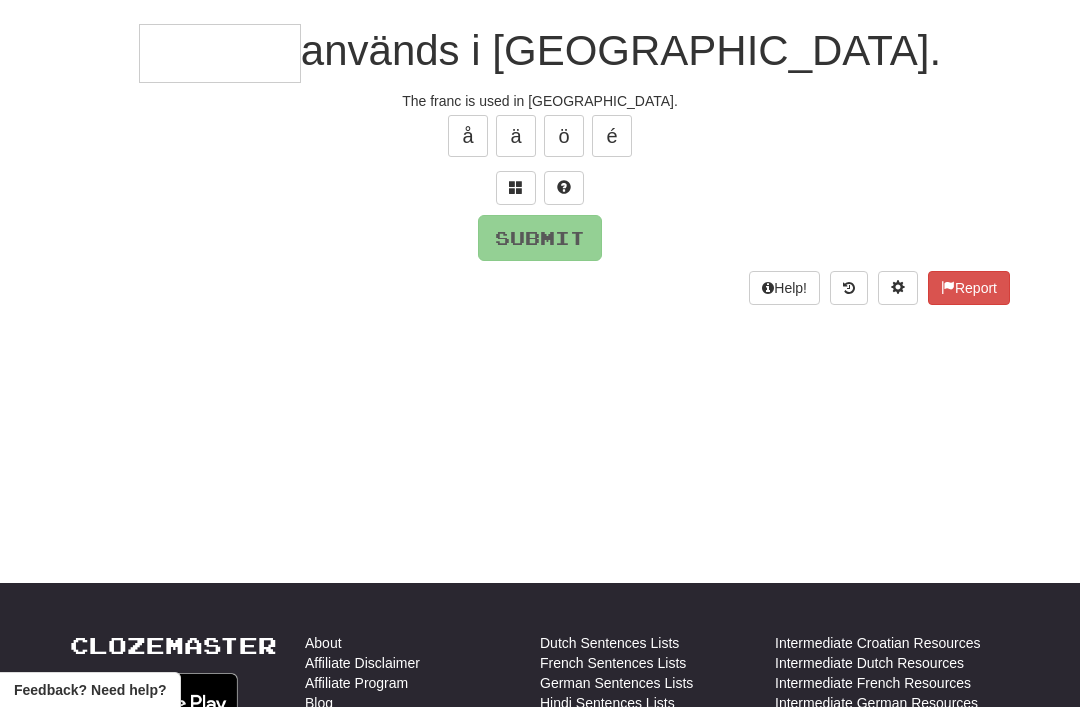 scroll, scrollTop: 173, scrollLeft: 0, axis: vertical 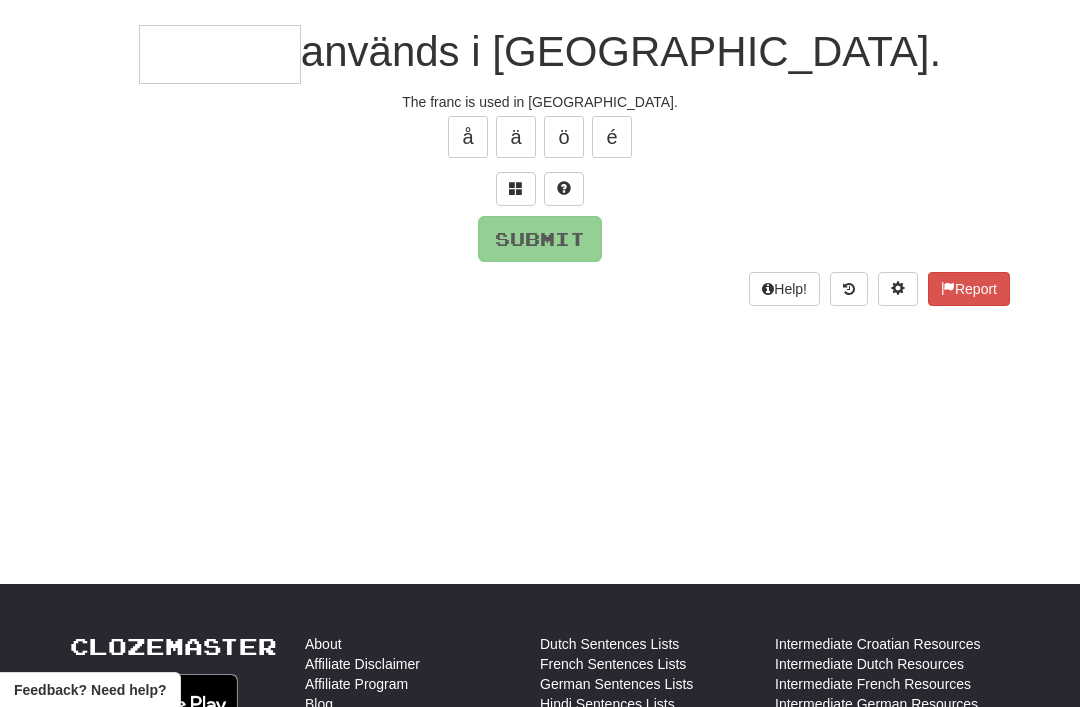 click at bounding box center [516, 188] 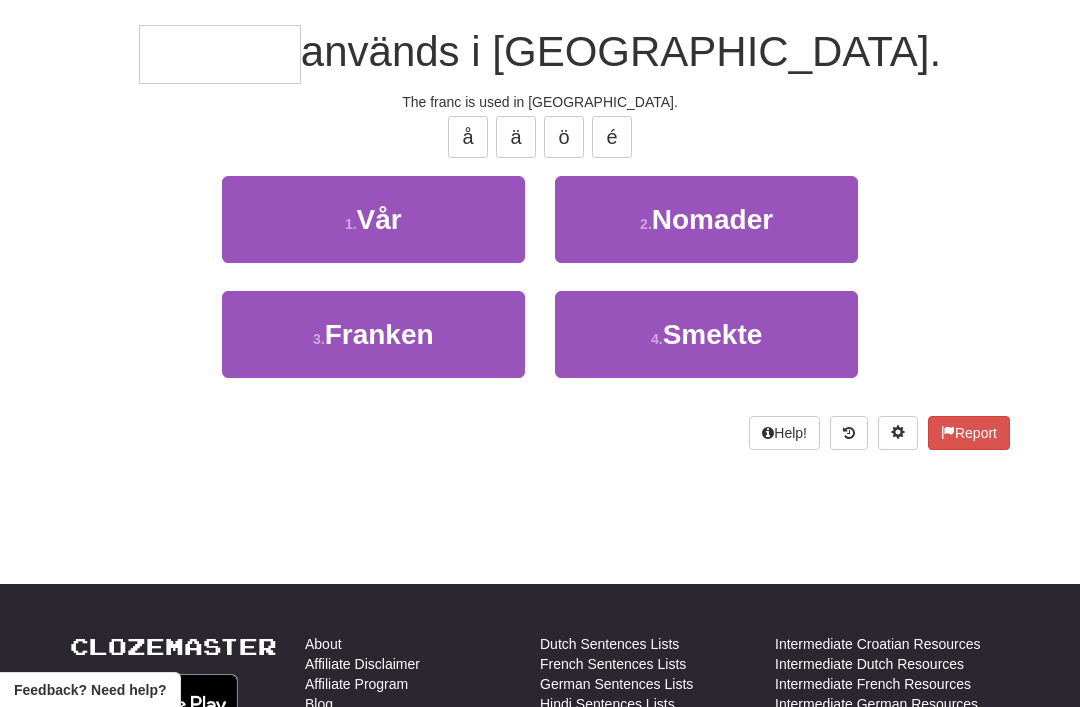 click on "3 .  Franken" at bounding box center (373, 334) 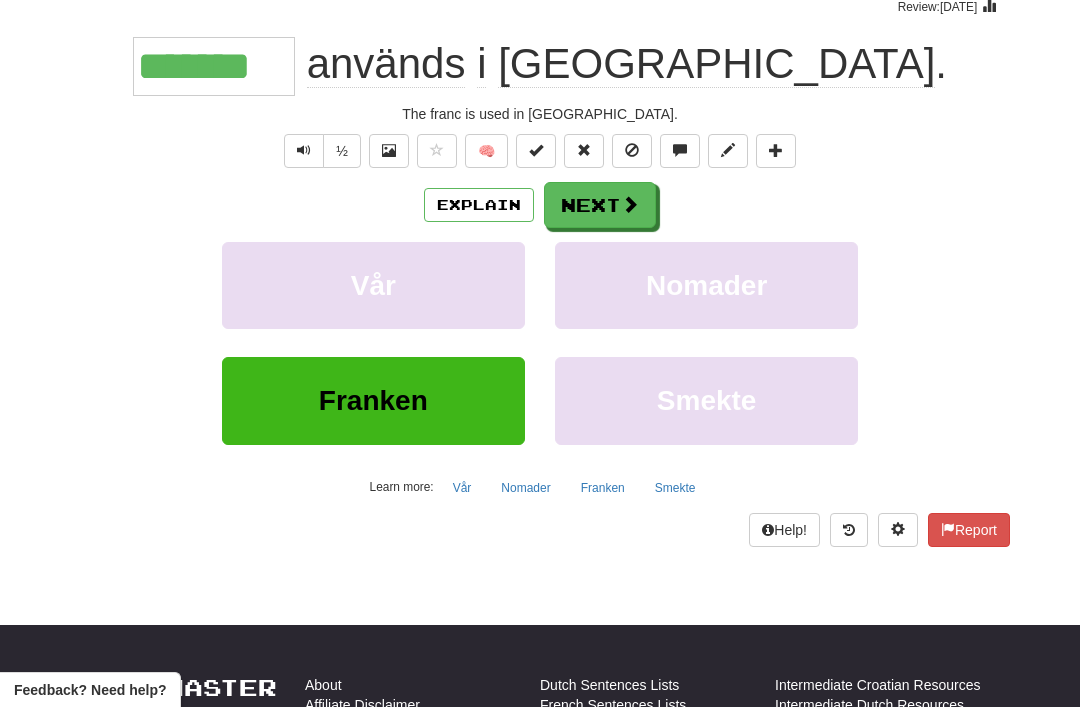 click on "Next" at bounding box center (600, 205) 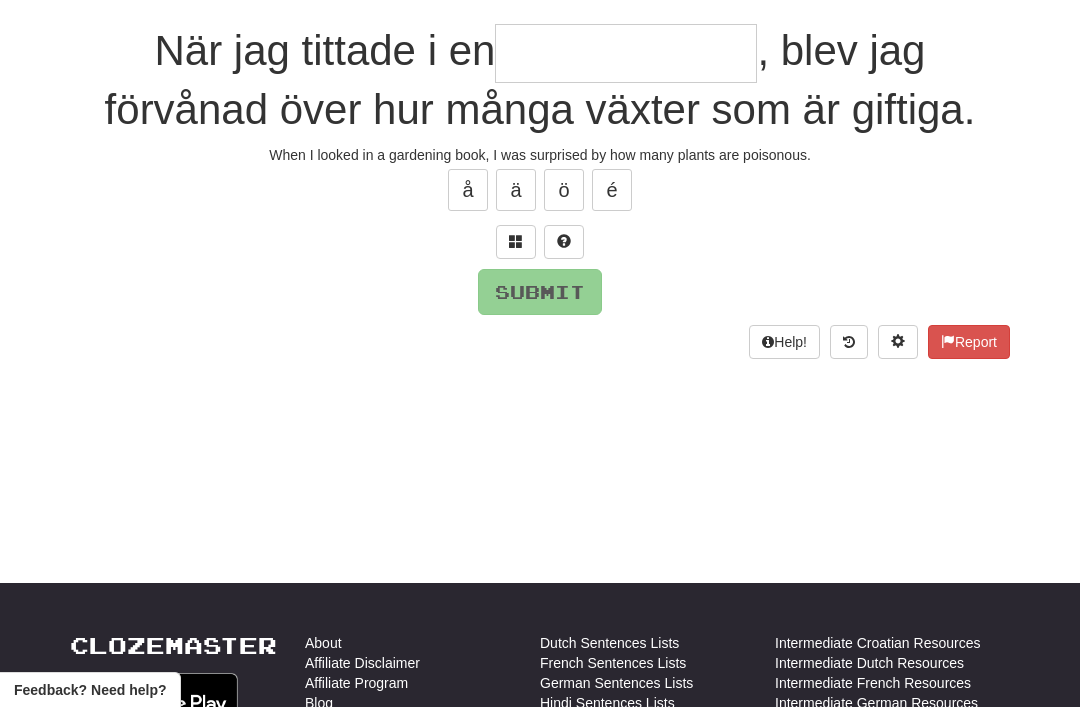 scroll, scrollTop: 173, scrollLeft: 0, axis: vertical 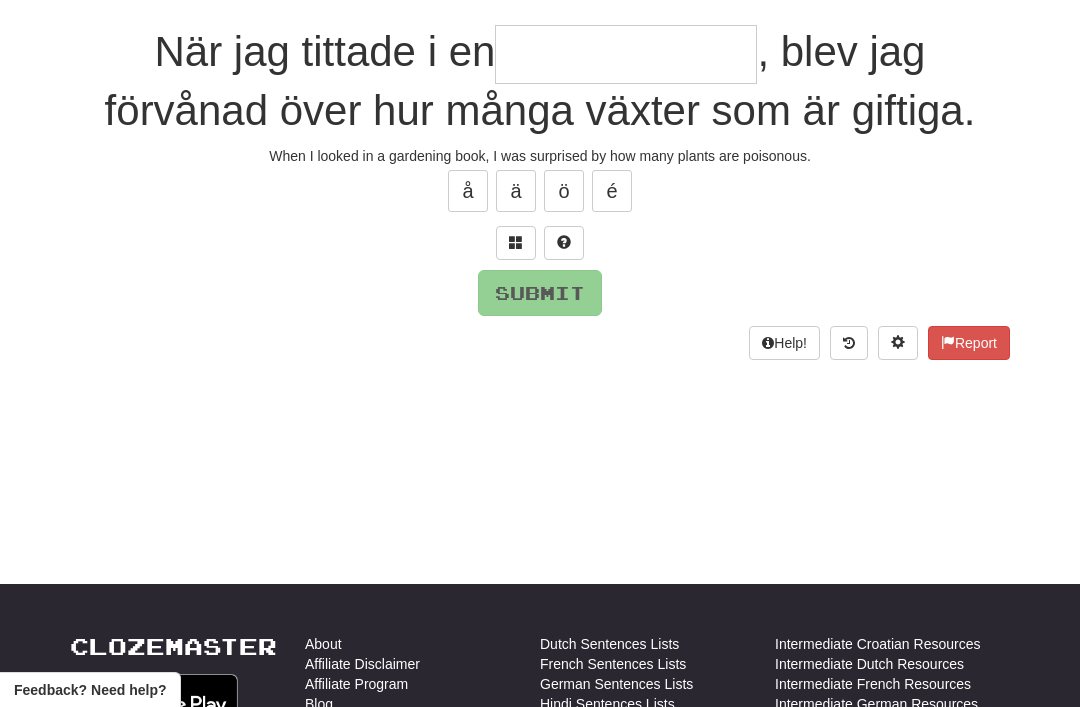 click at bounding box center [516, 242] 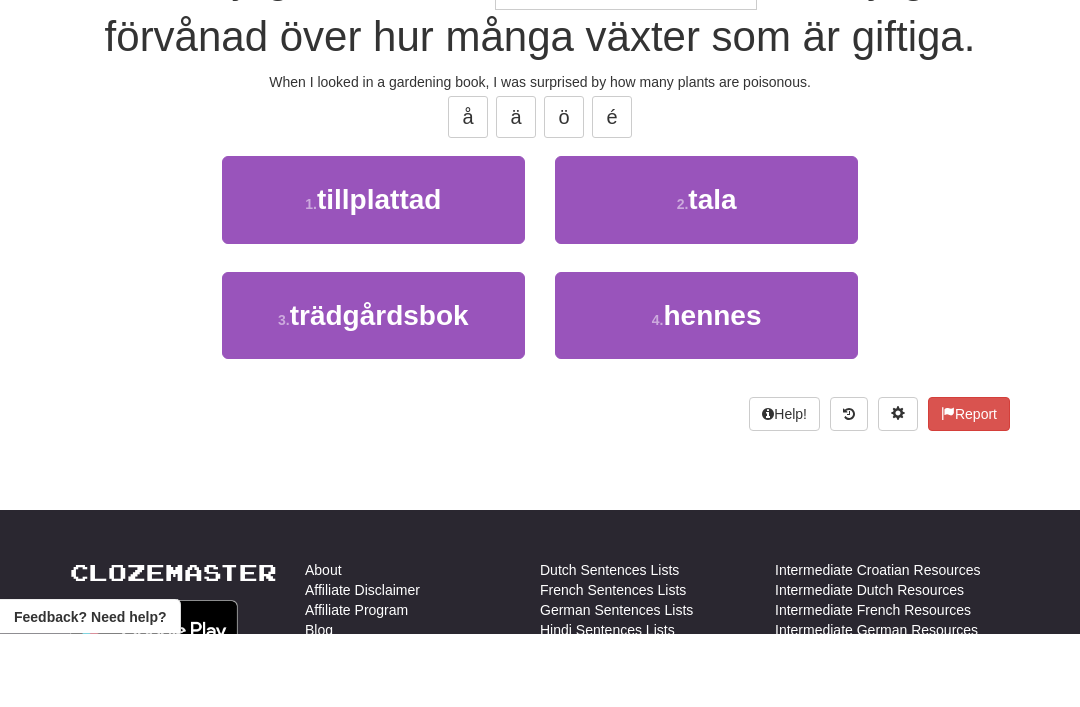 click on "trädgårdsbok" at bounding box center (379, 389) 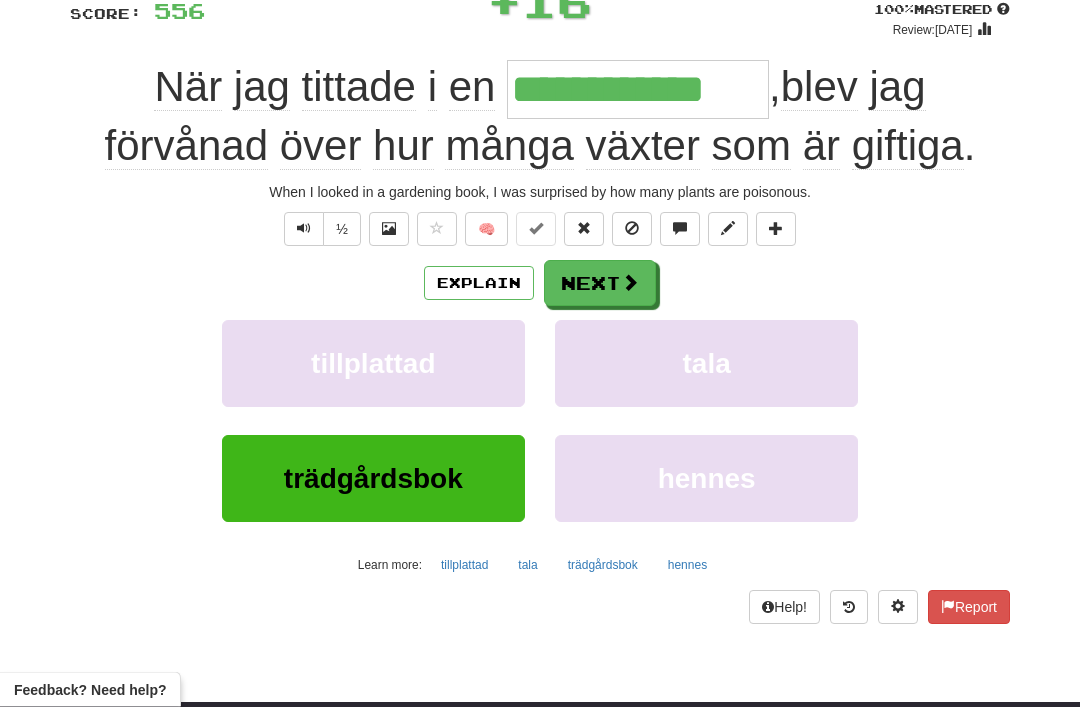 scroll, scrollTop: 150, scrollLeft: 0, axis: vertical 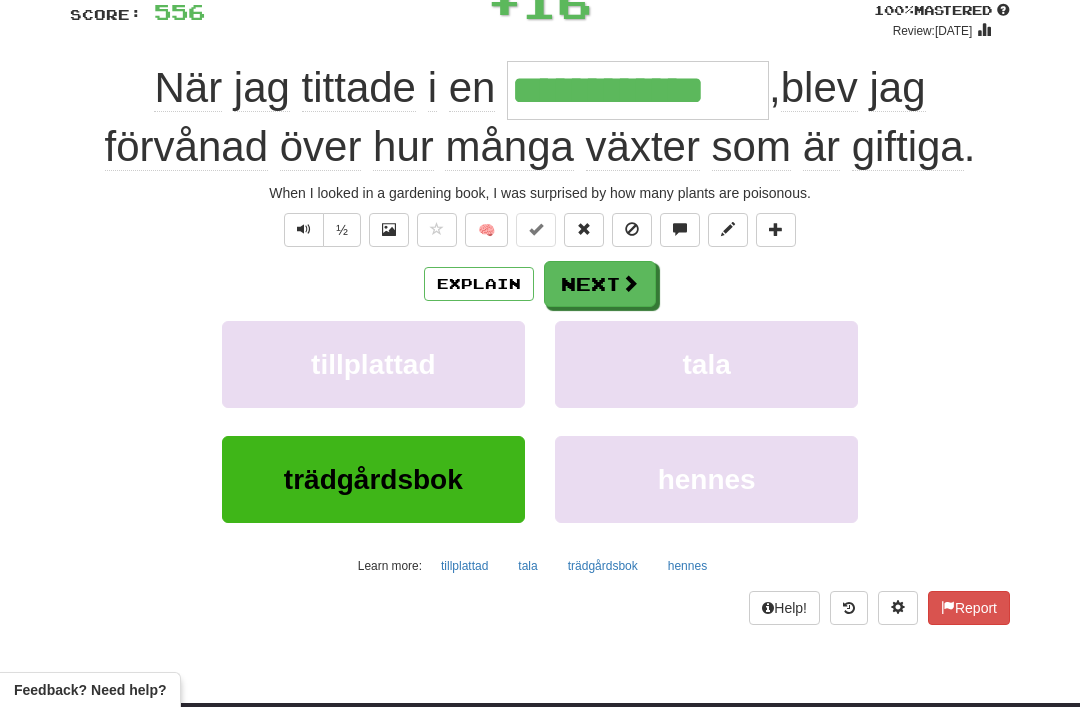click on "Next" at bounding box center [600, 284] 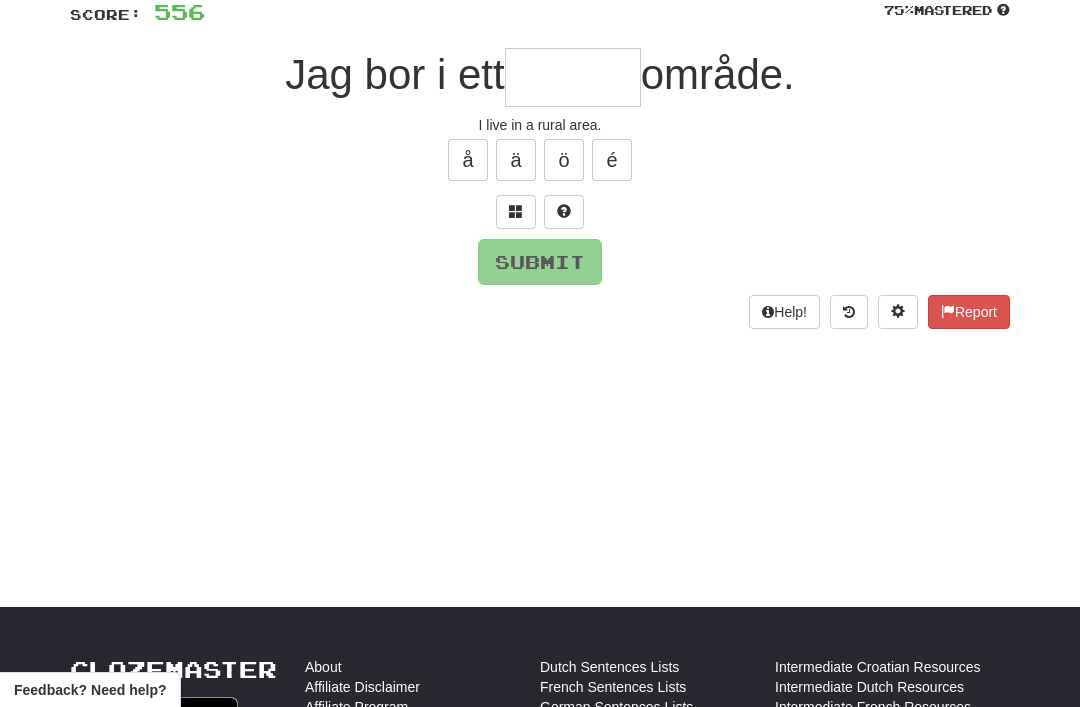 click at bounding box center [516, 212] 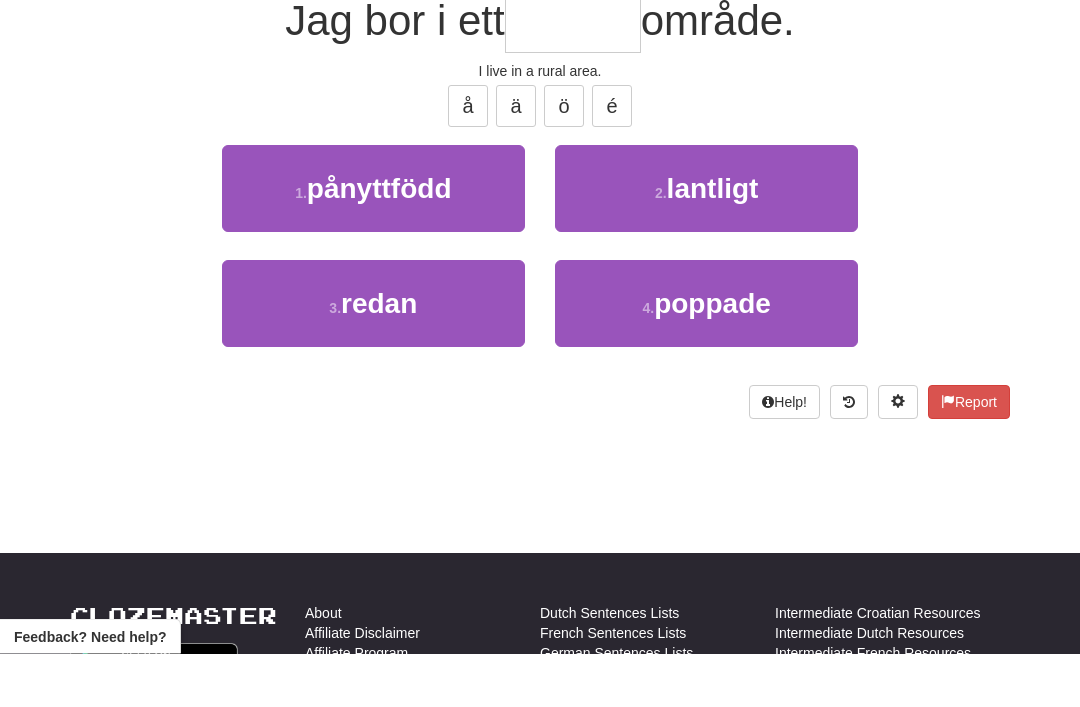 click on "2 .  lantligt" at bounding box center [706, 242] 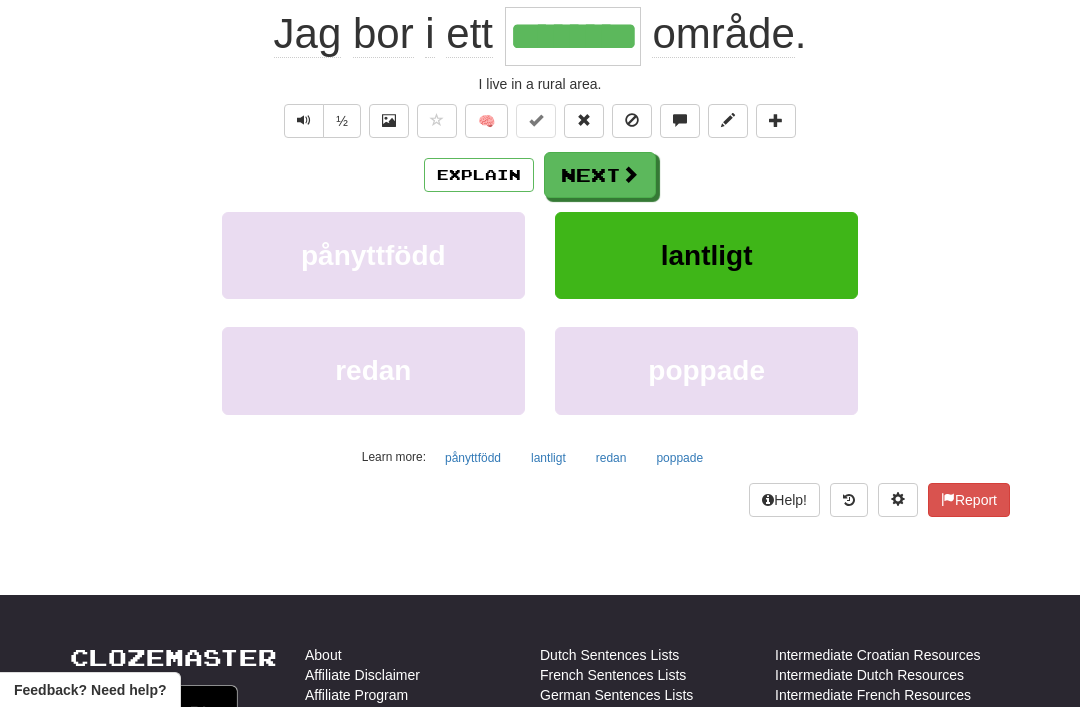 click on "Next" at bounding box center [600, 175] 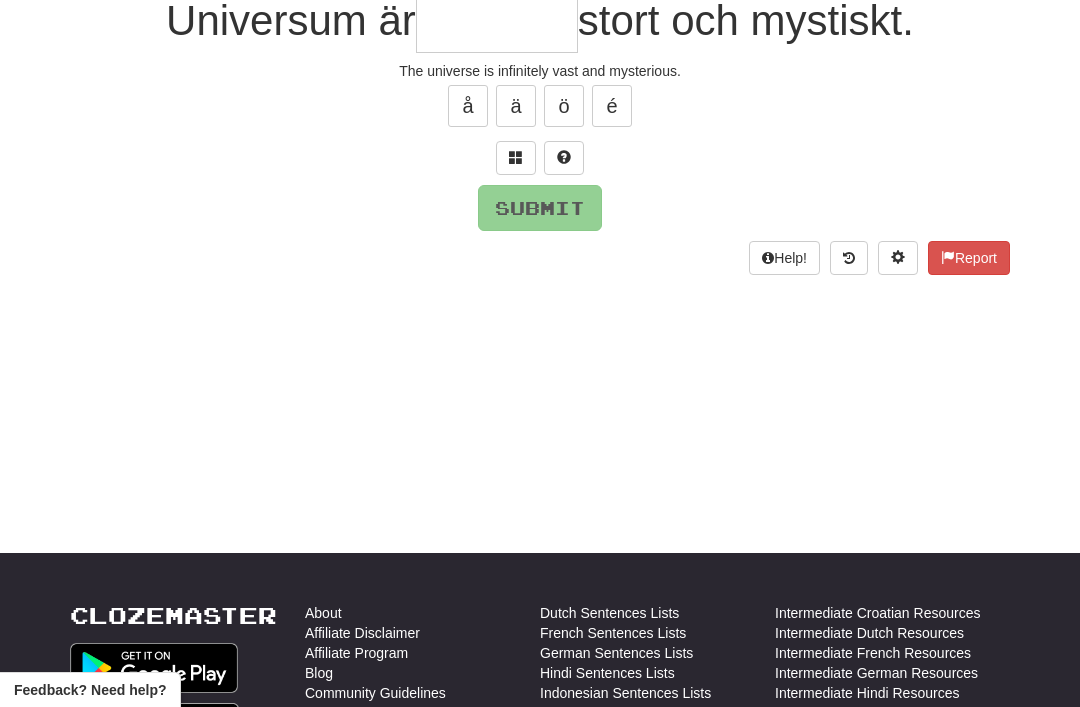 scroll, scrollTop: 44, scrollLeft: 0, axis: vertical 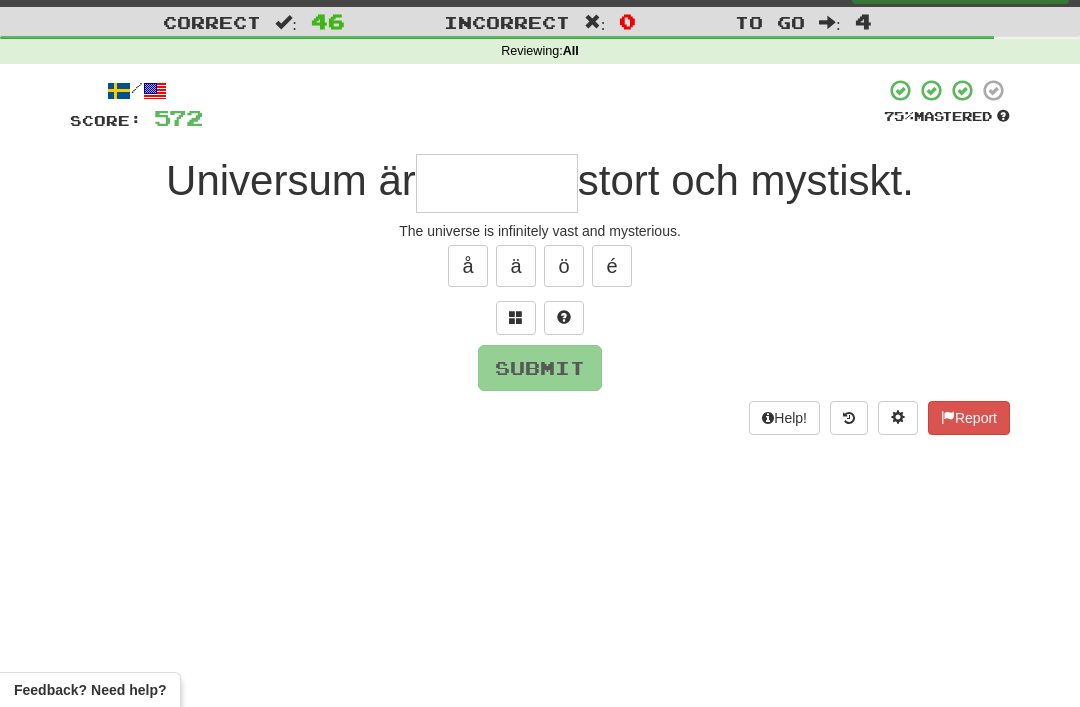 click at bounding box center (516, 317) 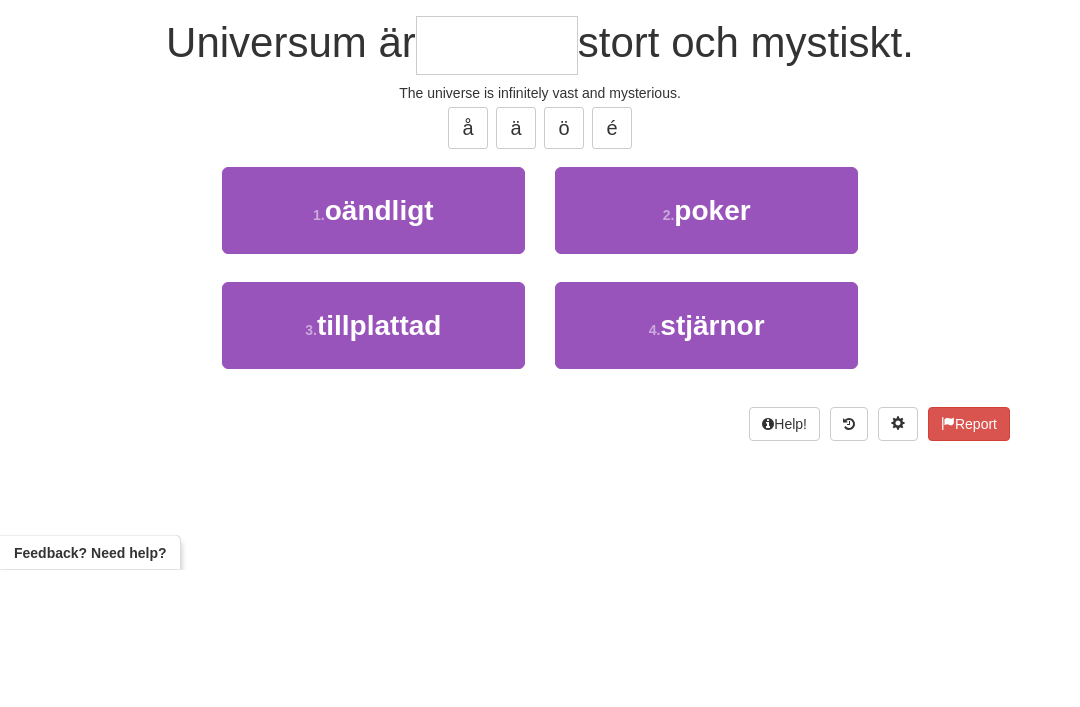 click on "1 .  oändligt" at bounding box center (373, 348) 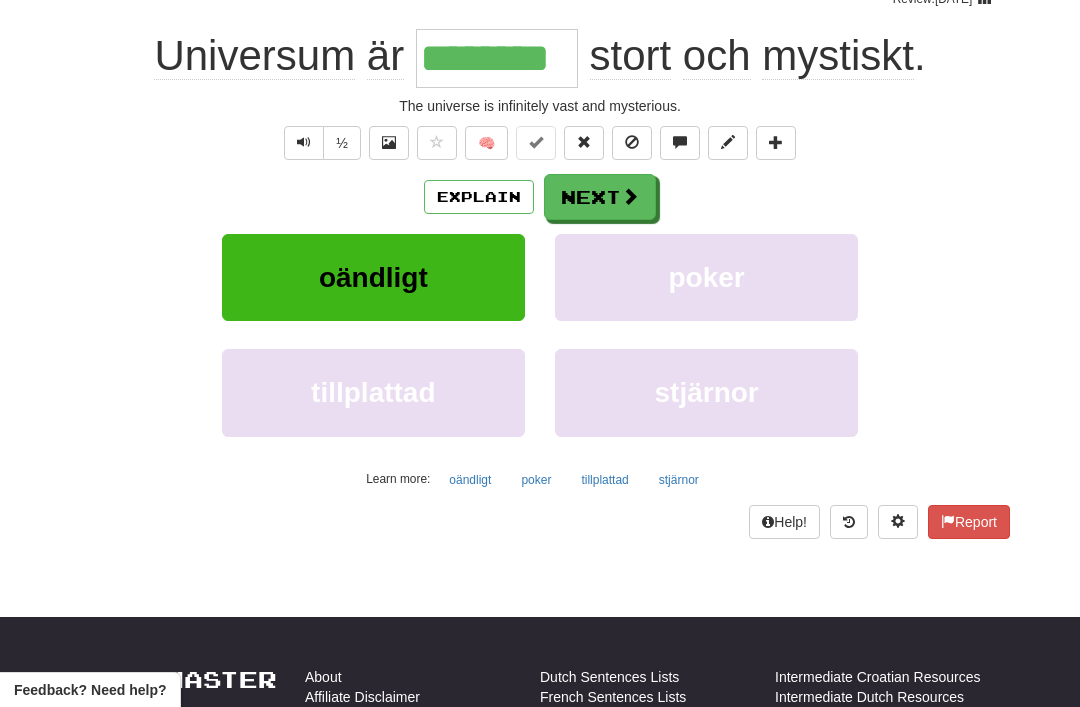 click on "Next" at bounding box center (600, 197) 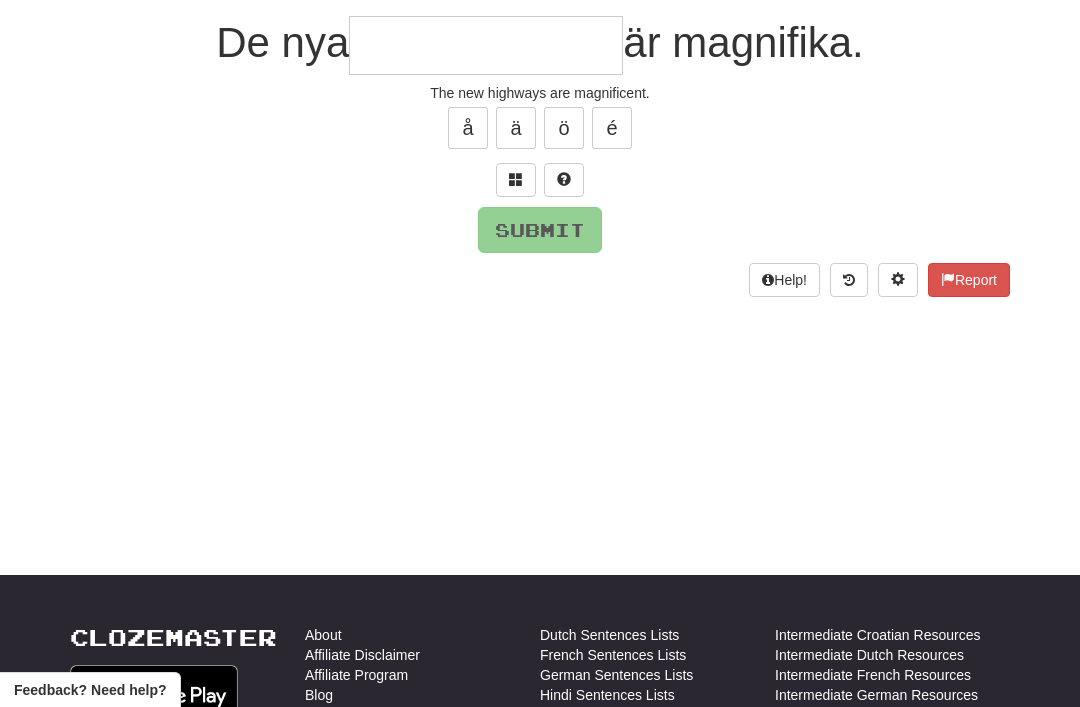 scroll, scrollTop: 181, scrollLeft: 0, axis: vertical 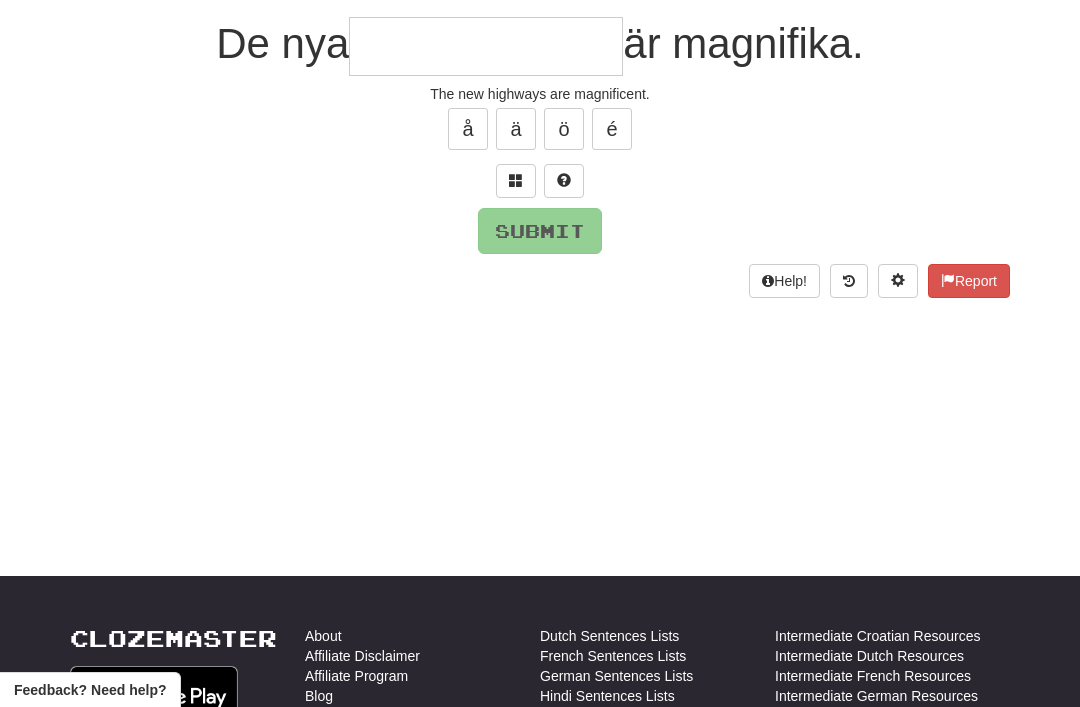 click at bounding box center (516, 181) 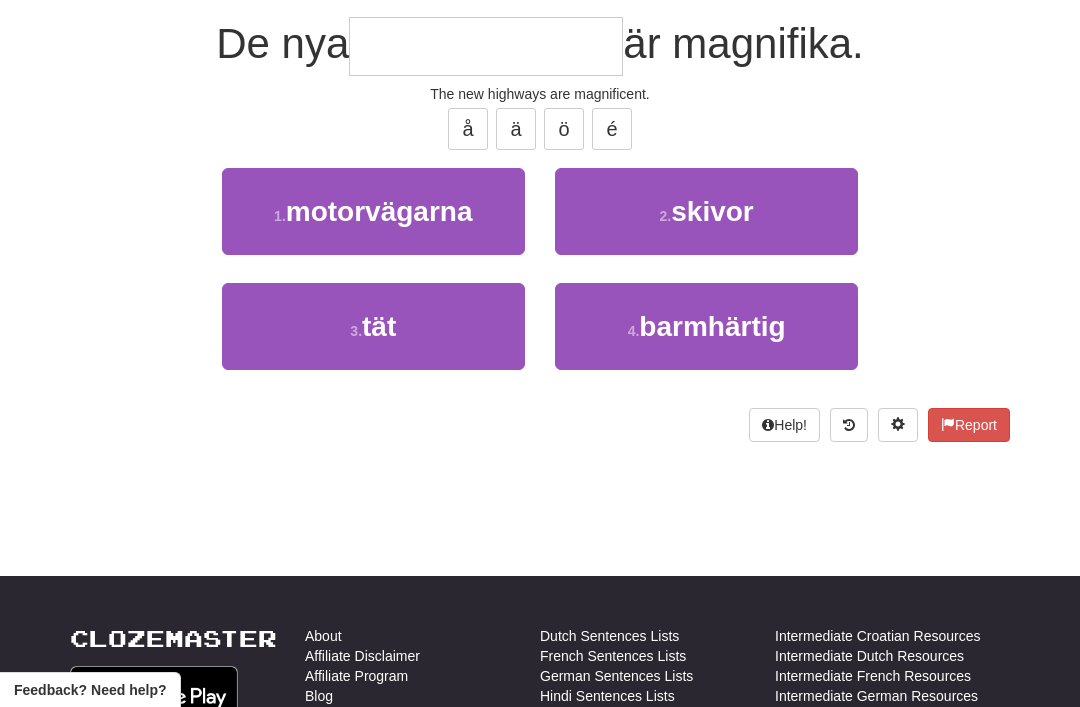 click on "motorvägarna" at bounding box center (379, 211) 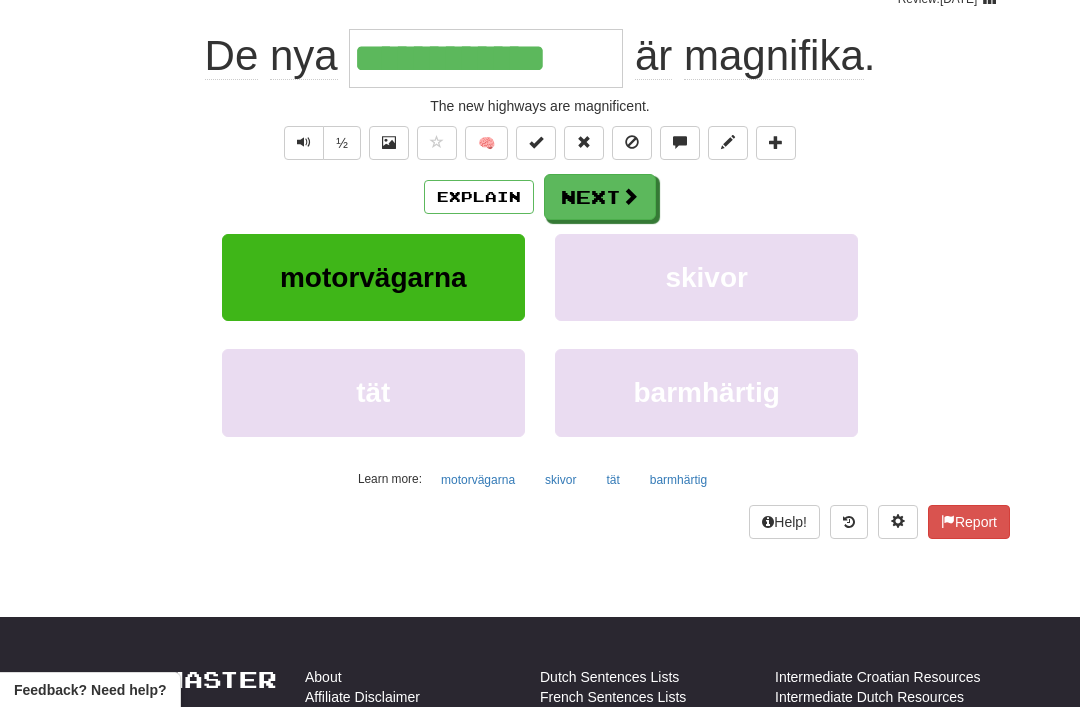 click on "Next" at bounding box center [600, 197] 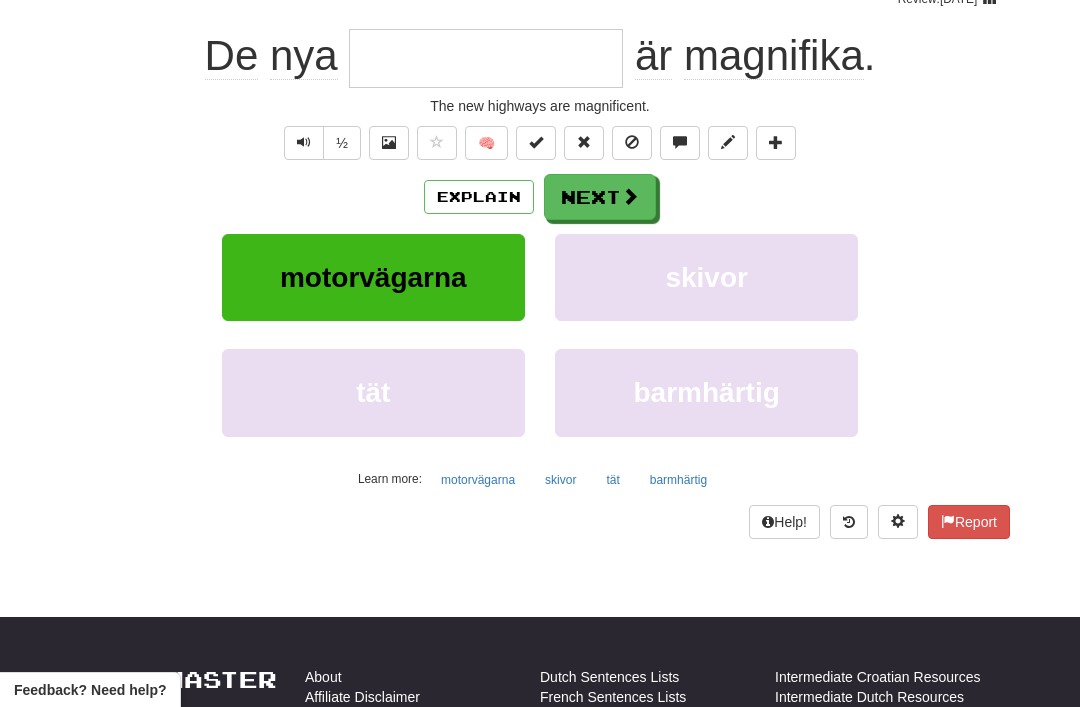 scroll, scrollTop: 181, scrollLeft: 0, axis: vertical 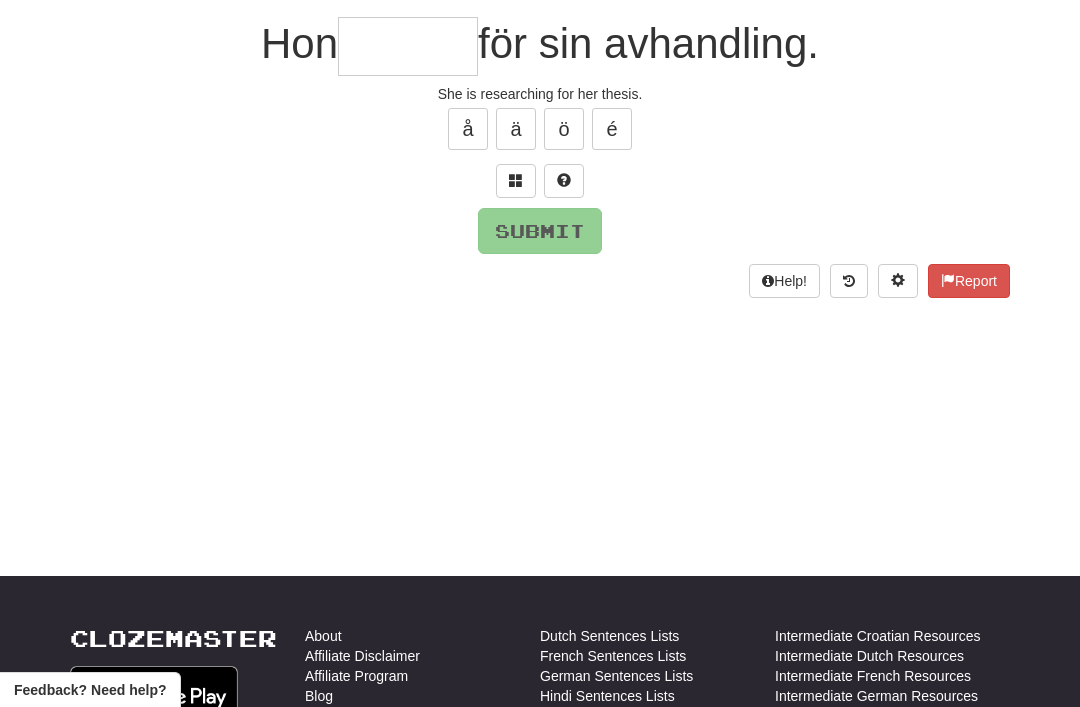click at bounding box center (516, 181) 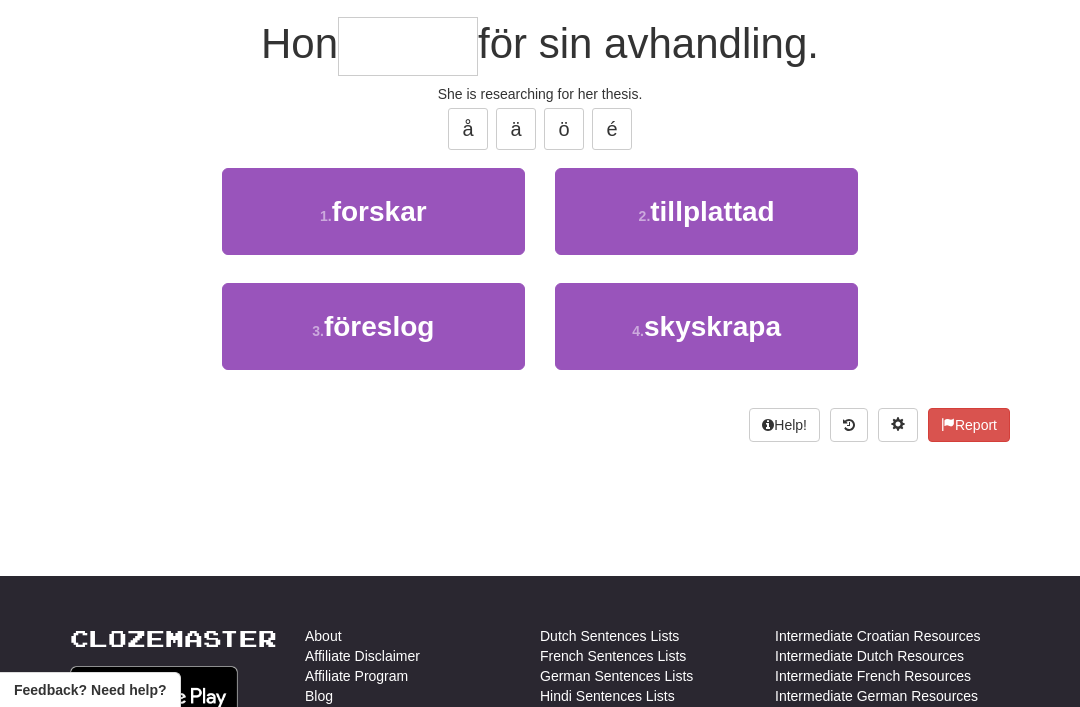 click on "1 .  forskar" at bounding box center (373, 211) 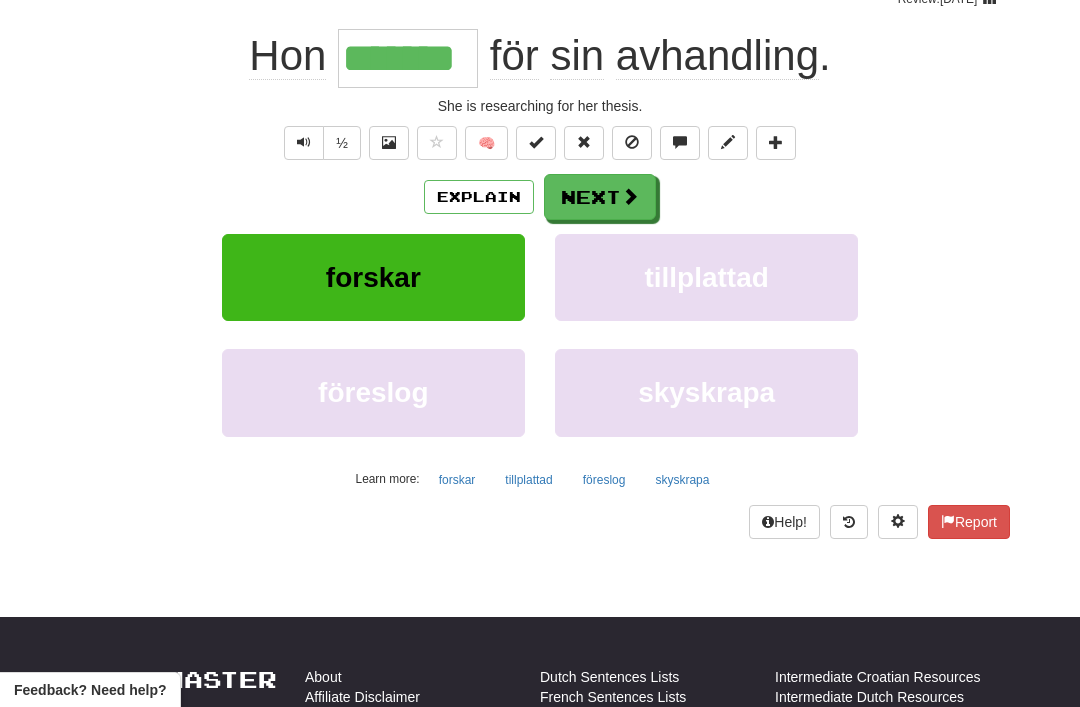 click on "Next" at bounding box center (600, 197) 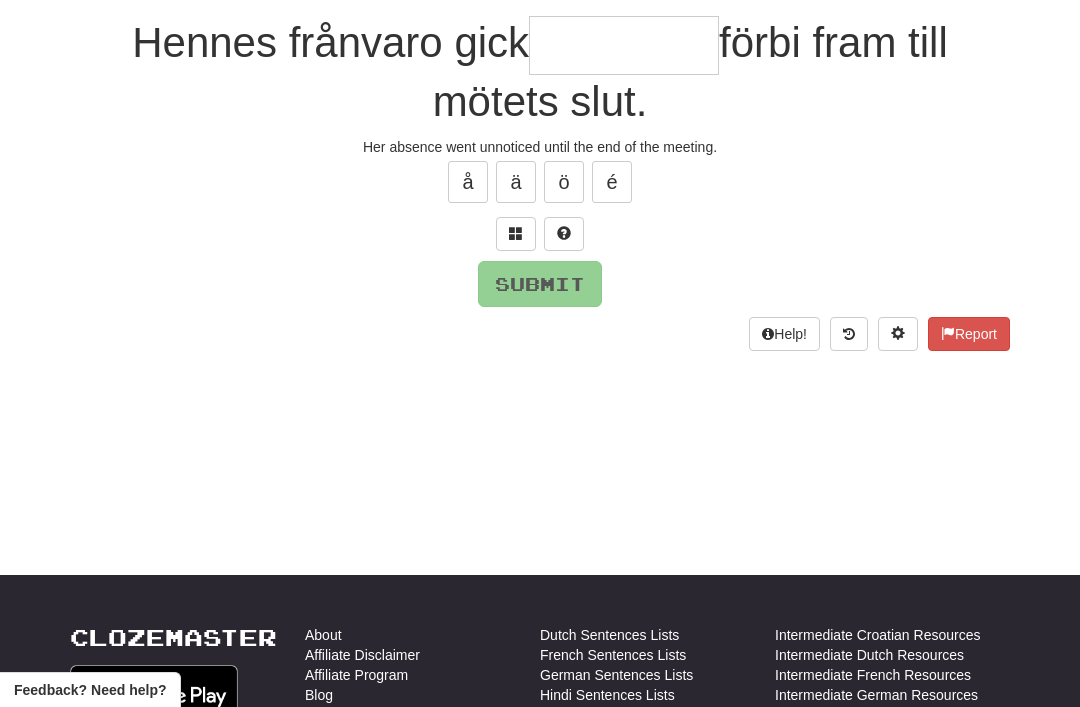scroll, scrollTop: 181, scrollLeft: 0, axis: vertical 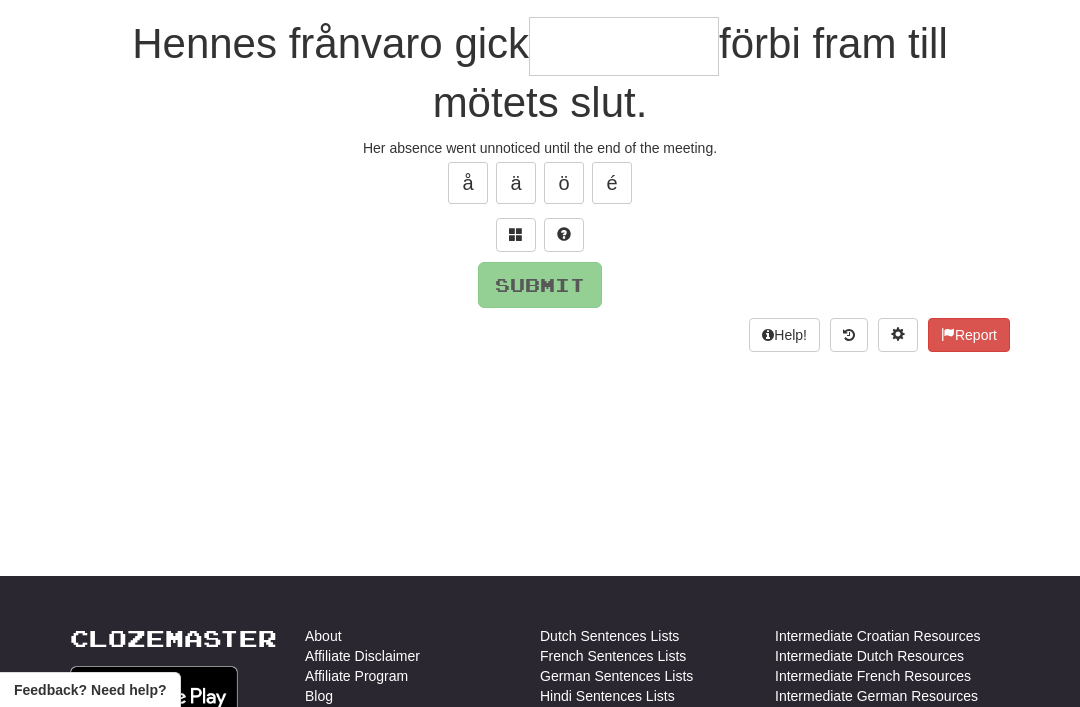 click at bounding box center (516, 234) 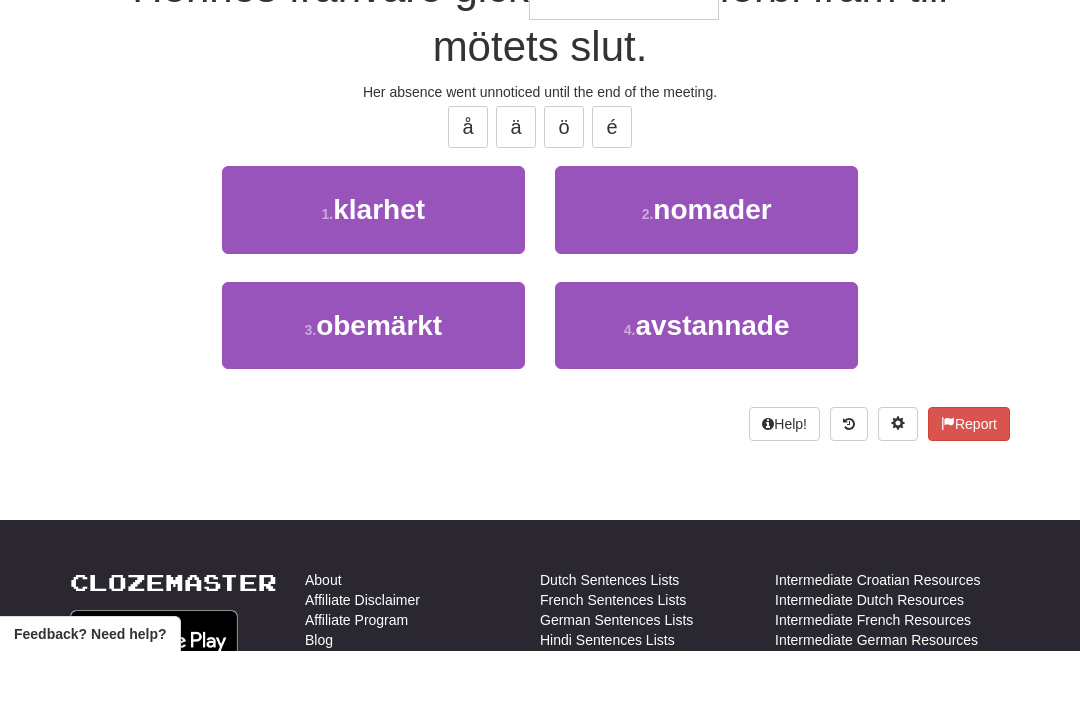 click on "obemärkt" at bounding box center [379, 381] 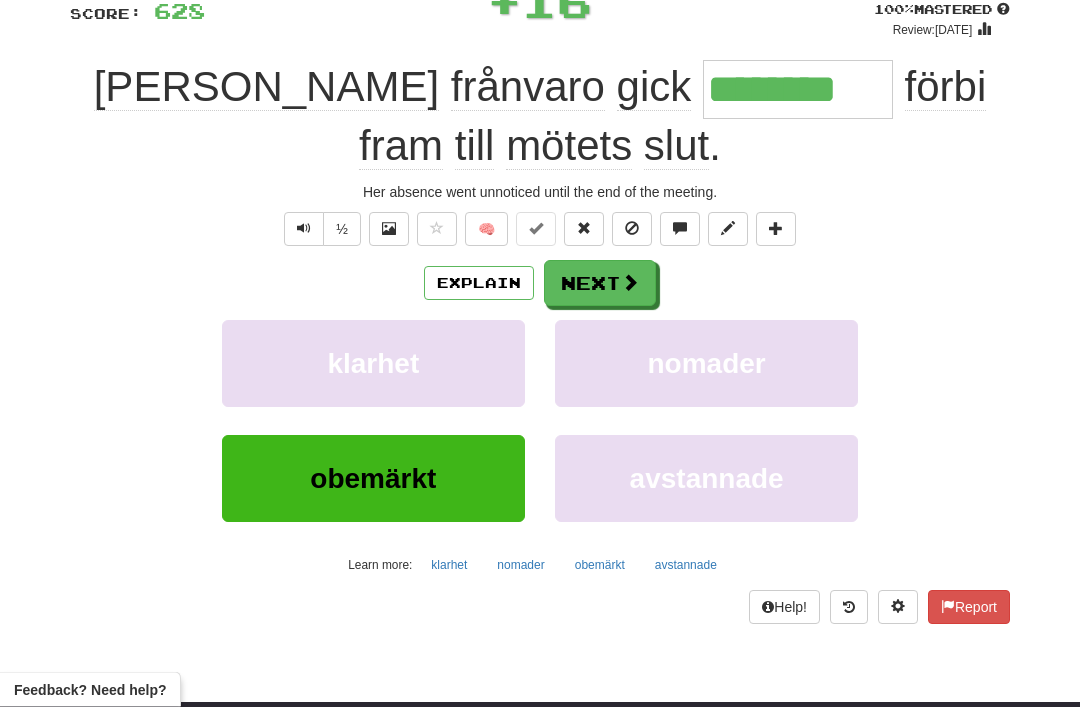 scroll, scrollTop: 151, scrollLeft: 0, axis: vertical 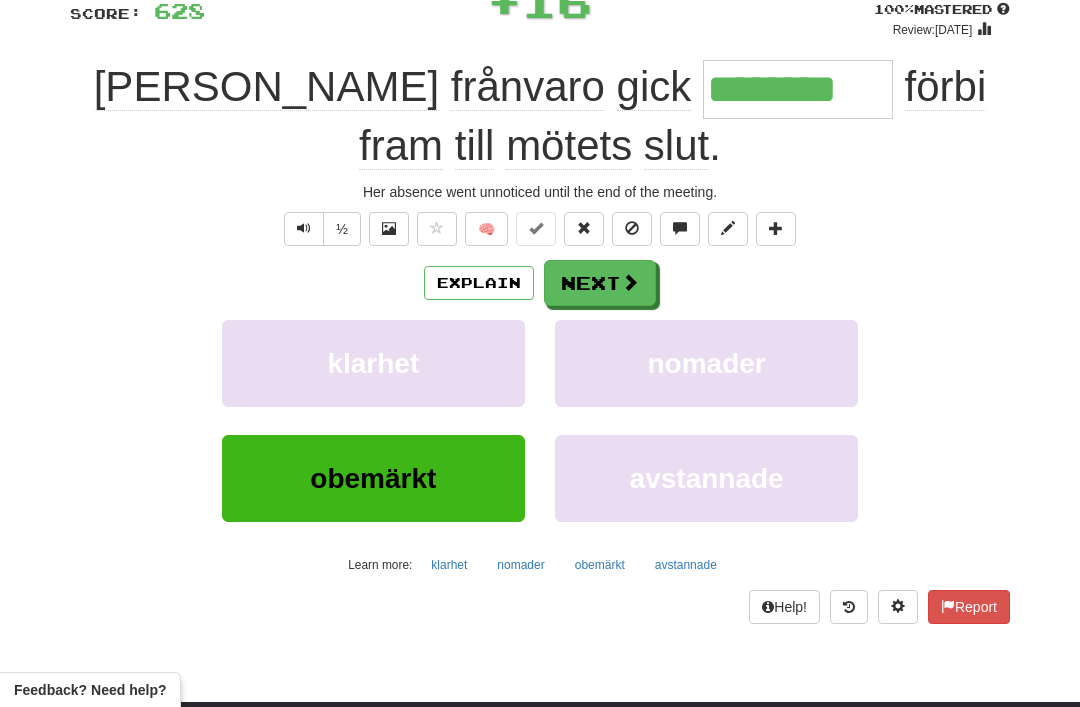 click on "Next" at bounding box center [600, 283] 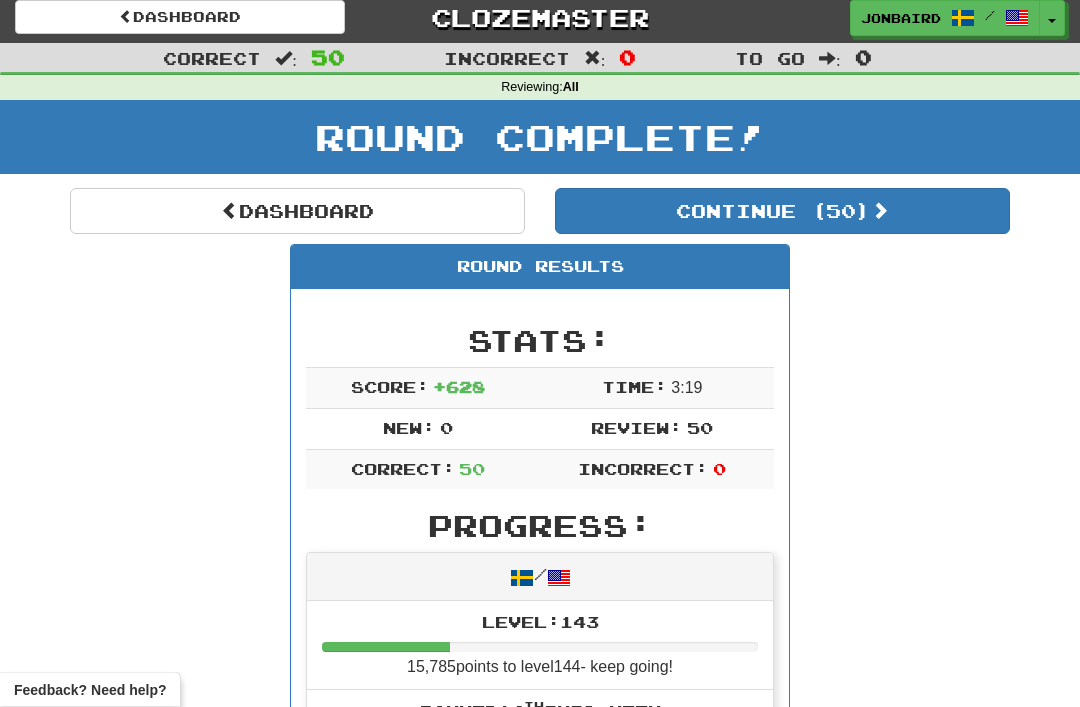 scroll, scrollTop: 8, scrollLeft: 0, axis: vertical 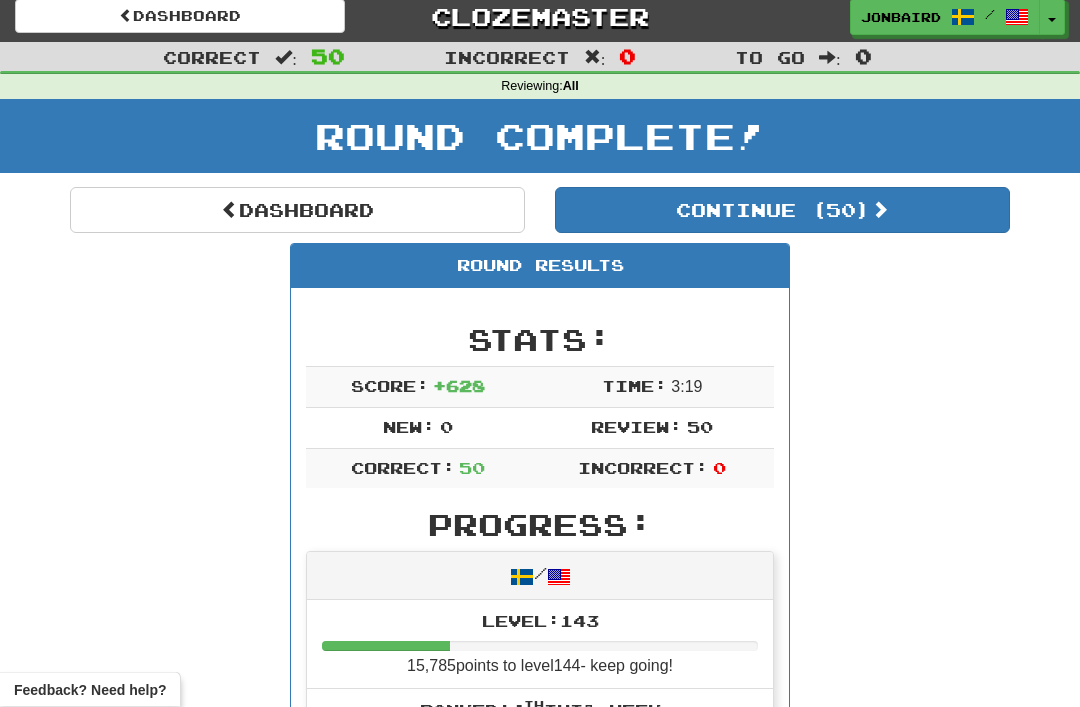 click on "Continue ( 50 )" at bounding box center (782, 211) 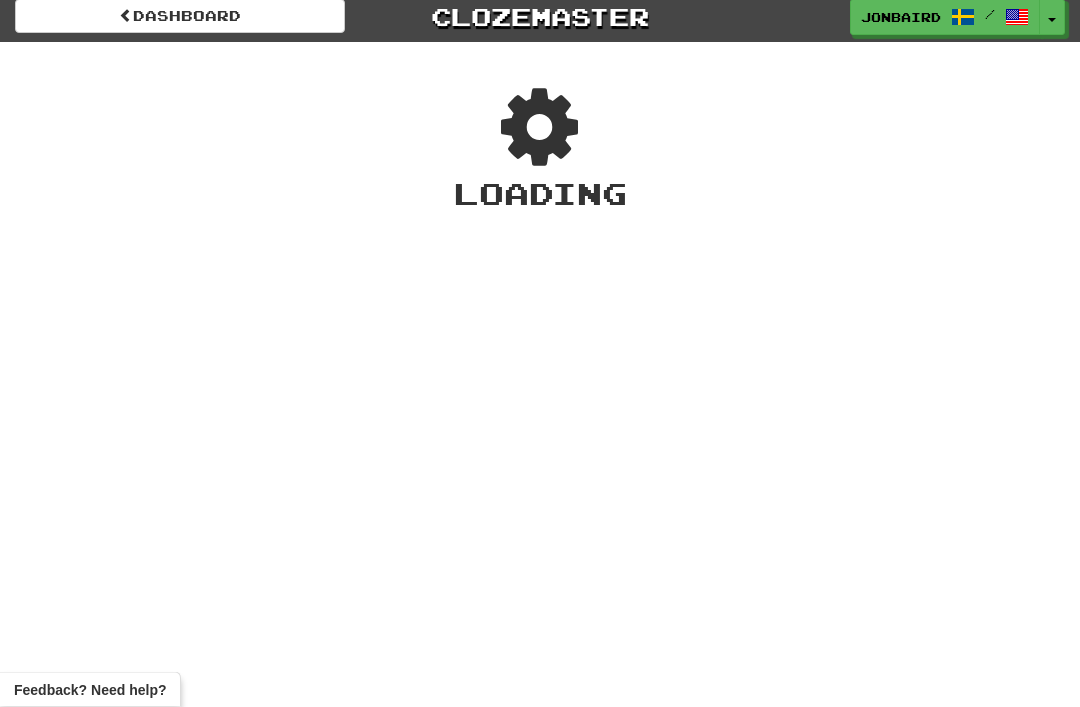 scroll, scrollTop: 9, scrollLeft: 0, axis: vertical 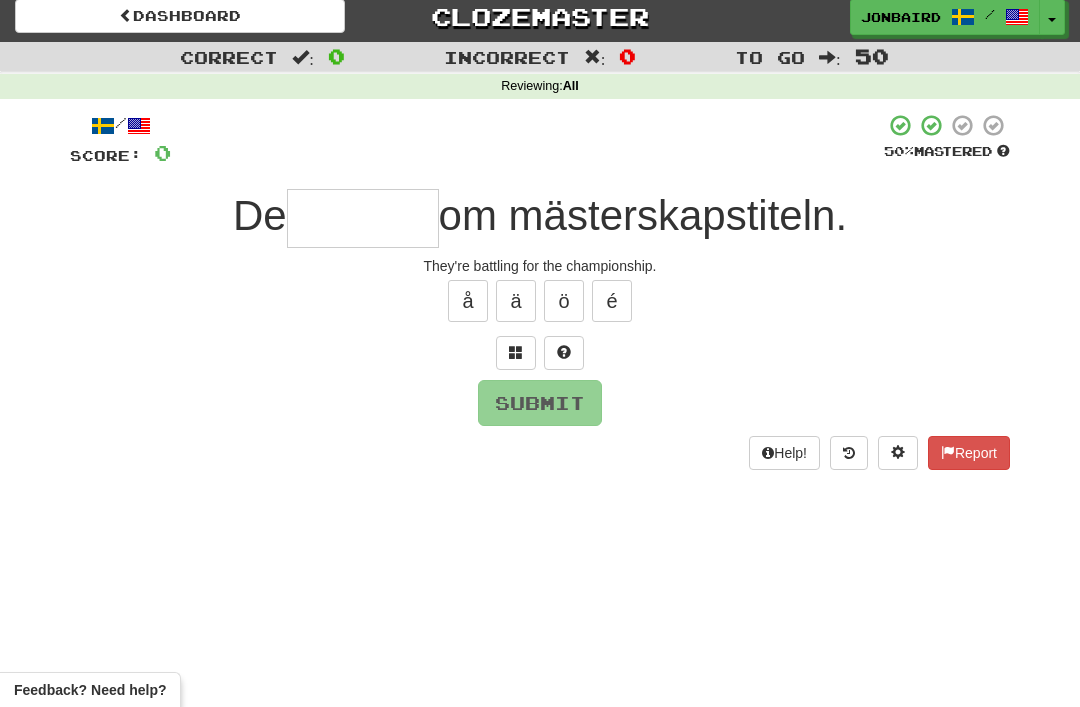 click at bounding box center [363, 218] 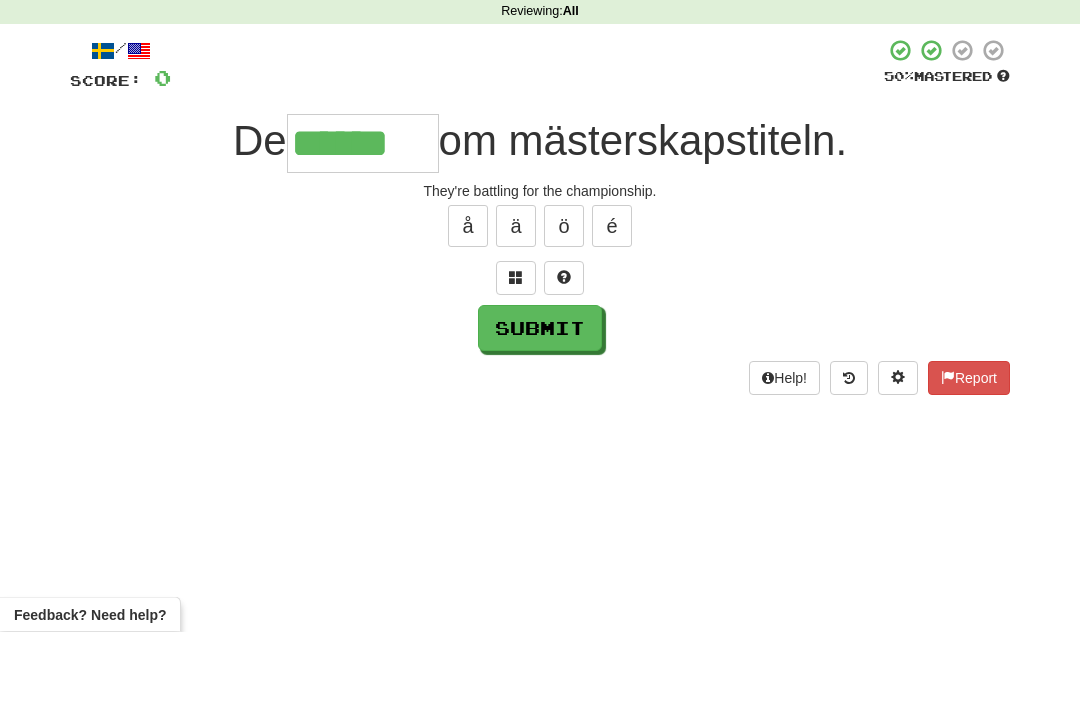 type on "******" 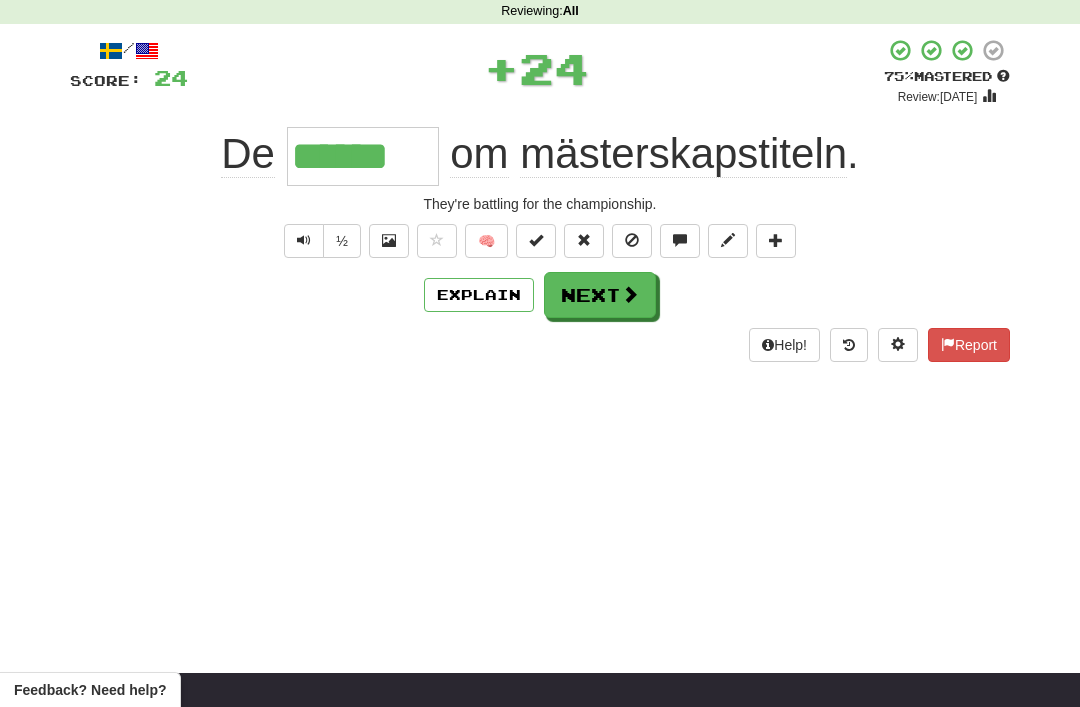 click on "Next" at bounding box center [600, 295] 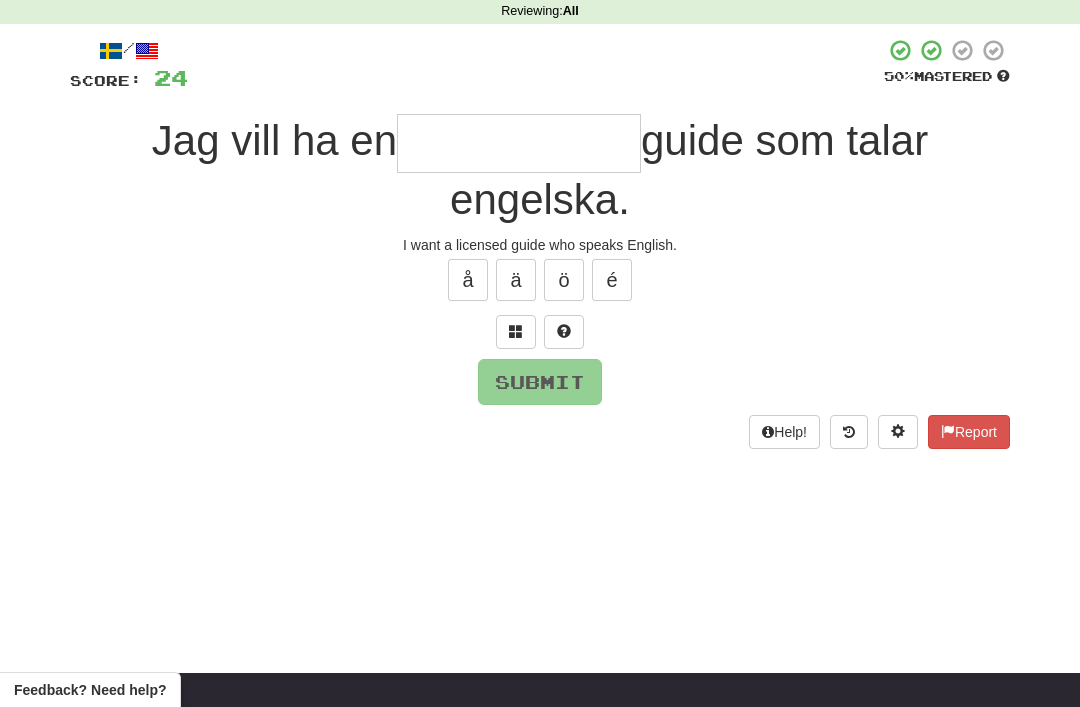 click at bounding box center [516, 332] 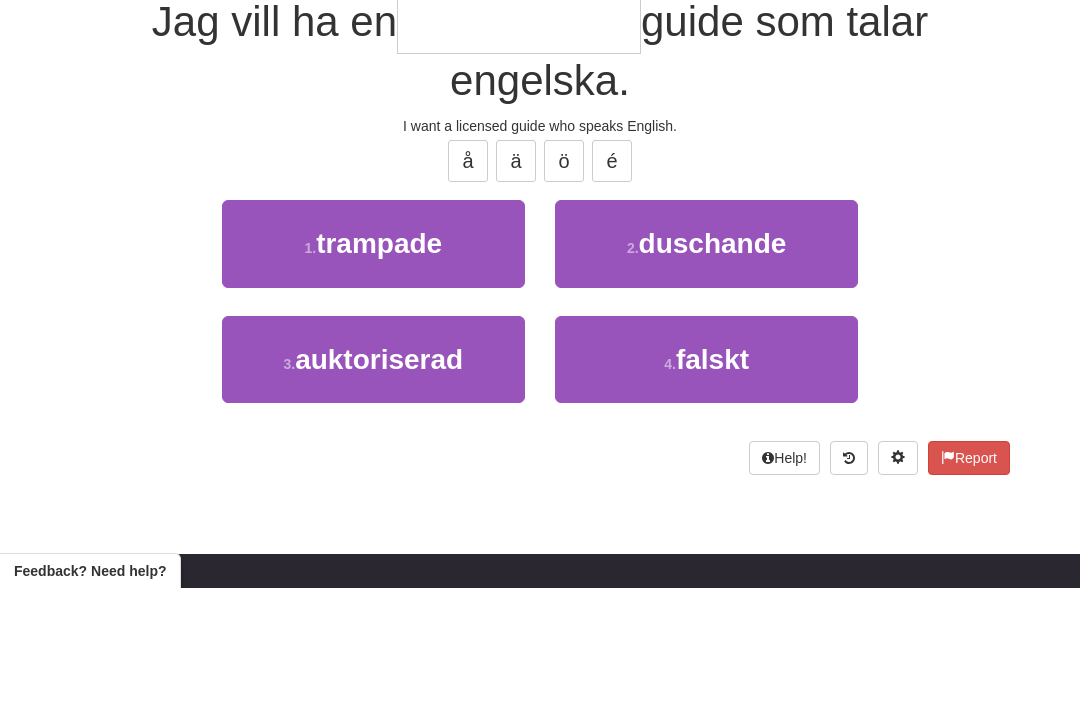 click on "3 .  auktoriserad" at bounding box center (373, 478) 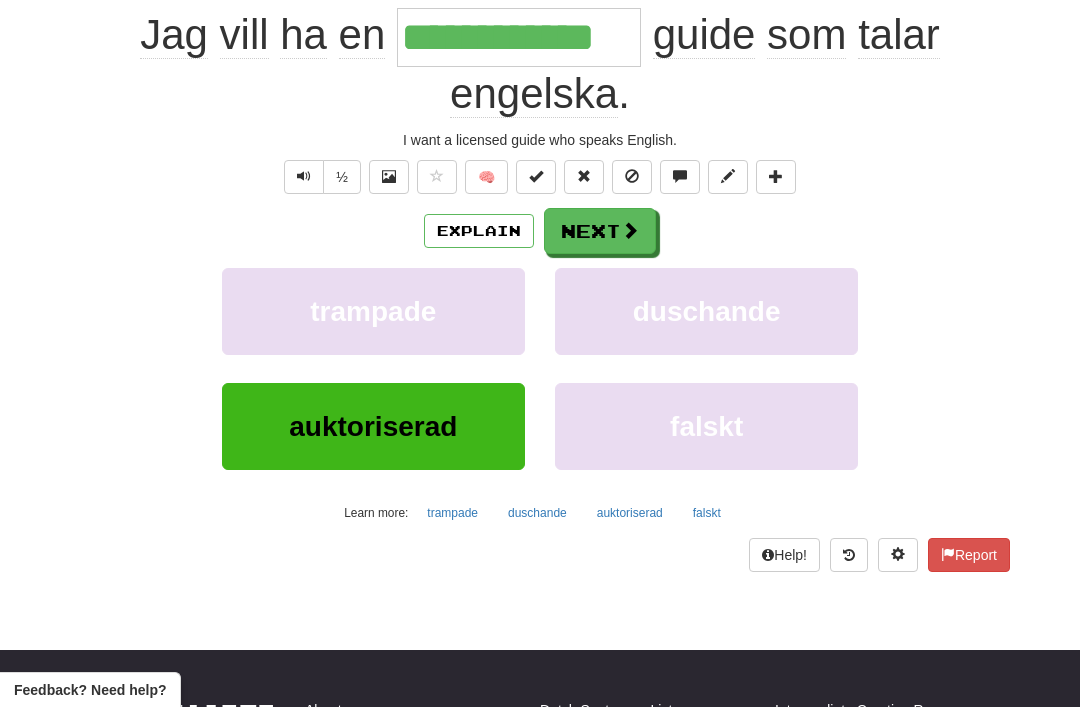 click on "Next" at bounding box center [600, 231] 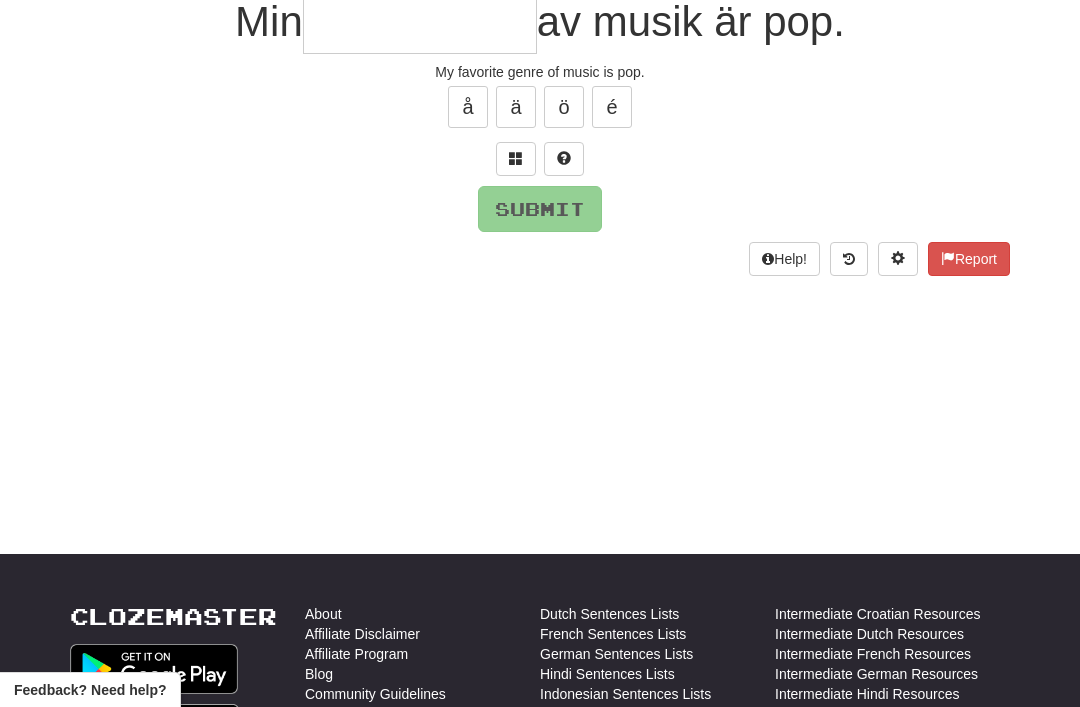 scroll, scrollTop: 44, scrollLeft: 0, axis: vertical 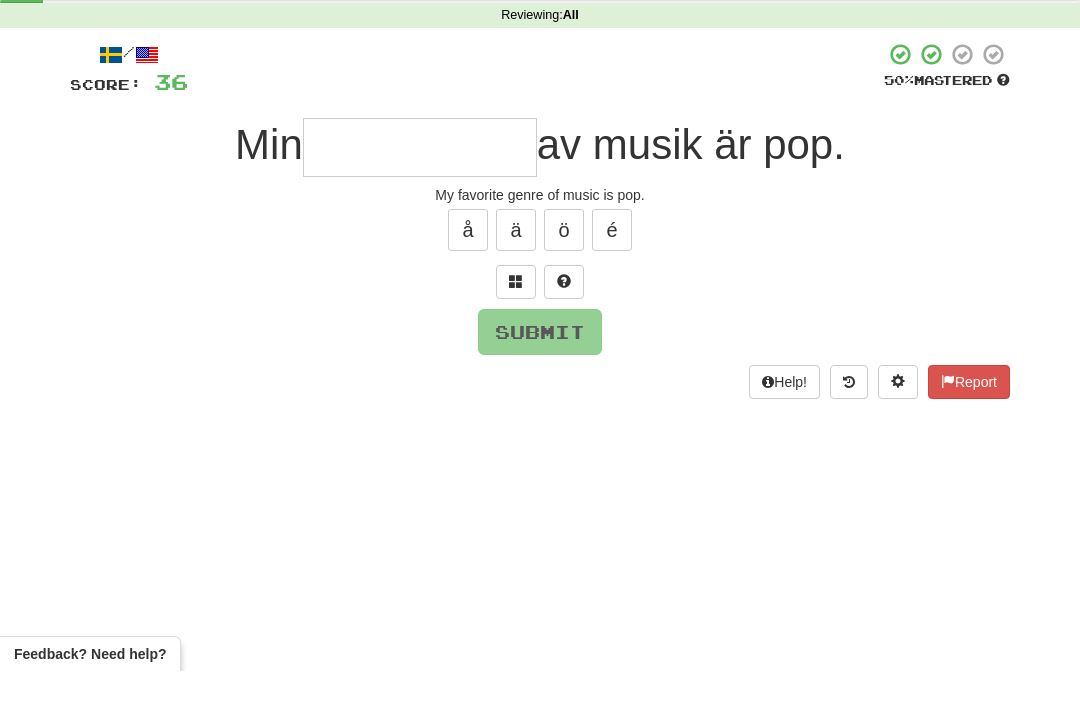 click at bounding box center (516, 318) 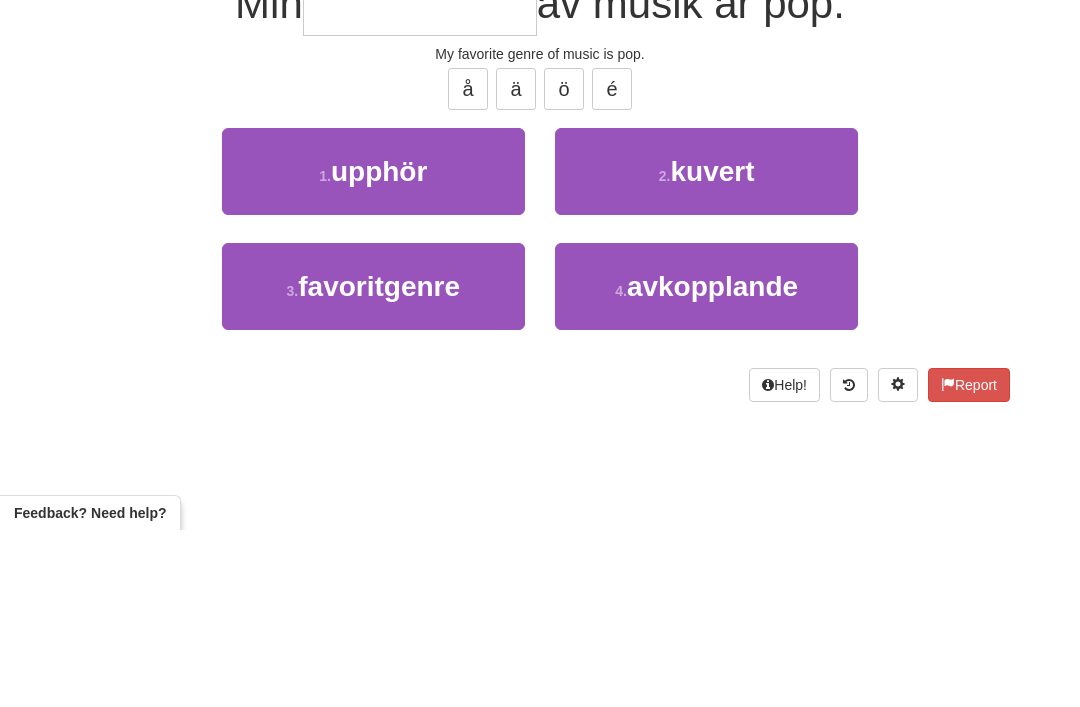 click on "favoritgenre" at bounding box center (379, 463) 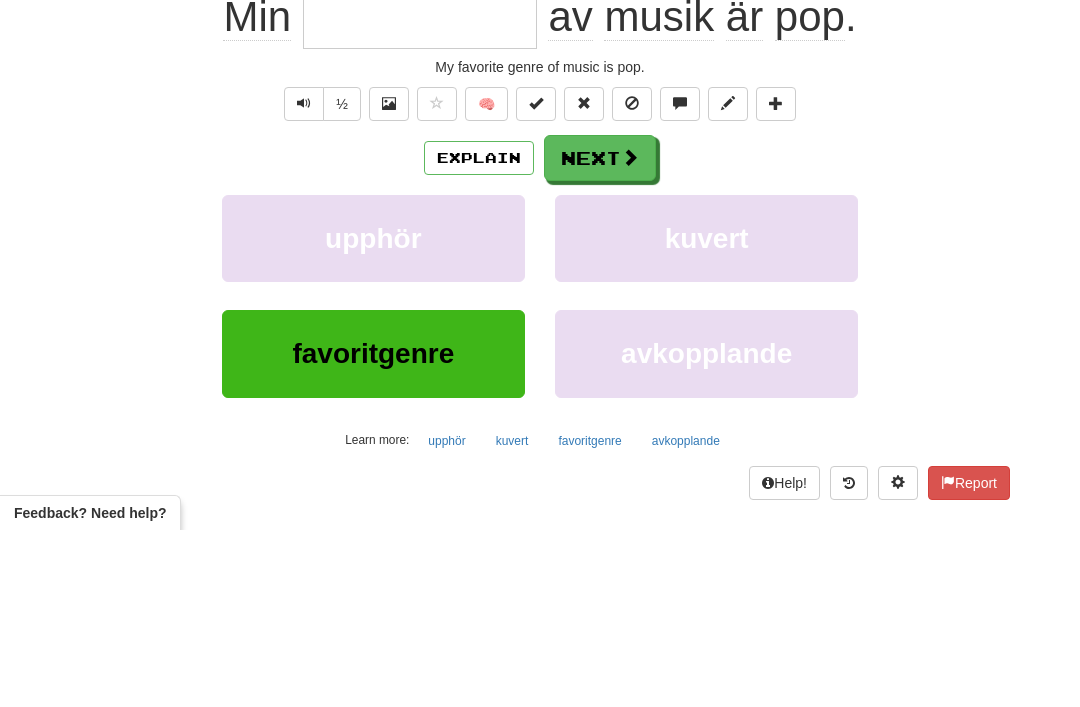 type on "**********" 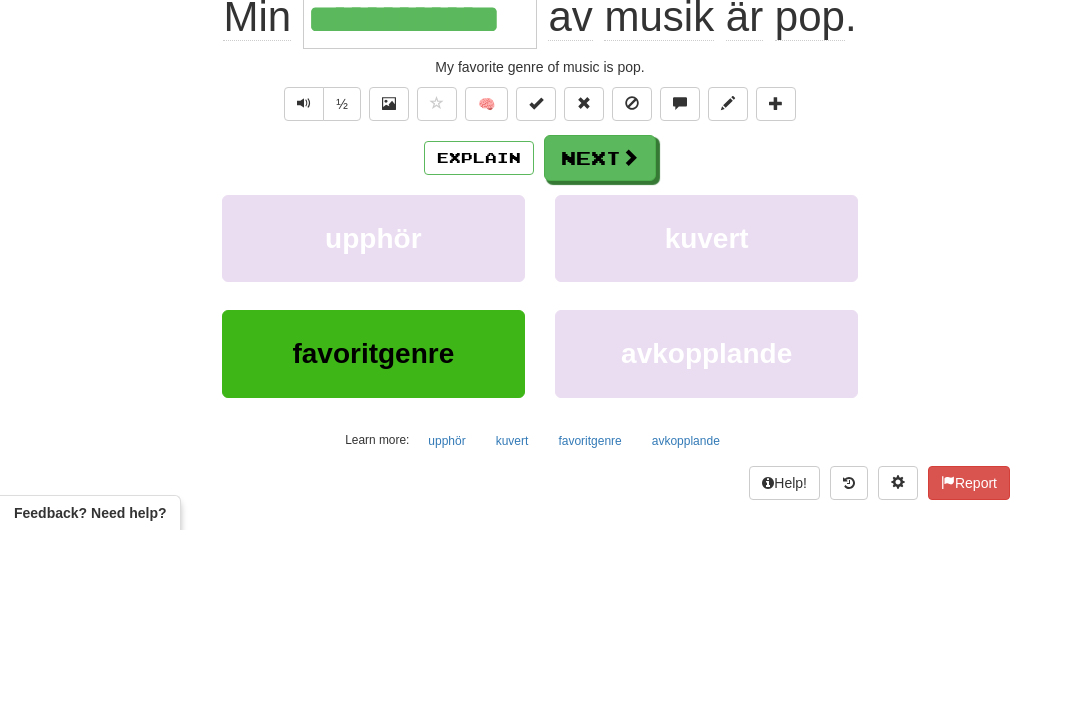 scroll, scrollTop: 221, scrollLeft: 0, axis: vertical 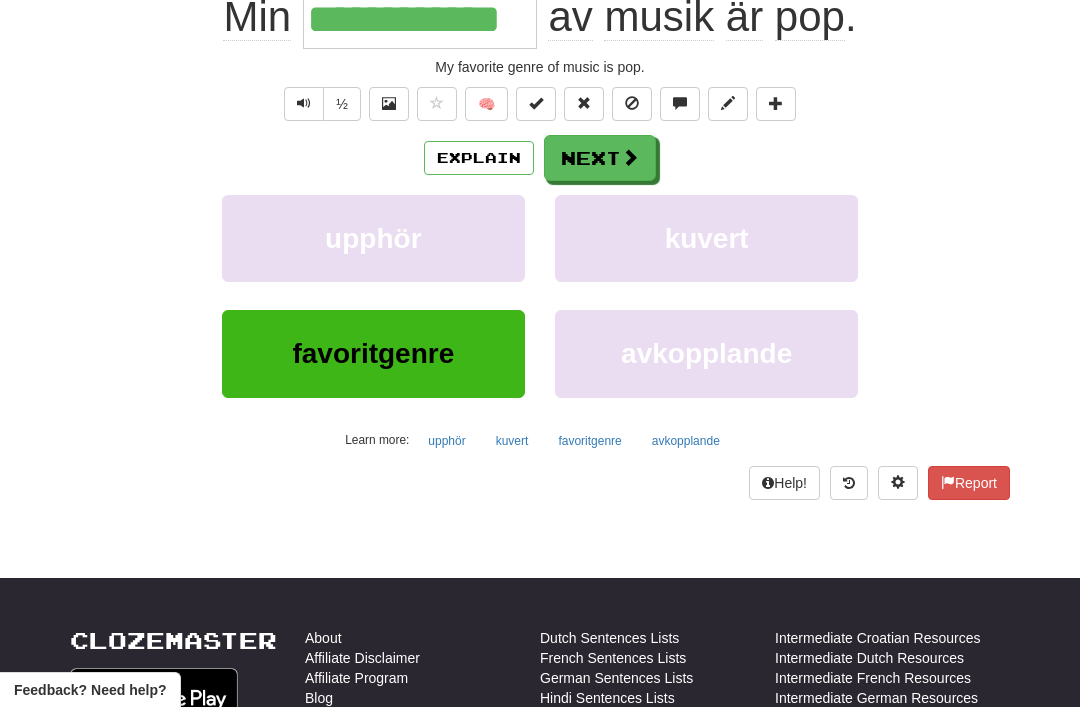 click on "Next" at bounding box center [600, 158] 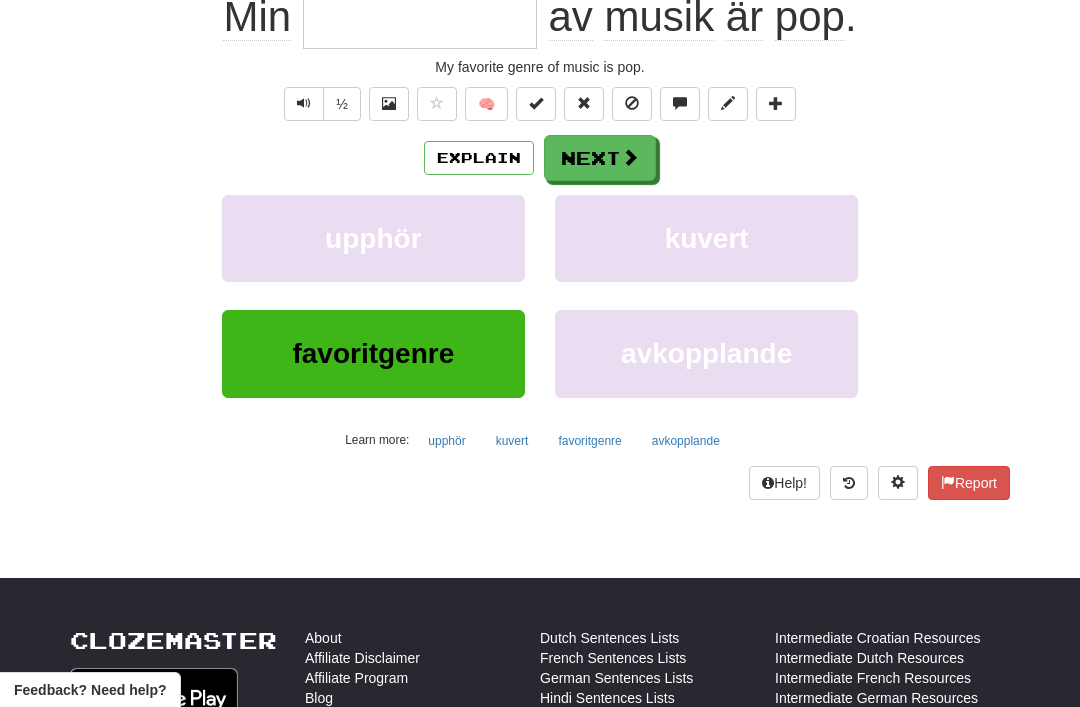 scroll, scrollTop: 44, scrollLeft: 0, axis: vertical 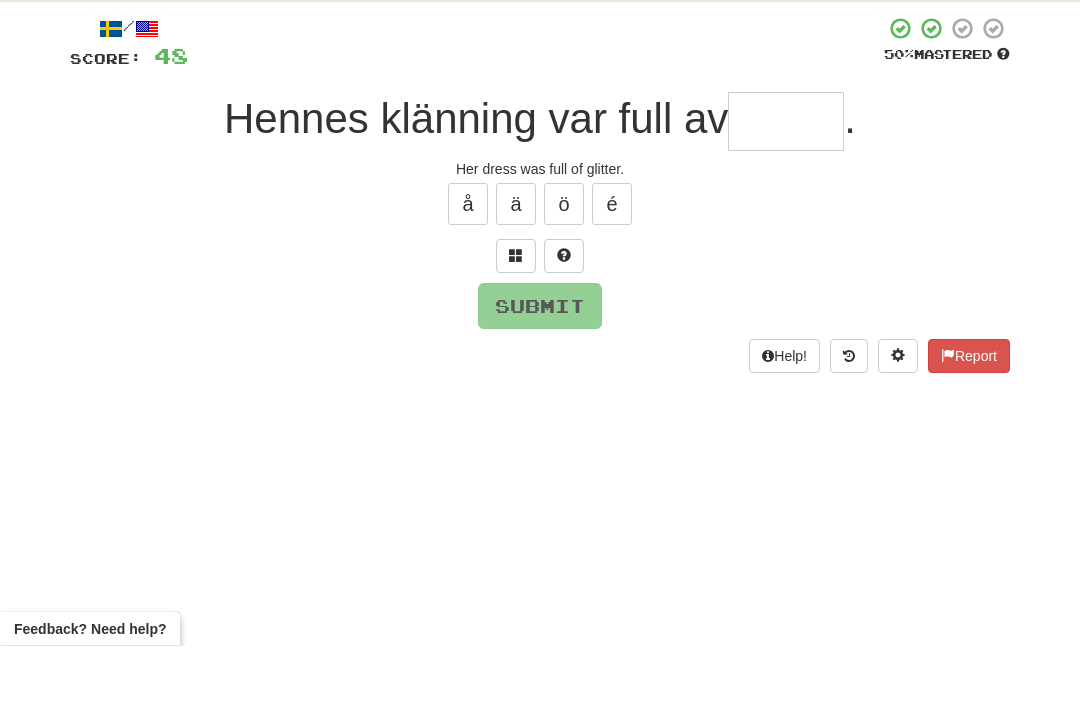 click at bounding box center [516, 318] 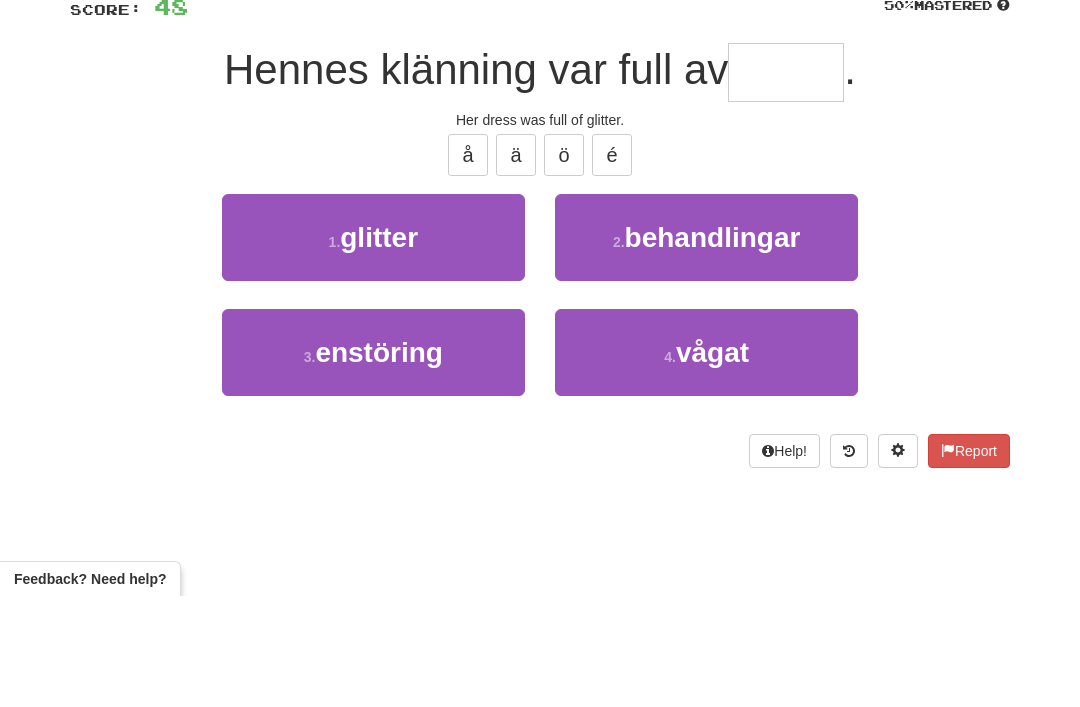click on "1 .  glitter" at bounding box center (373, 348) 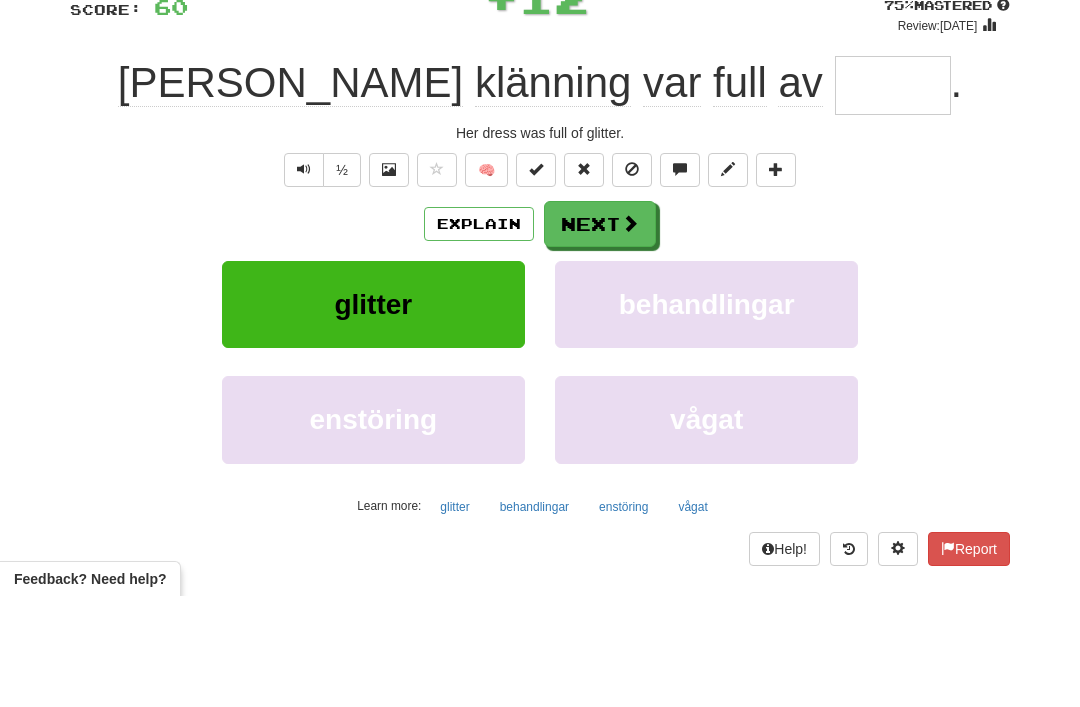 type on "*******" 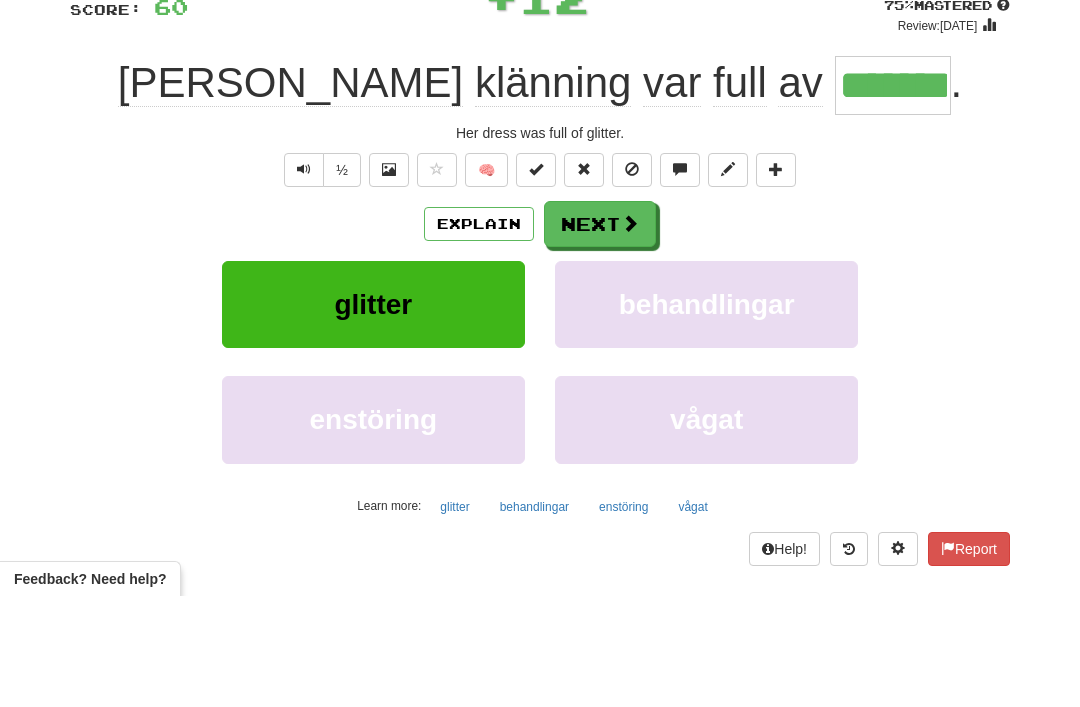scroll, scrollTop: 155, scrollLeft: 0, axis: vertical 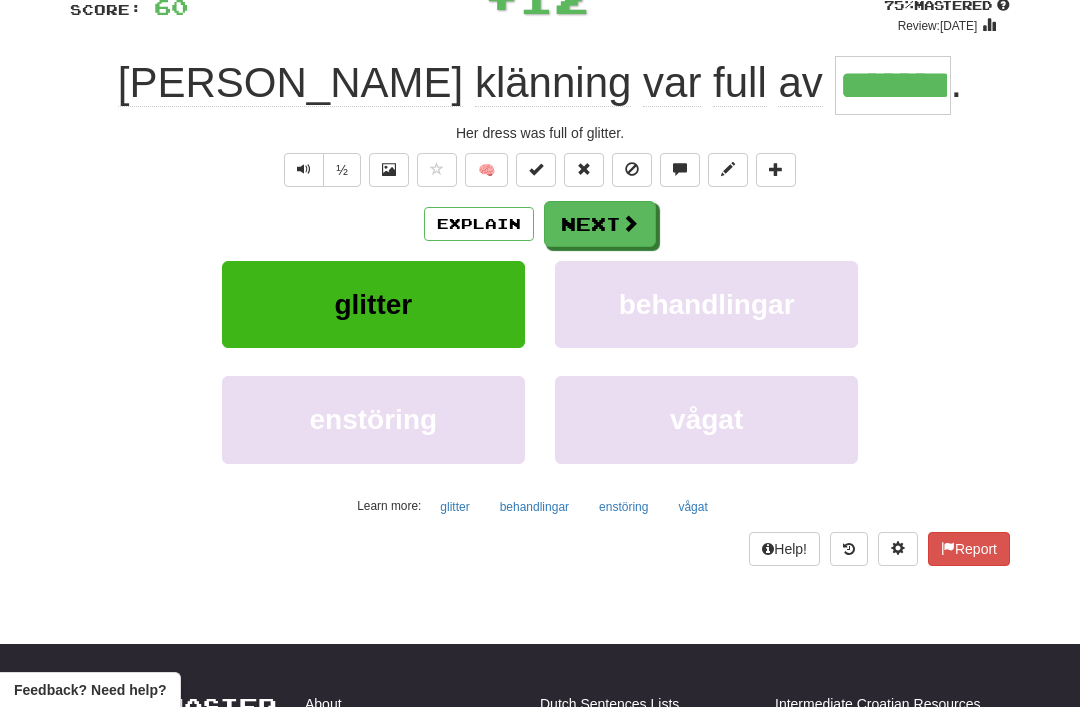 click at bounding box center [630, 223] 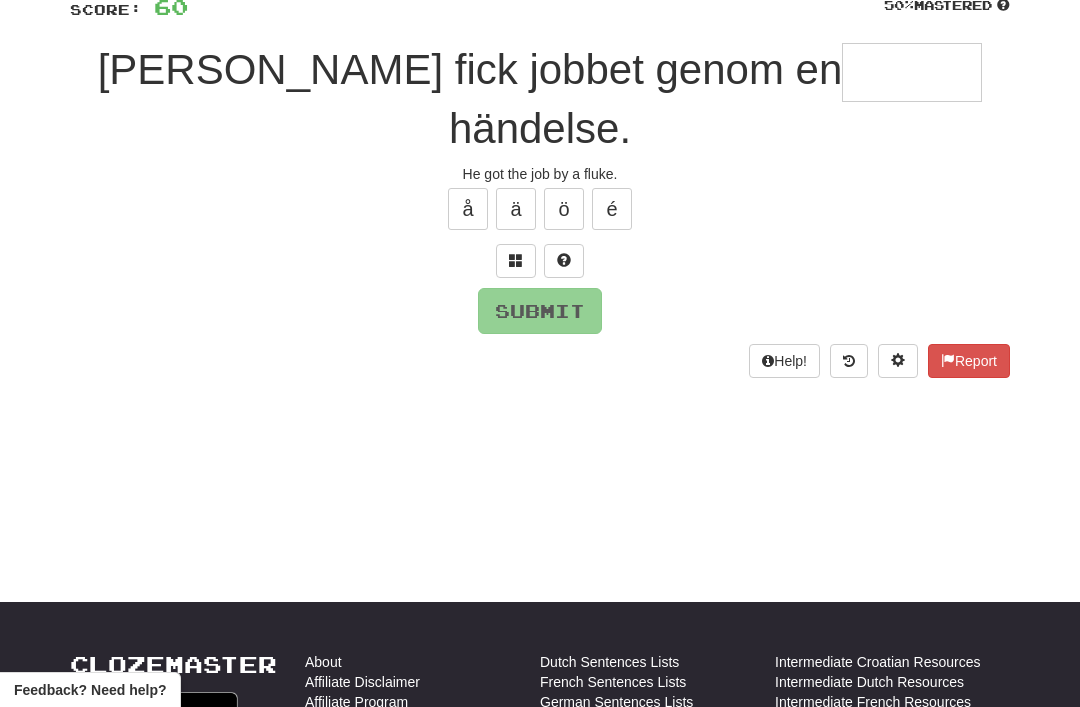 click at bounding box center (516, 260) 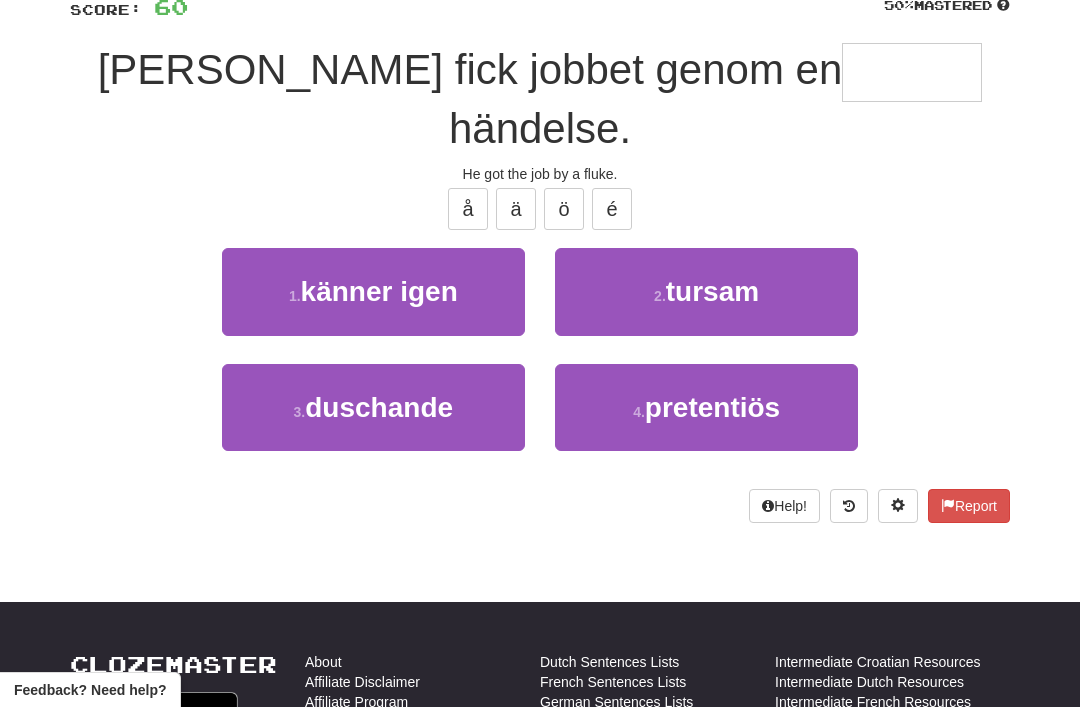click on "2 .  tursam" at bounding box center [706, 291] 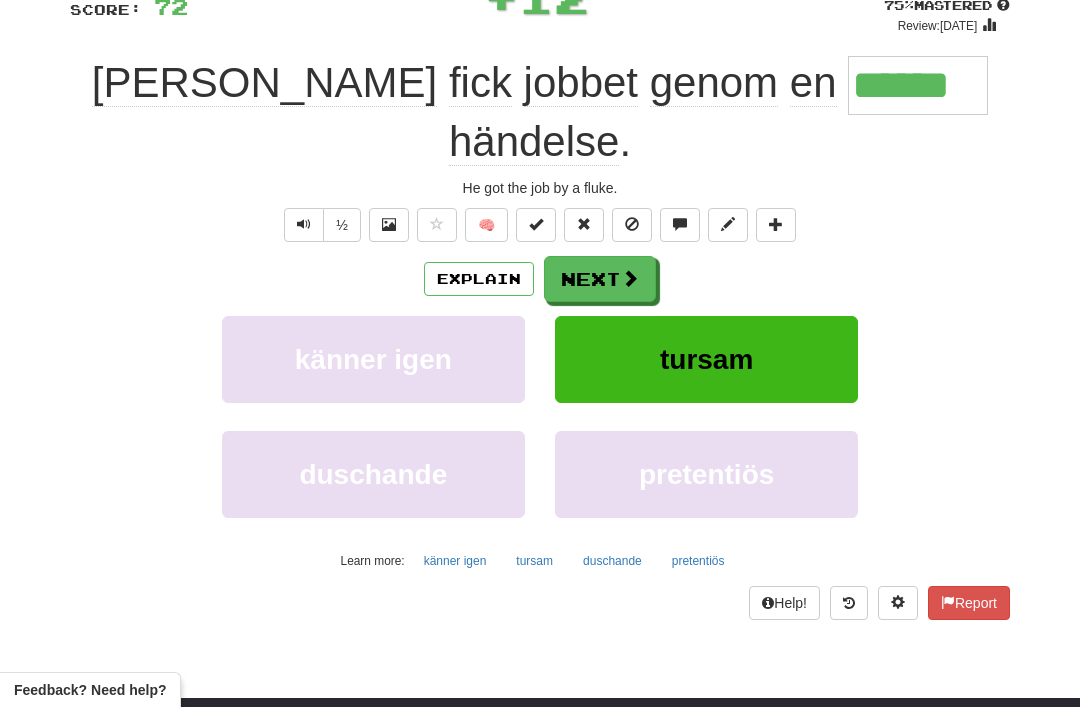 click on "Next" at bounding box center [600, 279] 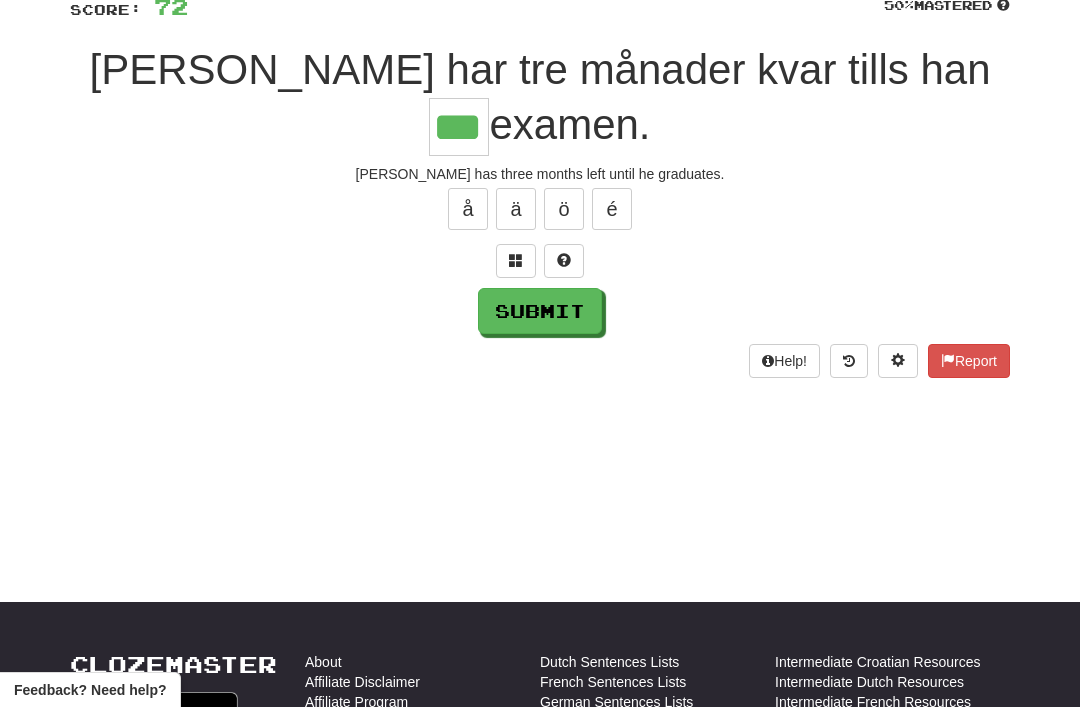 type on "***" 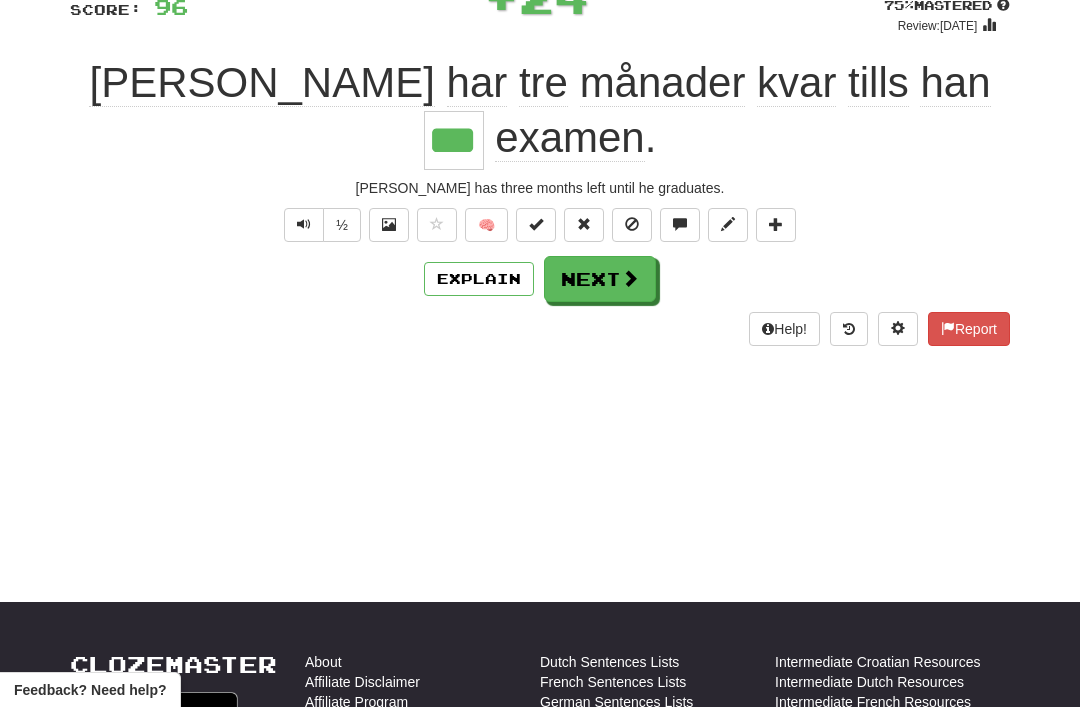click on "Next" at bounding box center (600, 279) 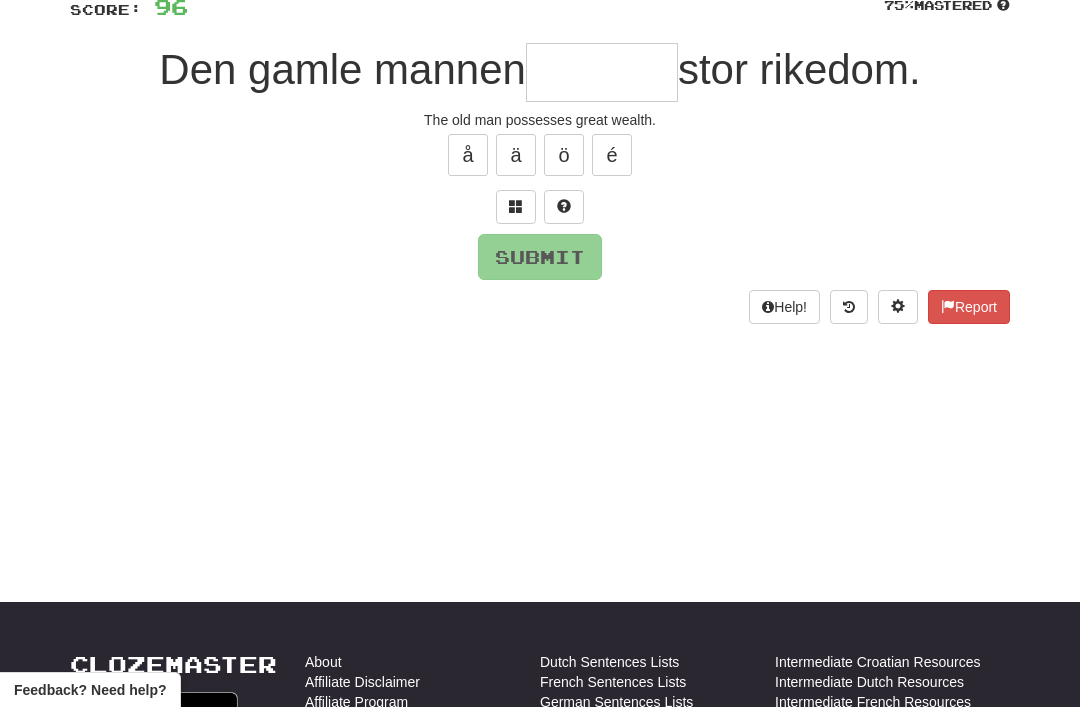 click at bounding box center [516, 207] 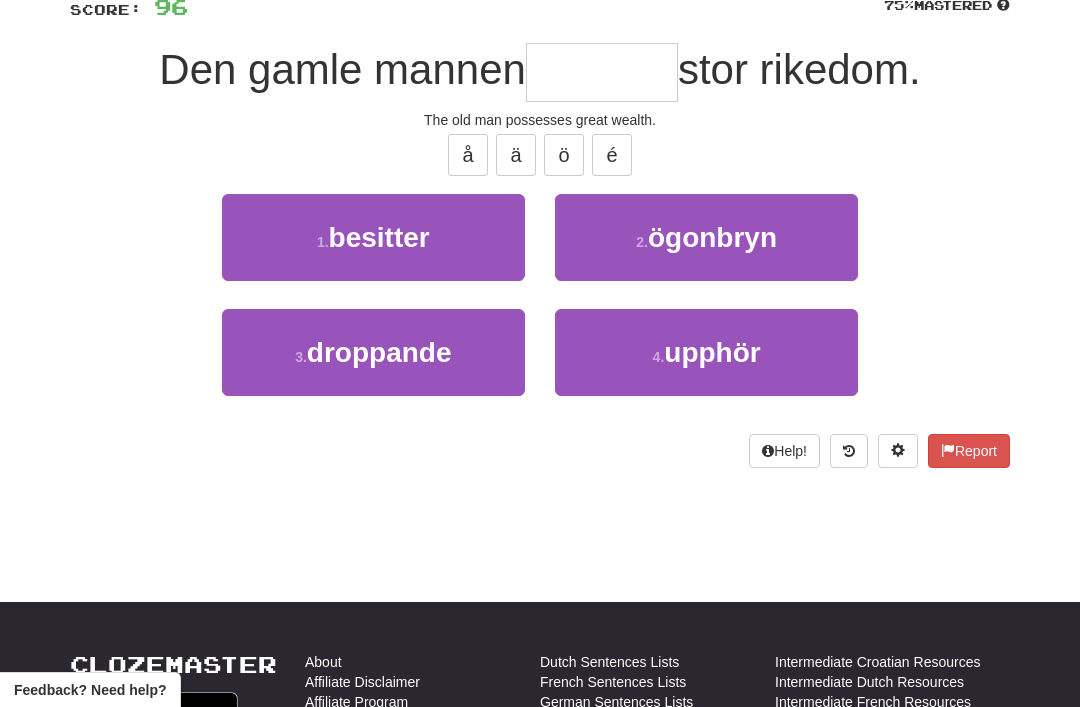 click on "4 .  upphör" at bounding box center [706, 352] 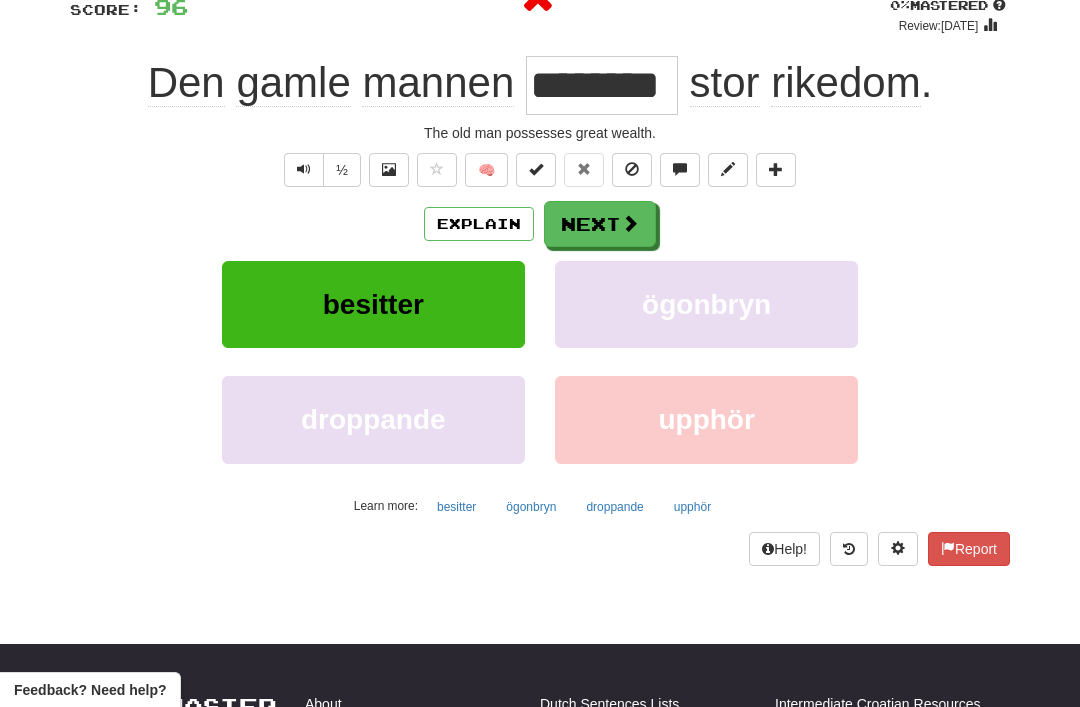 click on "Next" at bounding box center [600, 224] 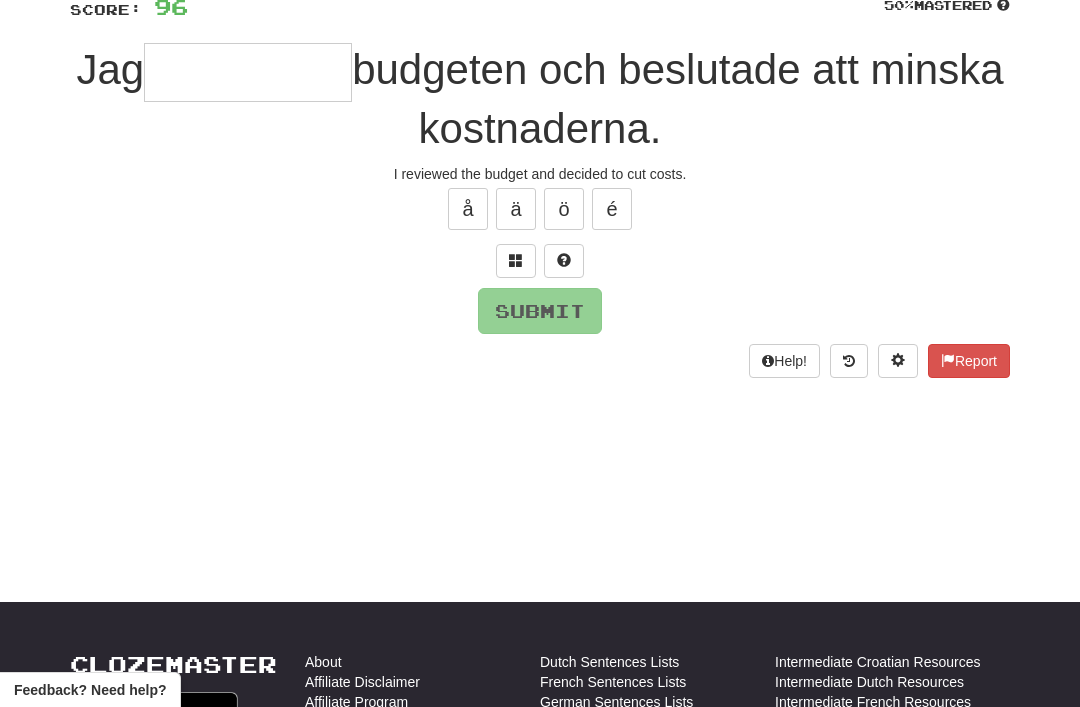 click at bounding box center [516, 260] 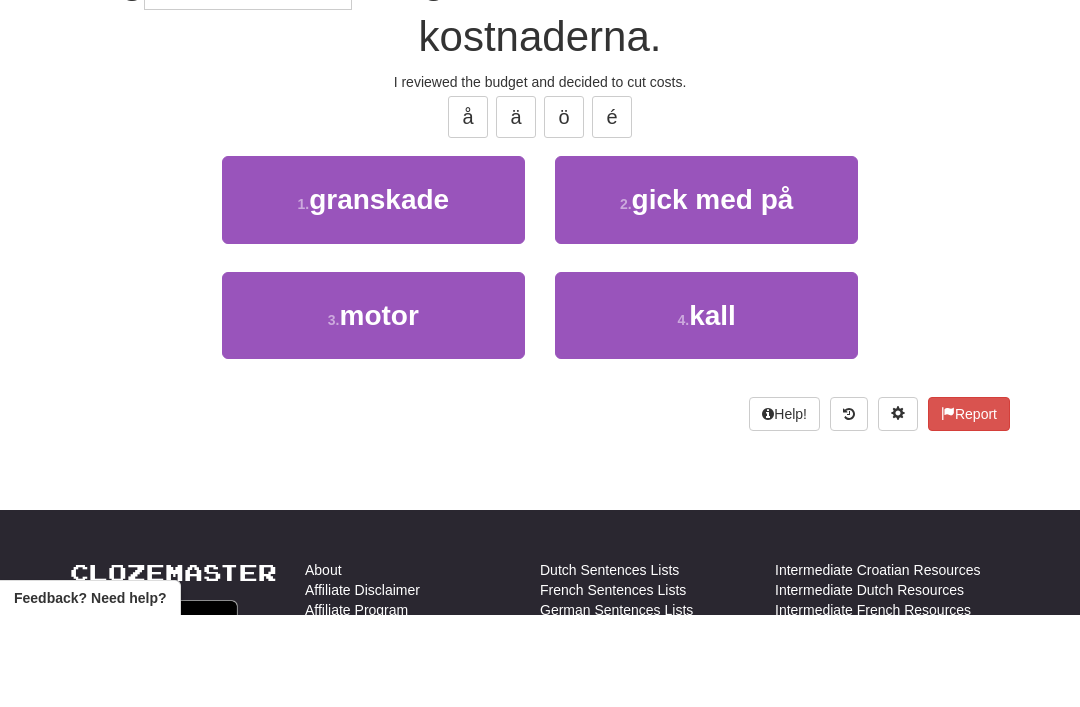 click on "1 .  granskade" at bounding box center (373, 291) 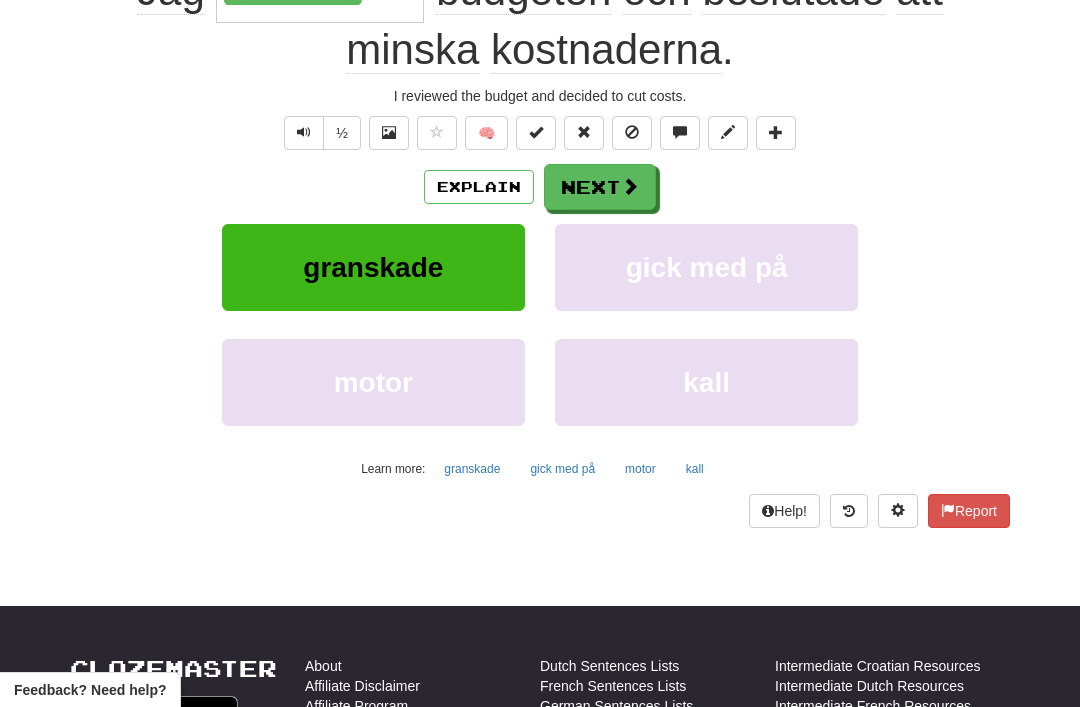 click on "Next" at bounding box center [600, 187] 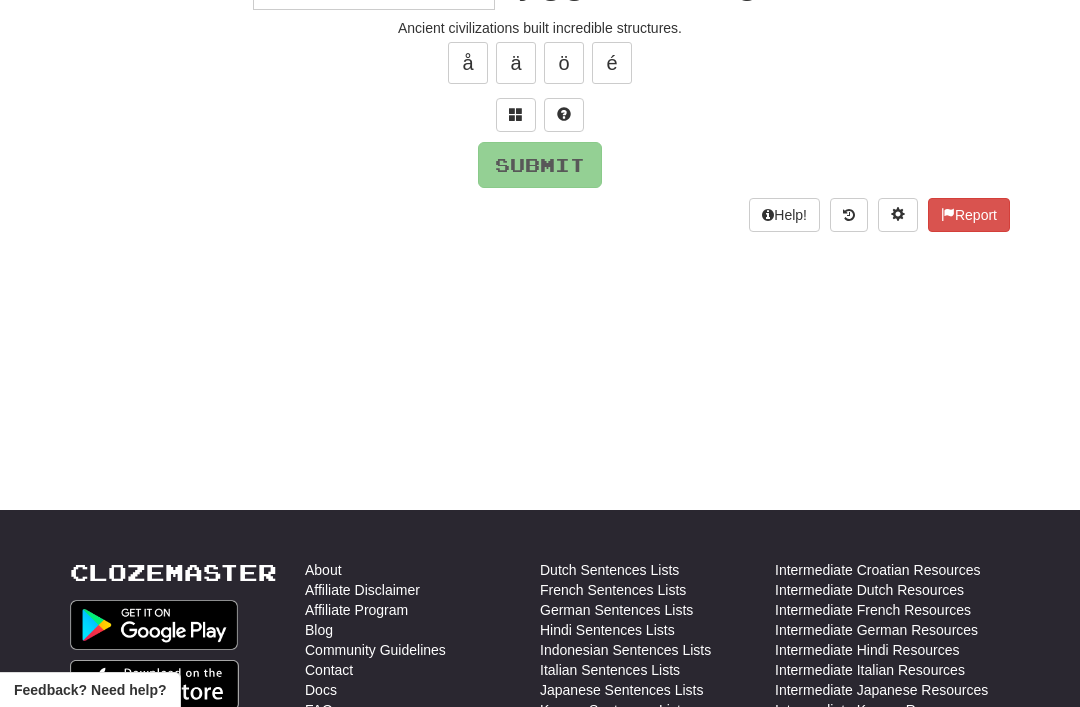 scroll, scrollTop: 44, scrollLeft: 0, axis: vertical 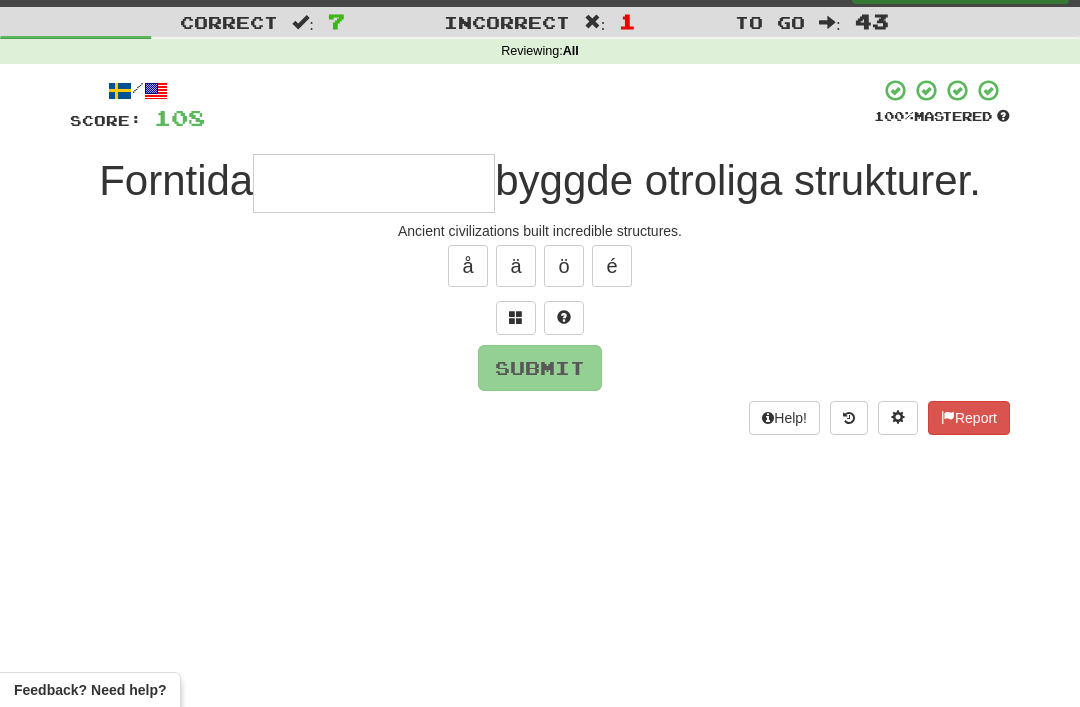 click at bounding box center (516, 318) 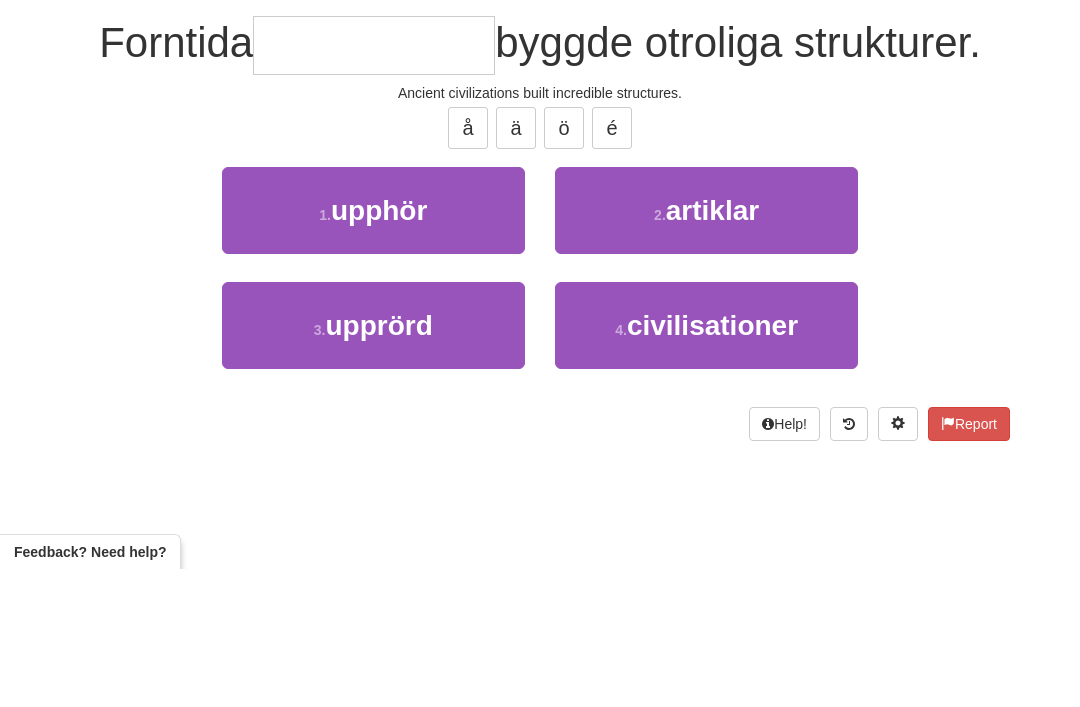 click on "civilisationer" at bounding box center [712, 463] 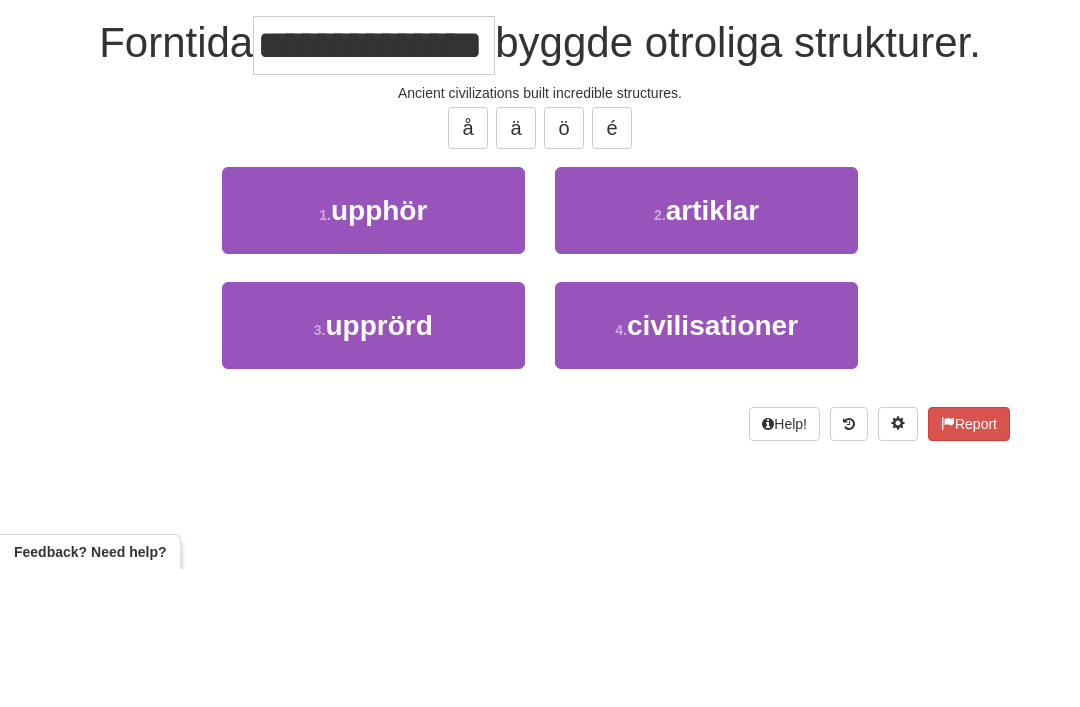 scroll, scrollTop: 182, scrollLeft: 0, axis: vertical 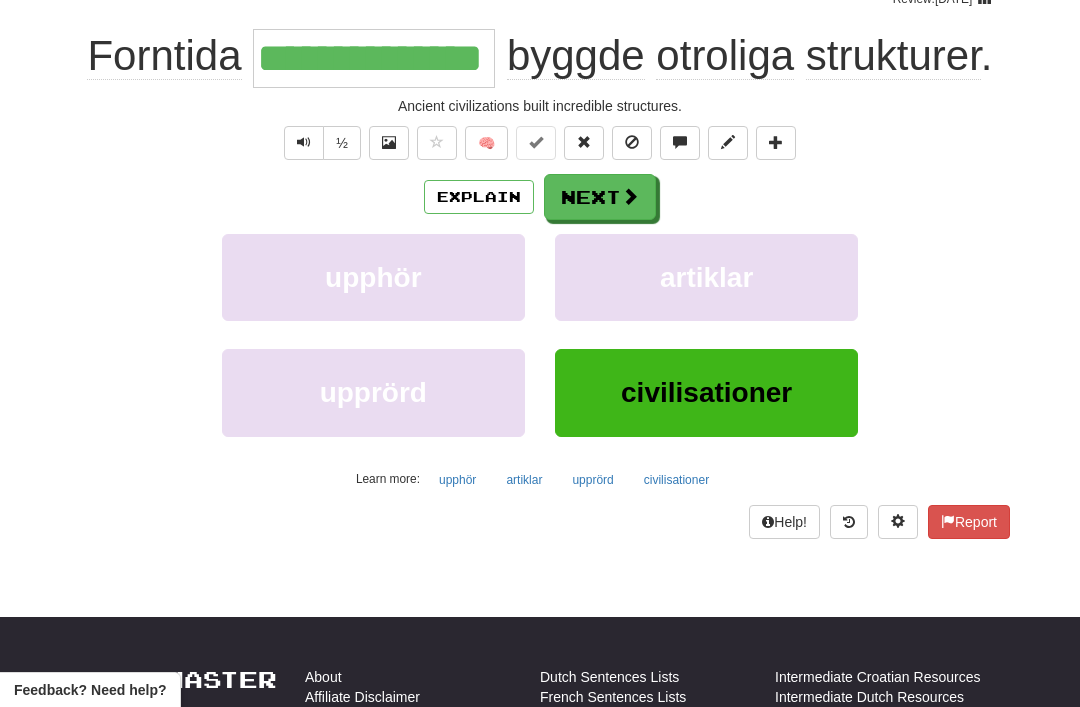 click on "Next" at bounding box center [600, 197] 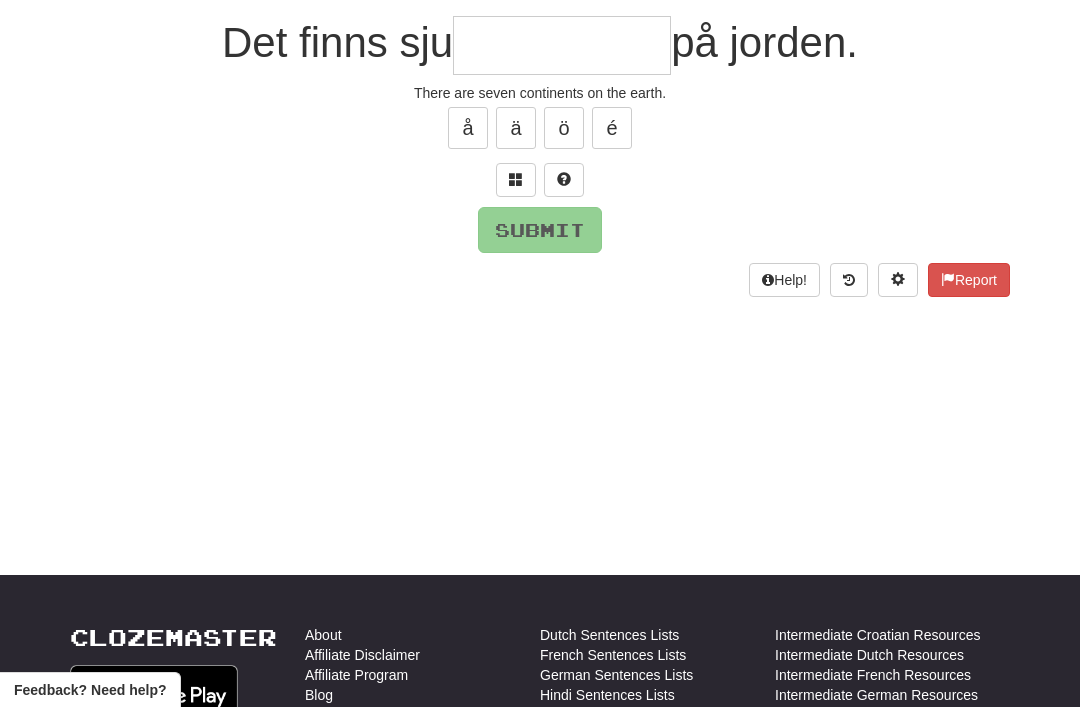 click at bounding box center [516, 180] 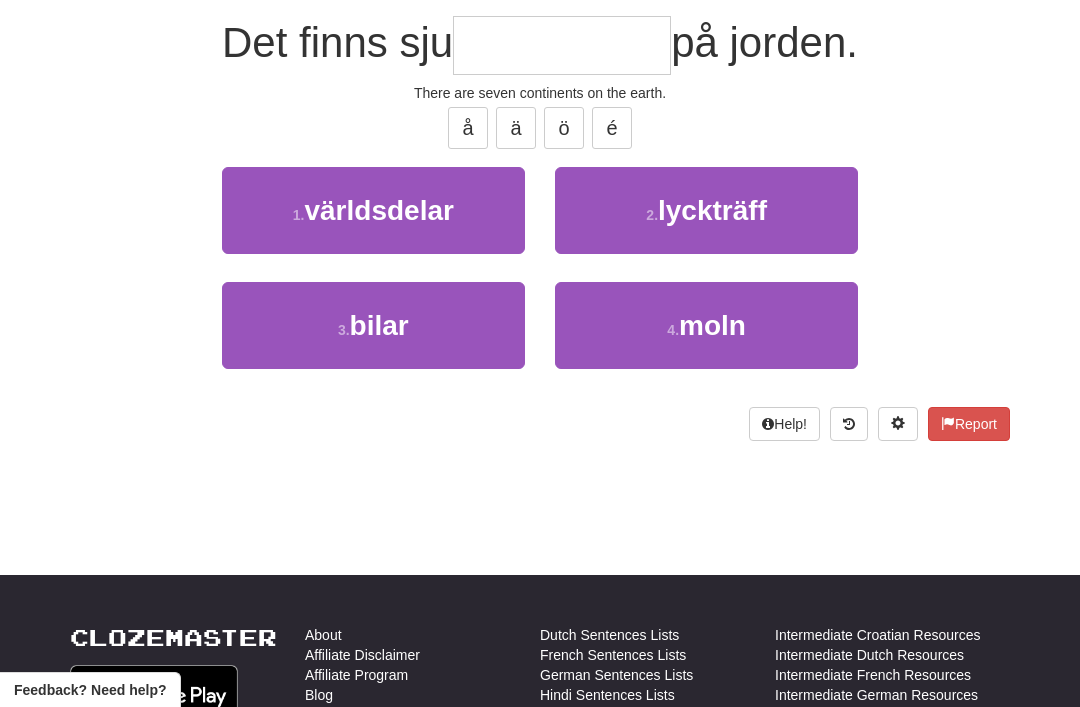 click on "världsdelar" at bounding box center (378, 210) 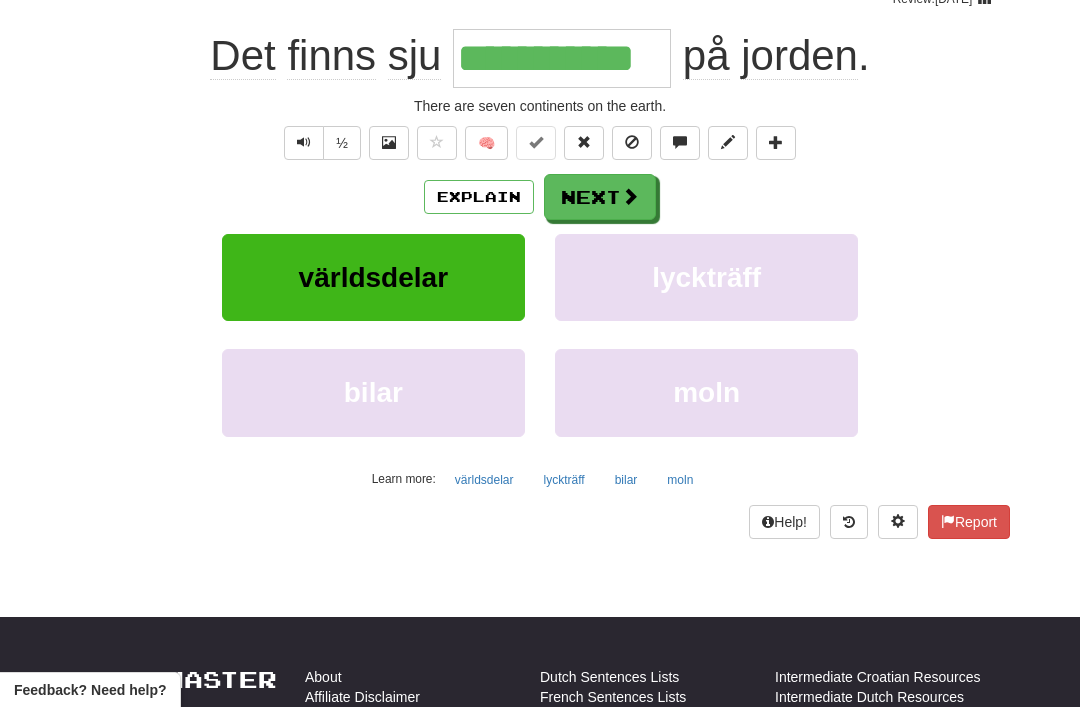 click on "Next" at bounding box center [600, 197] 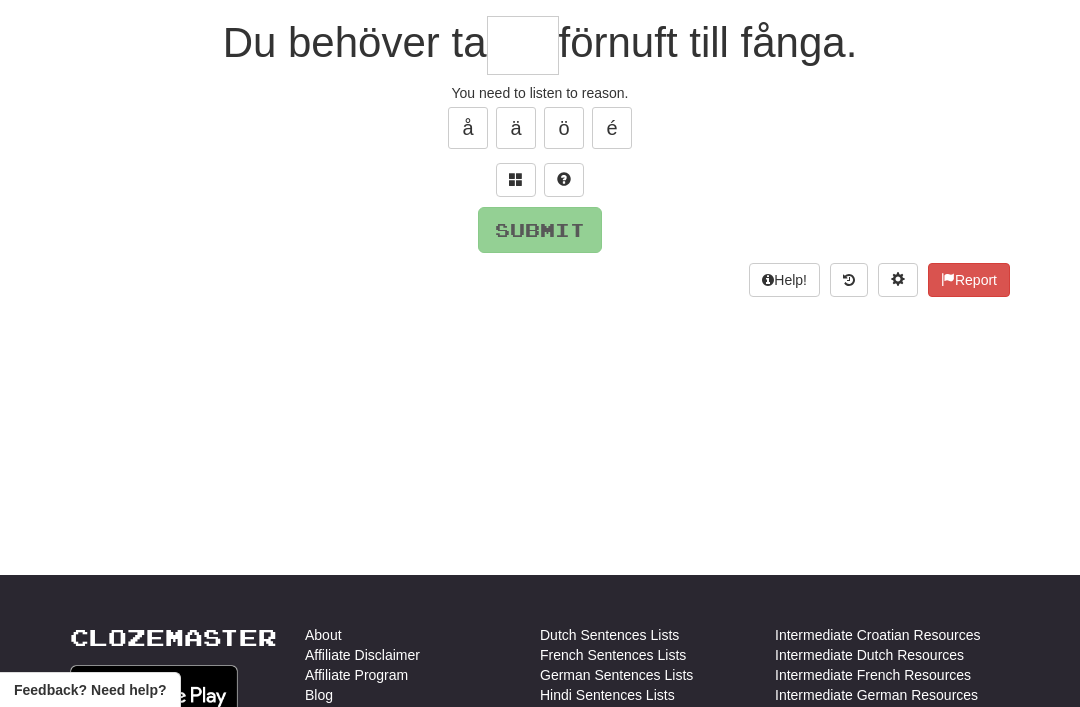 type on "*" 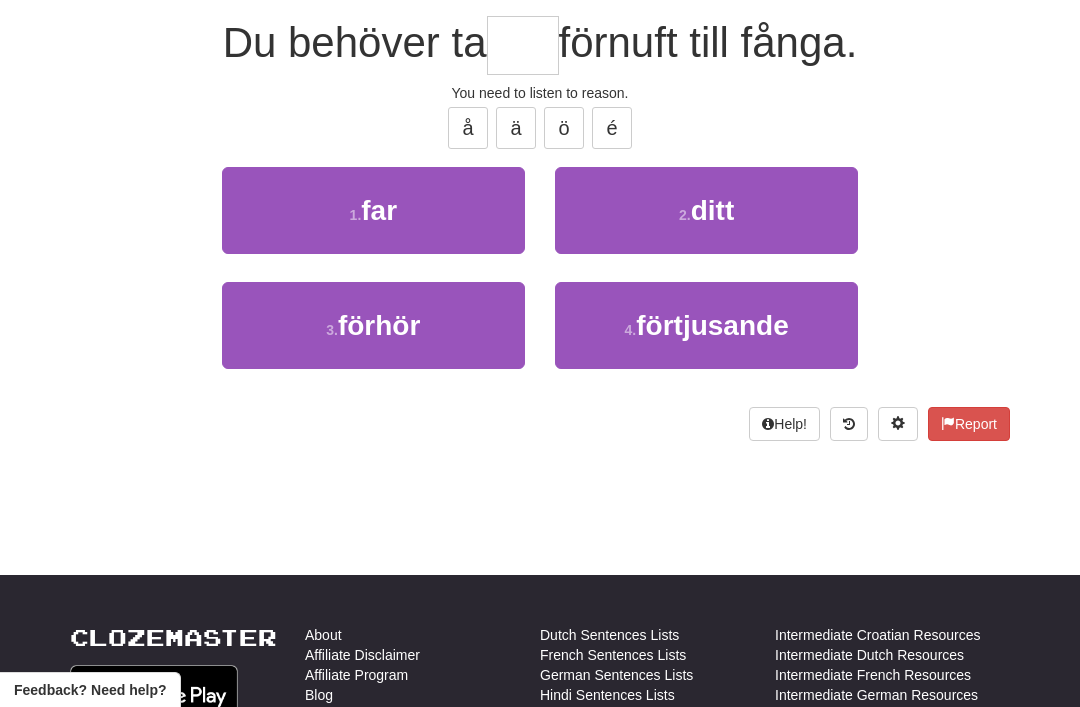 click on "2 .  ditt" at bounding box center [706, 210] 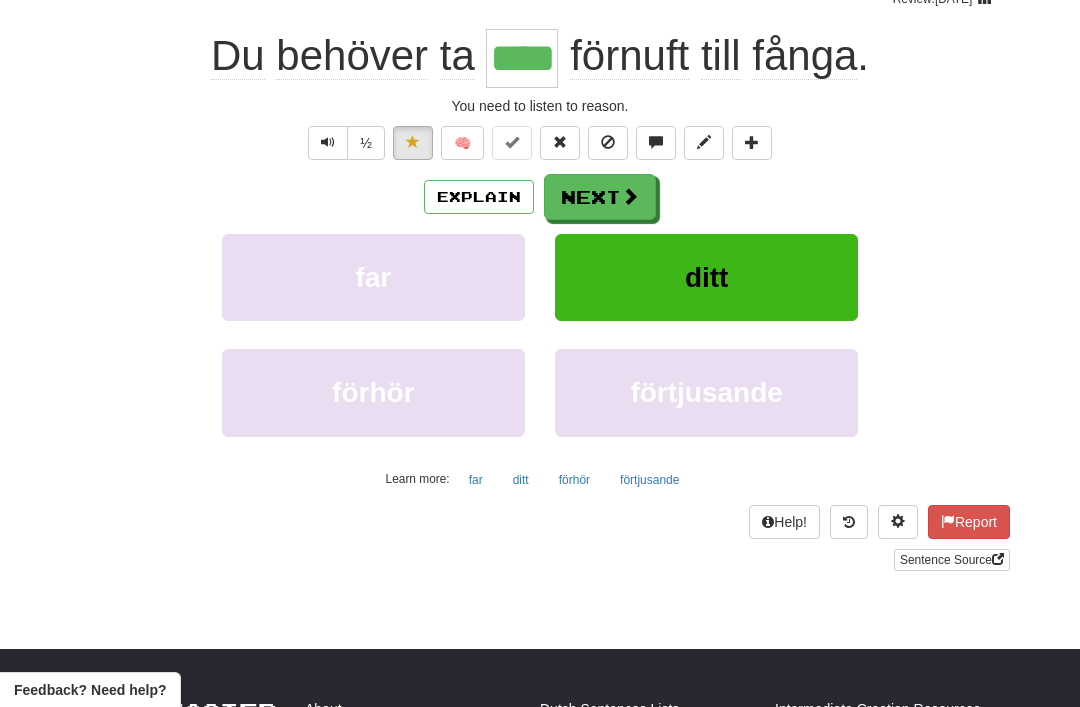 click on "Explain" at bounding box center [479, 197] 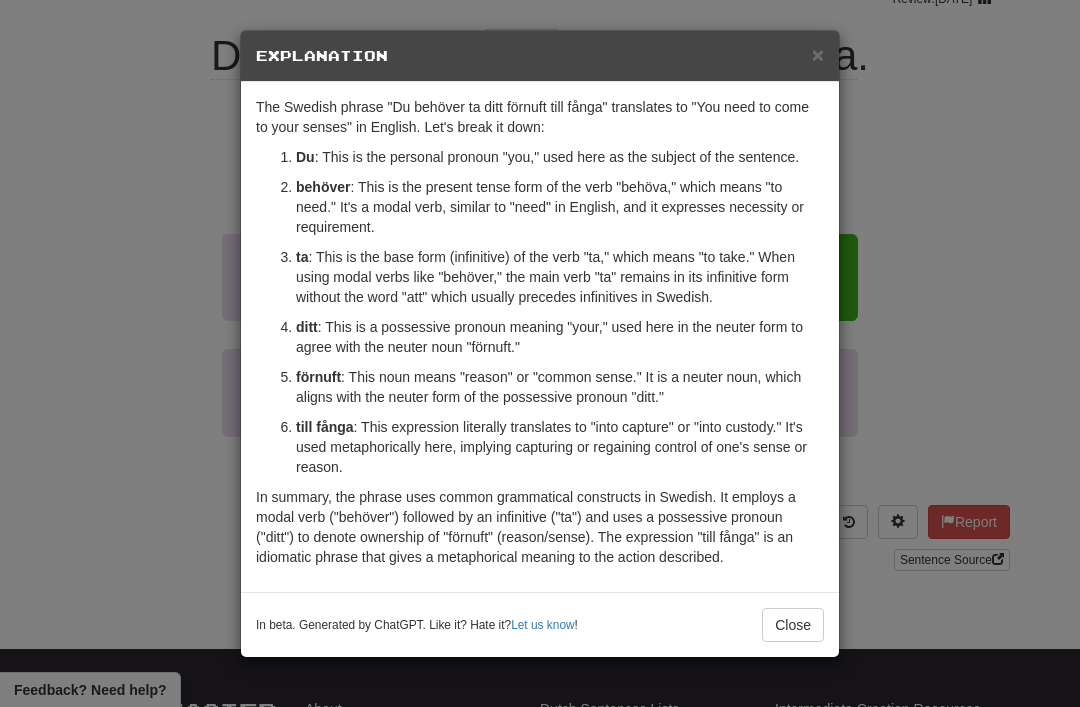 click on "×" at bounding box center [818, 54] 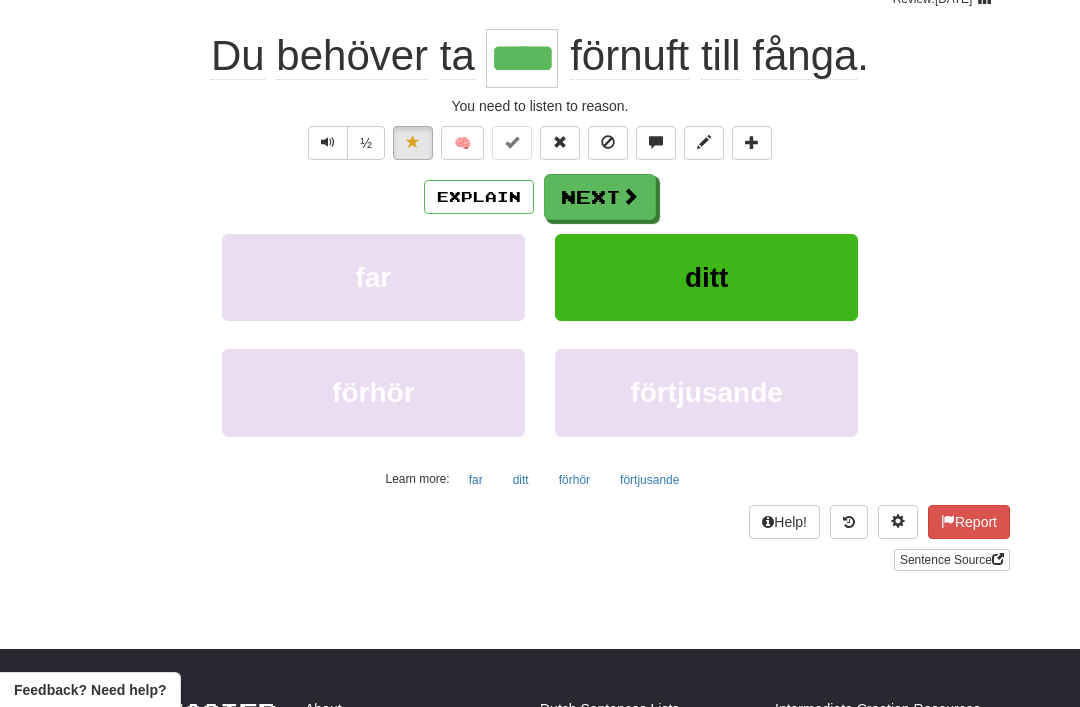 click at bounding box center (630, 196) 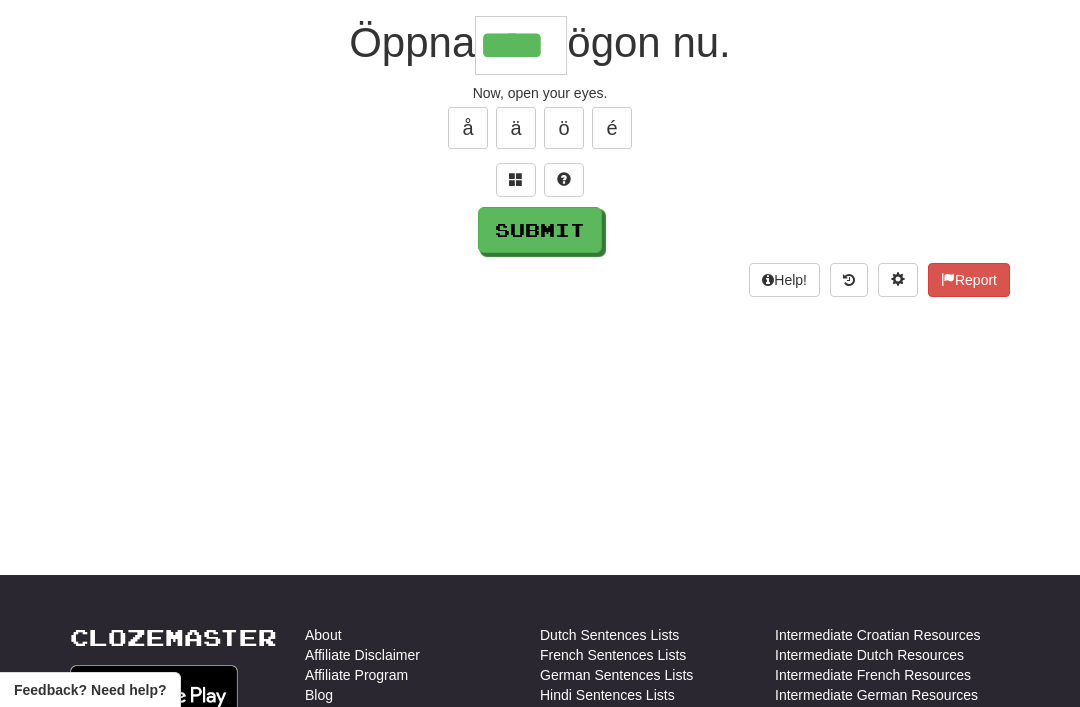 type on "****" 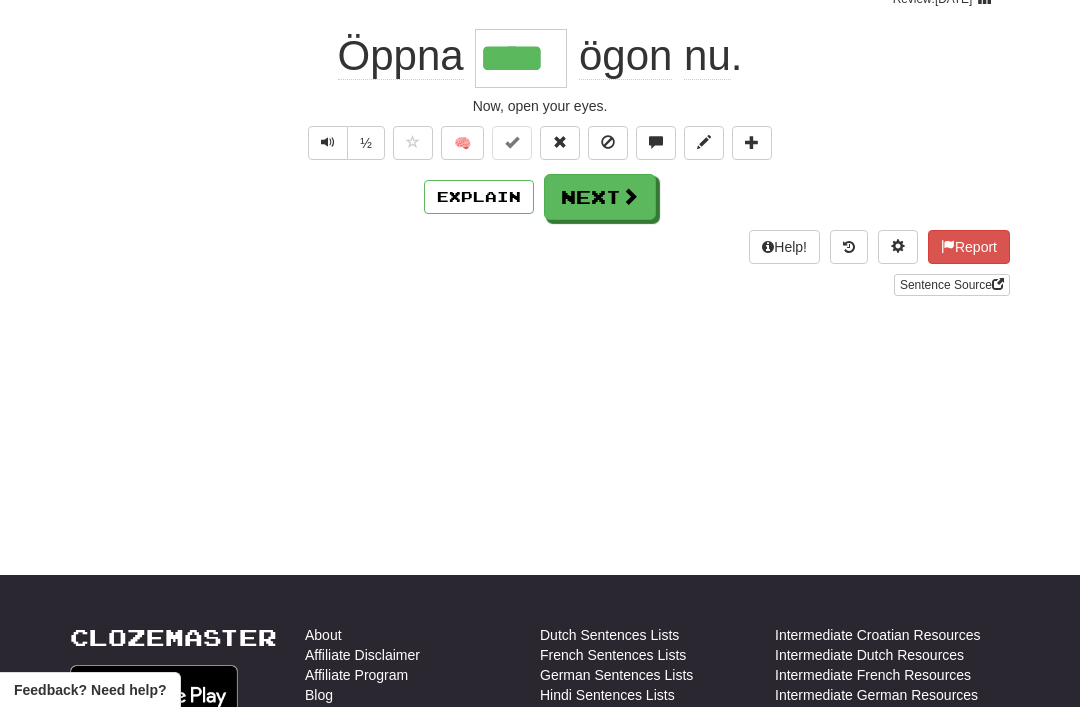 click on "Next" at bounding box center (600, 197) 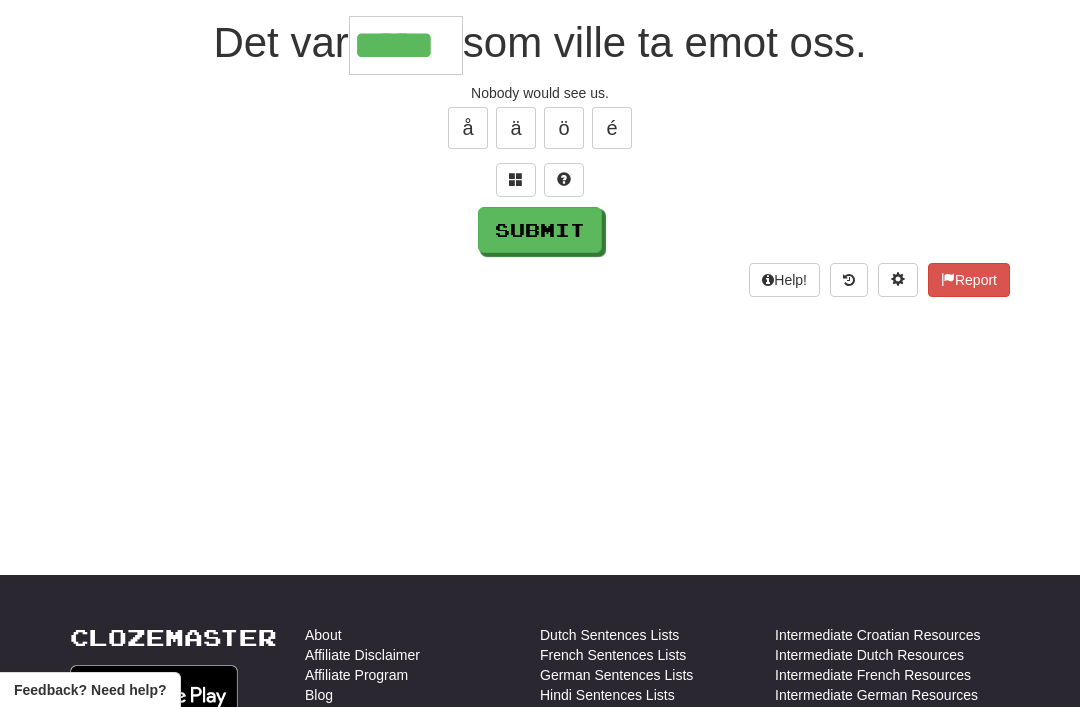 type on "*****" 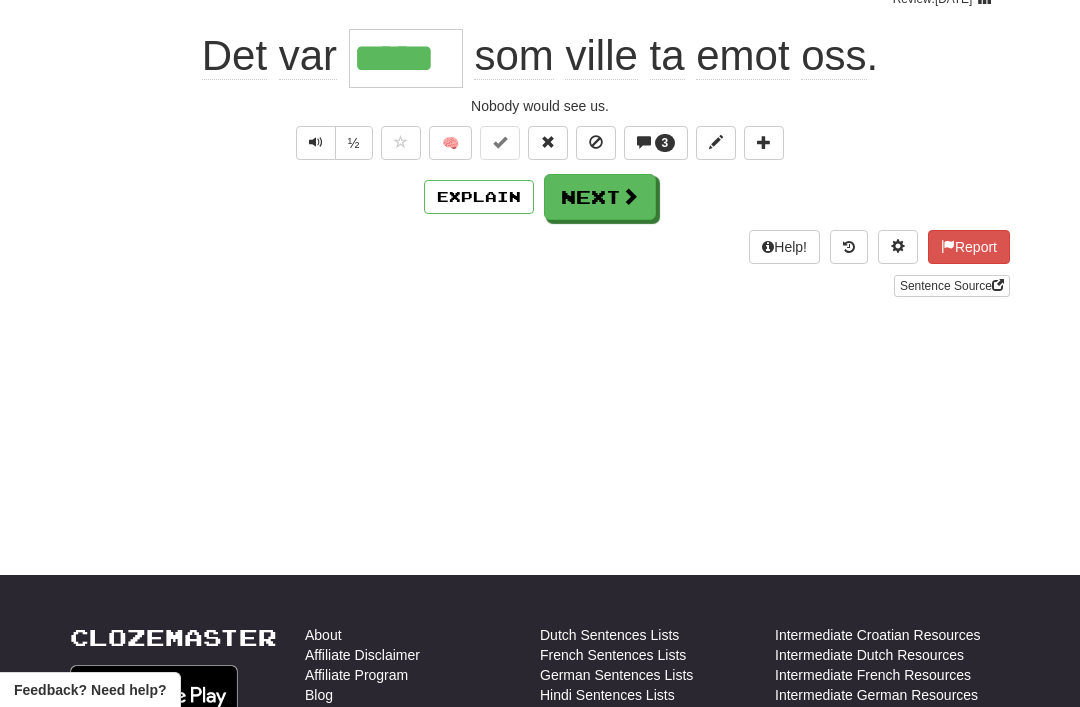 click on "Next" at bounding box center (600, 197) 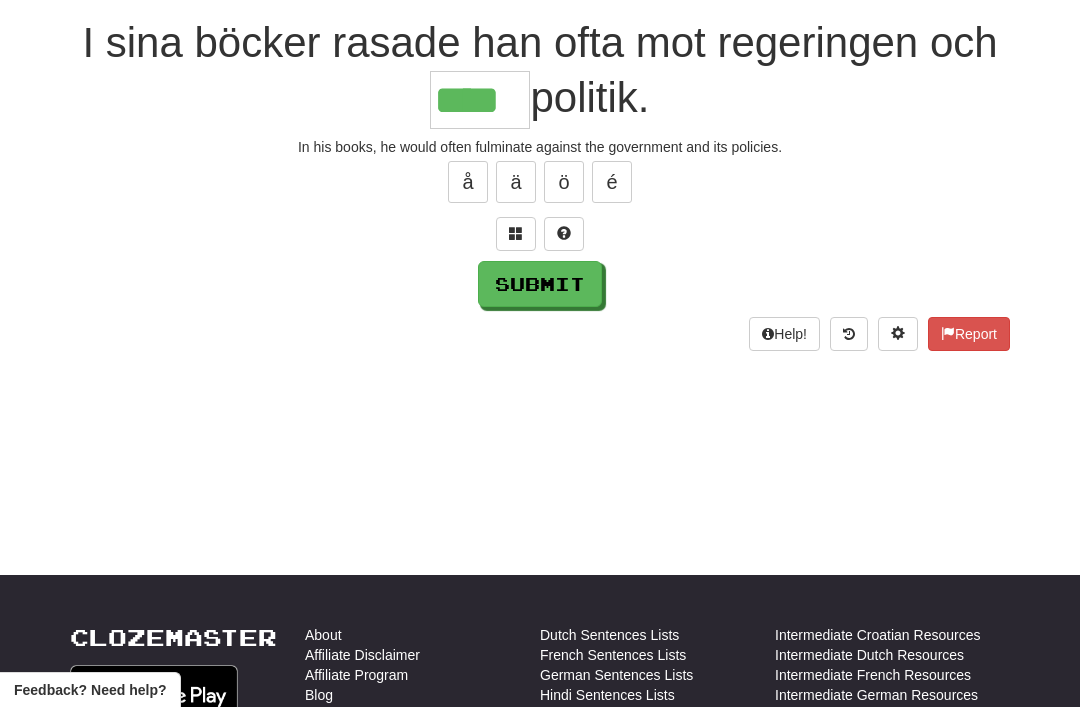 type on "****" 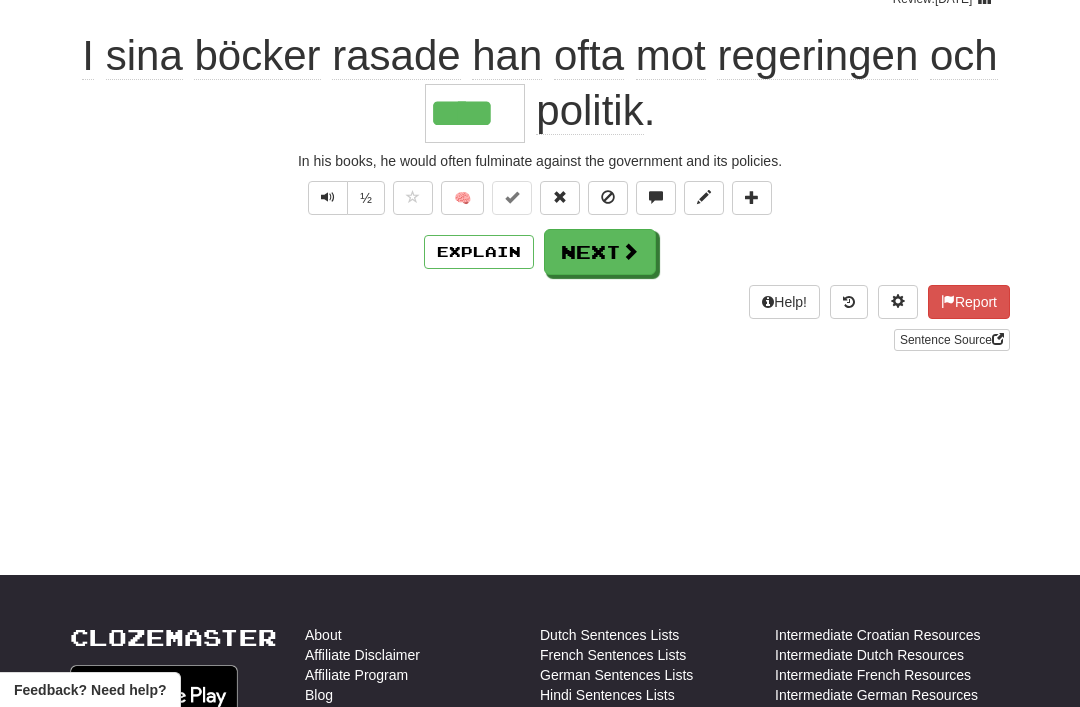 click on "Next" at bounding box center [600, 252] 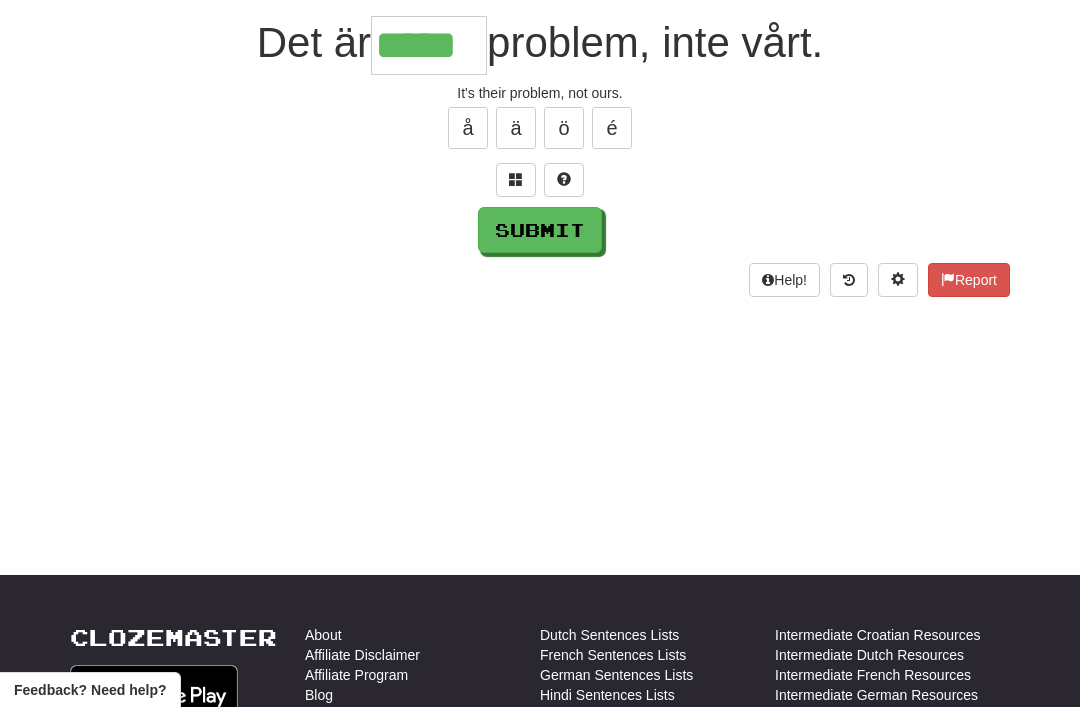 type on "*****" 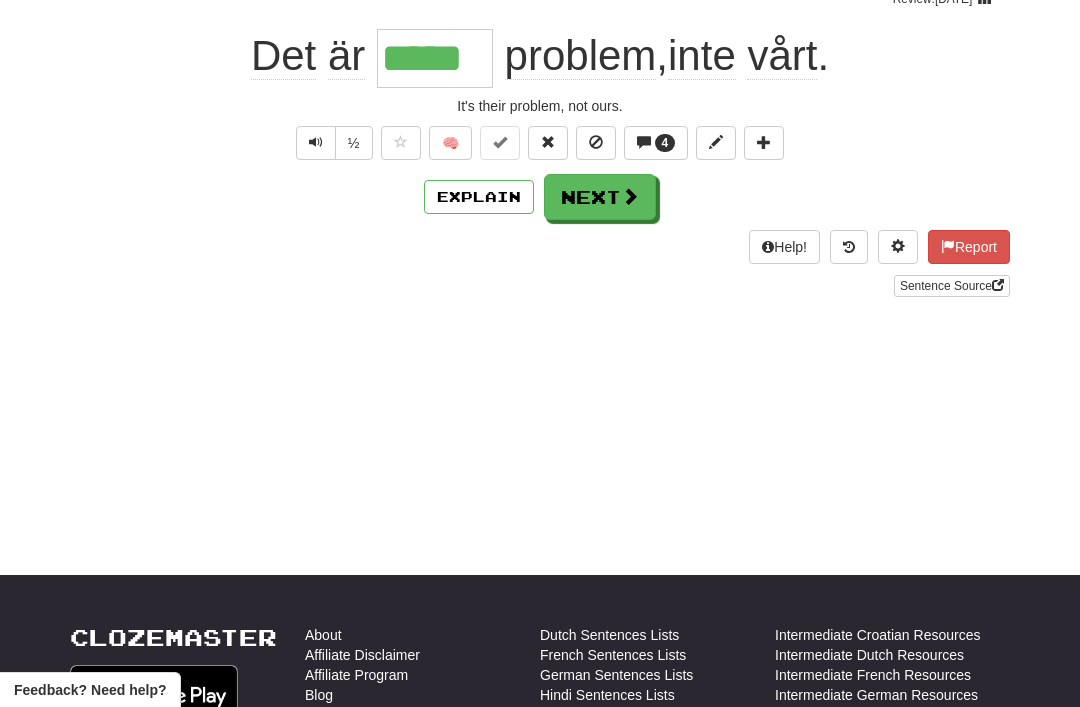 click on "Next" at bounding box center [600, 197] 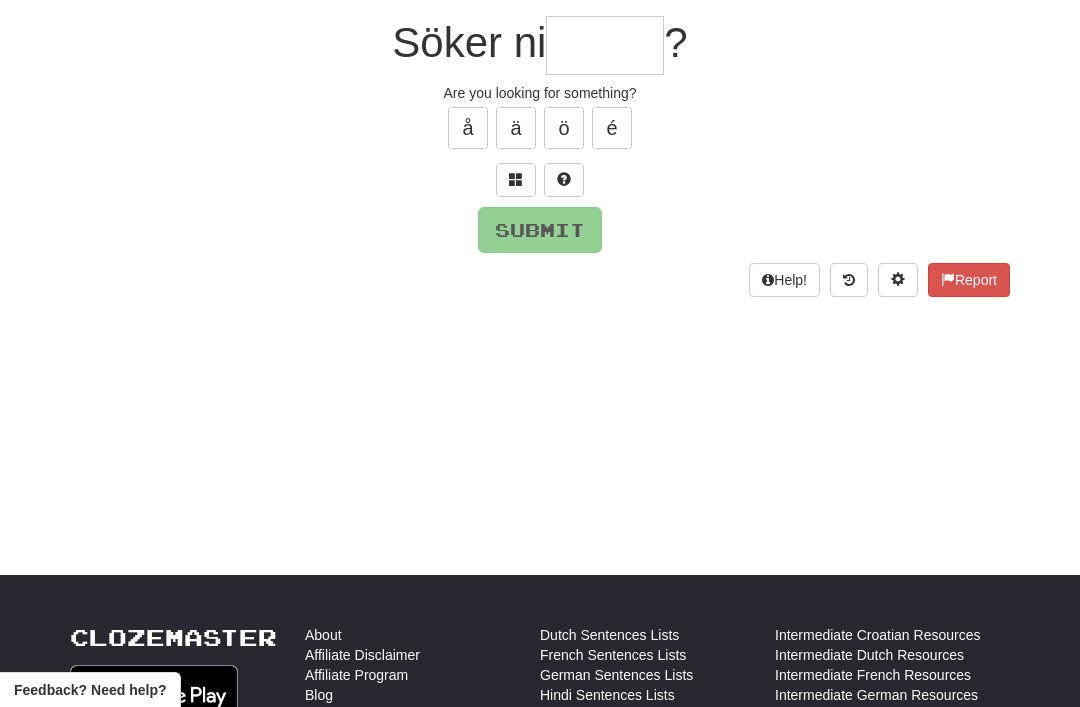 type on "*" 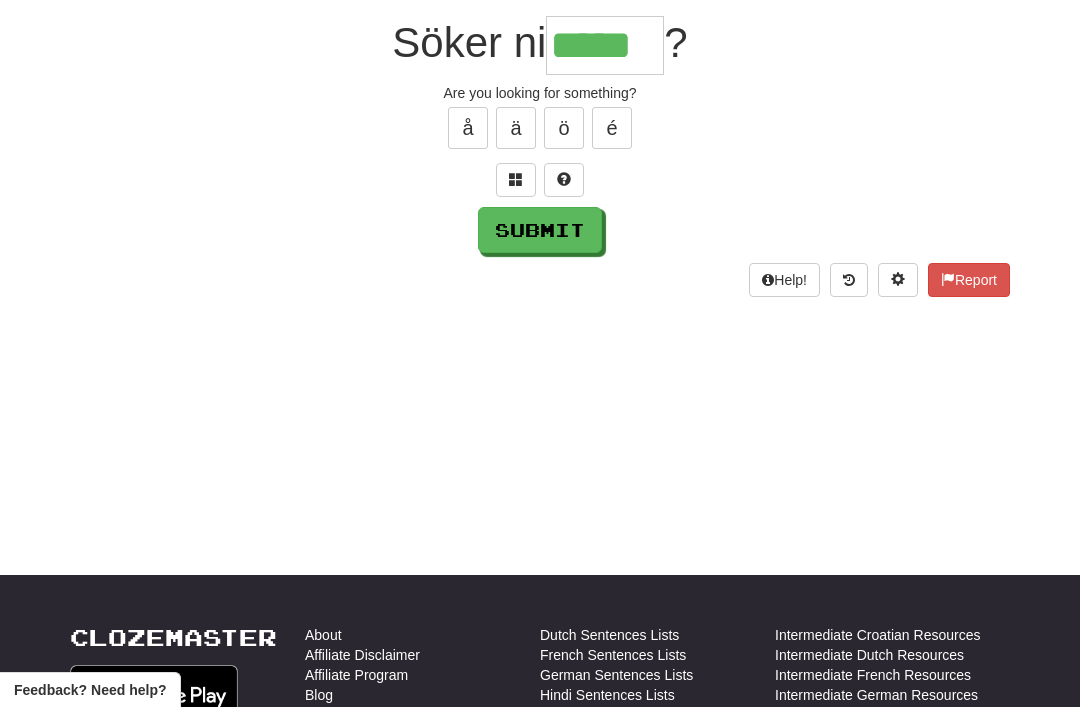 type on "*****" 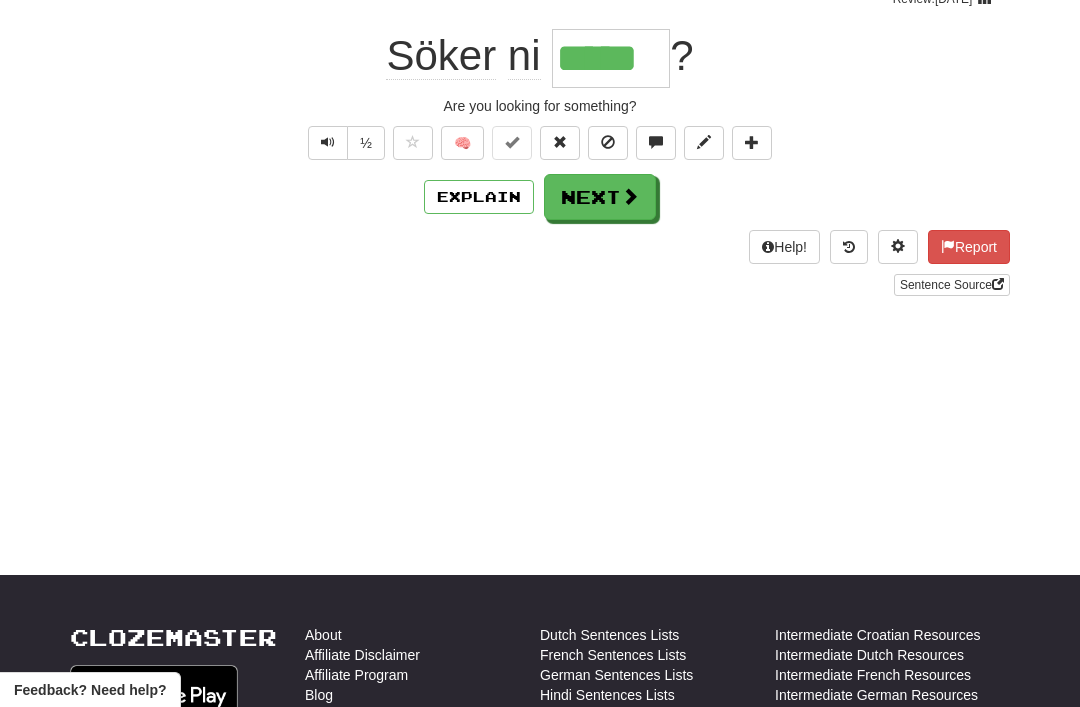 click on "Next" at bounding box center (600, 197) 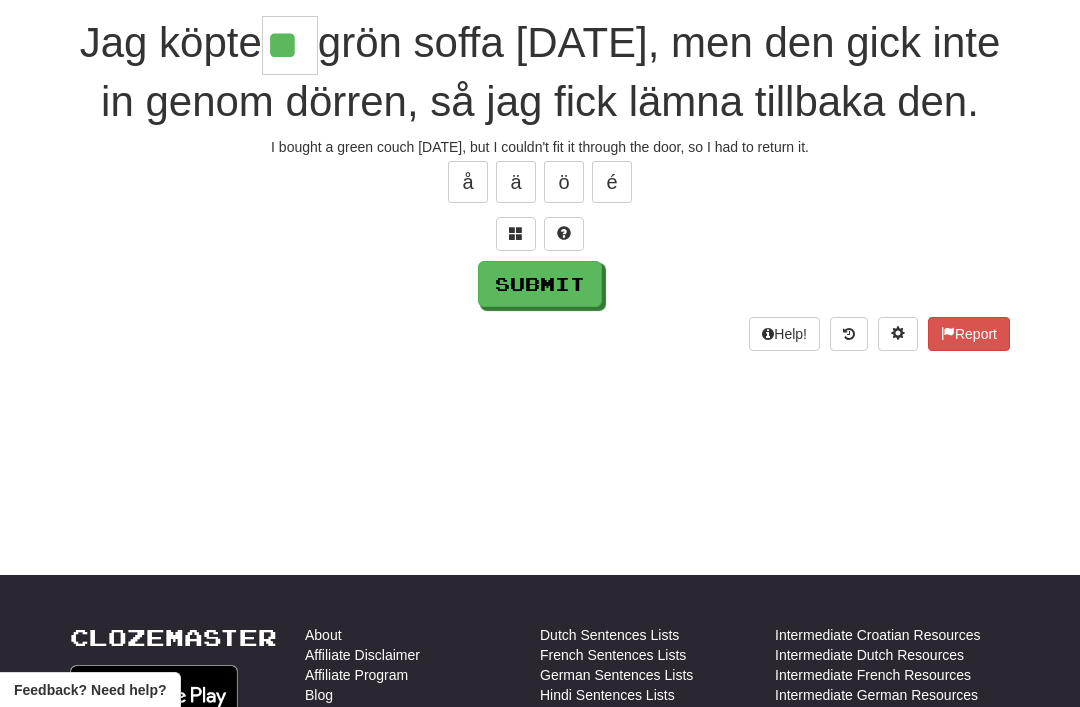 type on "**" 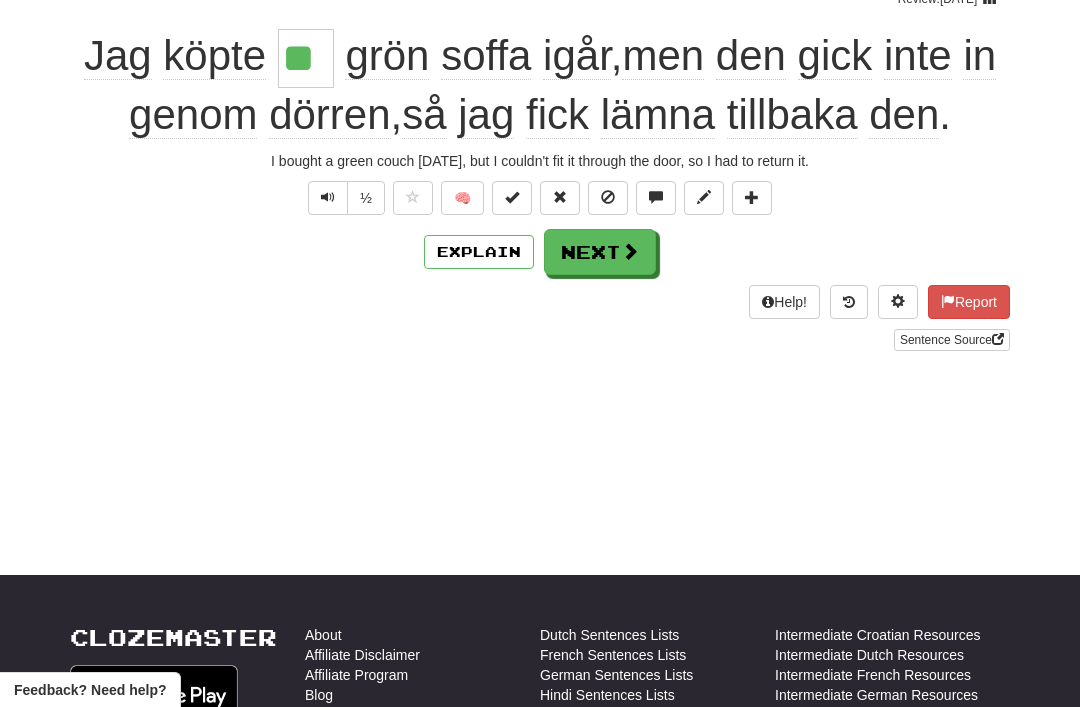 click on "Next" at bounding box center [600, 252] 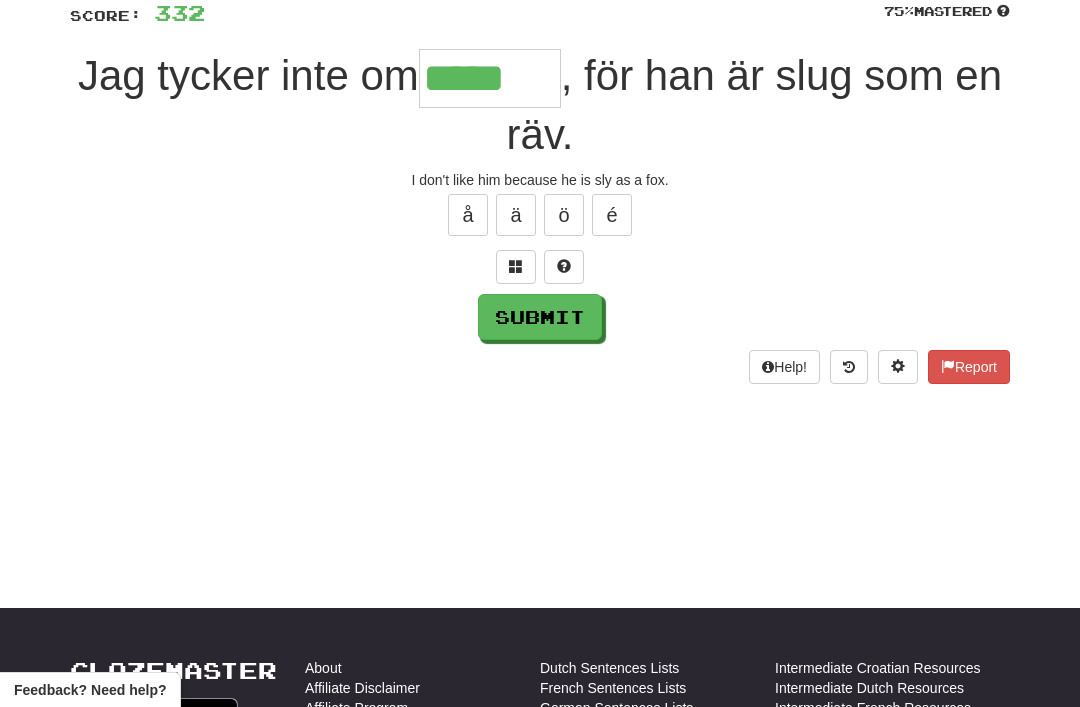 scroll, scrollTop: 130, scrollLeft: 0, axis: vertical 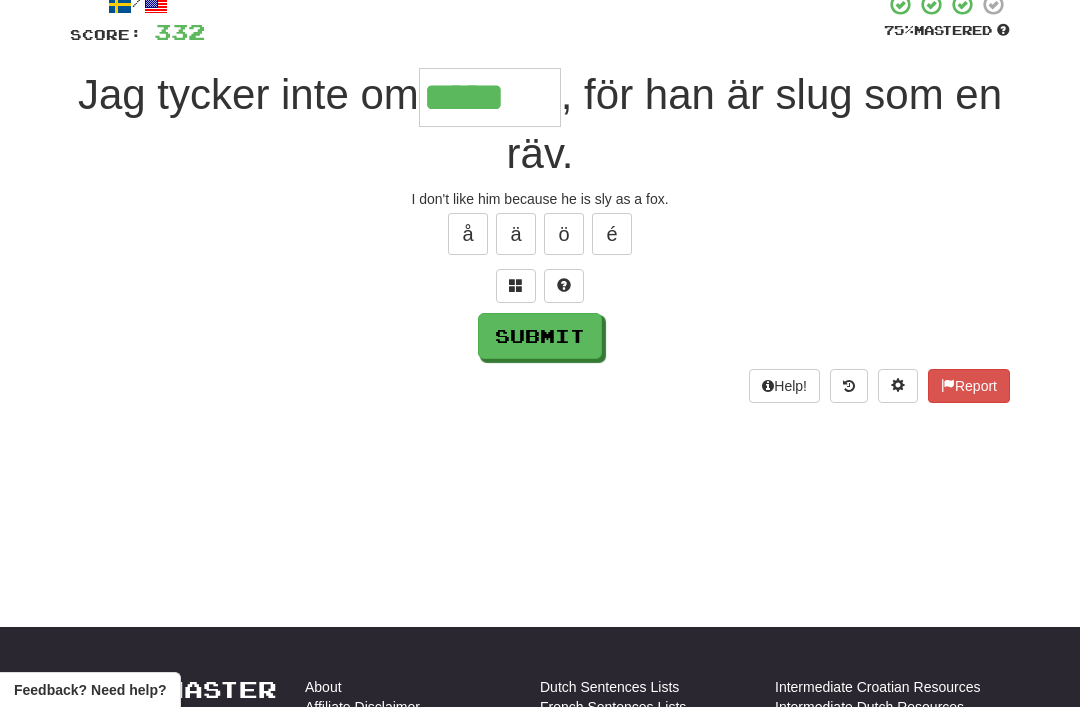 type on "*****" 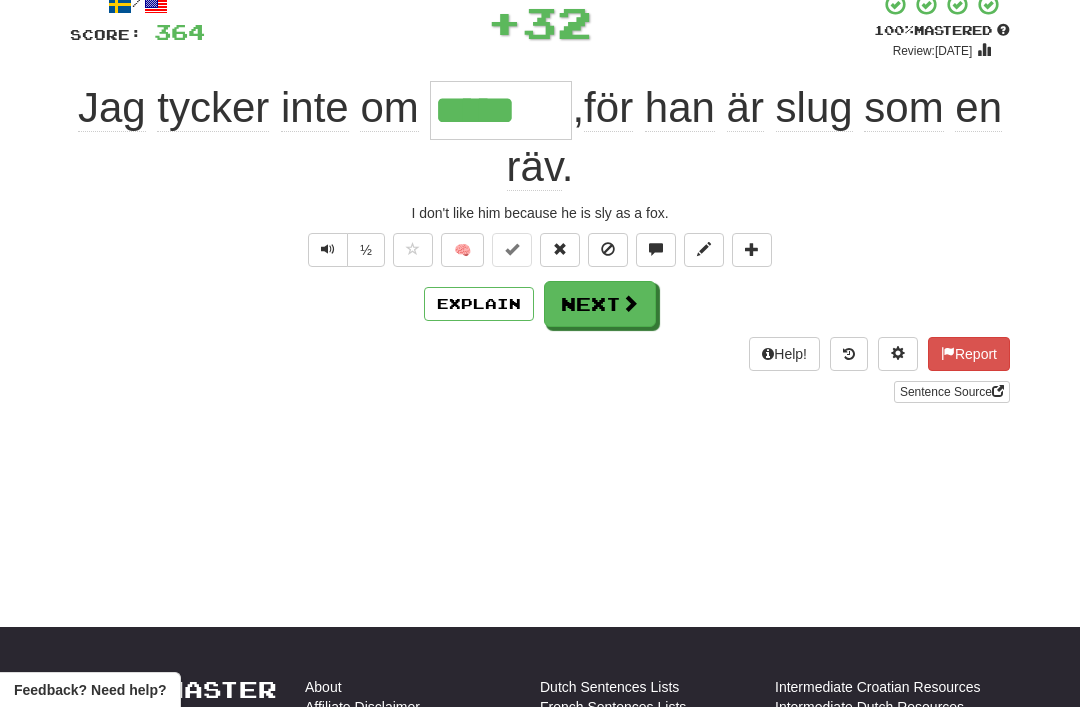 click on "Next" at bounding box center [600, 304] 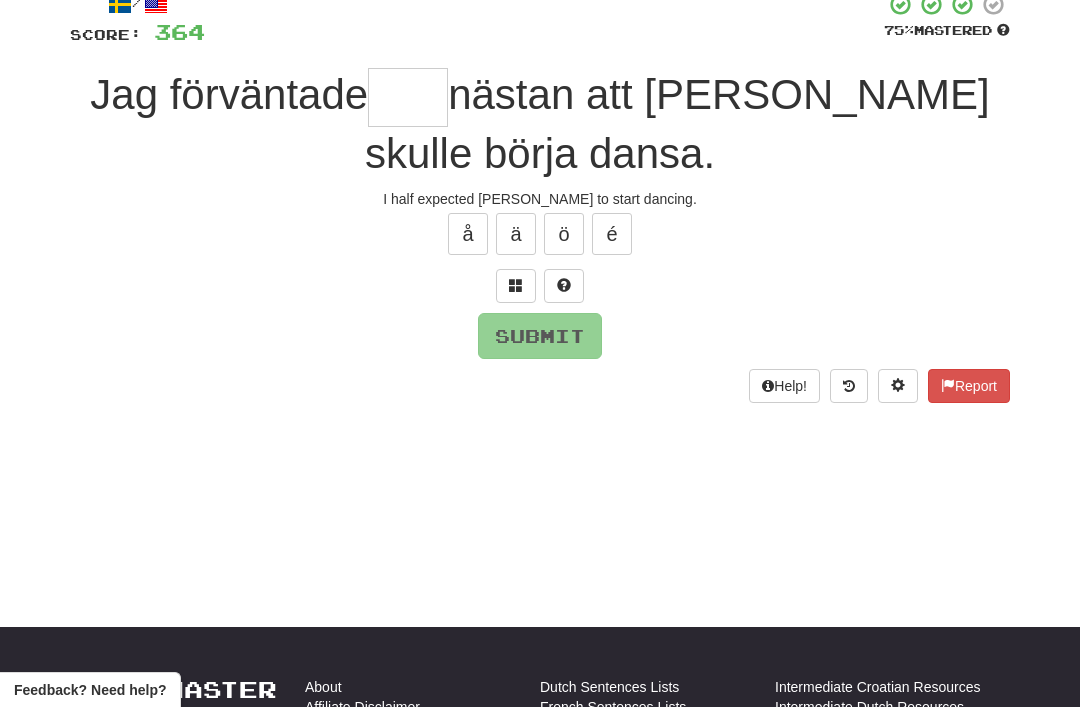 scroll, scrollTop: 102, scrollLeft: 0, axis: vertical 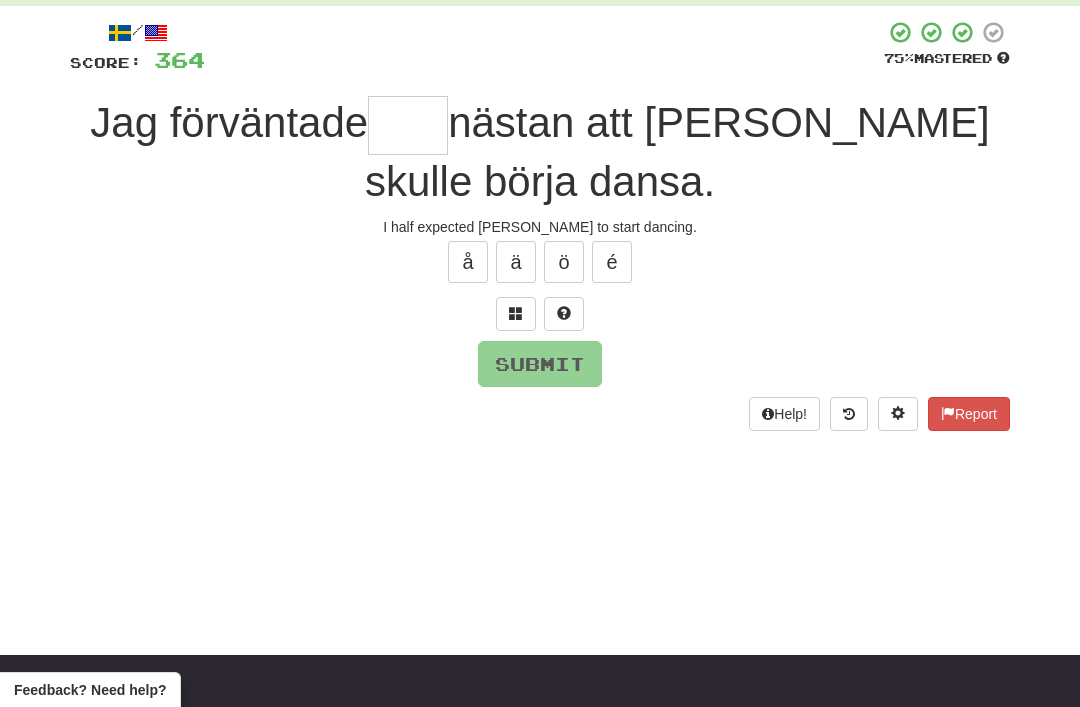type on "*" 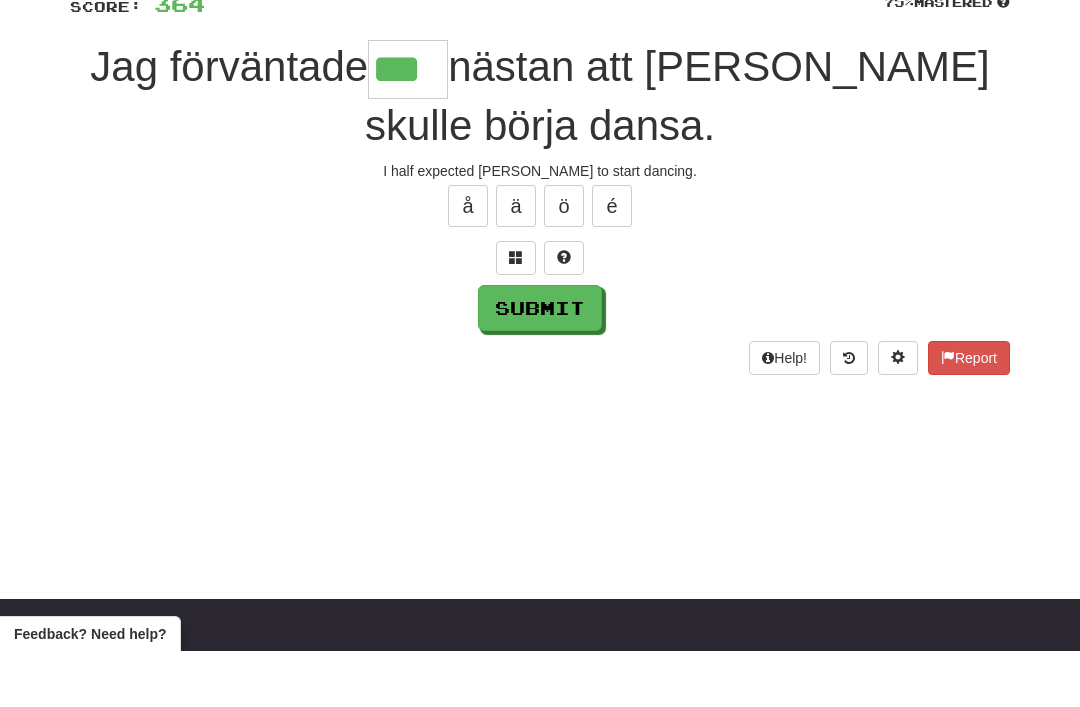 type on "***" 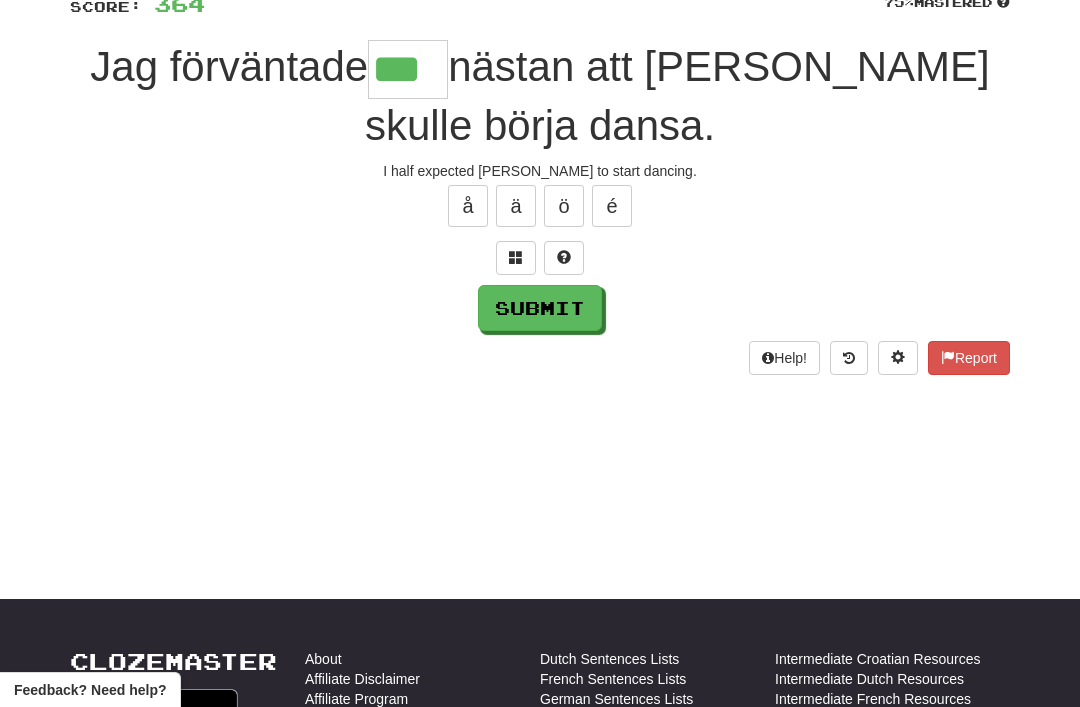 click on "Submit" at bounding box center [540, 308] 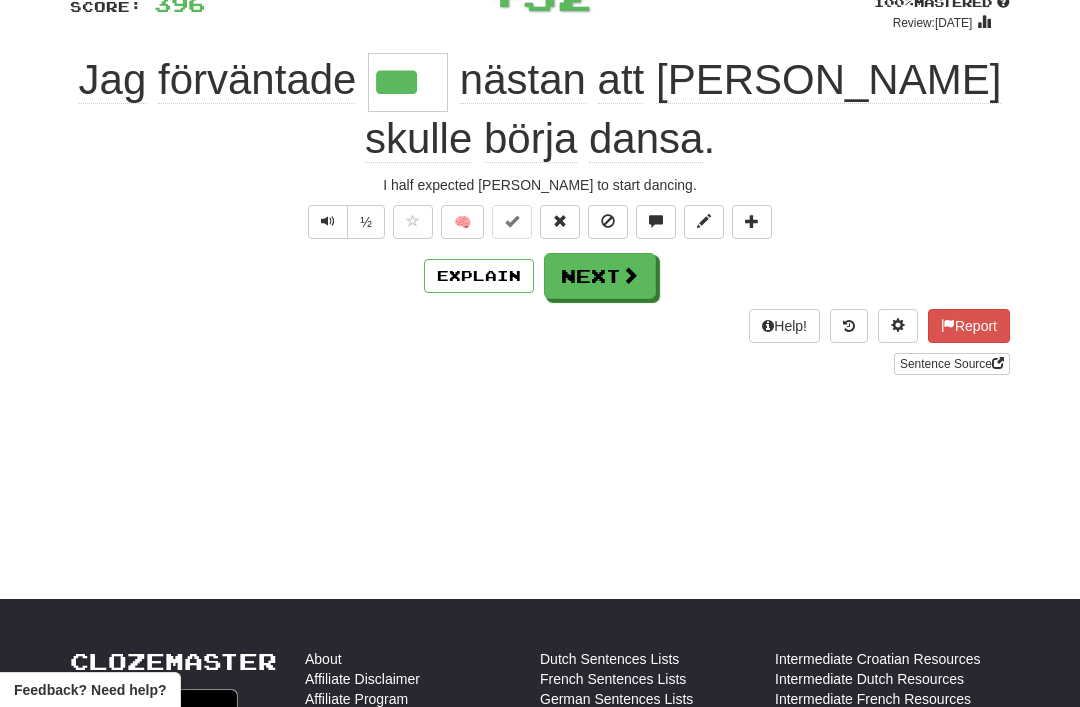 click at bounding box center (630, 275) 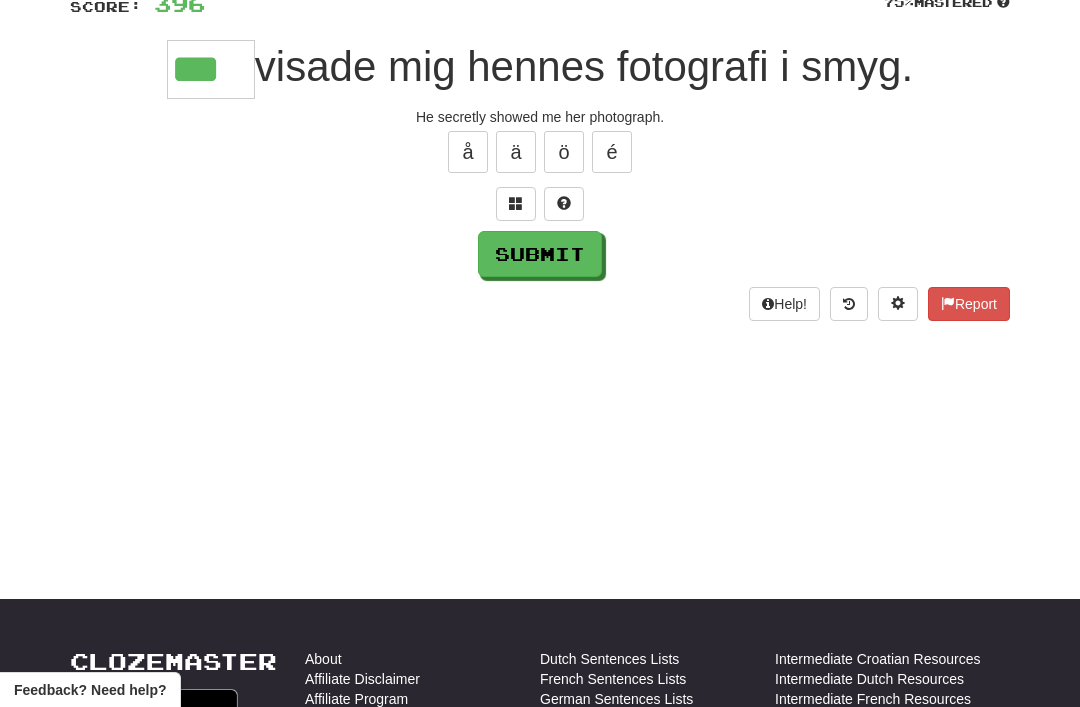 click on "Submit" at bounding box center (540, 254) 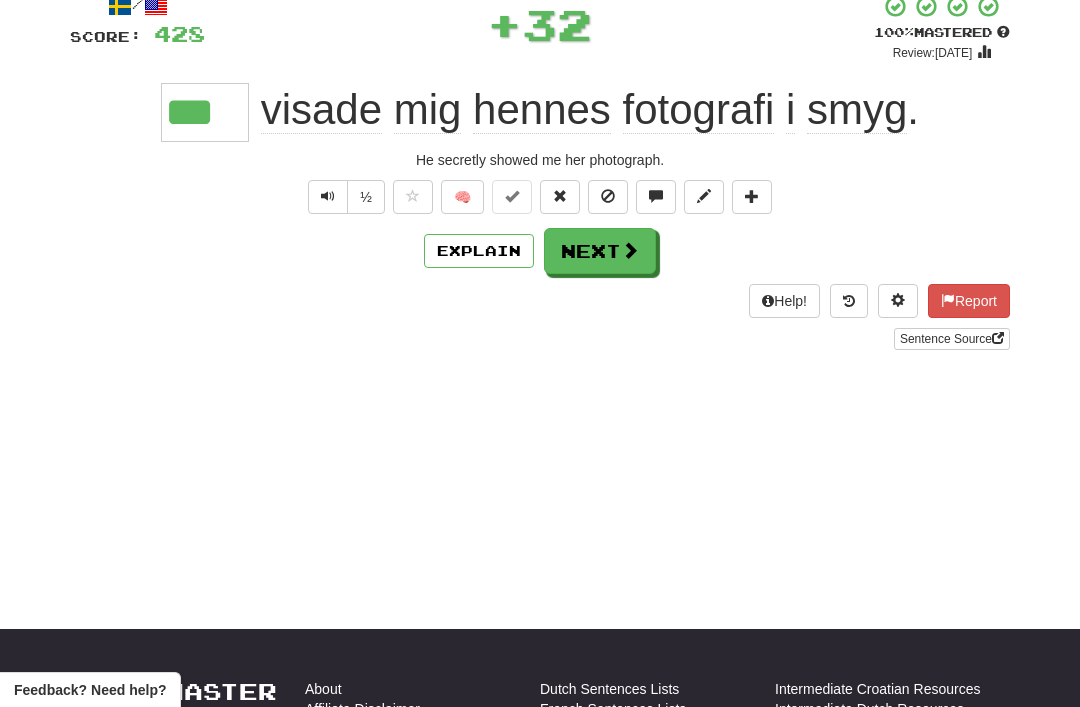 scroll, scrollTop: 69, scrollLeft: 0, axis: vertical 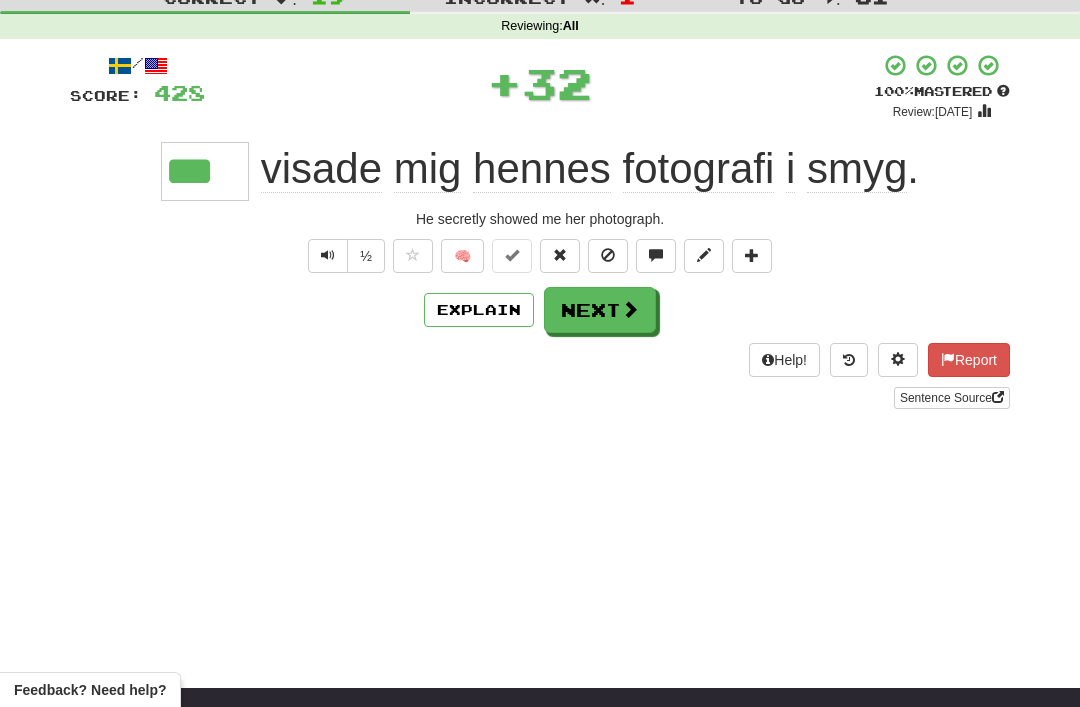 click at bounding box center [630, 309] 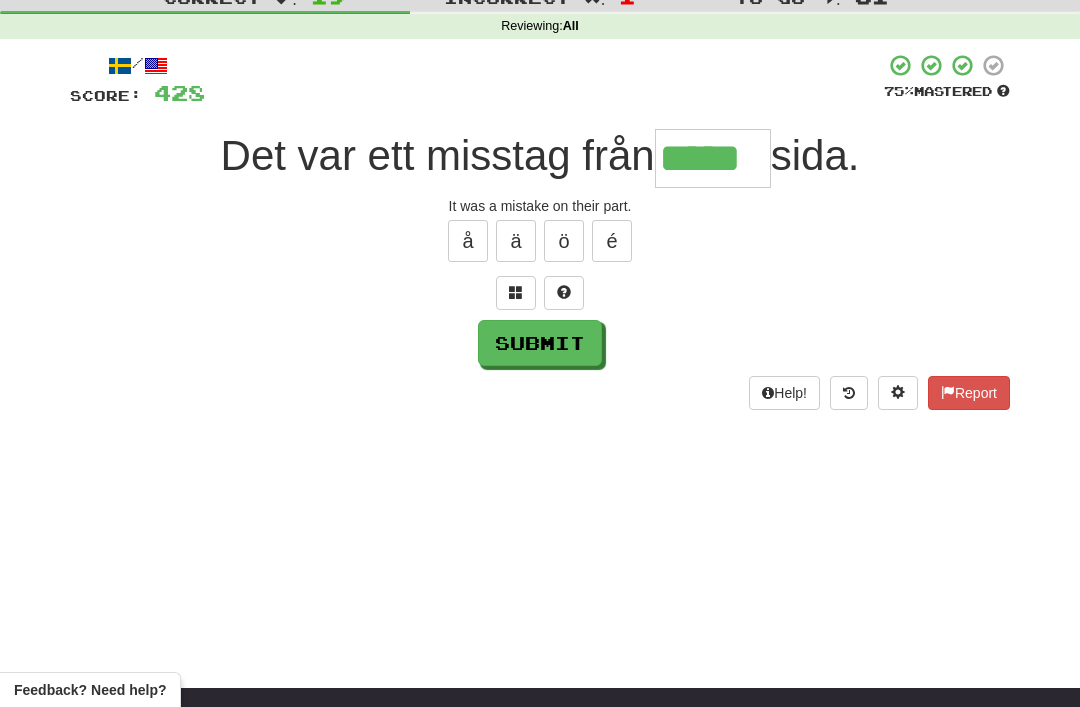 type on "*****" 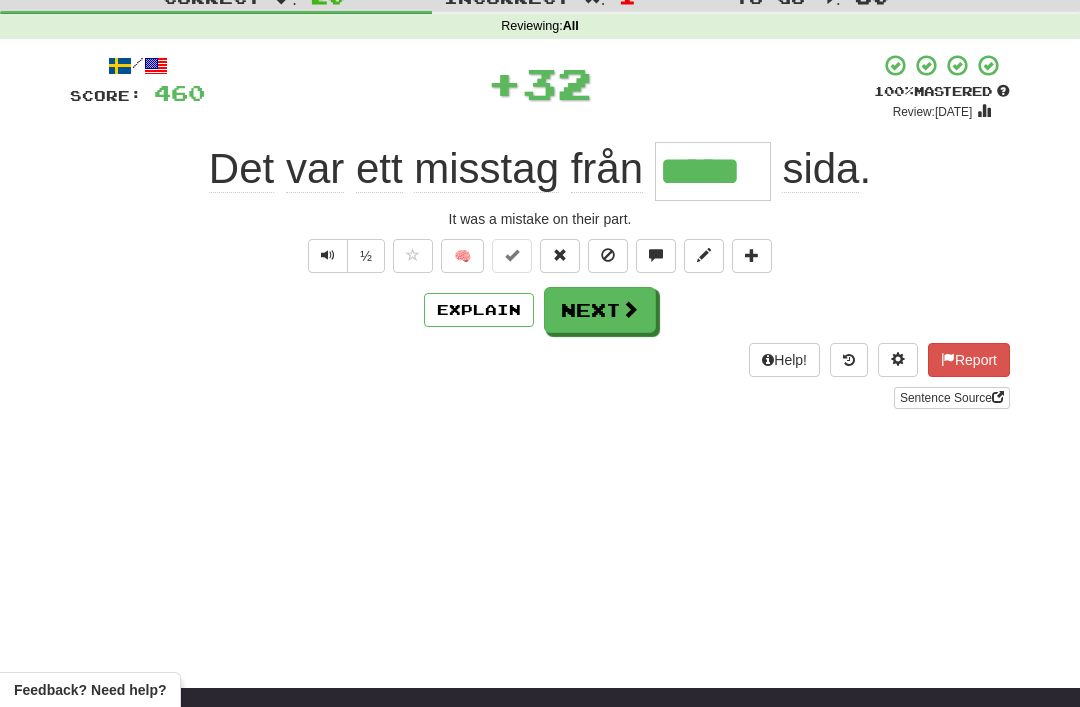 click on "Next" at bounding box center [600, 310] 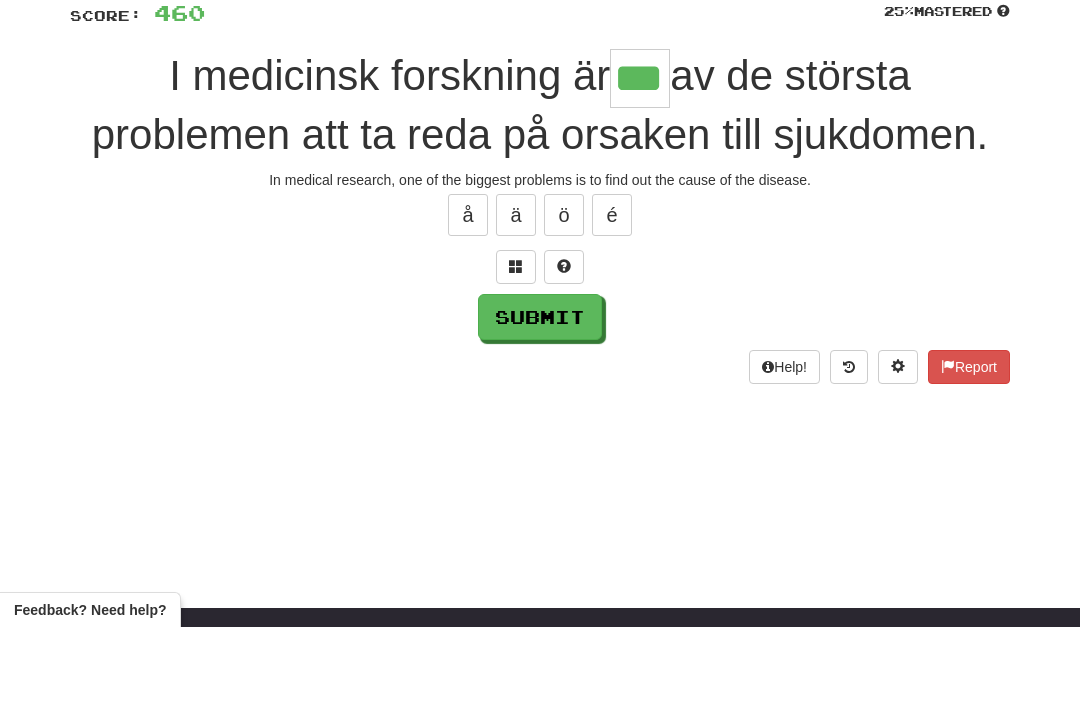 type on "***" 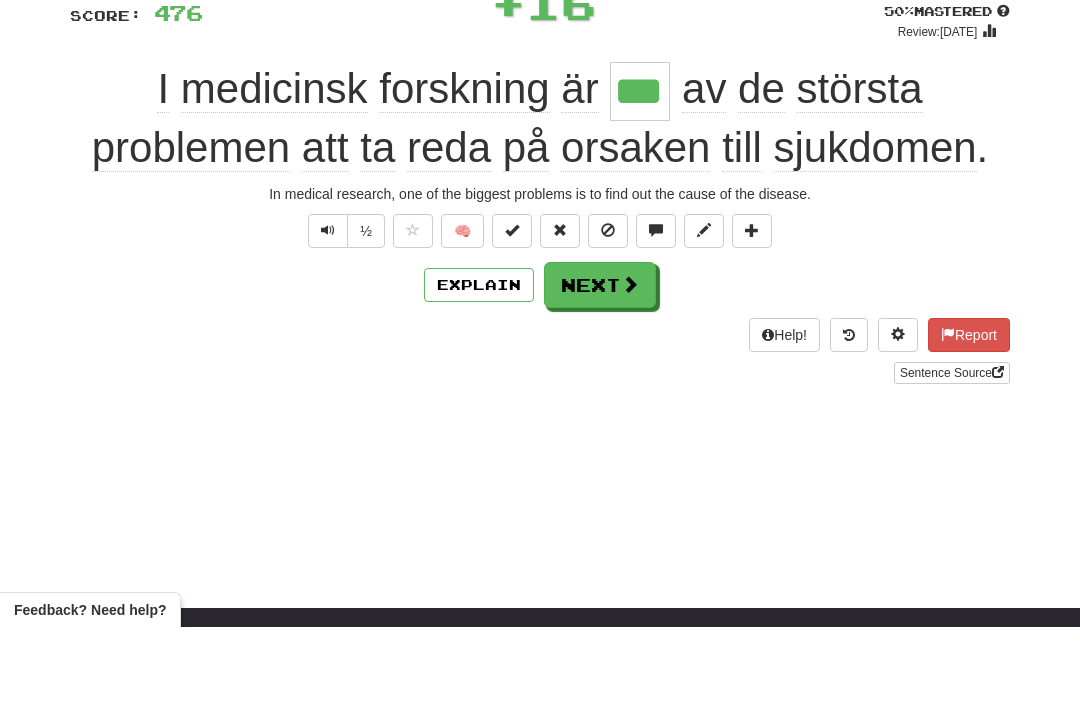 scroll, scrollTop: 149, scrollLeft: 0, axis: vertical 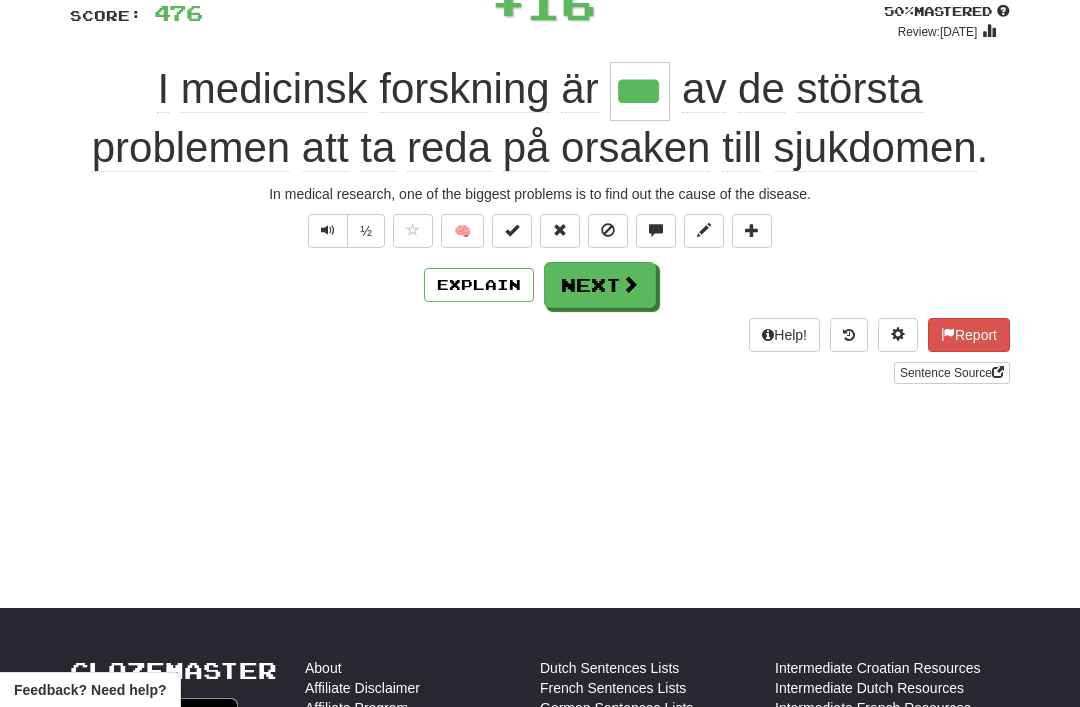 click on "Next" at bounding box center (600, 285) 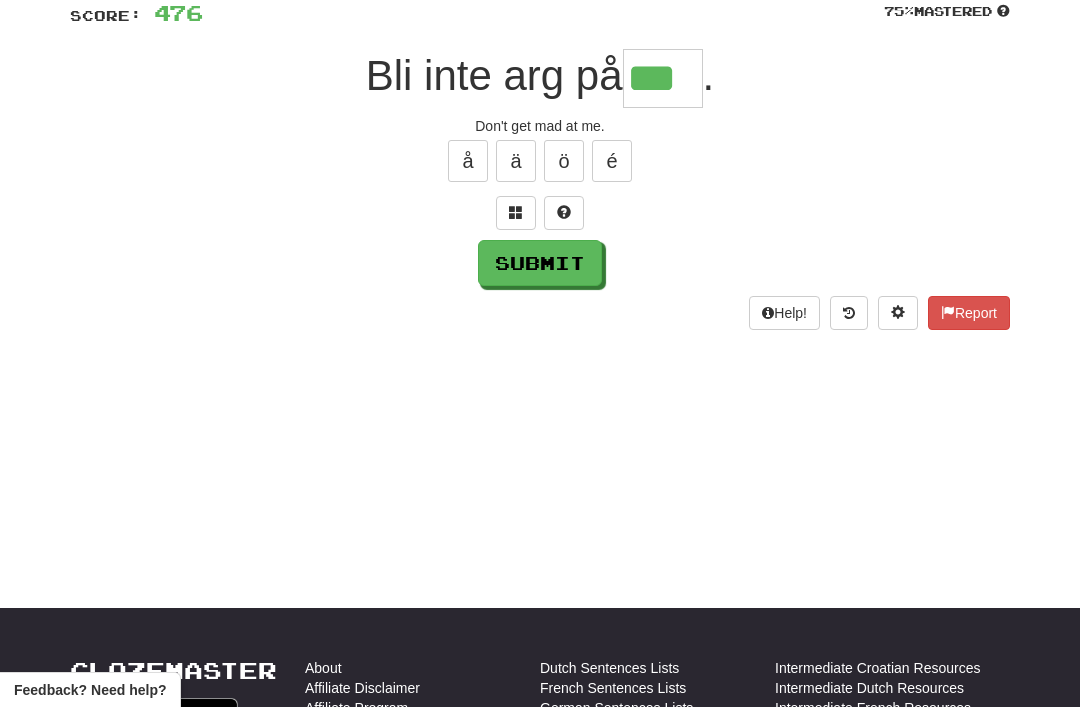 type on "***" 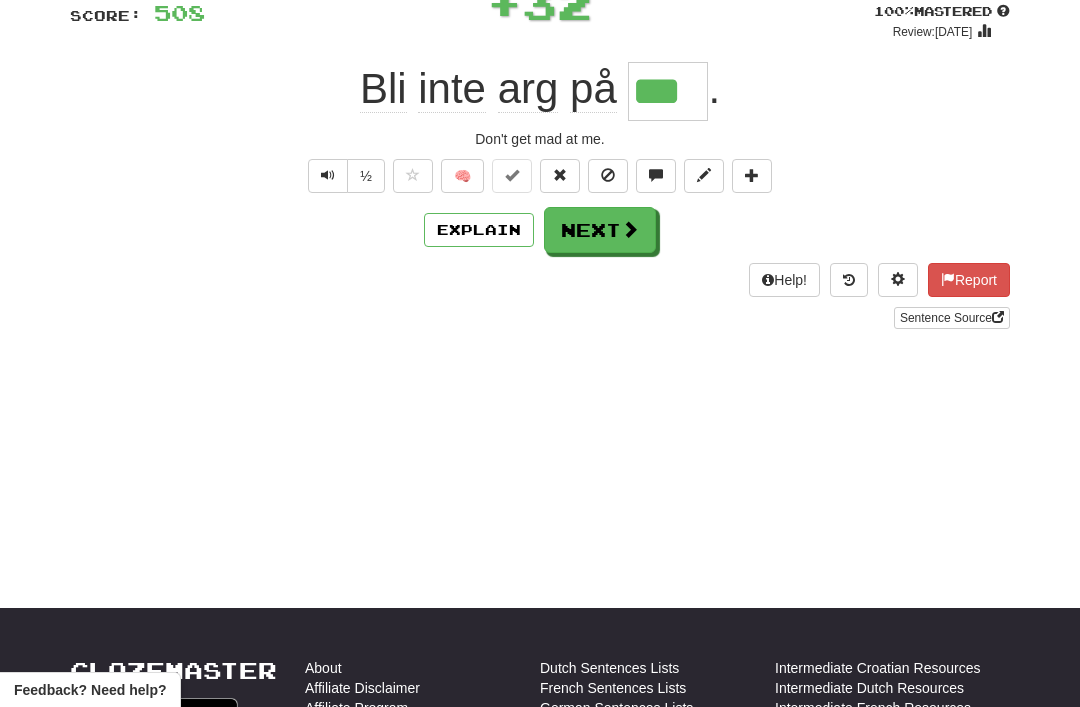 click on "Next" at bounding box center (600, 230) 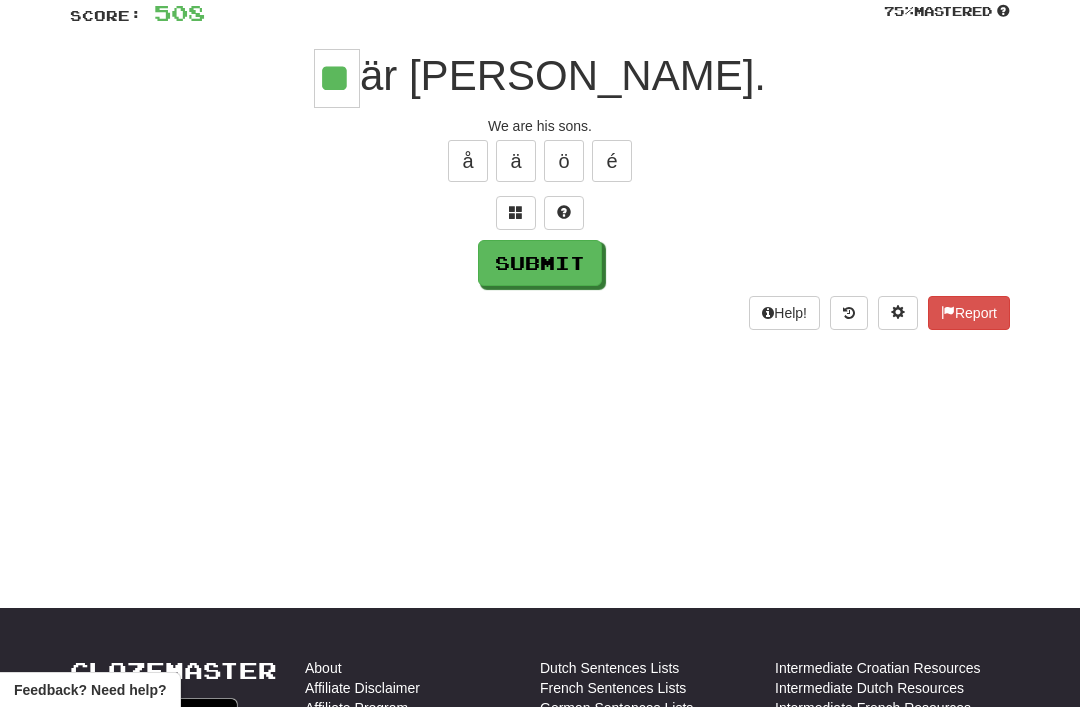 click on "Submit" at bounding box center (540, 263) 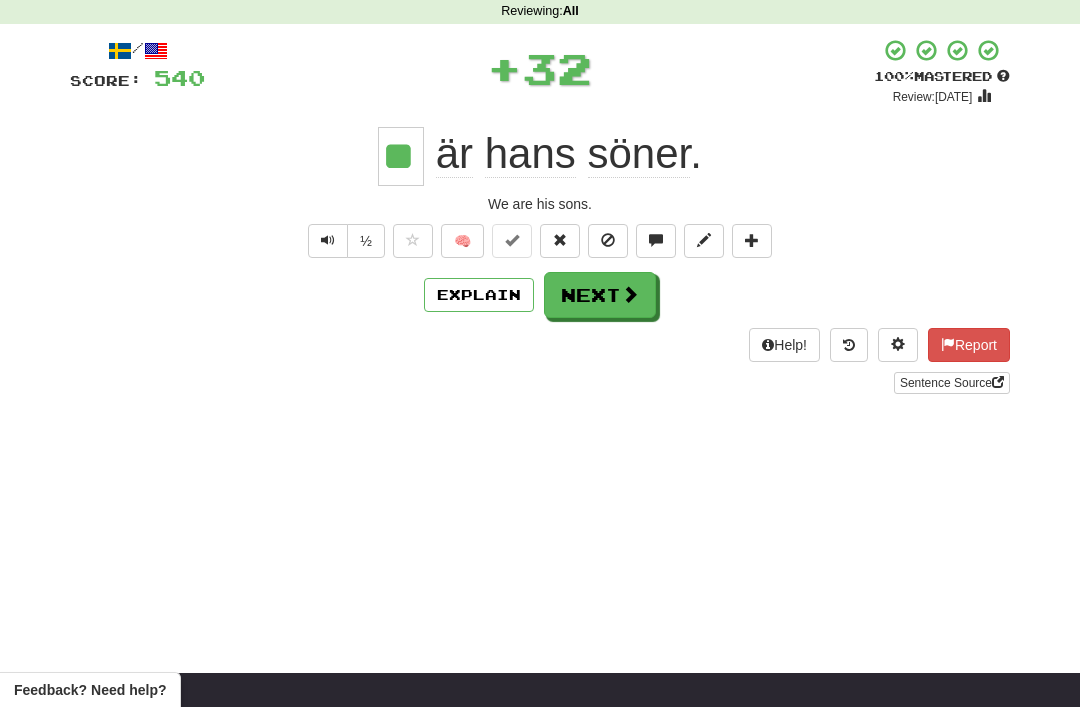 scroll, scrollTop: 80, scrollLeft: 0, axis: vertical 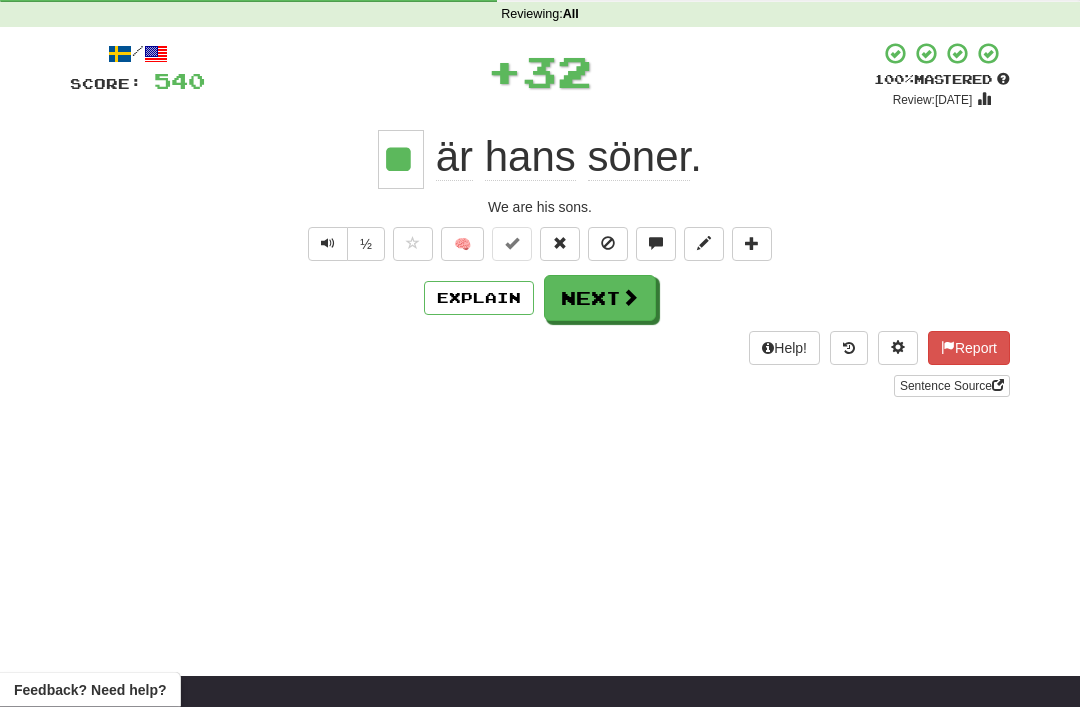 click on "Next" at bounding box center (600, 299) 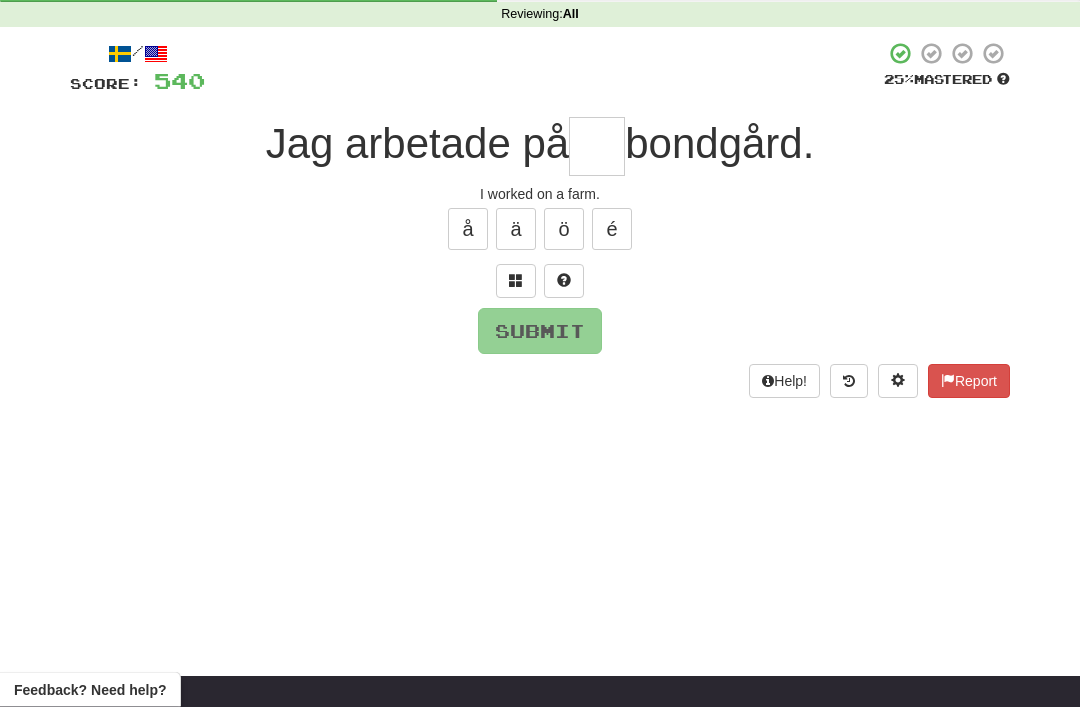 scroll, scrollTop: 78, scrollLeft: 0, axis: vertical 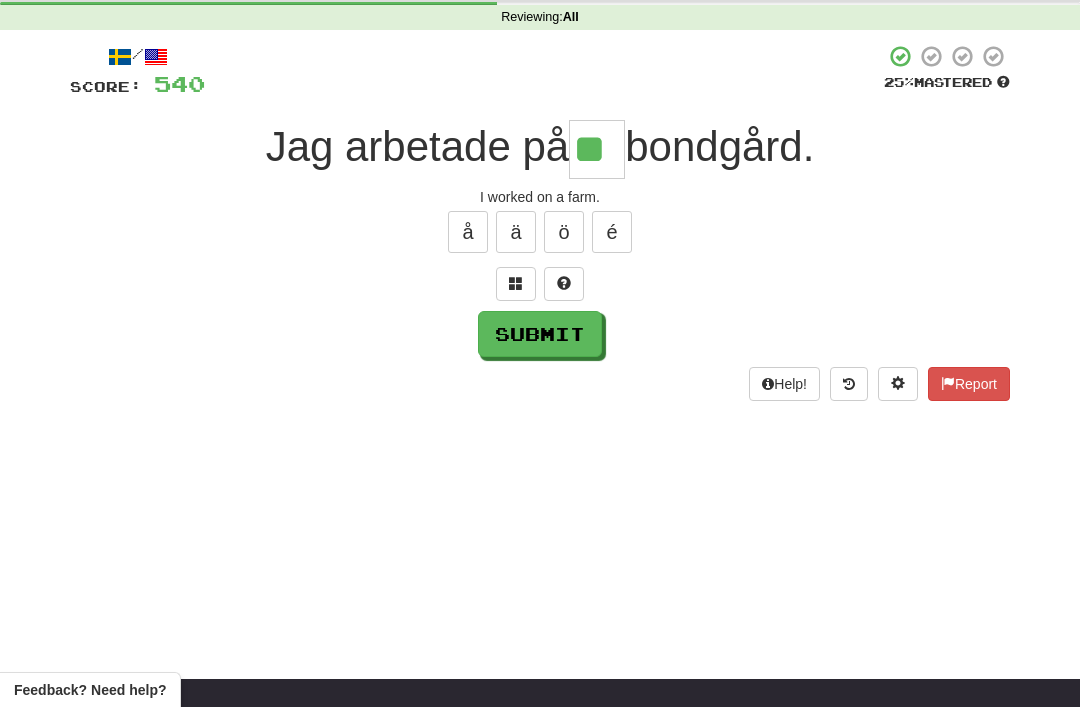 type on "**" 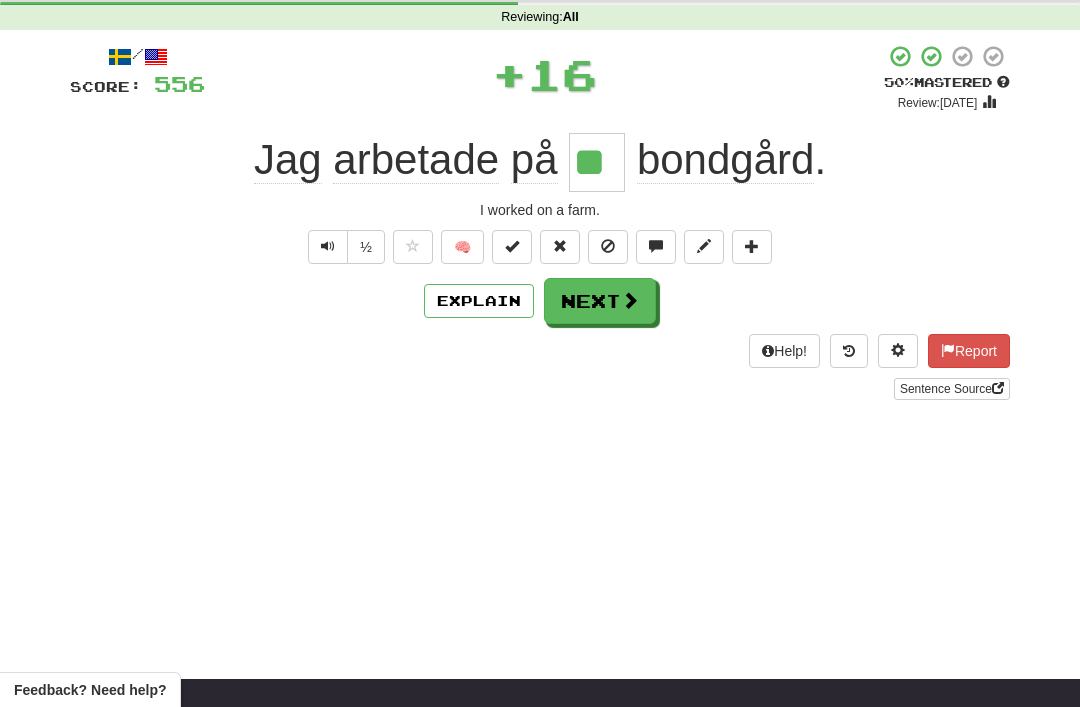click on "Next" at bounding box center [600, 301] 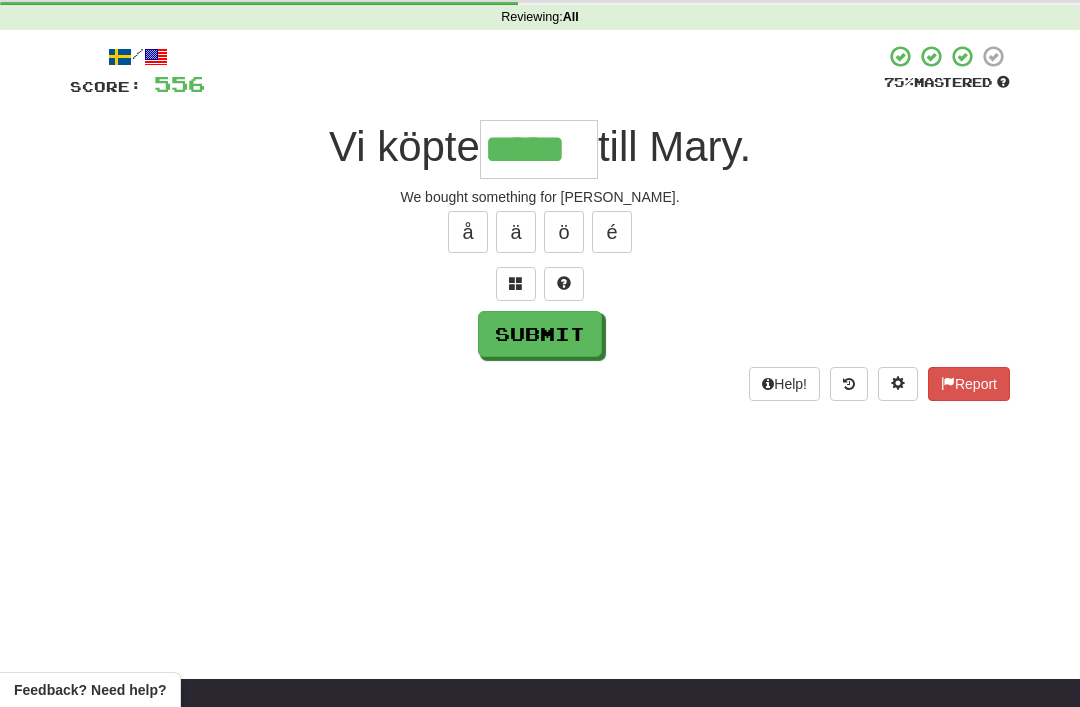 type on "*****" 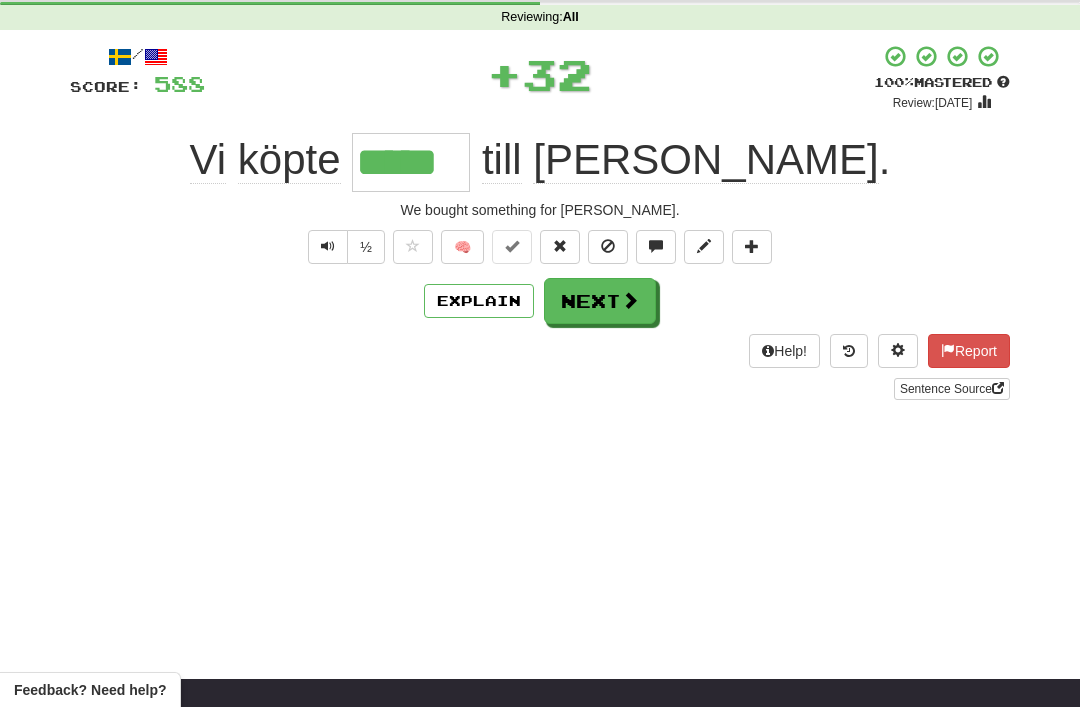 click on "Next" at bounding box center (600, 301) 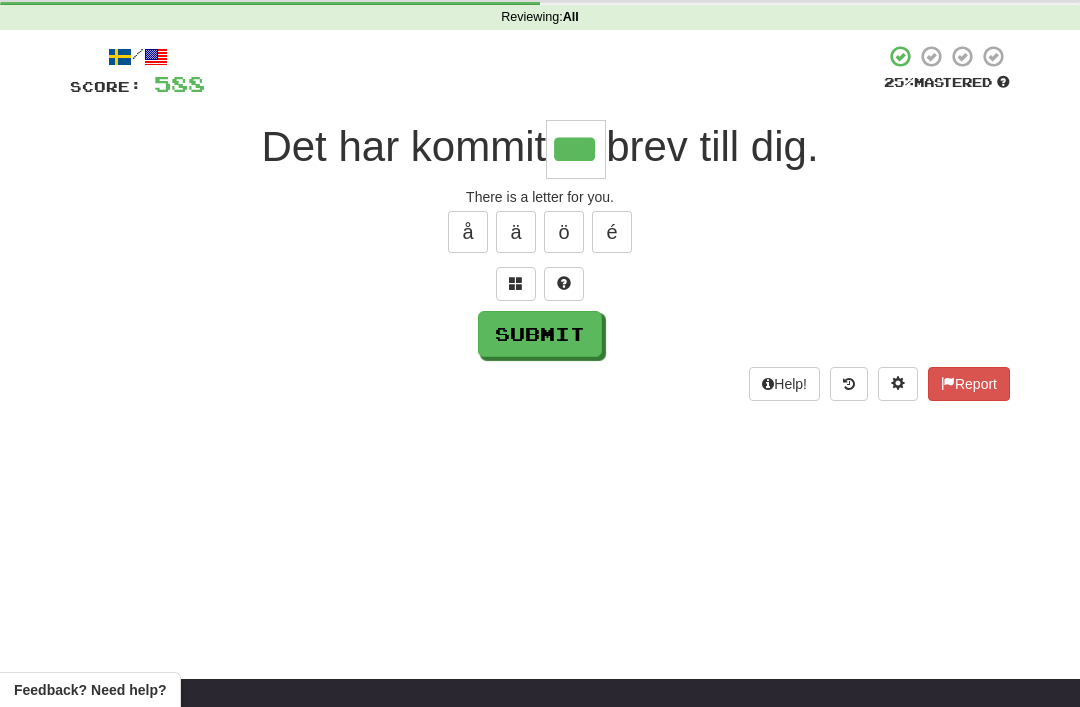 type on "***" 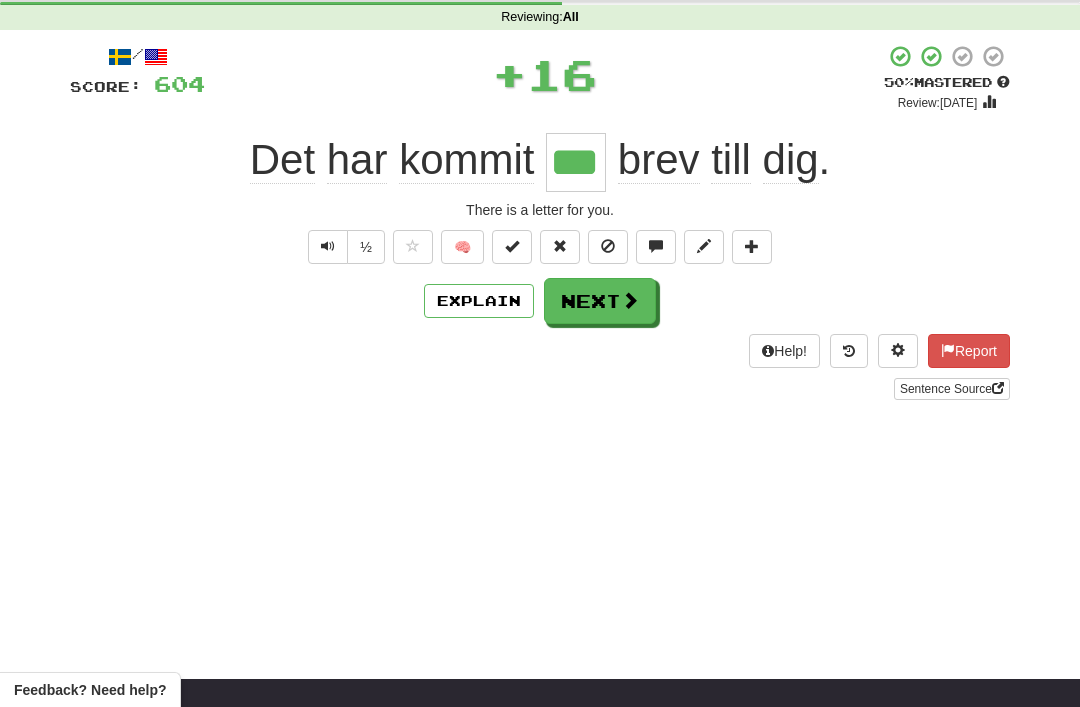 click on "Next" at bounding box center (600, 301) 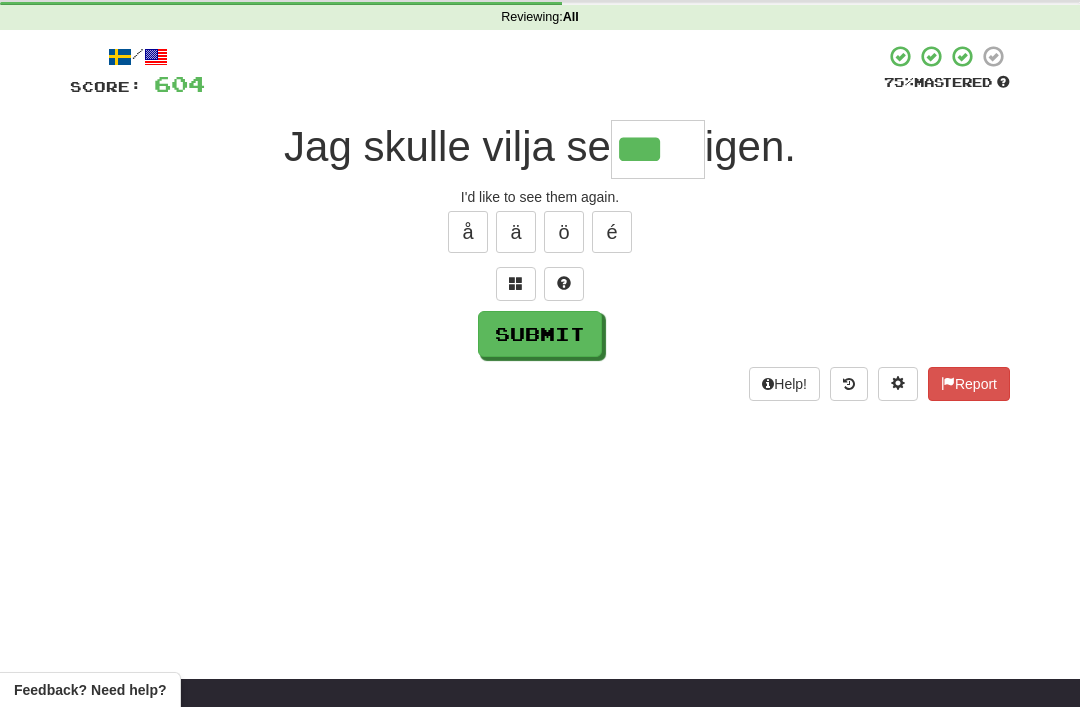 type on "***" 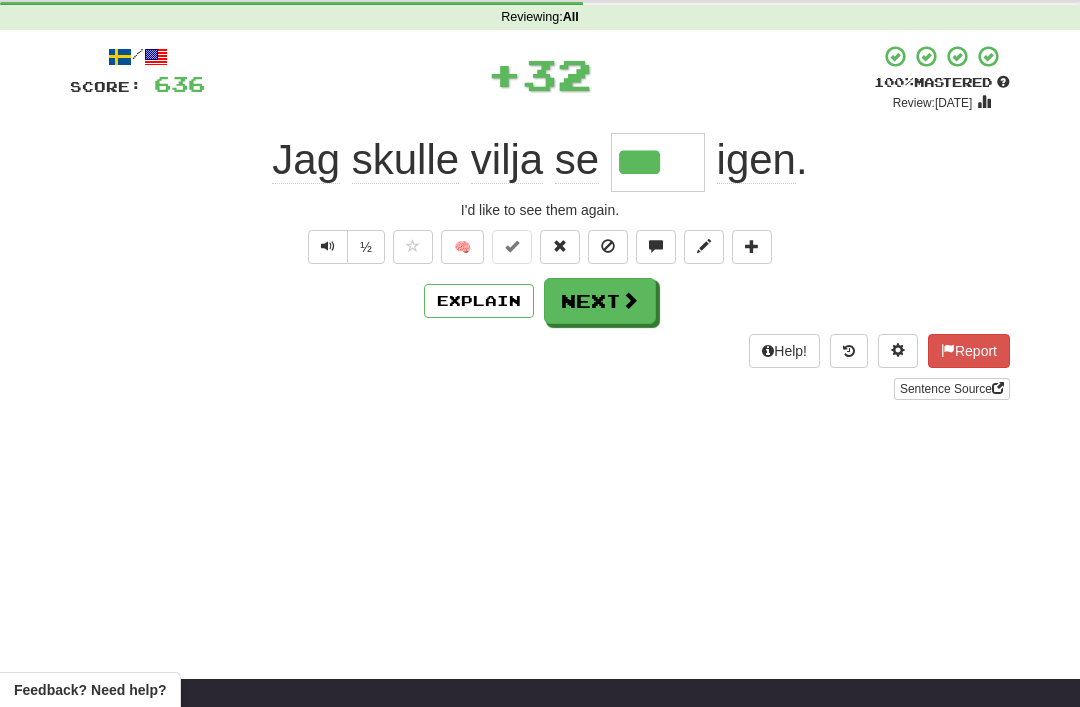 click on "Next" at bounding box center [600, 301] 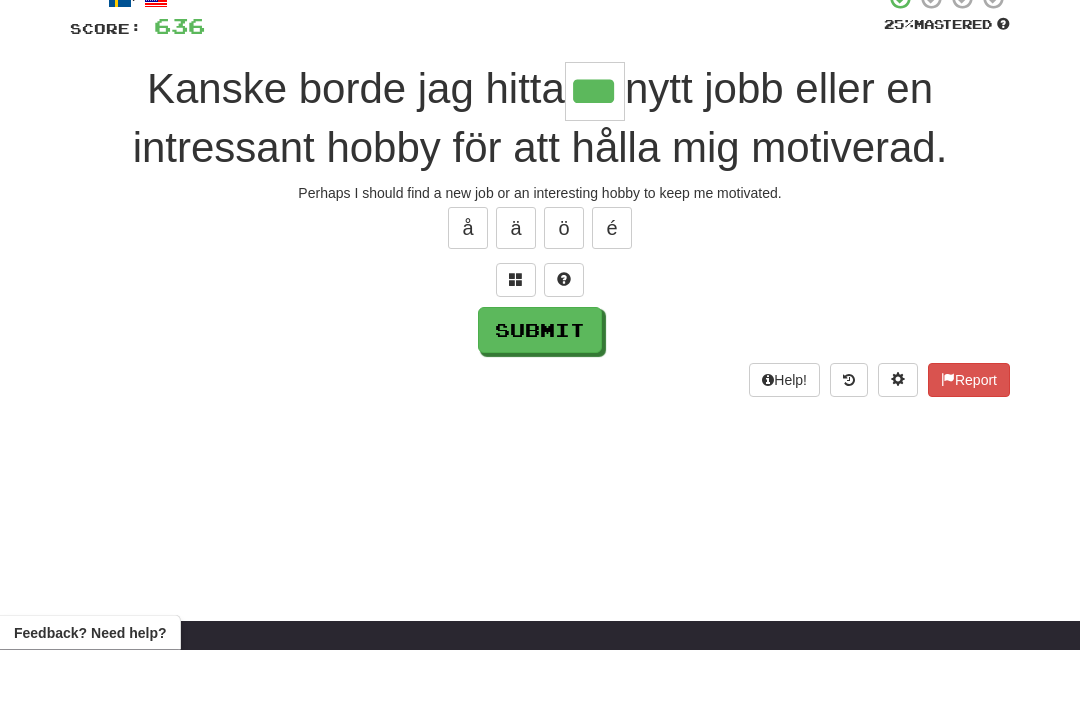 type on "***" 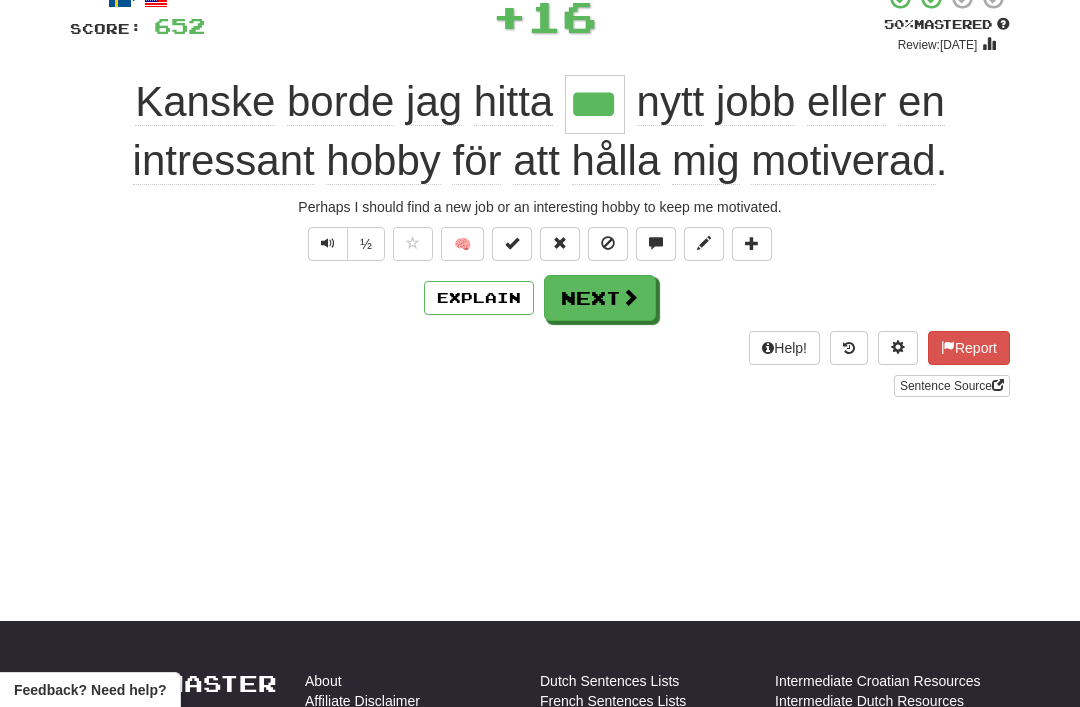 click on "Next" at bounding box center [600, 298] 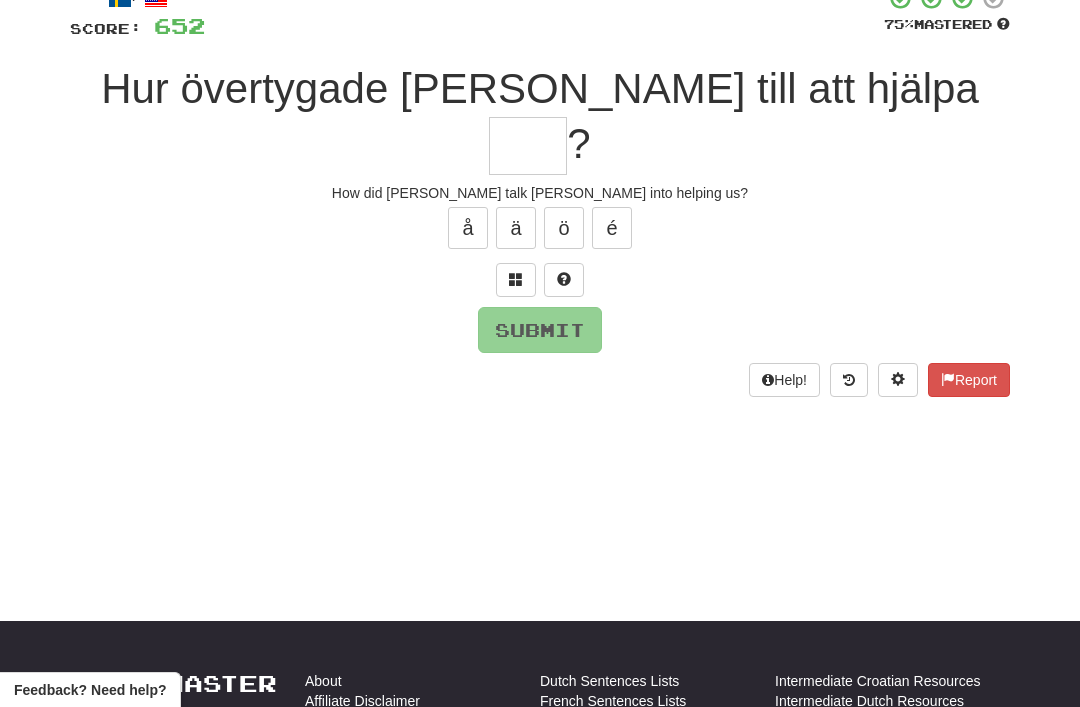 scroll, scrollTop: 135, scrollLeft: 0, axis: vertical 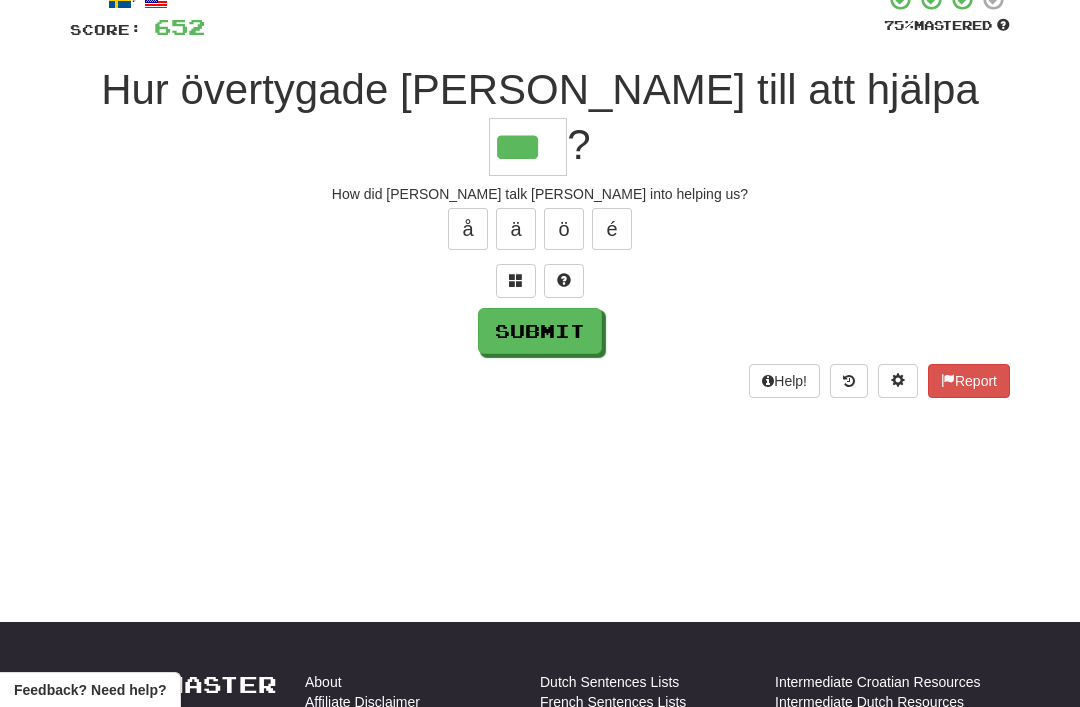 type on "***" 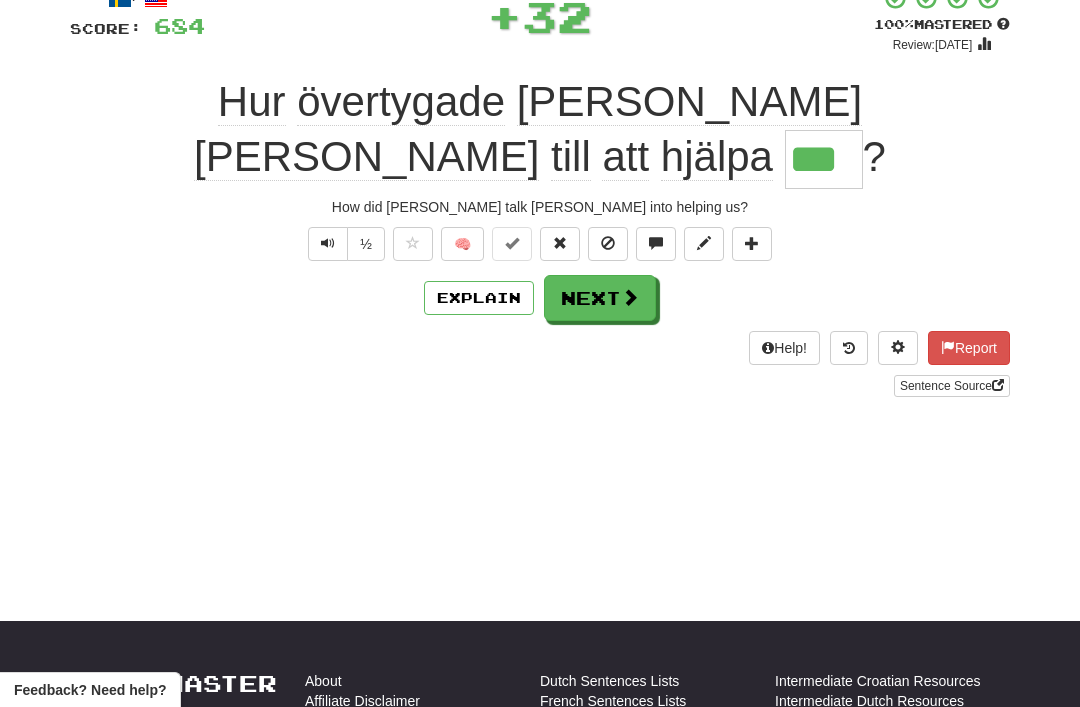 click on "Next" at bounding box center (600, 298) 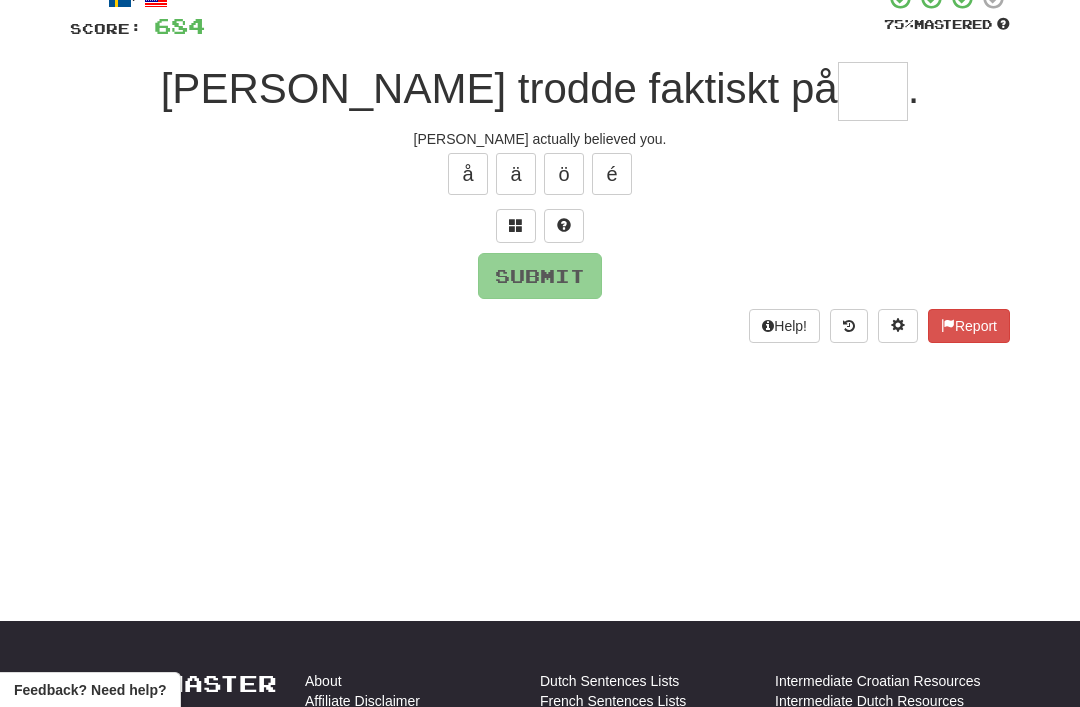 scroll, scrollTop: 135, scrollLeft: 0, axis: vertical 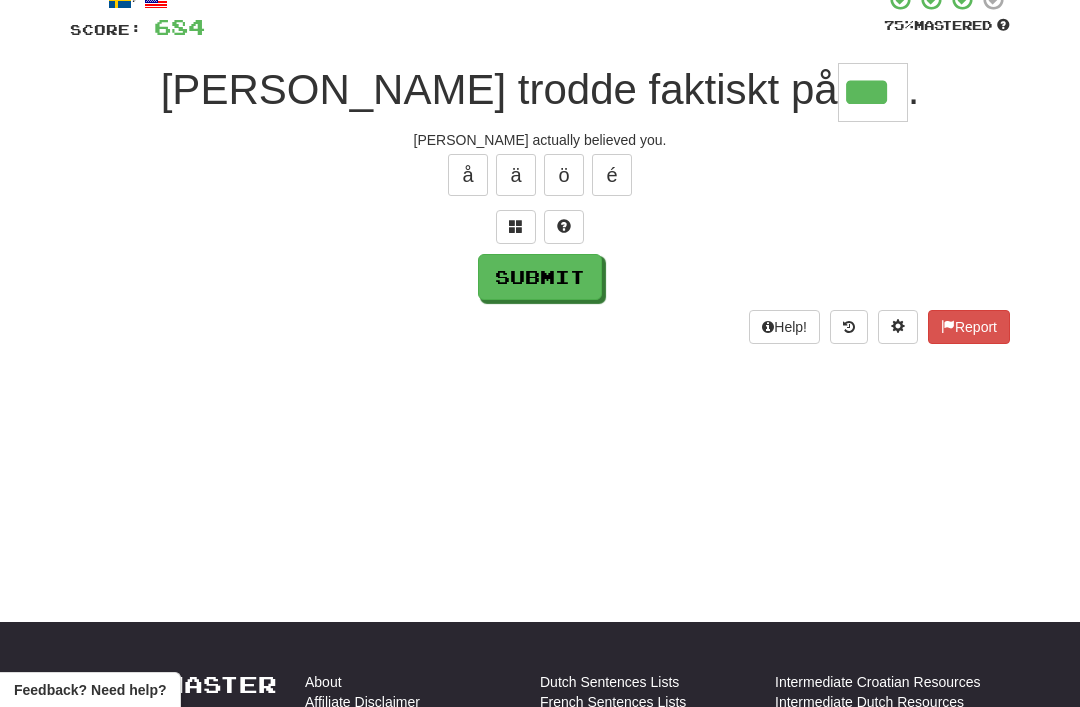 type on "***" 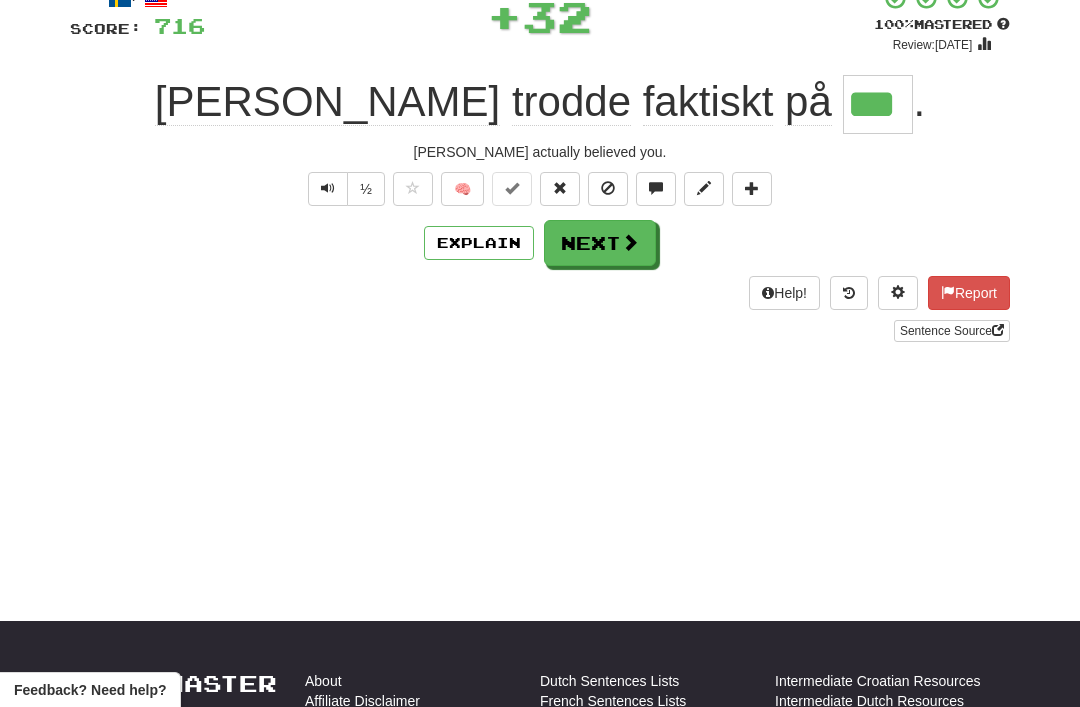 click on "Next" at bounding box center [600, 243] 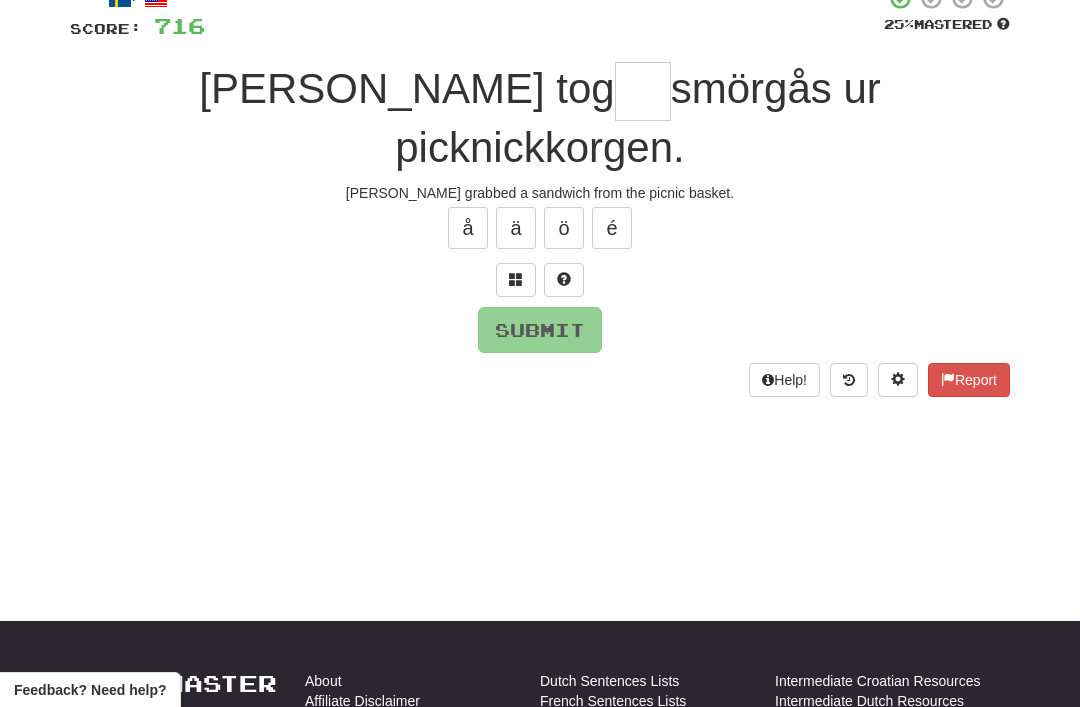 scroll, scrollTop: 135, scrollLeft: 0, axis: vertical 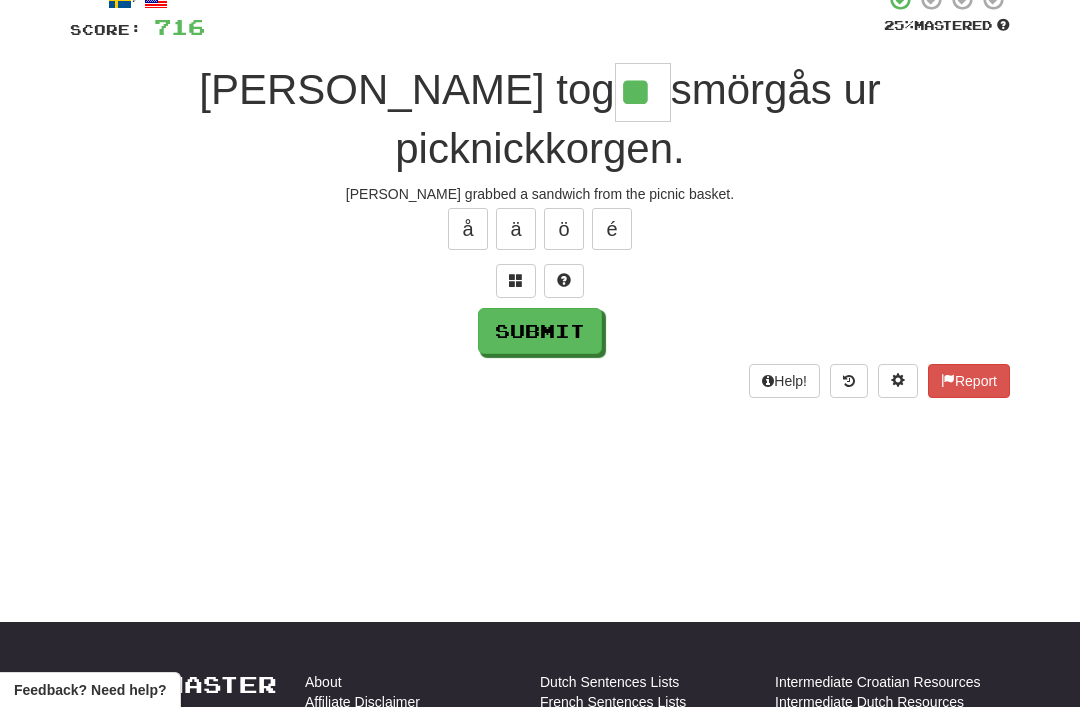 type on "**" 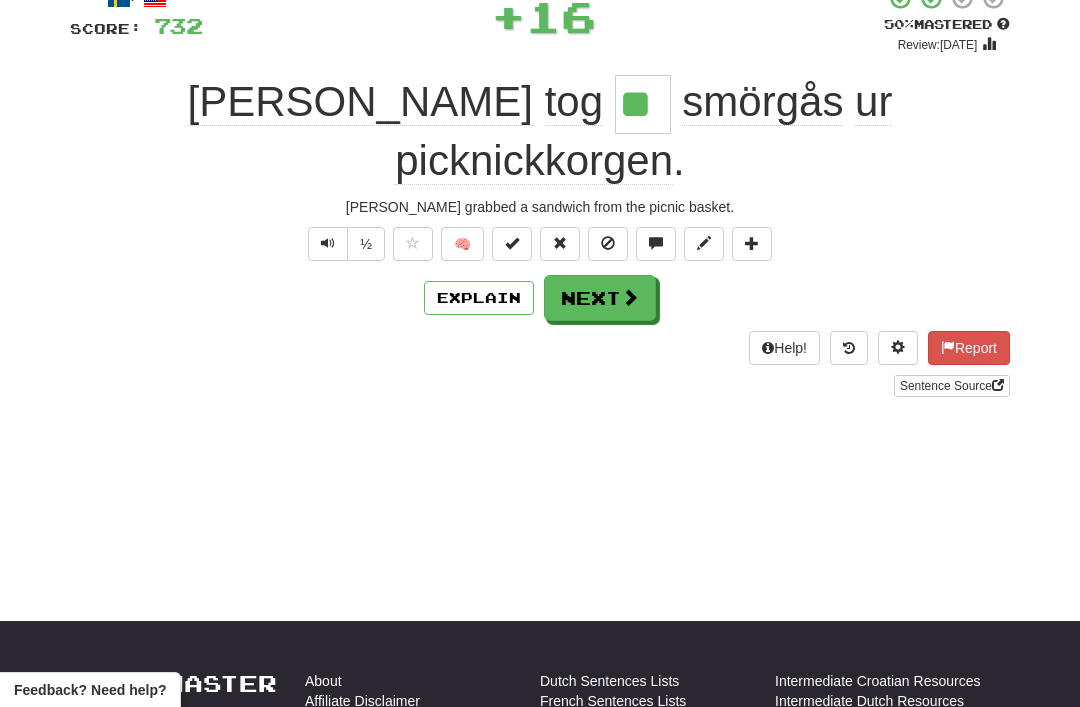 click on "Next" at bounding box center (600, 298) 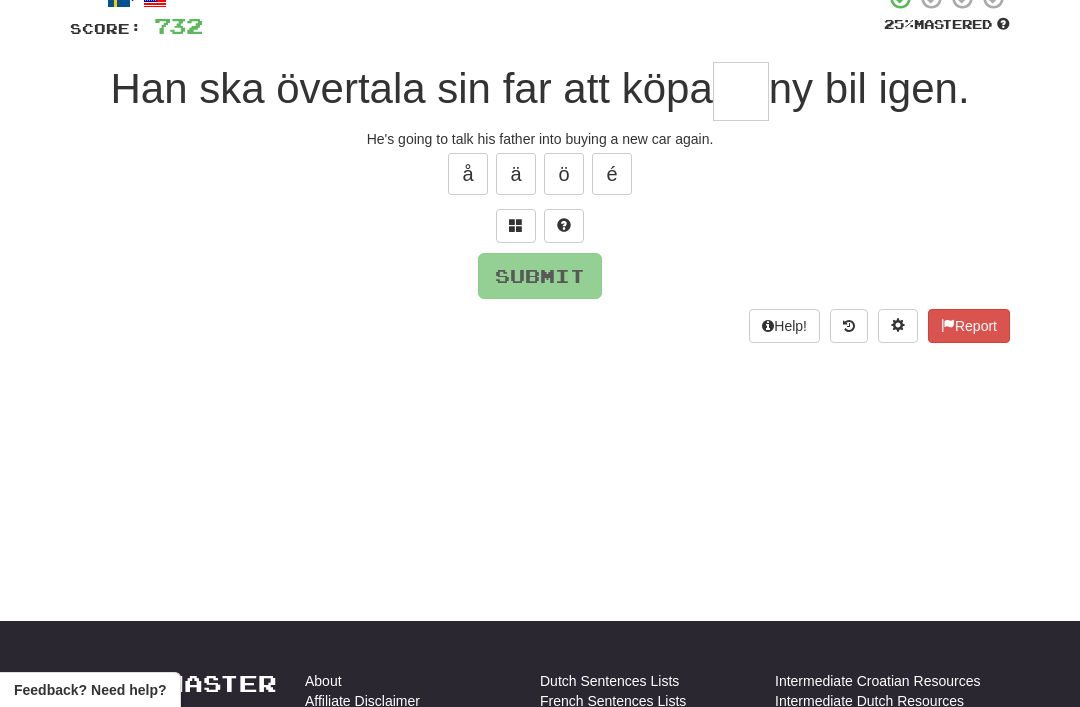 scroll, scrollTop: 135, scrollLeft: 0, axis: vertical 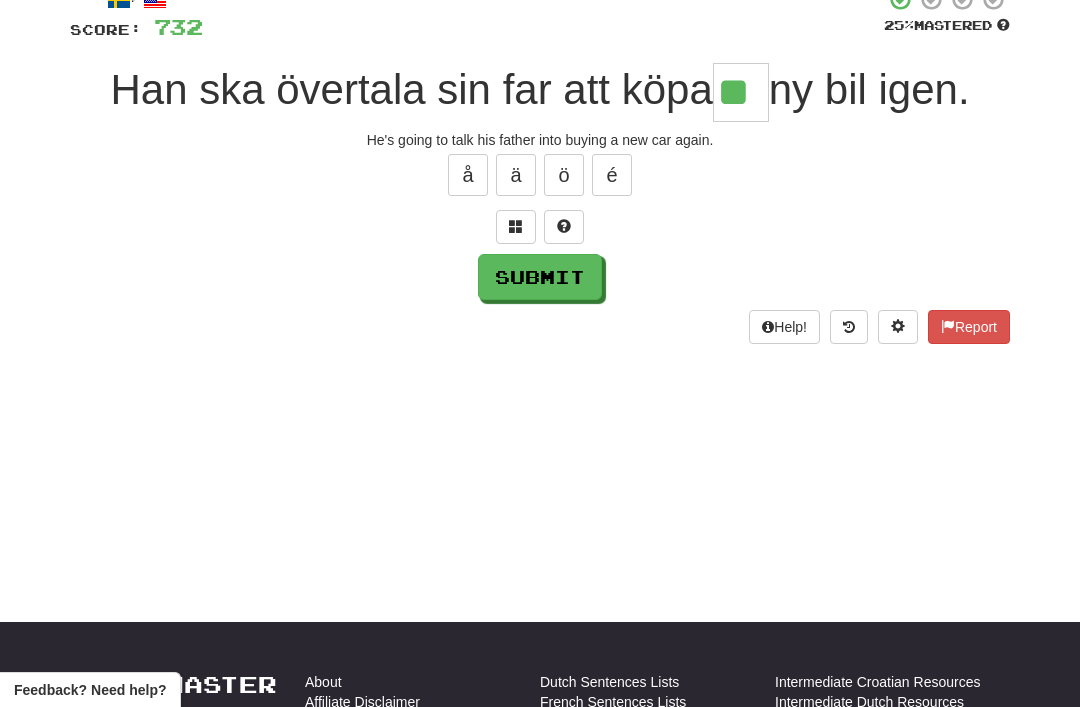 type on "**" 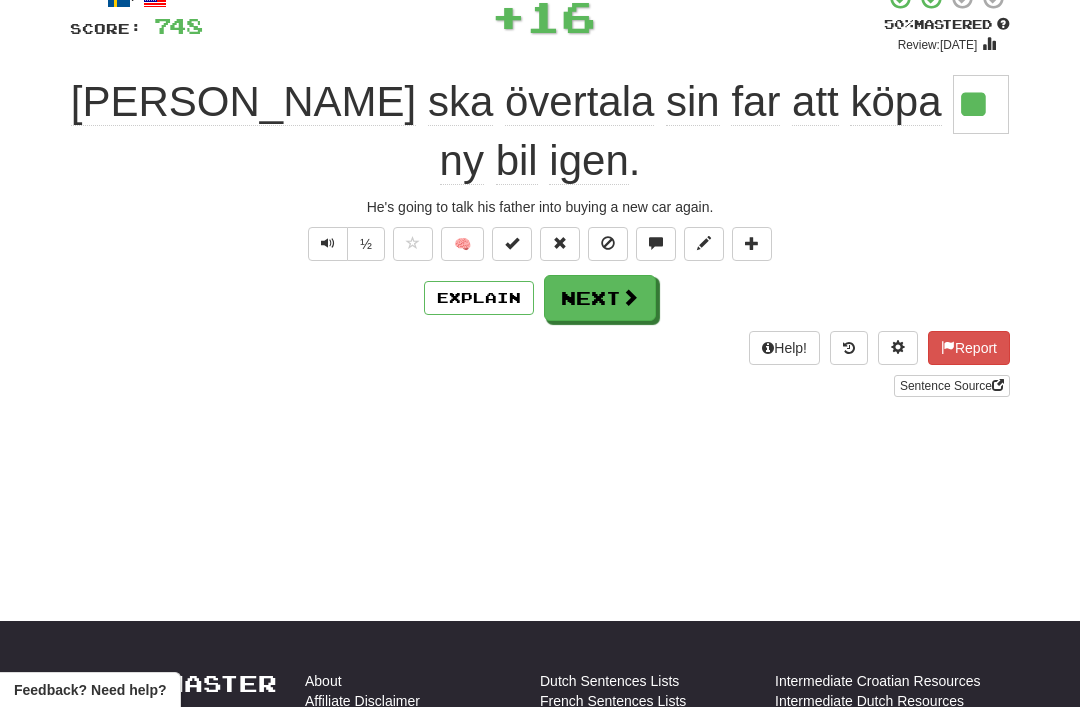 click on "Next" at bounding box center [600, 298] 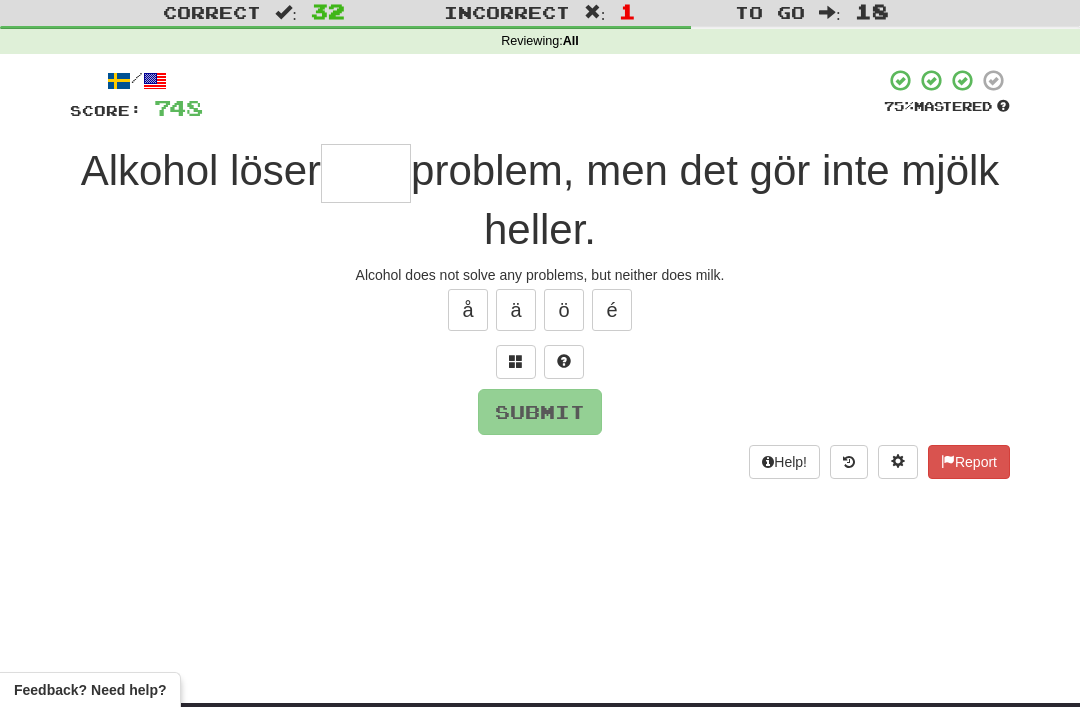 scroll, scrollTop: 51, scrollLeft: 0, axis: vertical 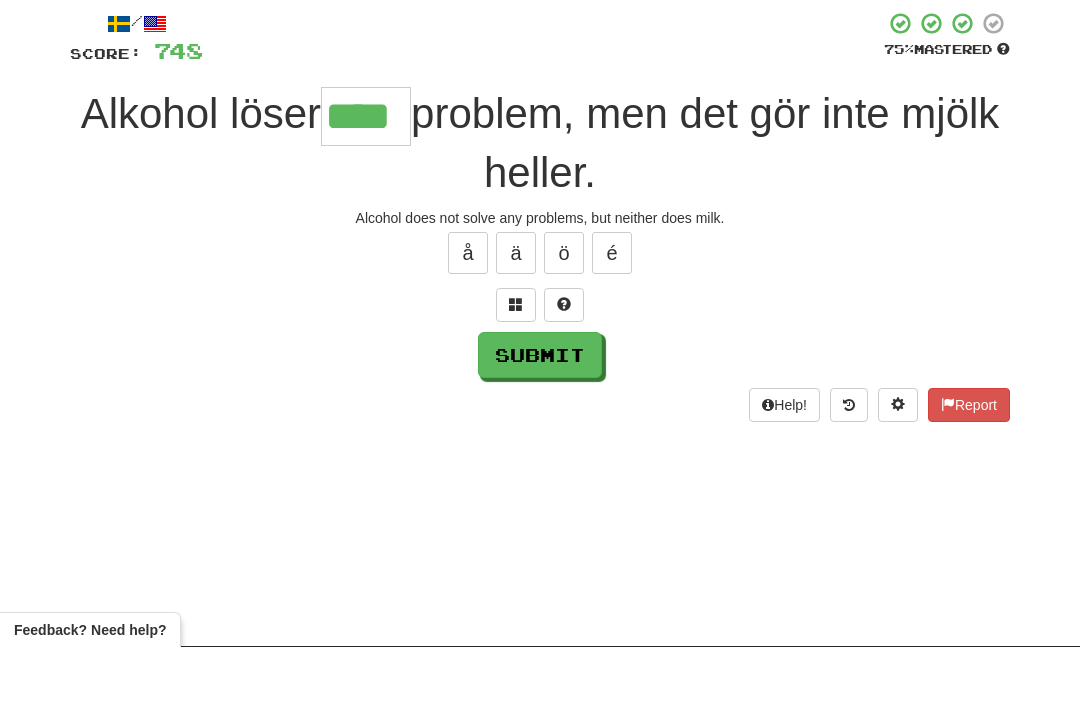 type on "****" 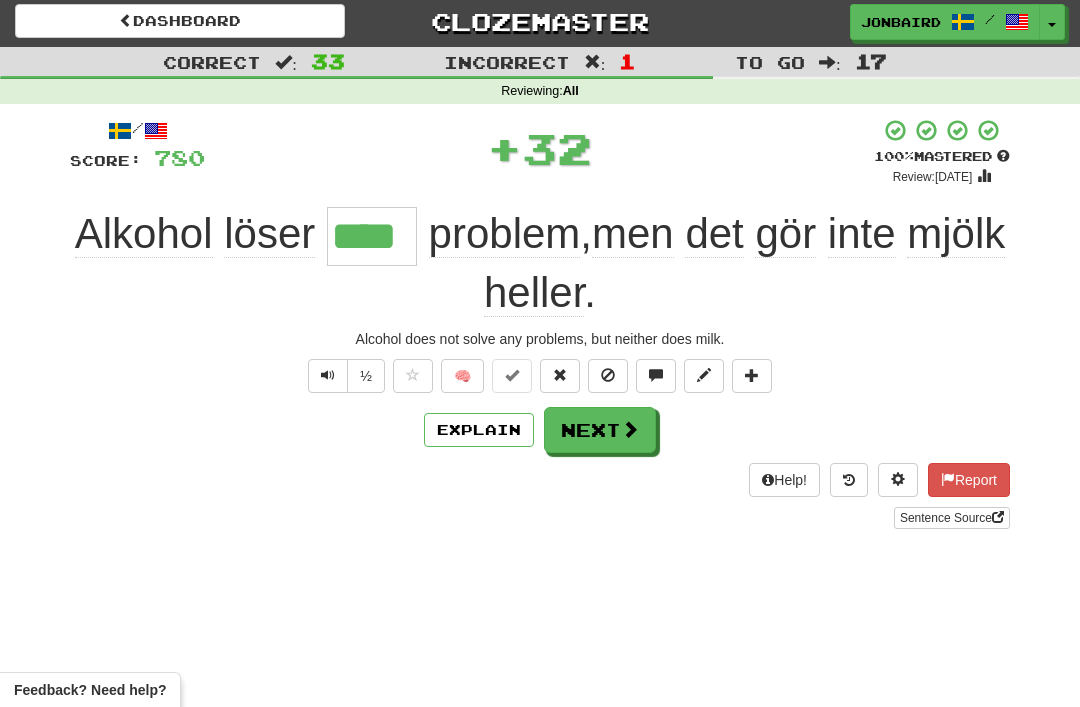 scroll, scrollTop: 17, scrollLeft: 0, axis: vertical 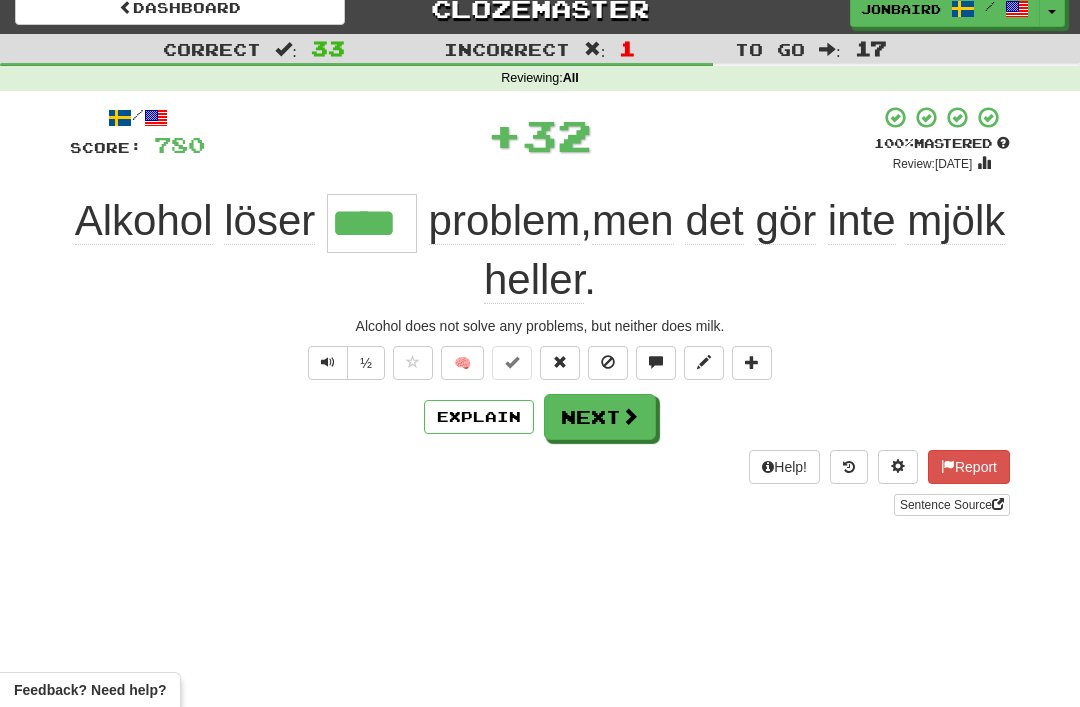 click on "Next" at bounding box center [600, 417] 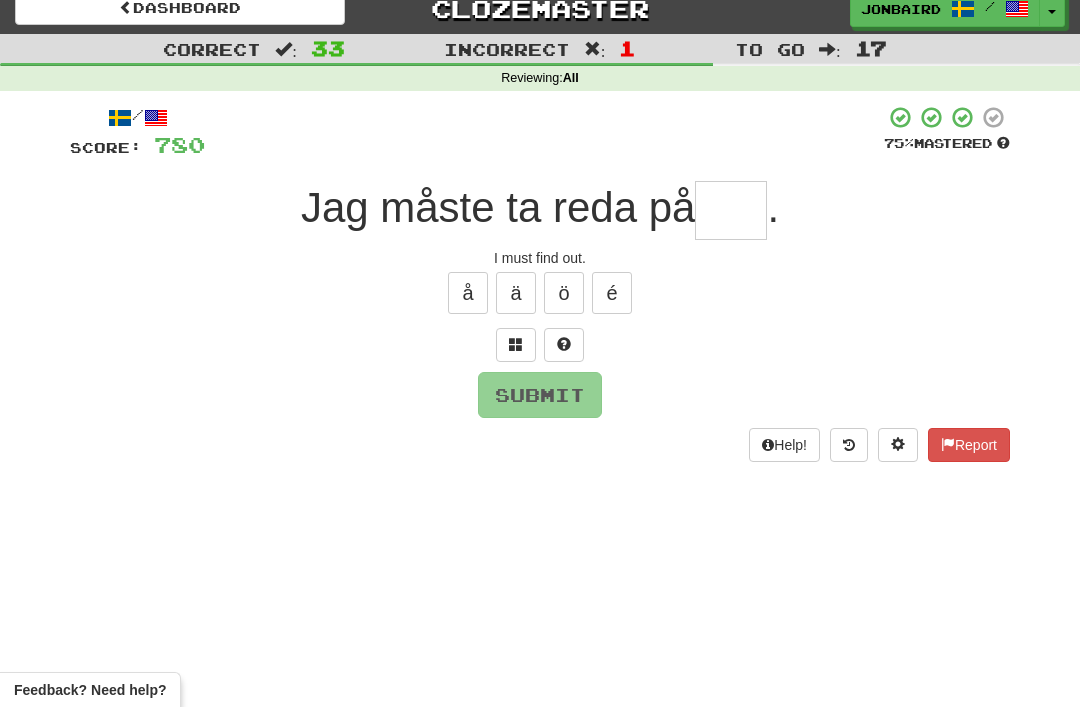 scroll, scrollTop: 16, scrollLeft: 0, axis: vertical 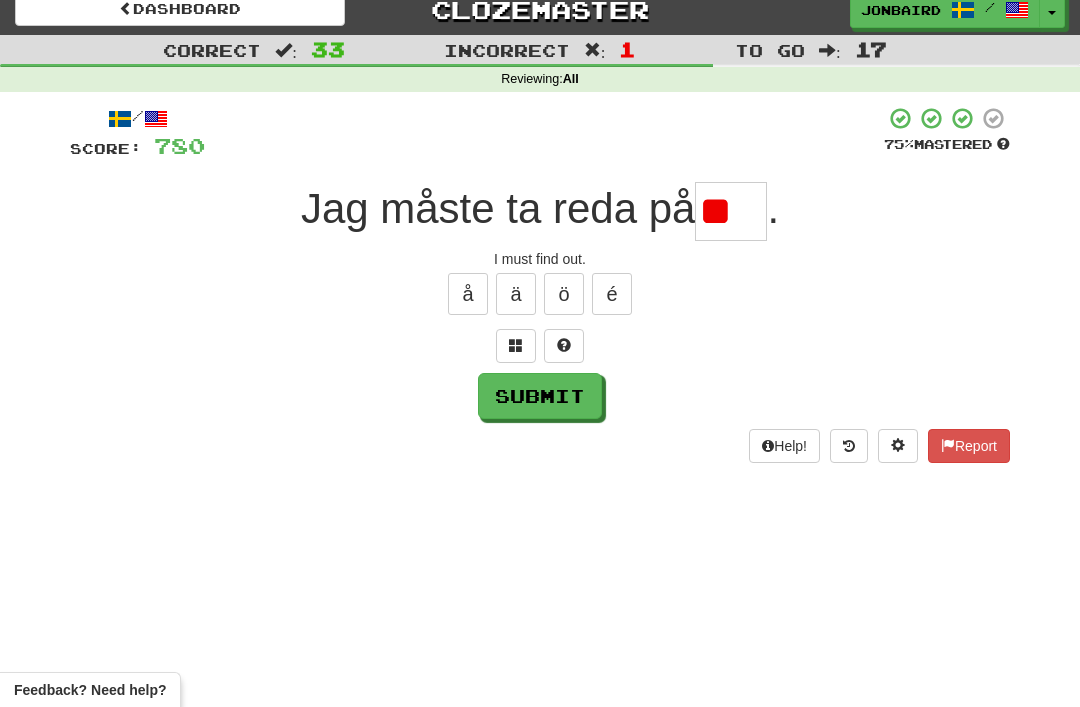 type on "*" 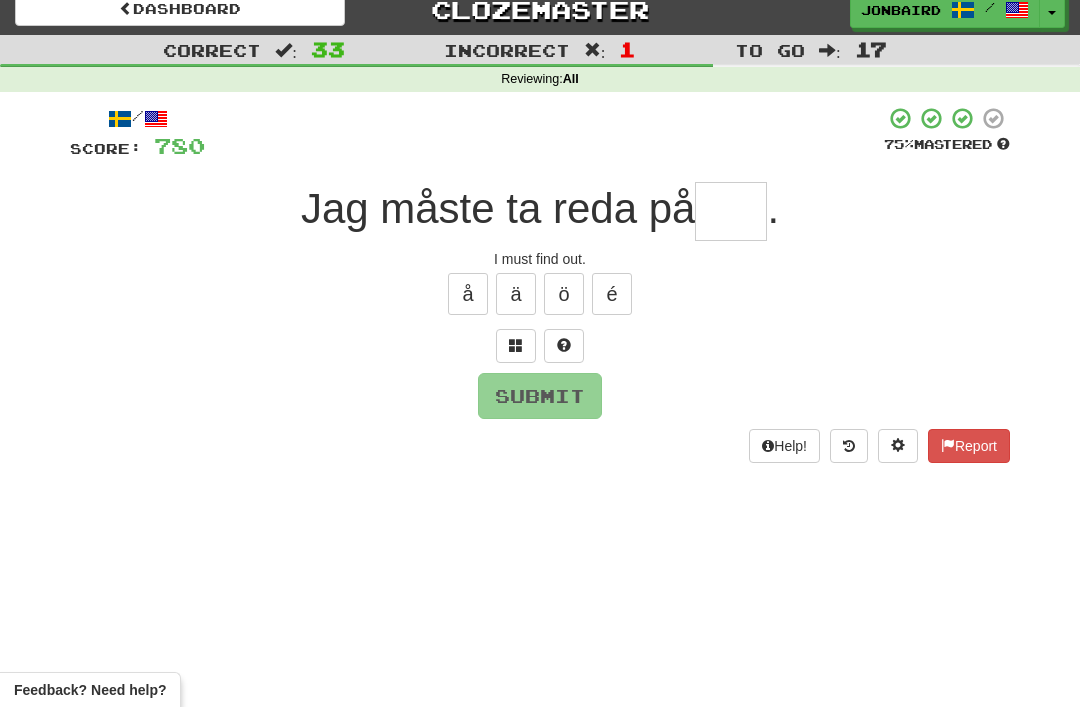 type on "*" 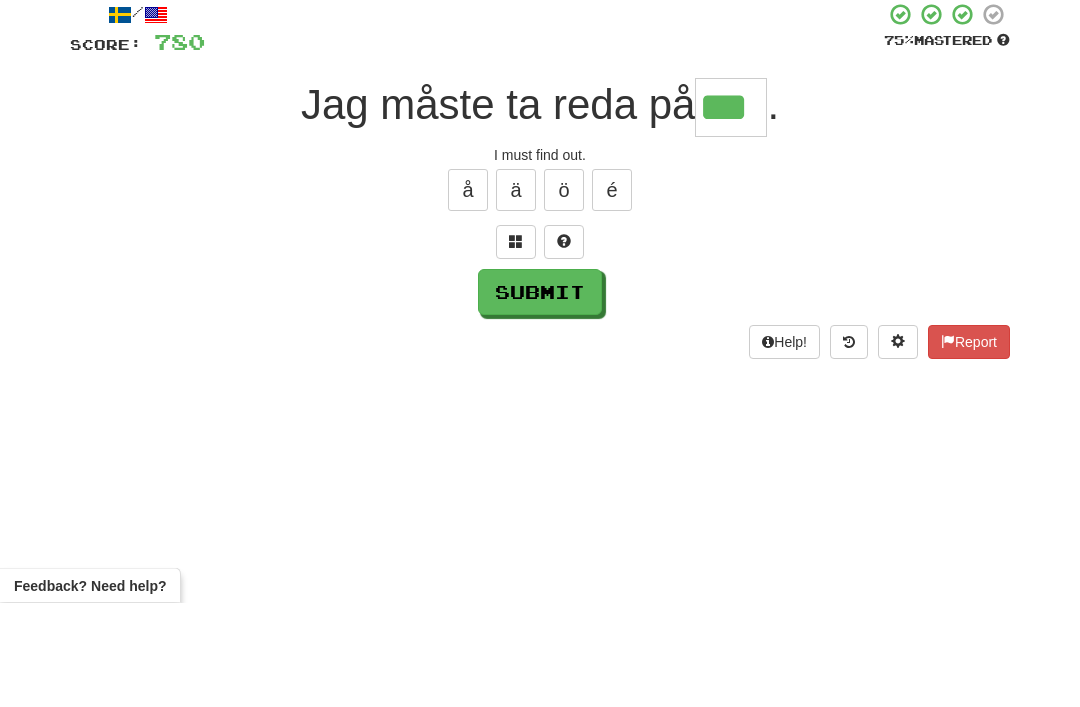 type on "***" 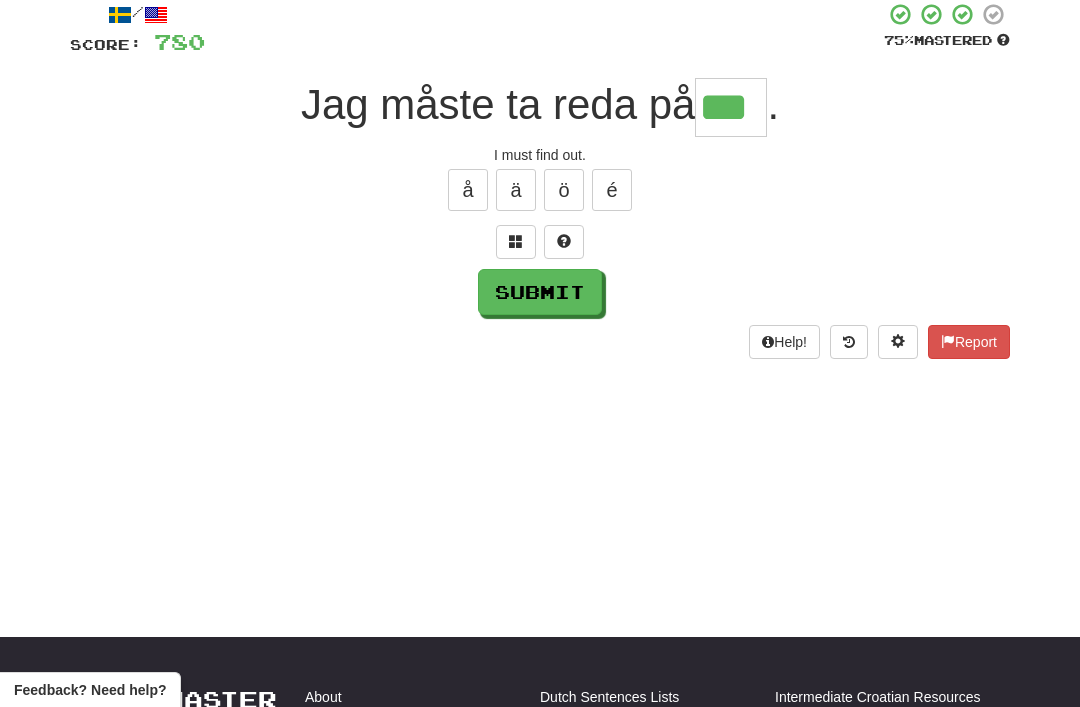 click on "Submit" at bounding box center [540, 292] 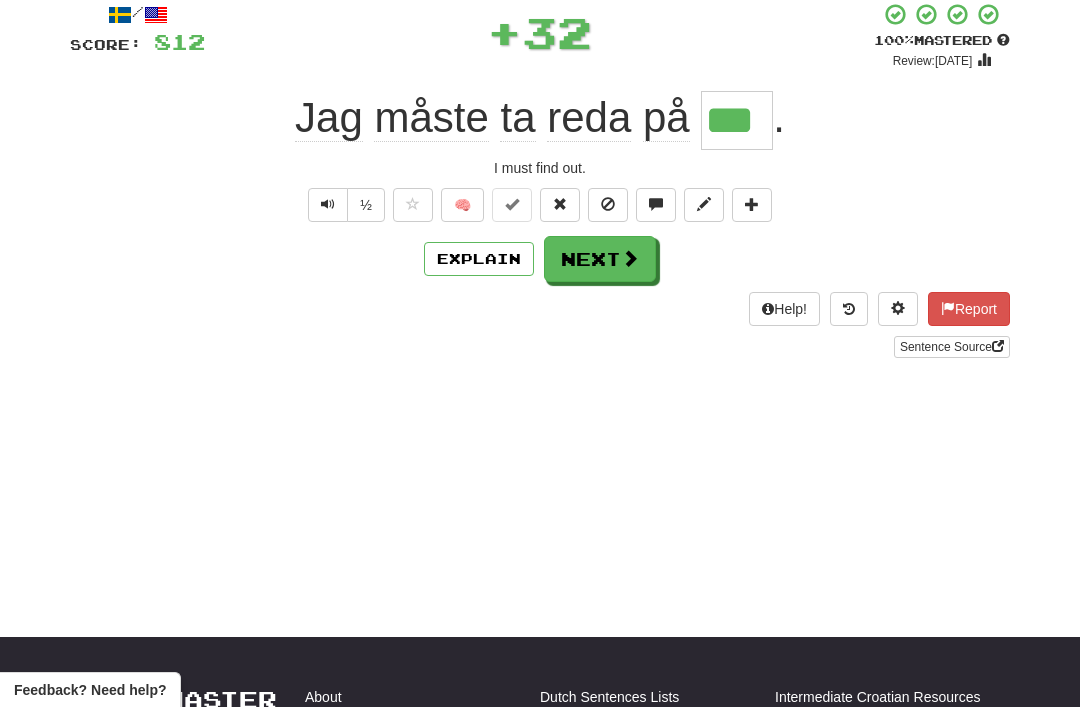 click on "Next" at bounding box center (600, 259) 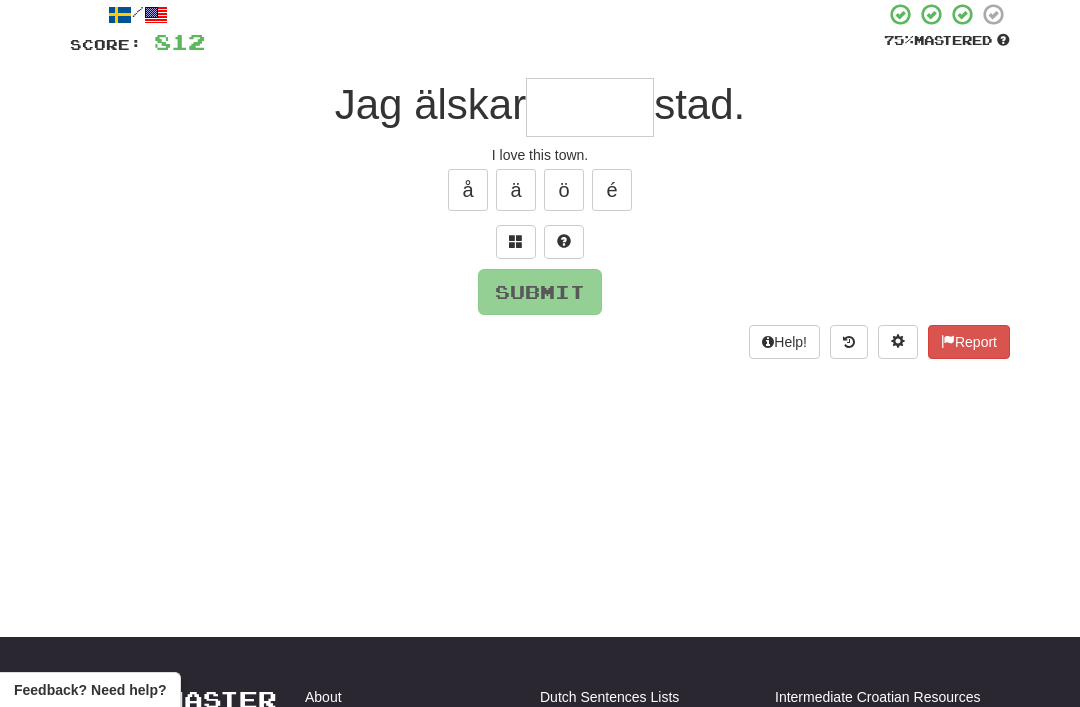scroll, scrollTop: 119, scrollLeft: 0, axis: vertical 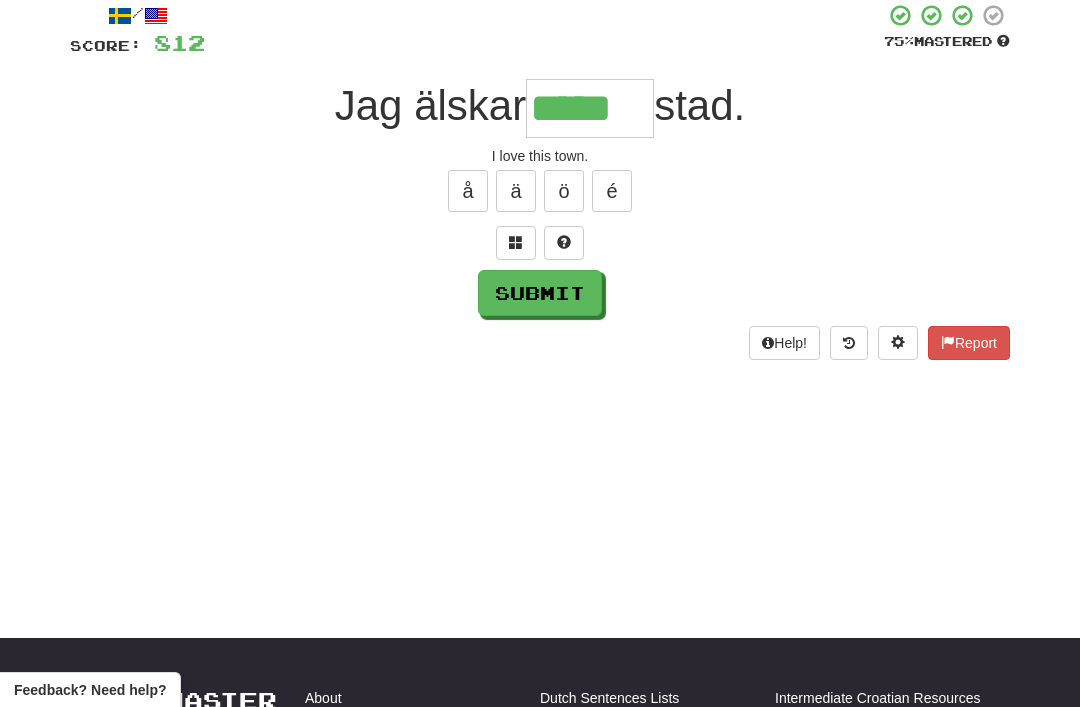 type on "*****" 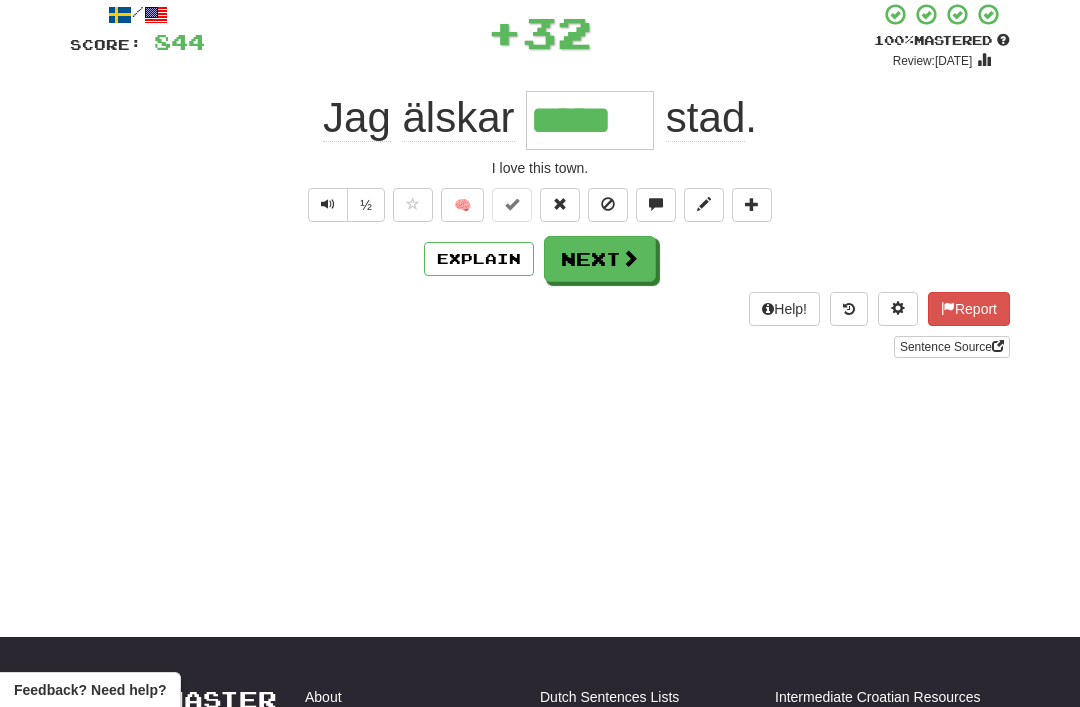 click on "Next" at bounding box center [600, 259] 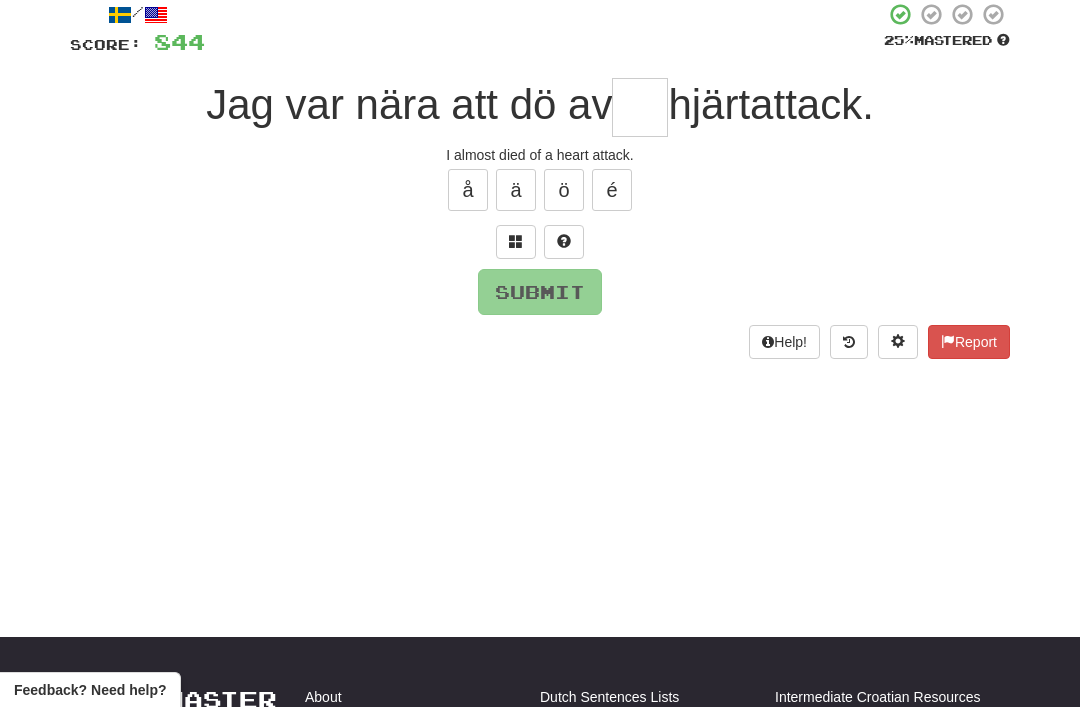 scroll, scrollTop: 119, scrollLeft: 0, axis: vertical 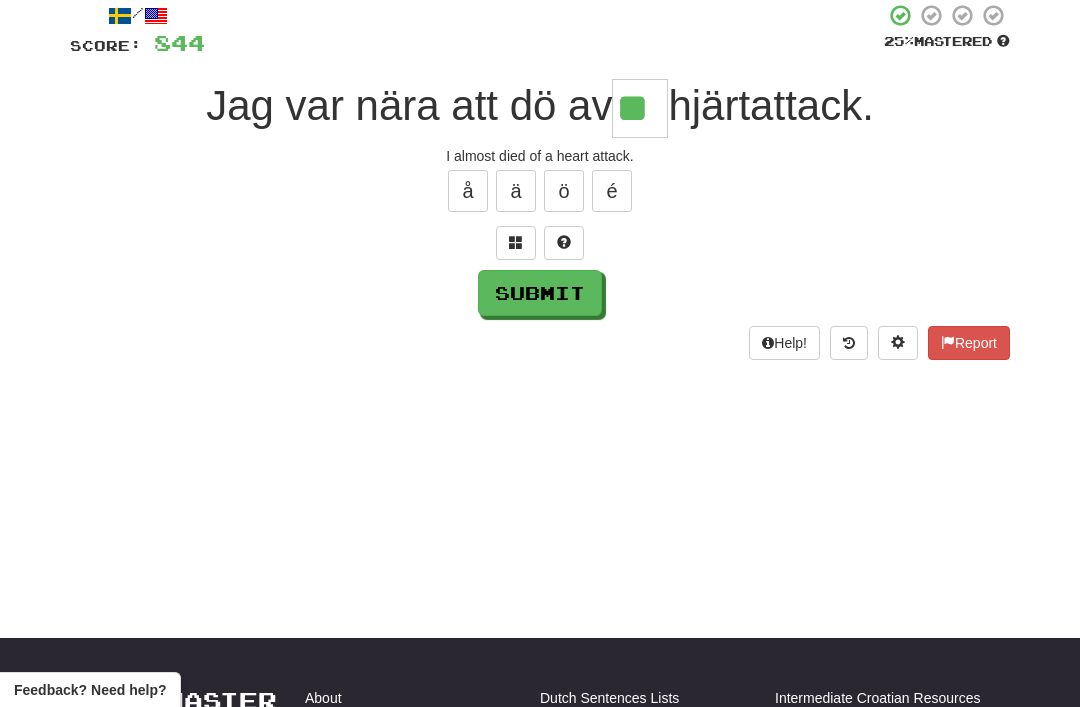 type on "**" 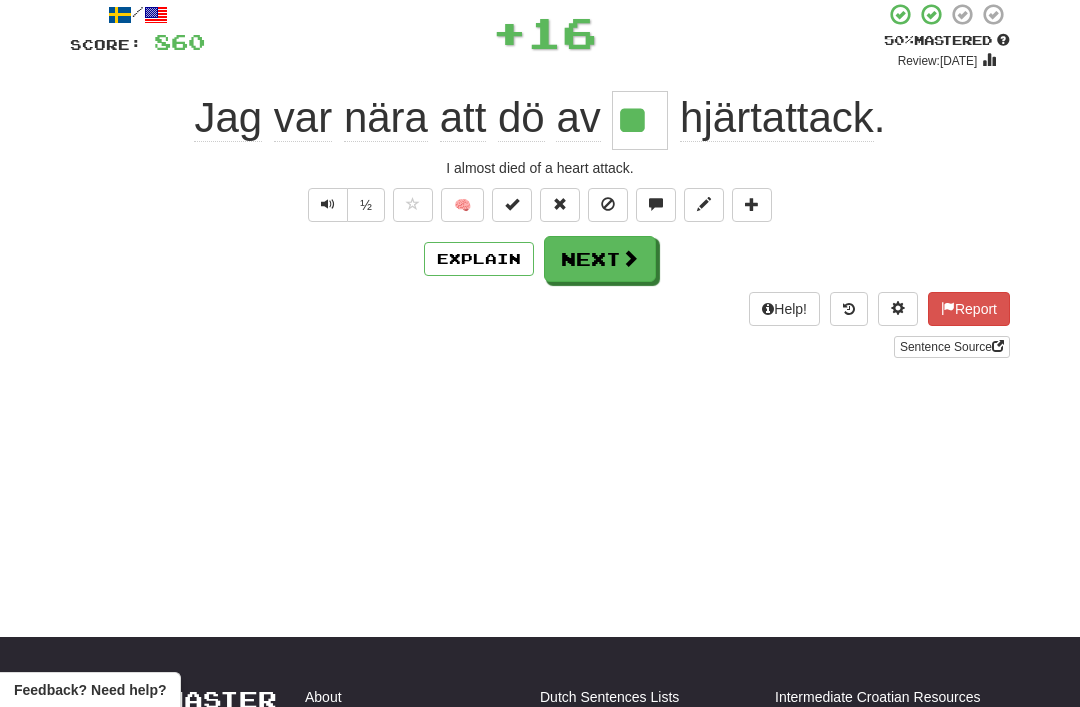 click on "Next" at bounding box center [600, 259] 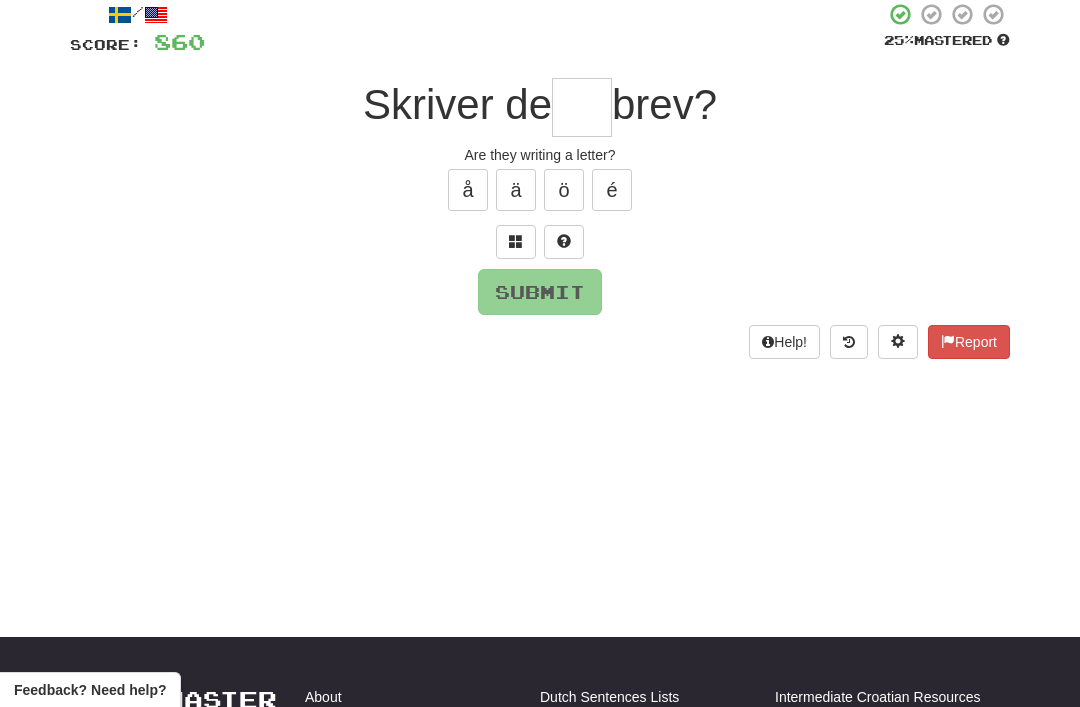 scroll, scrollTop: 119, scrollLeft: 0, axis: vertical 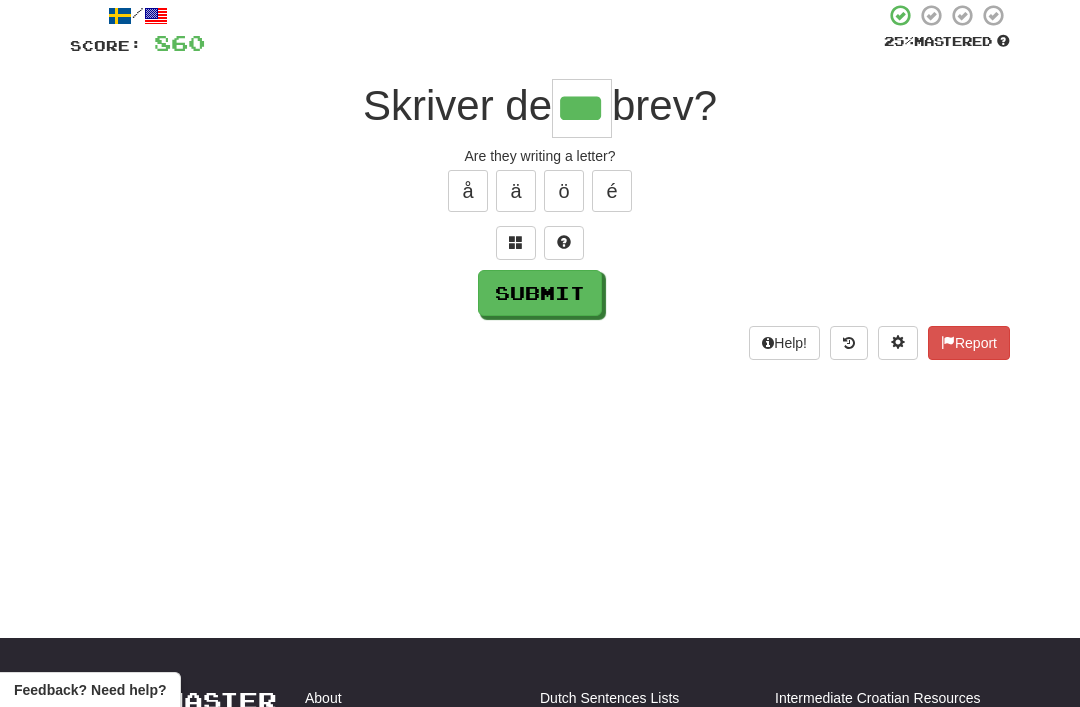 type on "***" 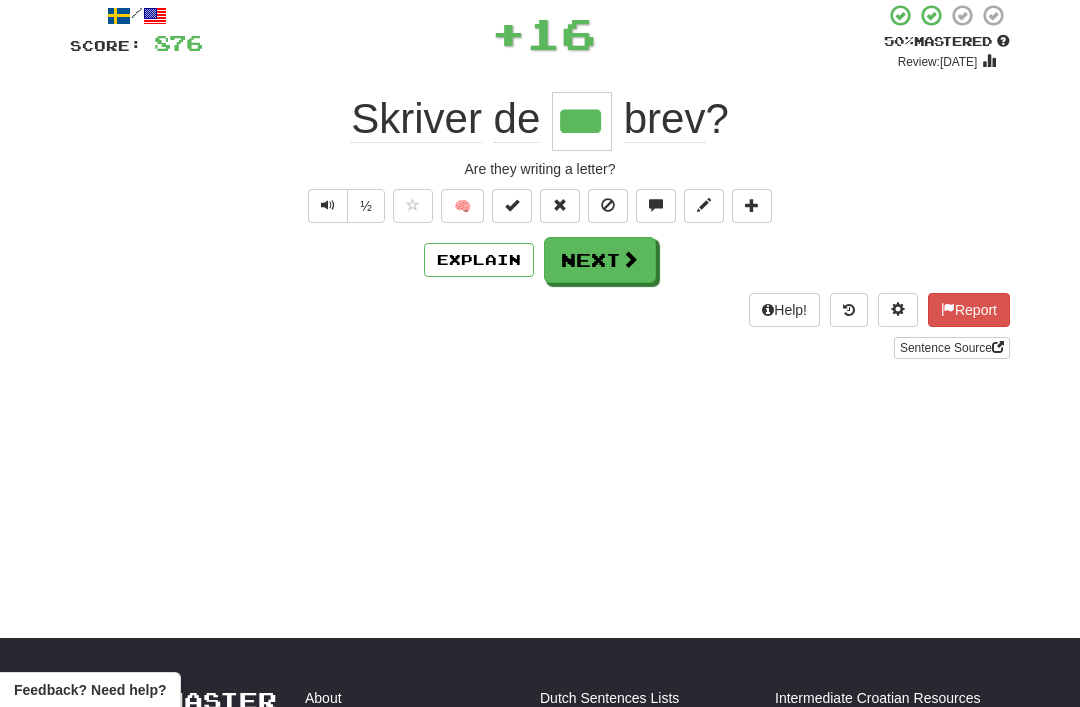 scroll, scrollTop: 120, scrollLeft: 0, axis: vertical 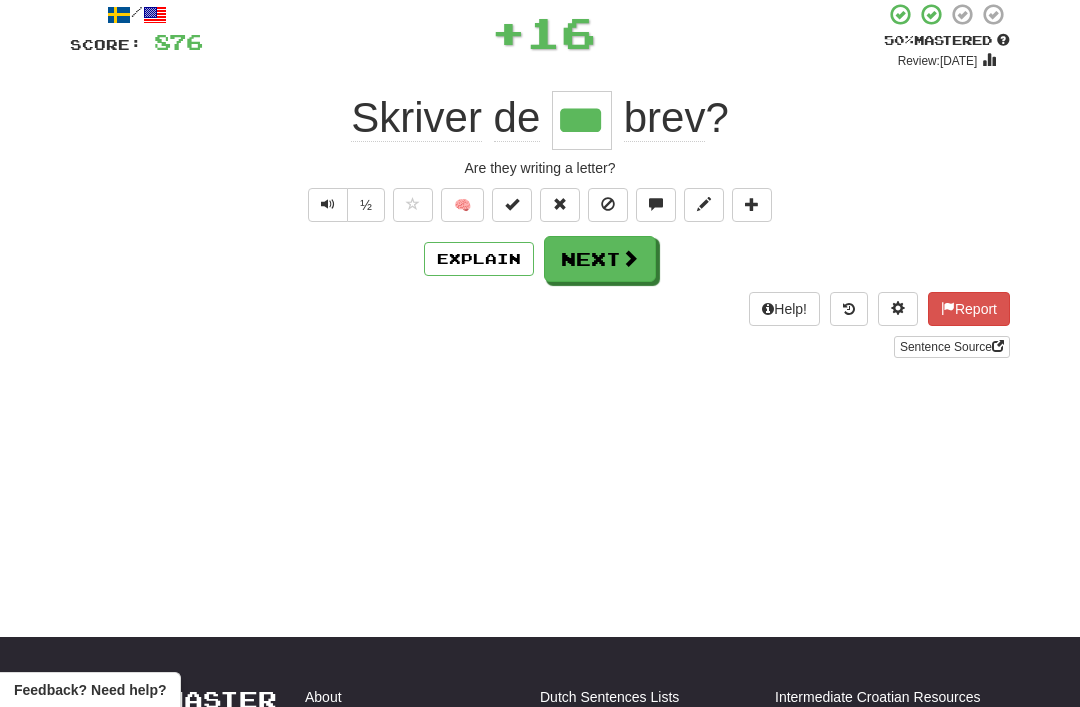 click at bounding box center (512, 205) 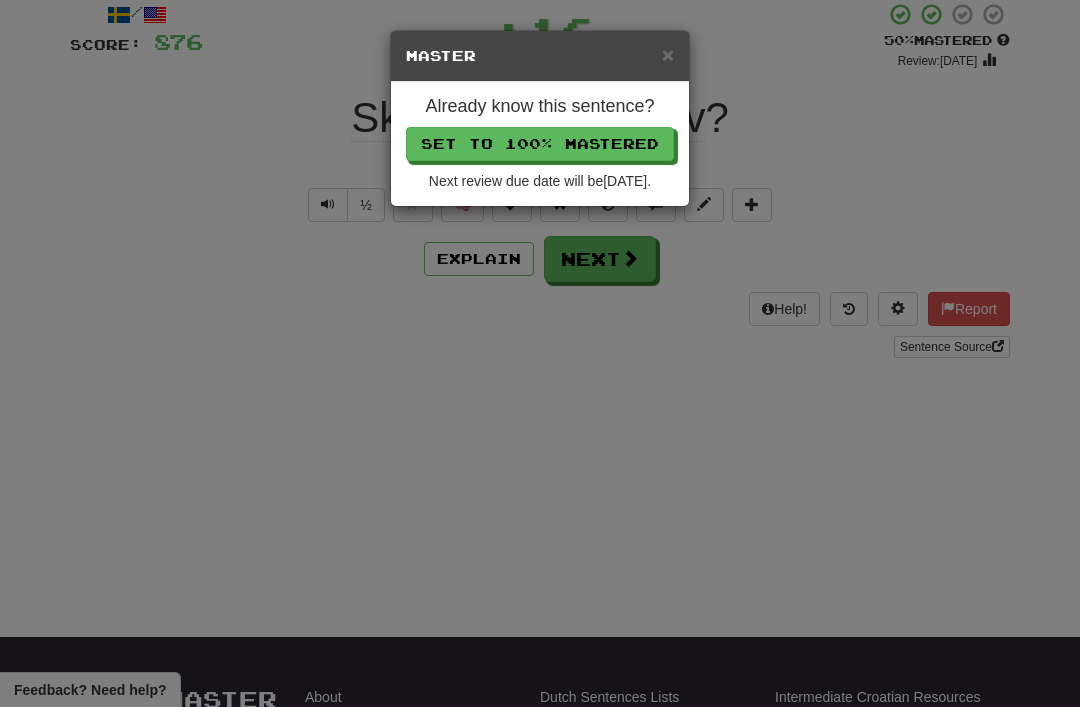 click on "Set to 100% Mastered" at bounding box center (540, 144) 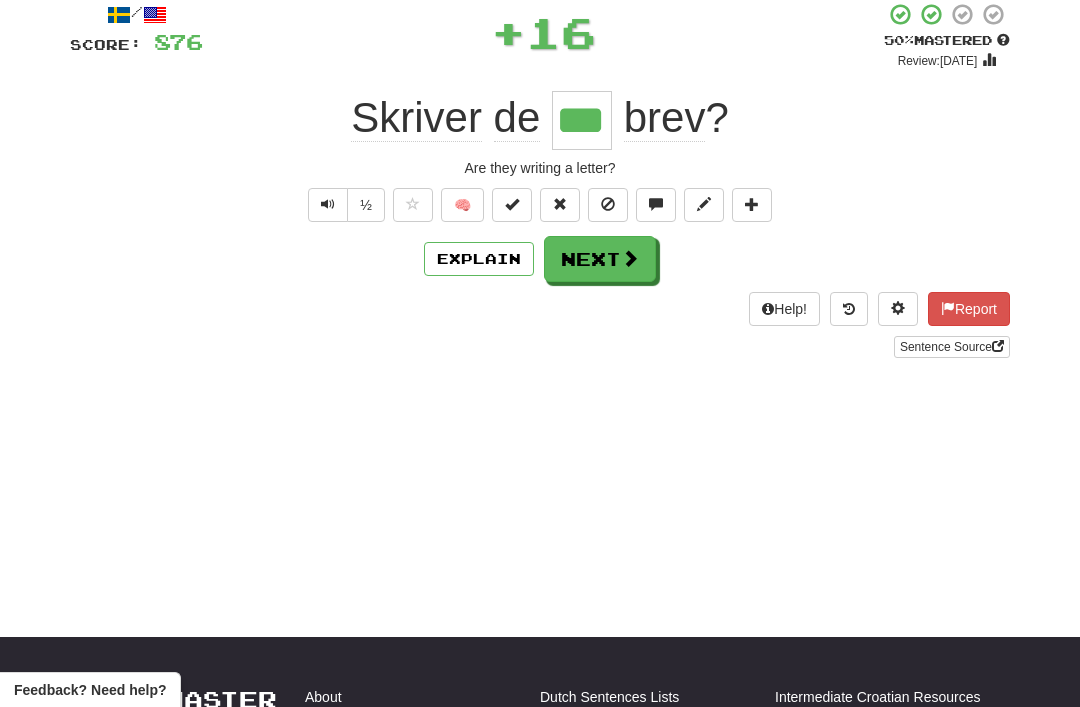 click on "Next" at bounding box center (600, 259) 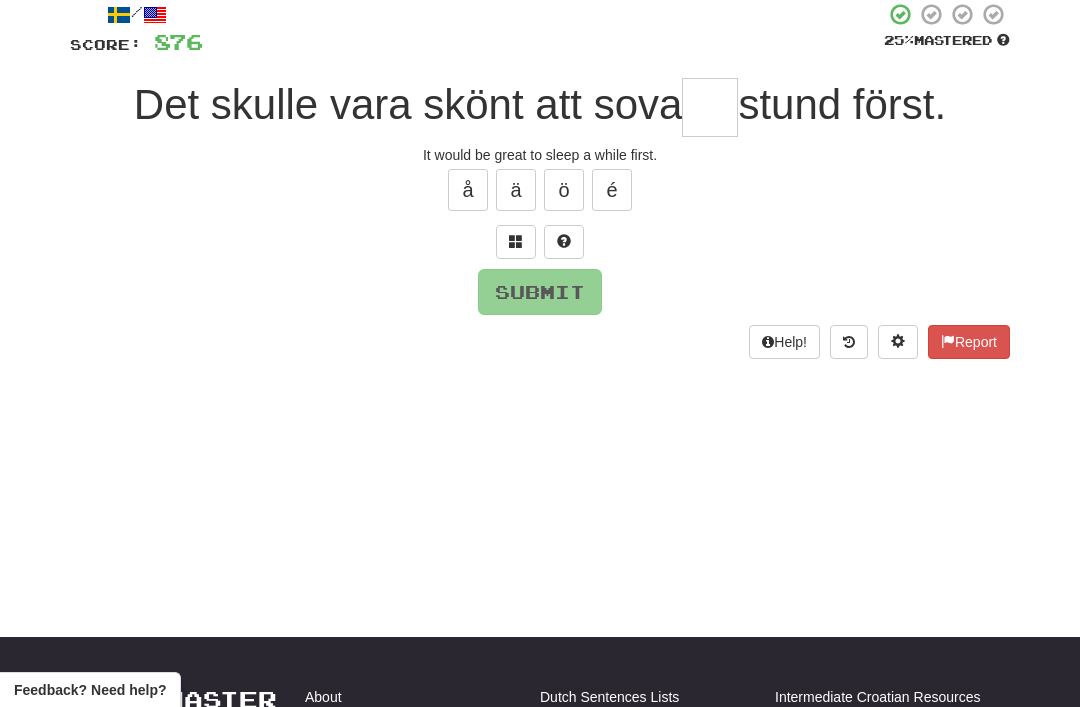 scroll, scrollTop: 119, scrollLeft: 0, axis: vertical 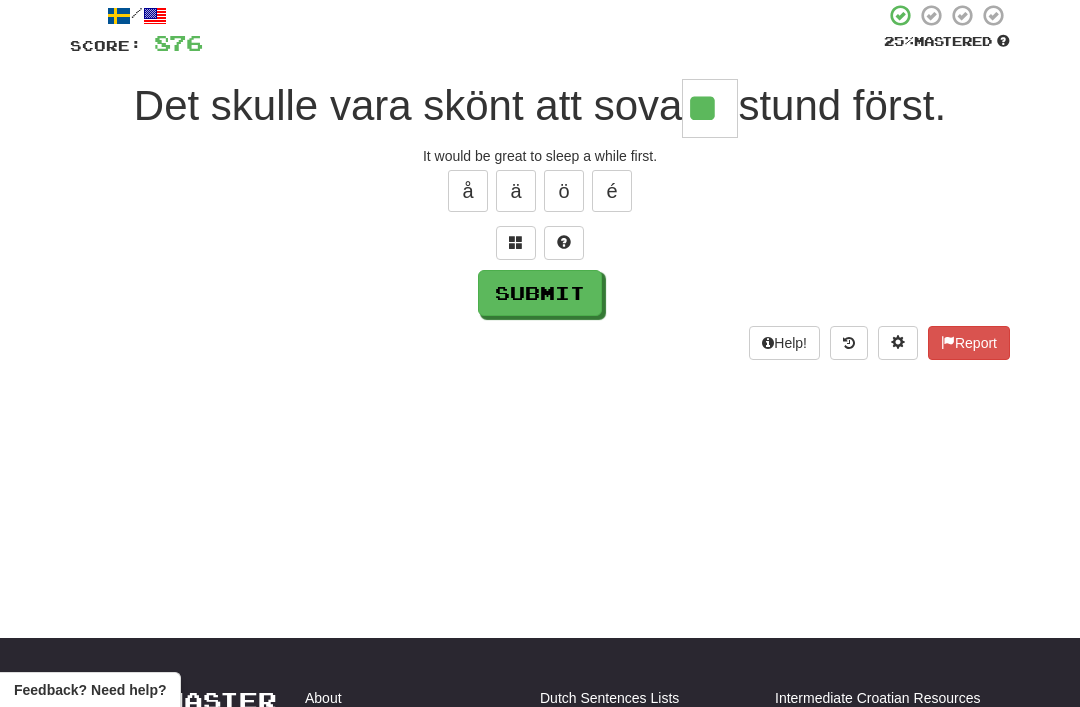 type on "**" 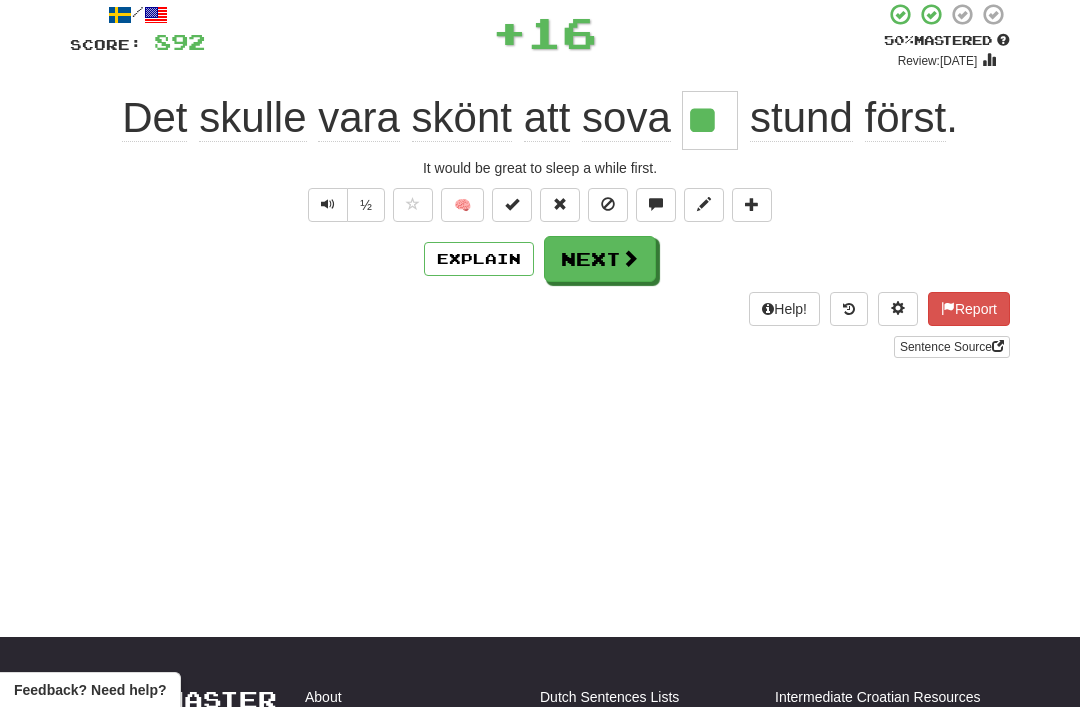 click on "Next" at bounding box center [600, 259] 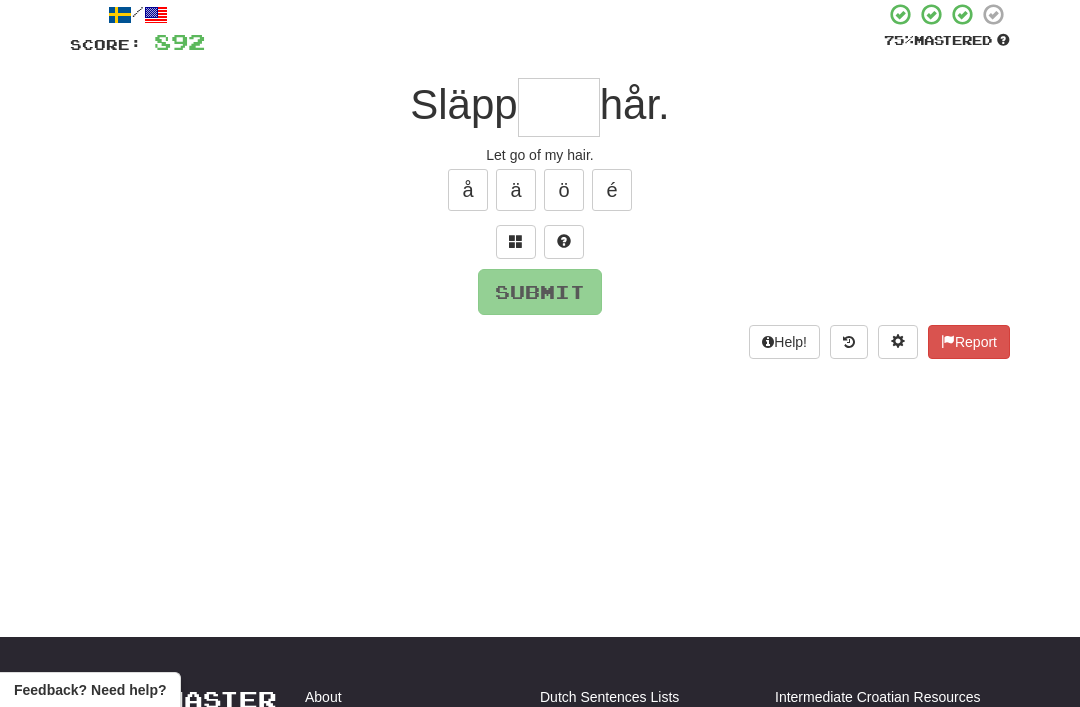 scroll, scrollTop: 119, scrollLeft: 0, axis: vertical 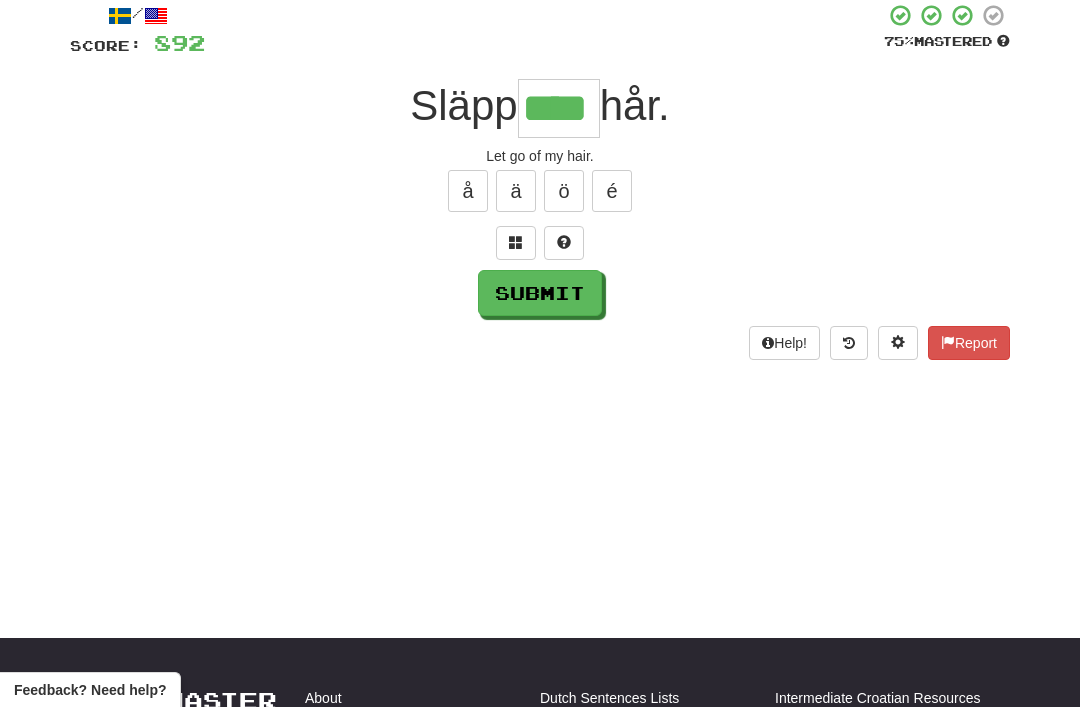 type on "****" 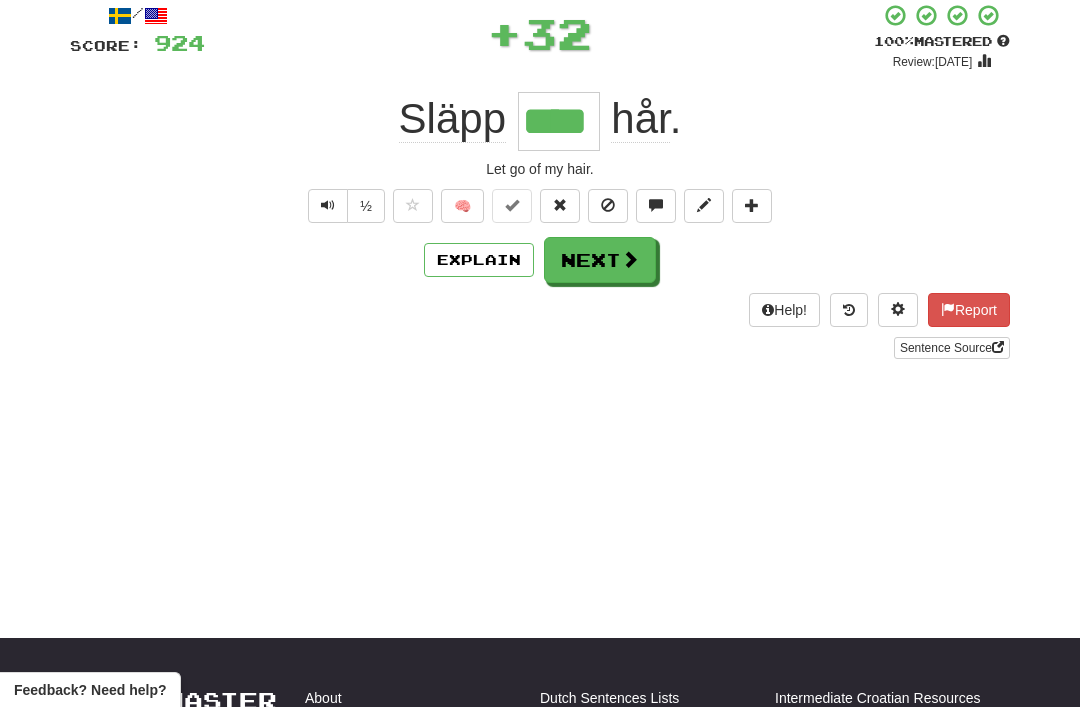 click on "Next" at bounding box center (600, 260) 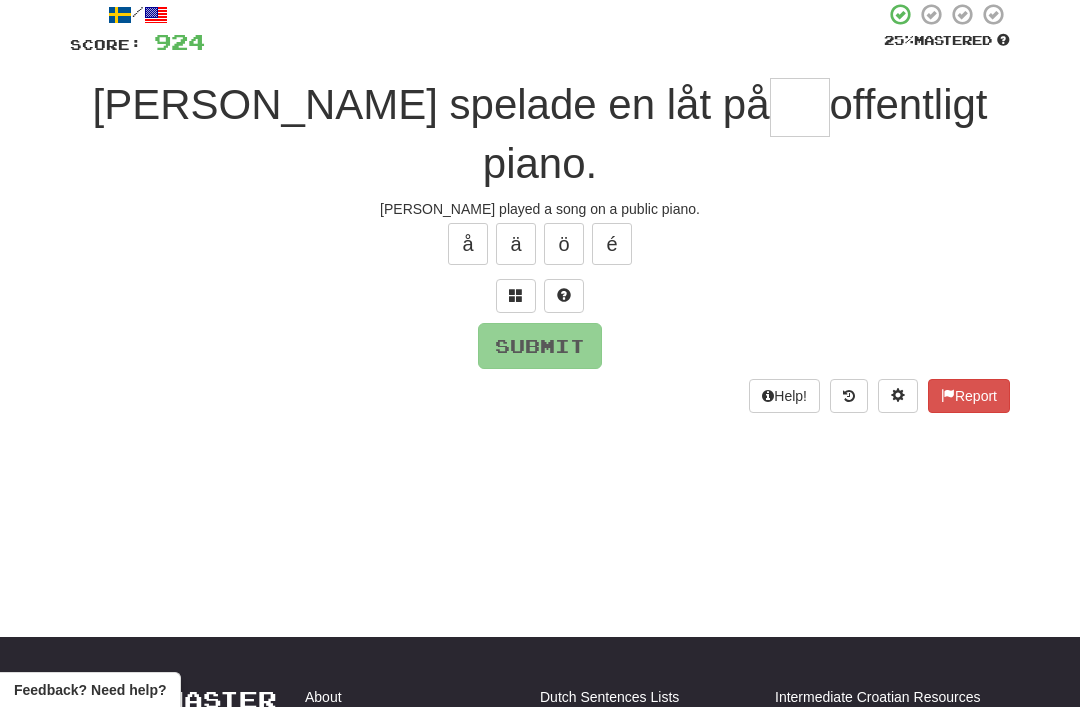scroll, scrollTop: 119, scrollLeft: 0, axis: vertical 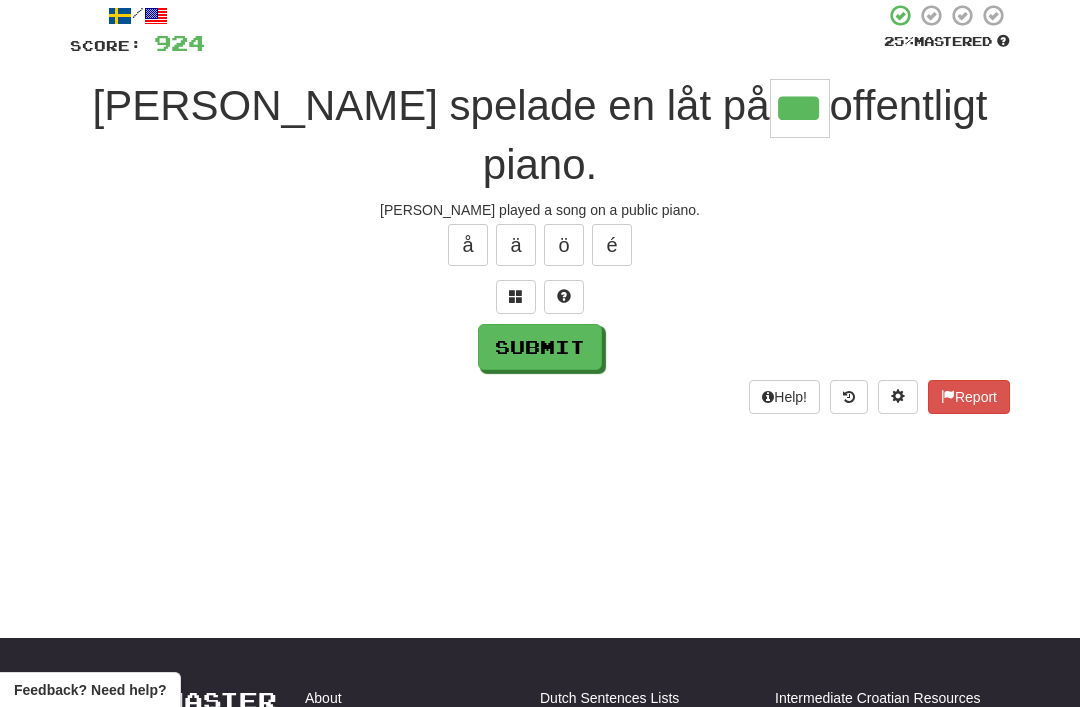 type on "***" 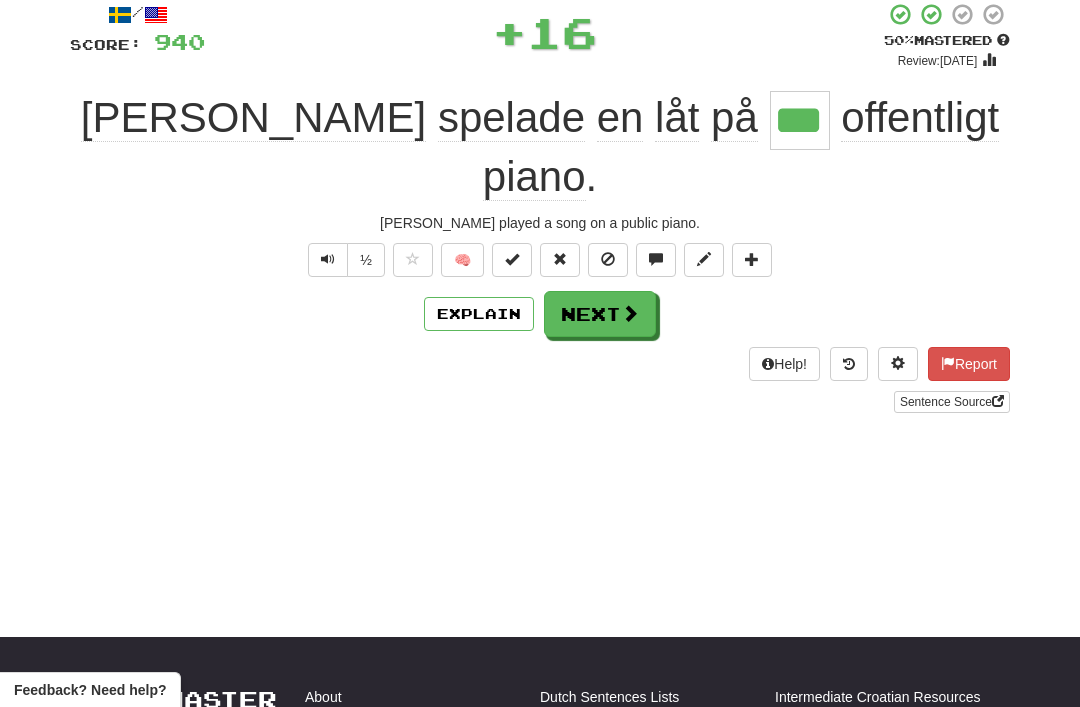 click on "Next" at bounding box center (600, 314) 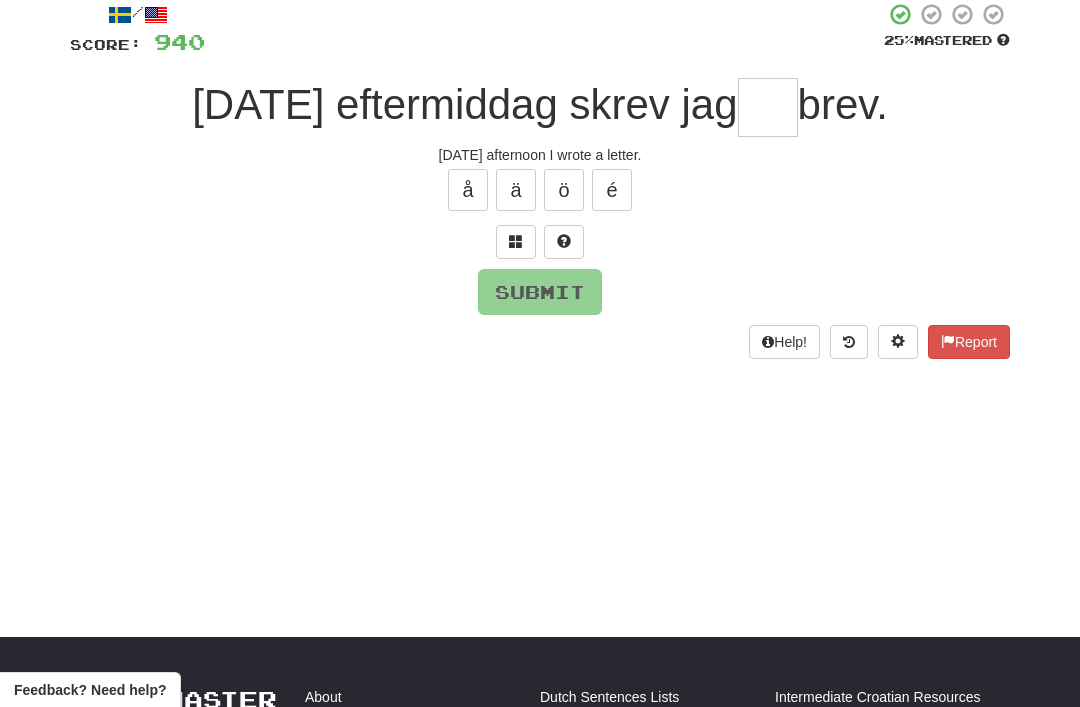 scroll, scrollTop: 119, scrollLeft: 0, axis: vertical 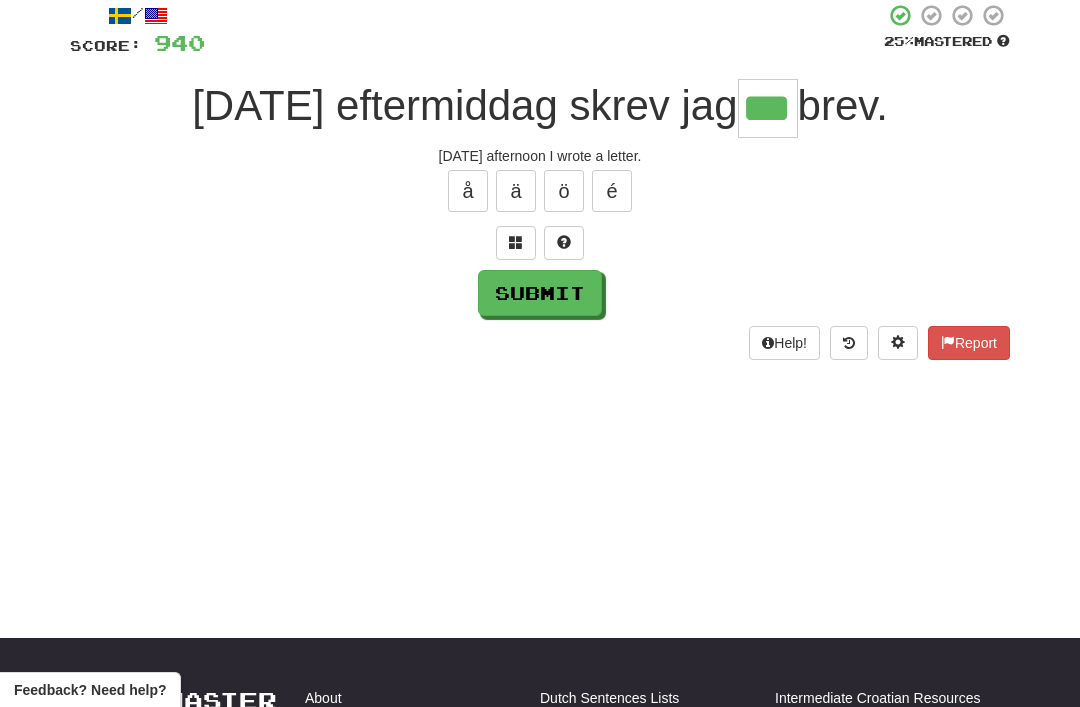 type on "***" 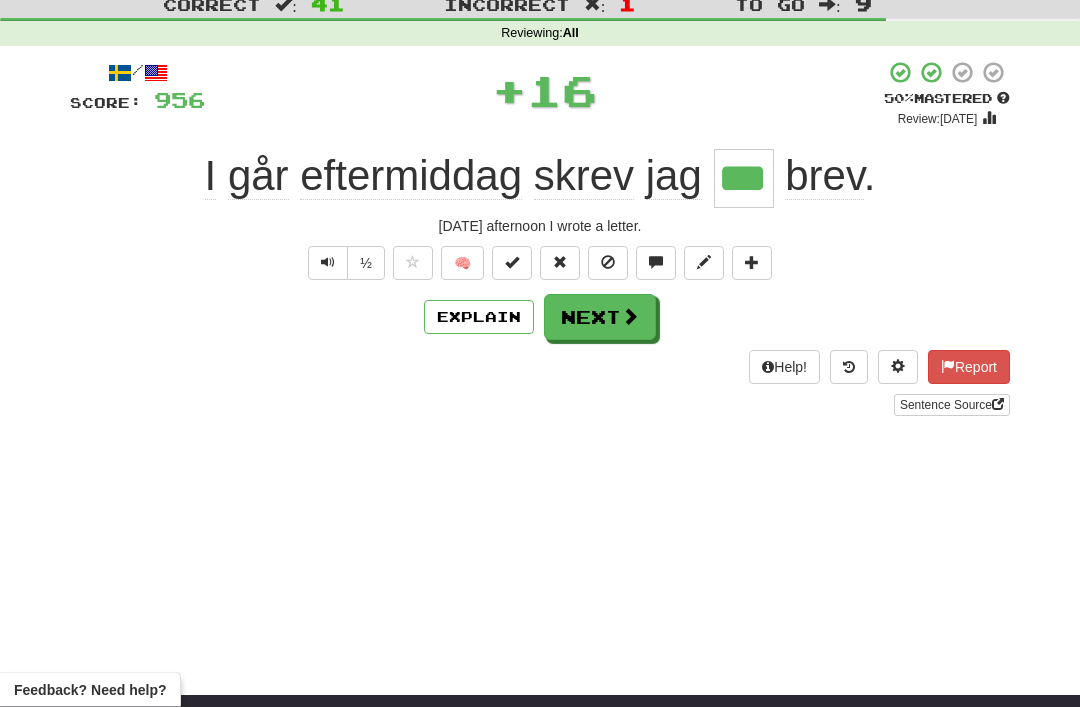 scroll, scrollTop: 65, scrollLeft: 0, axis: vertical 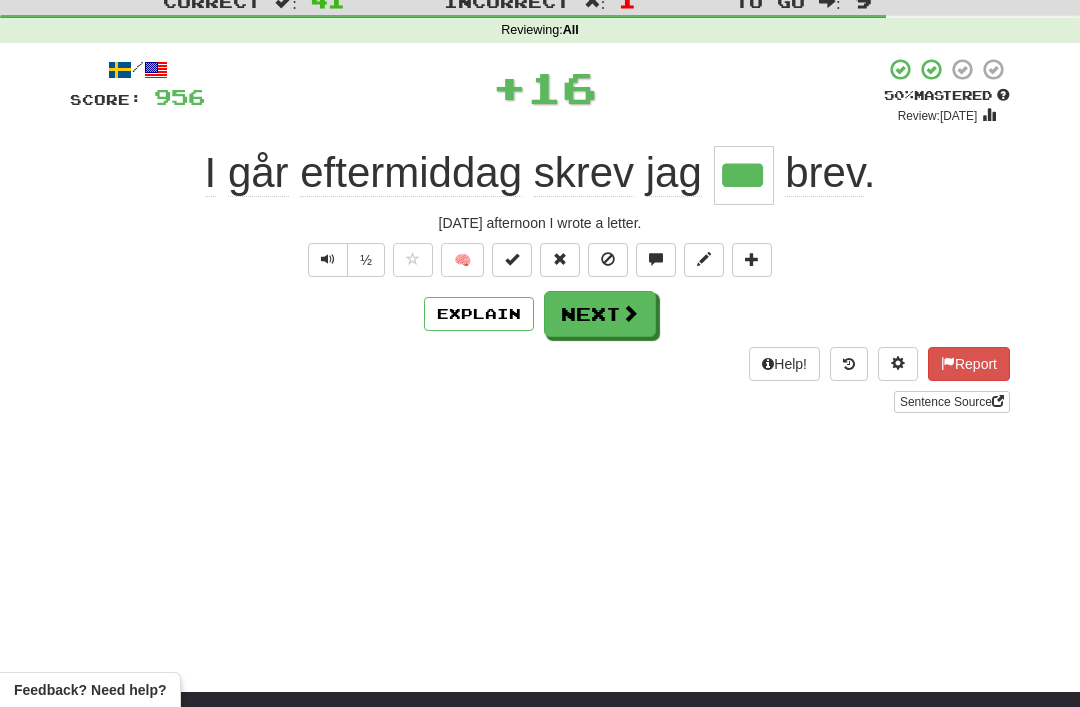 click at bounding box center [512, 260] 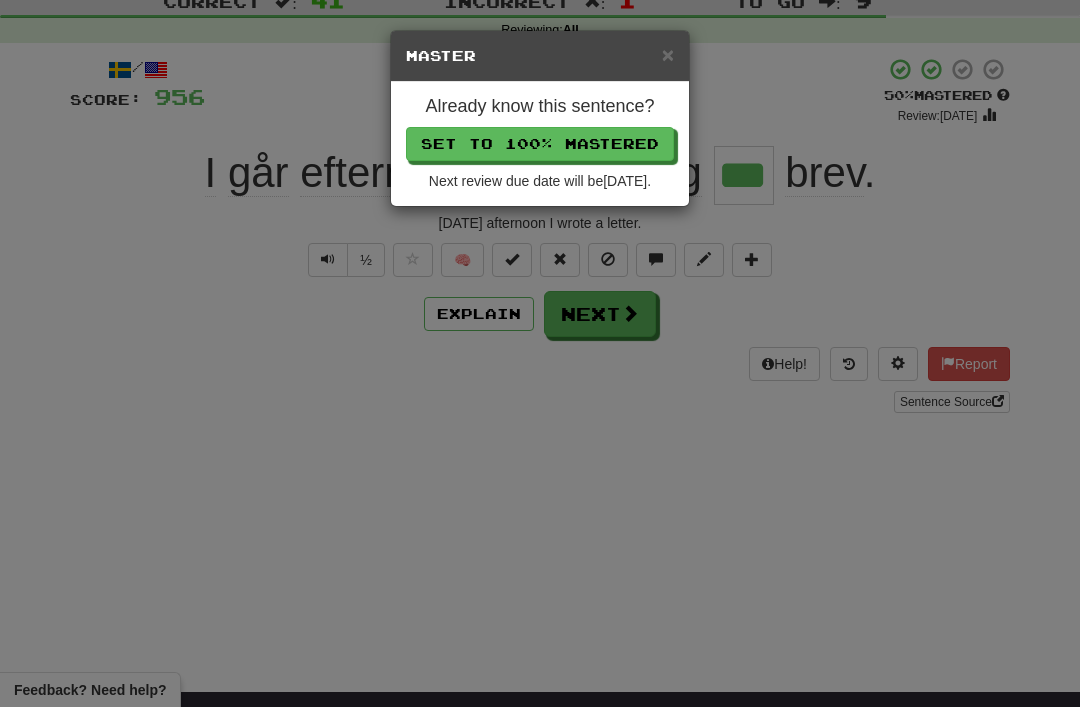 click on "× Master Already know this sentence? Set to 100% Mastered Next review due date will be  2026-01-06 ." at bounding box center [540, 353] 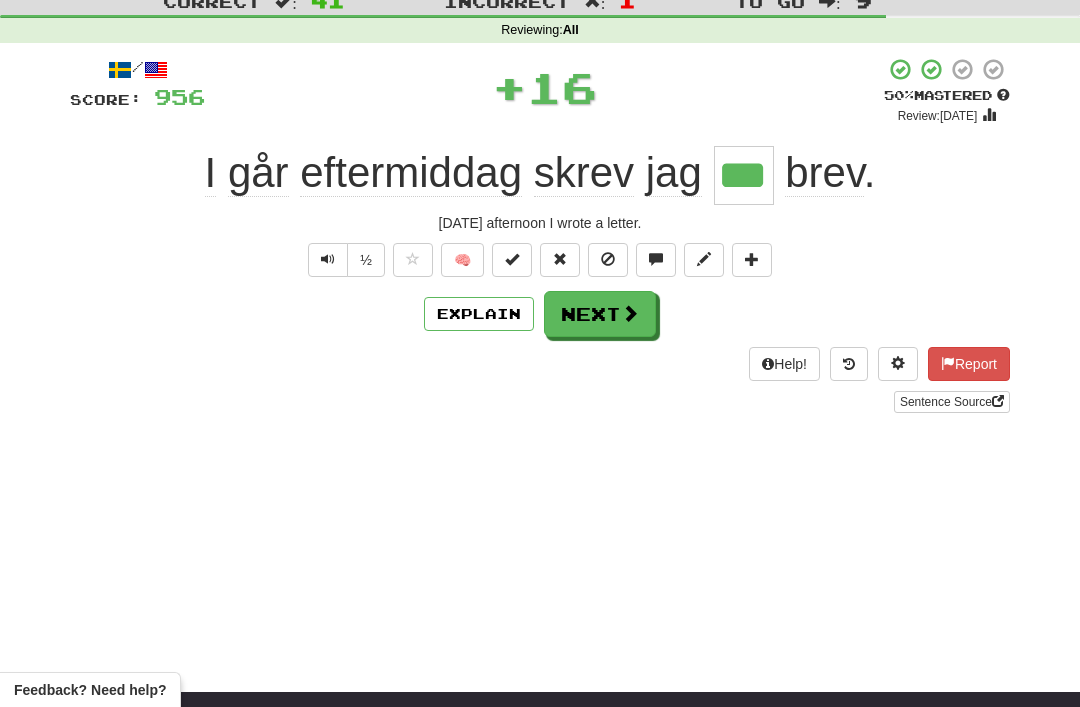 click on "/  Score:   956 + 16 50 %  Mastered Review:  2025-07-20 I   går   eftermiddag   skrev   jag   ***   brev . Yesterday afternoon I wrote a letter. ½ 🧠 Explain Next  Help!  Report Sentence Source" at bounding box center (540, 235) 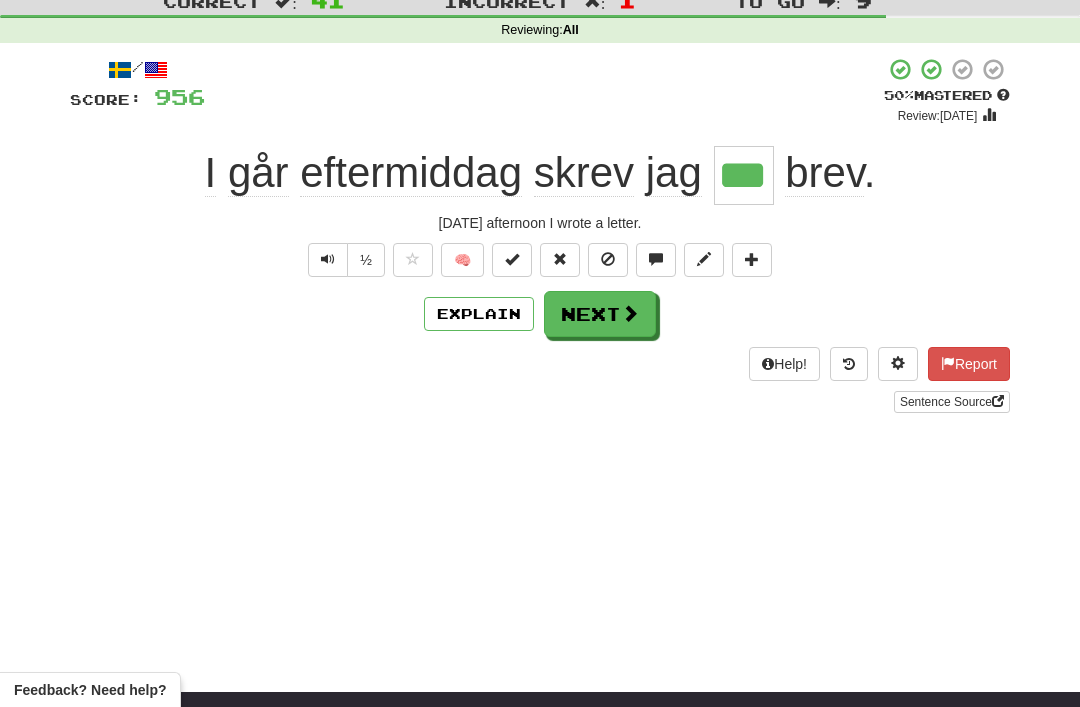 click at bounding box center [512, 260] 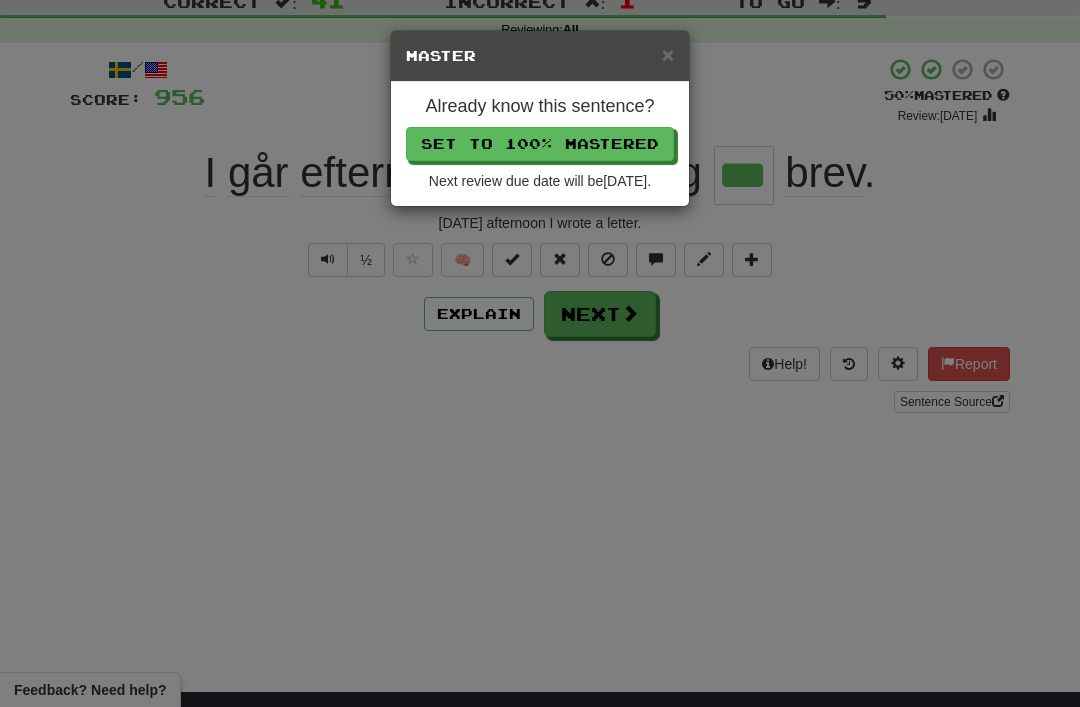 click on "Set to 100% Mastered" at bounding box center (540, 144) 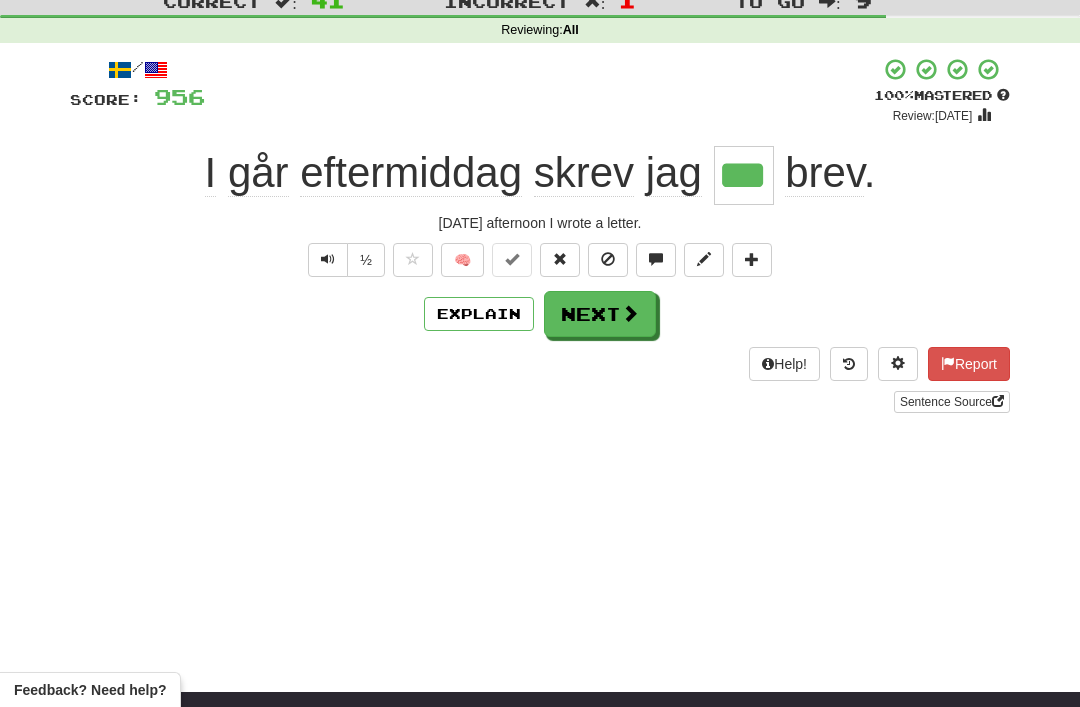 click on "Next" at bounding box center (600, 314) 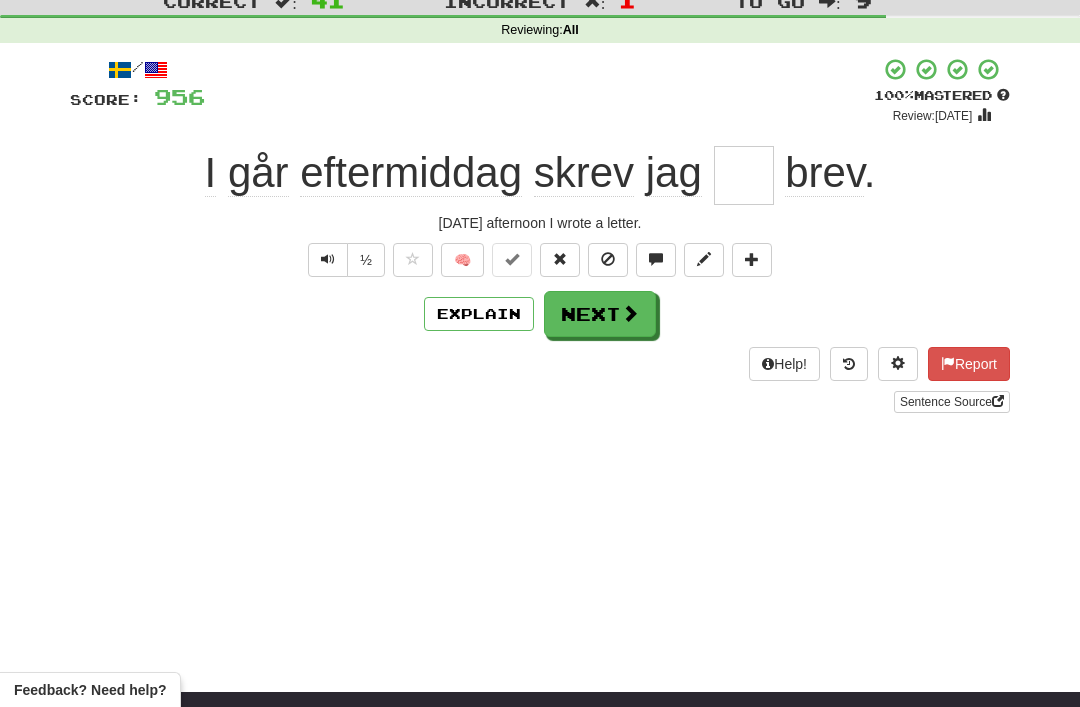 scroll, scrollTop: 64, scrollLeft: 0, axis: vertical 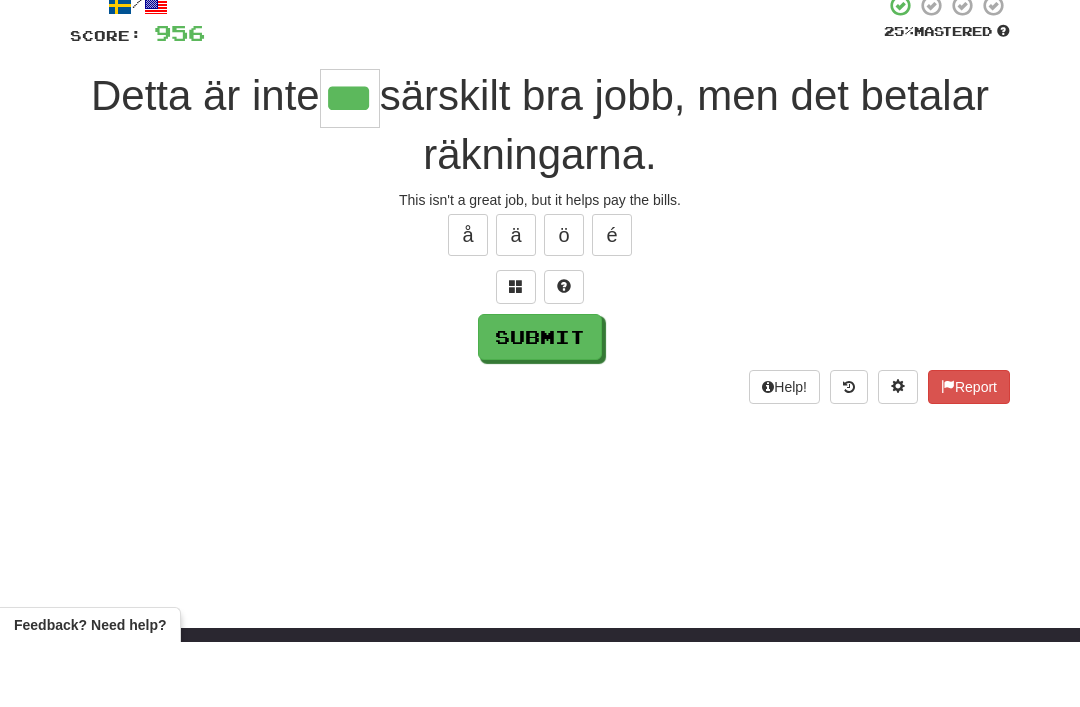 type on "***" 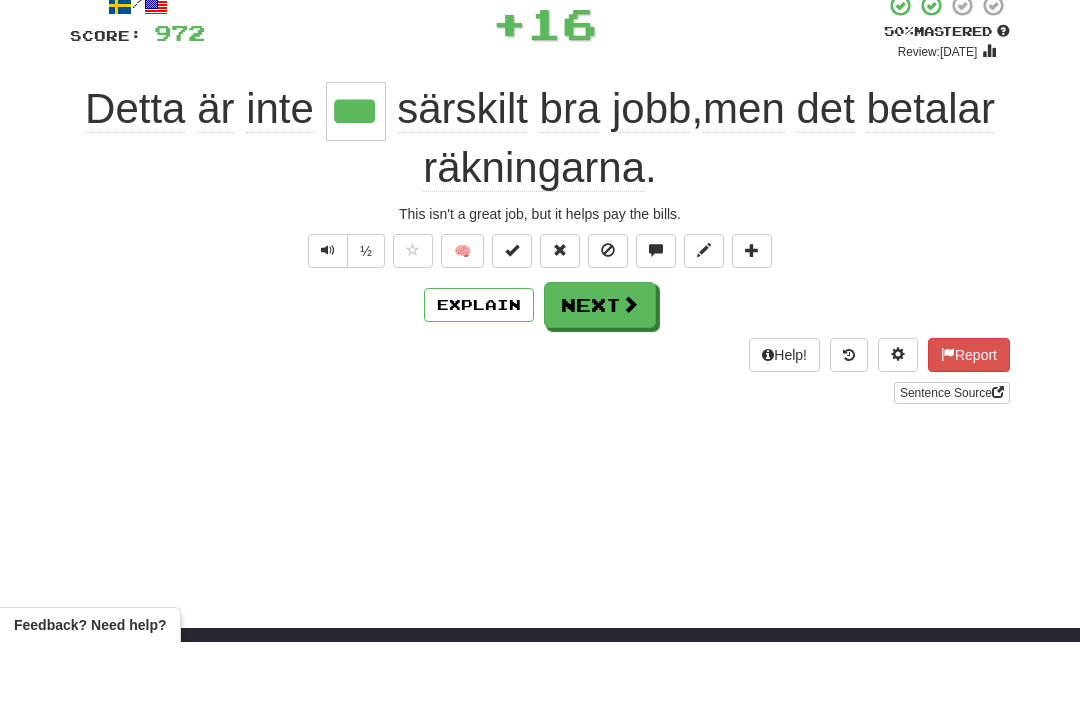 scroll, scrollTop: 130, scrollLeft: 0, axis: vertical 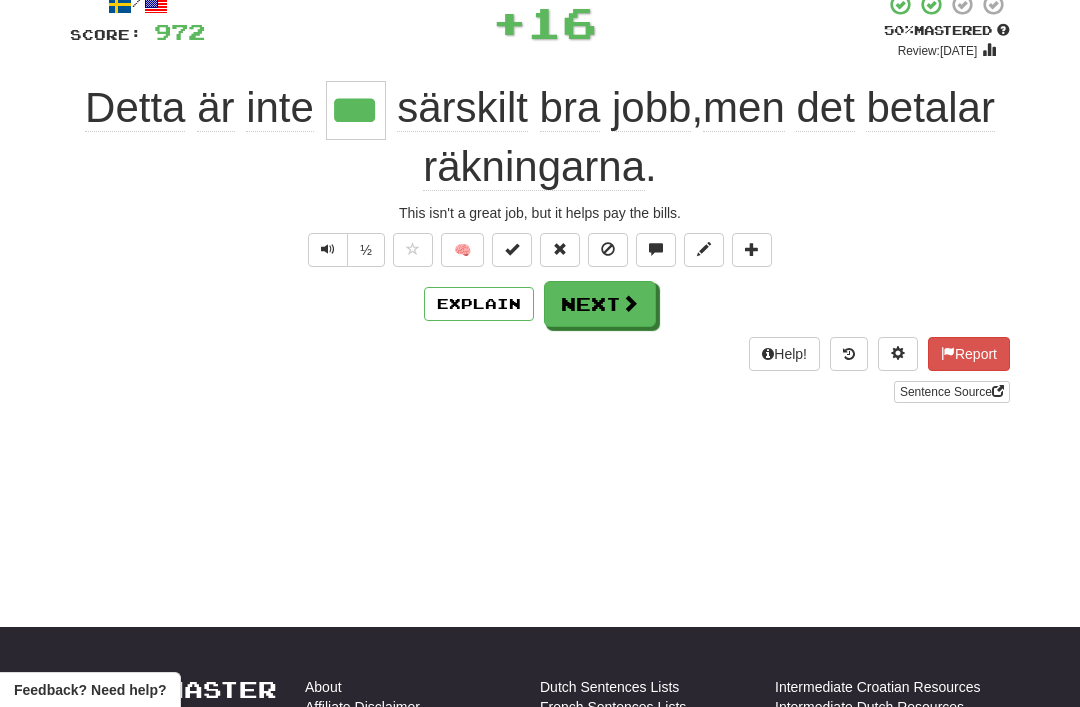 click at bounding box center [512, 249] 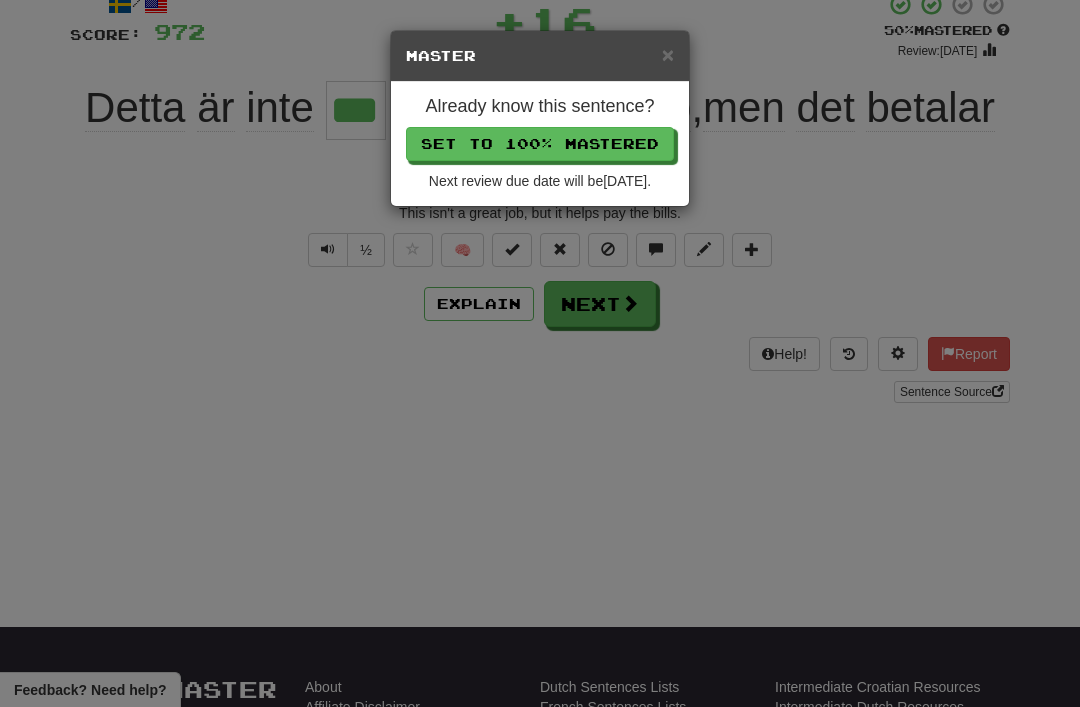 click on "Set to 100% Mastered" at bounding box center [540, 144] 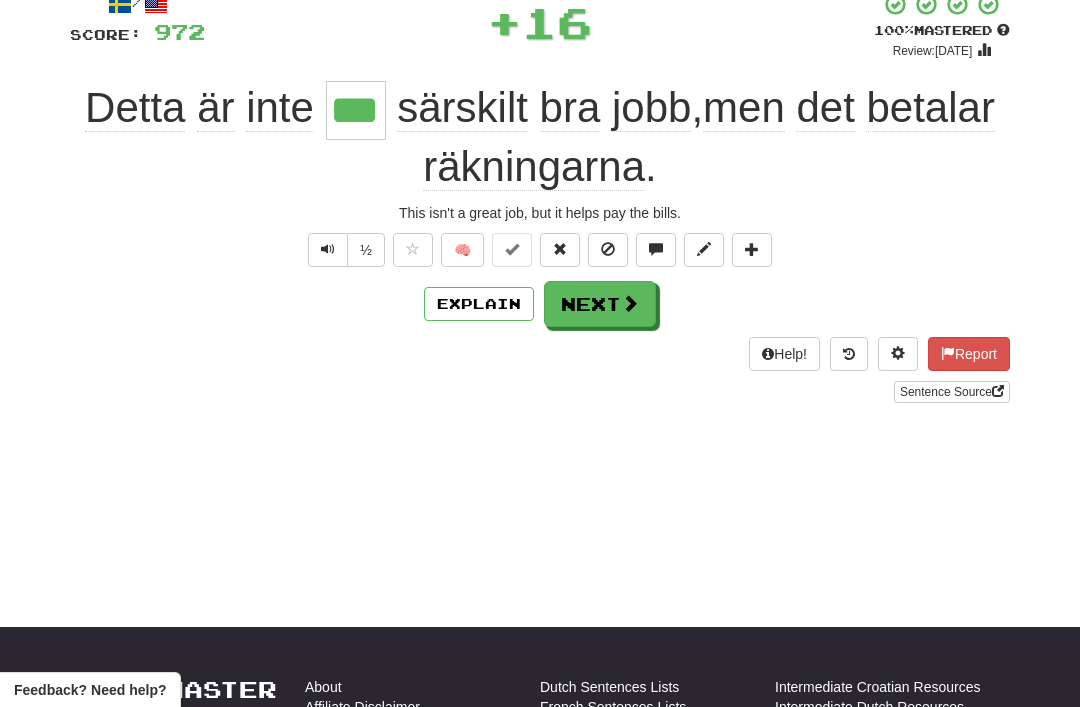 click on "Next" at bounding box center [600, 304] 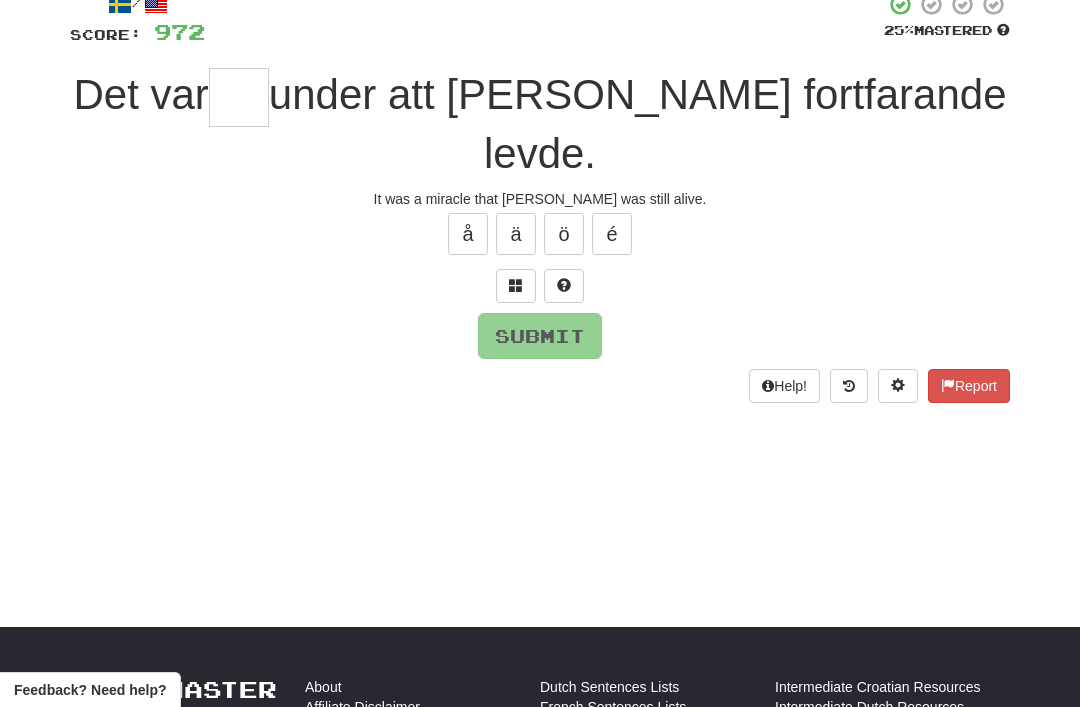 scroll, scrollTop: 129, scrollLeft: 0, axis: vertical 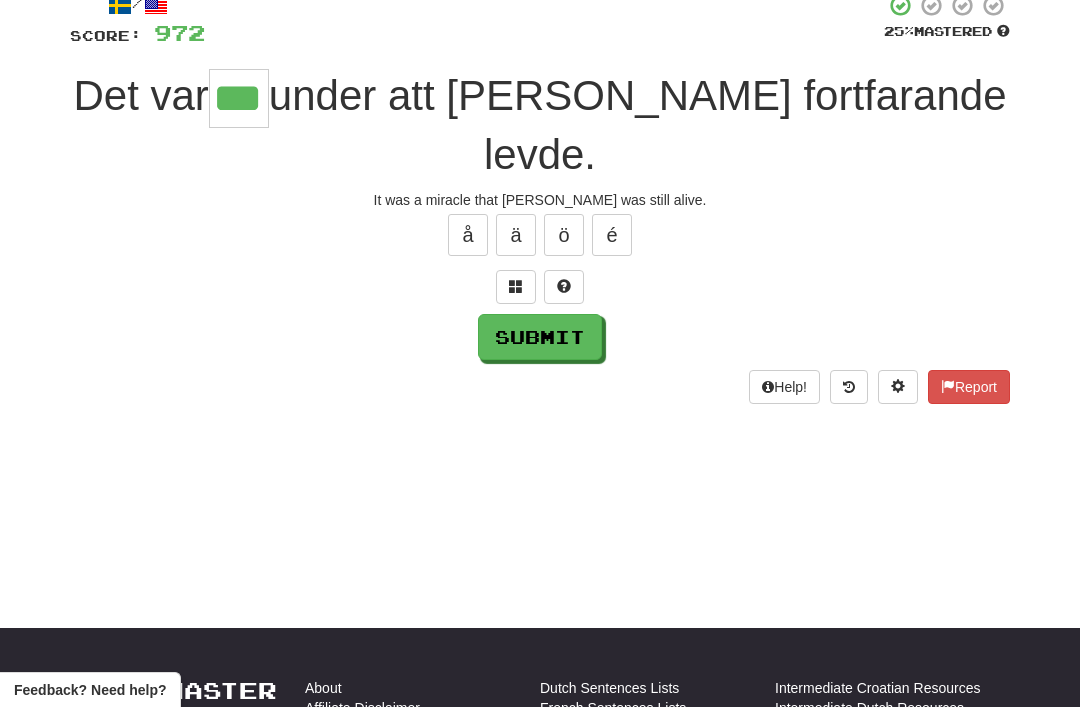 type on "***" 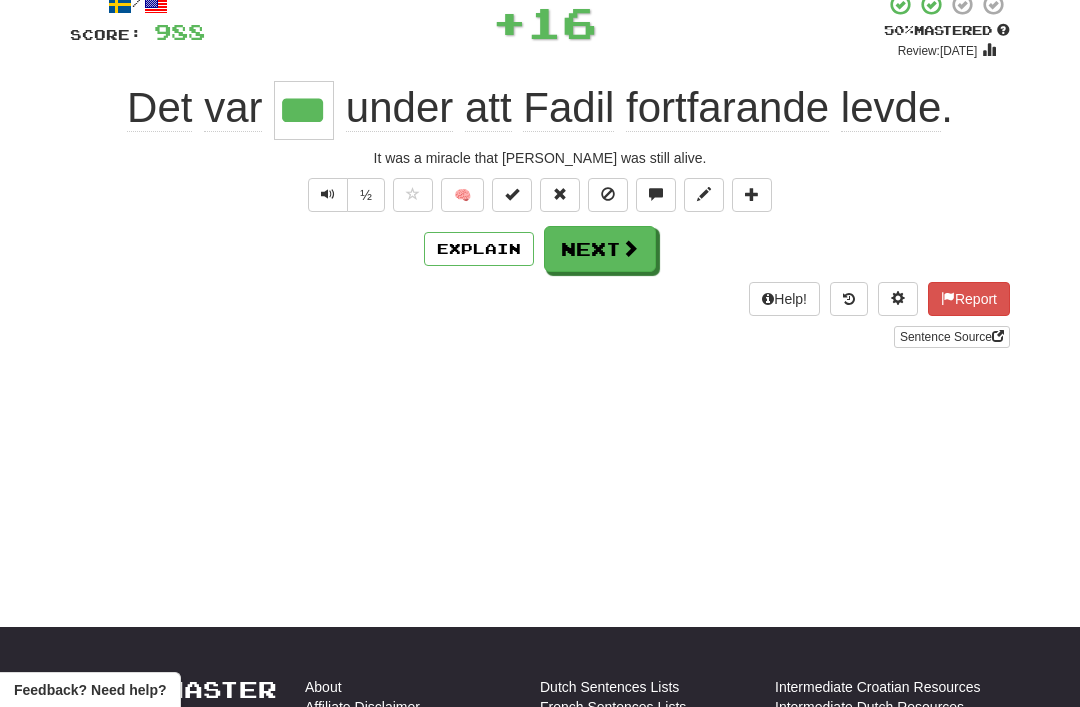 click on "Next" at bounding box center (600, 249) 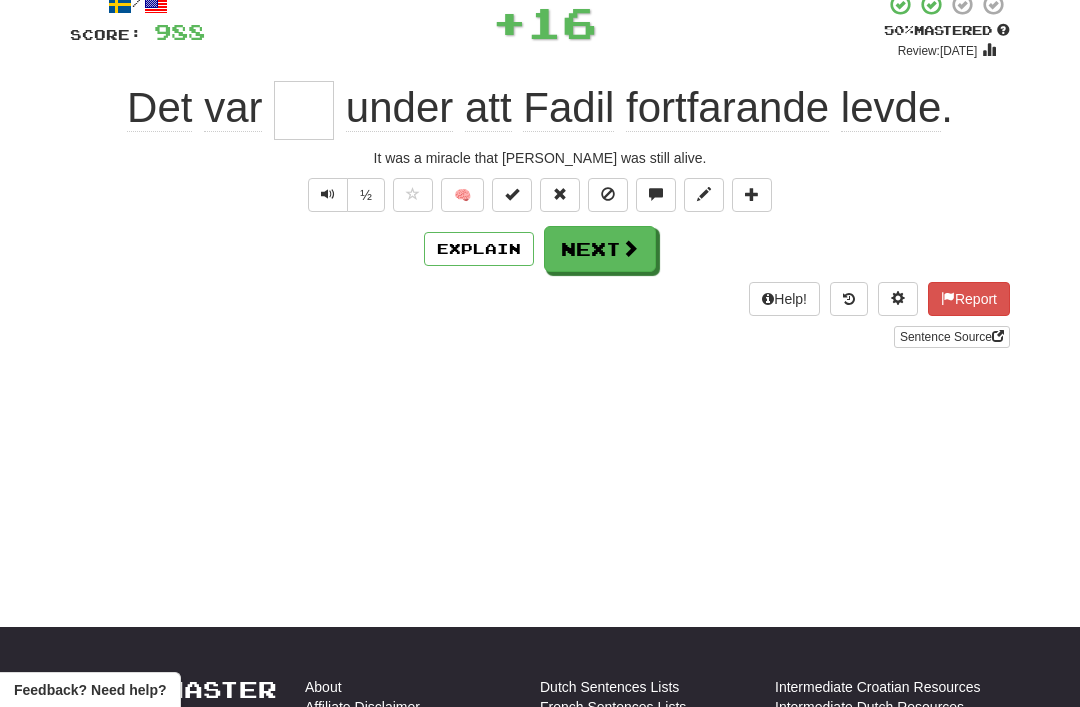 scroll, scrollTop: 129, scrollLeft: 0, axis: vertical 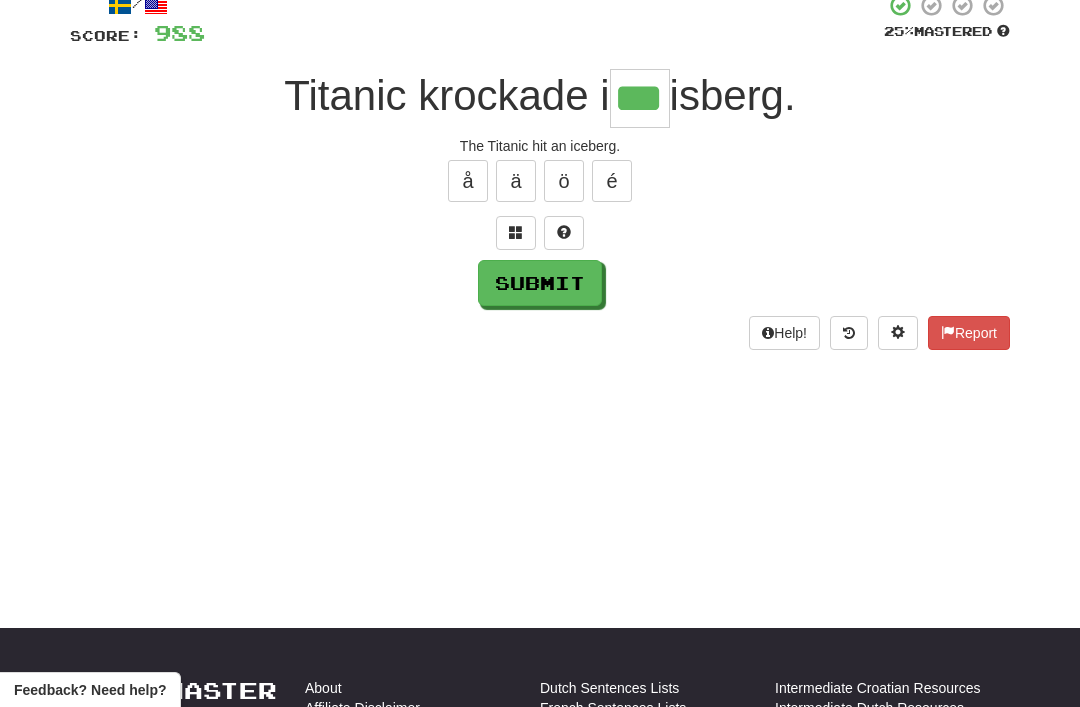 type on "***" 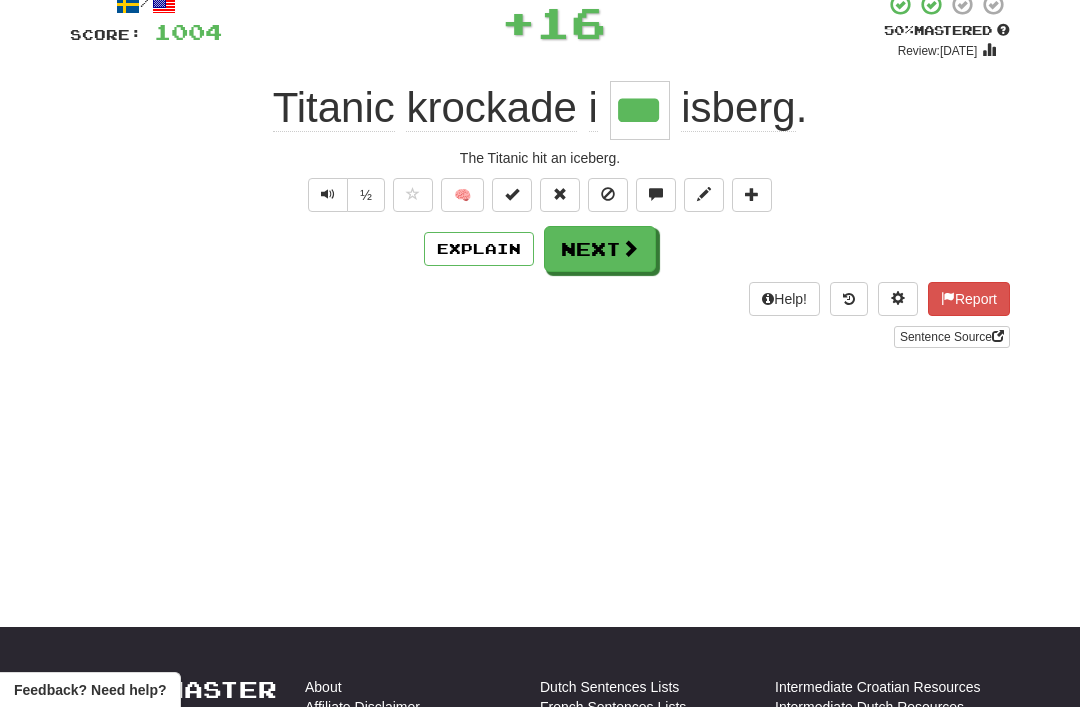 click on "Next" at bounding box center [600, 249] 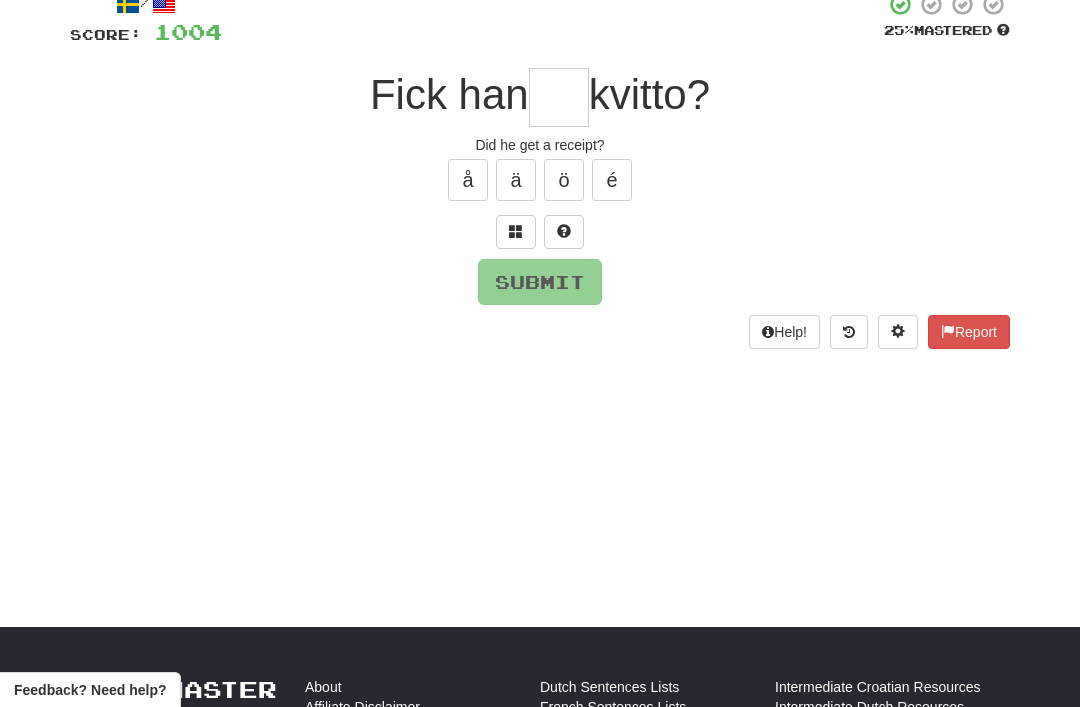 scroll, scrollTop: 129, scrollLeft: 0, axis: vertical 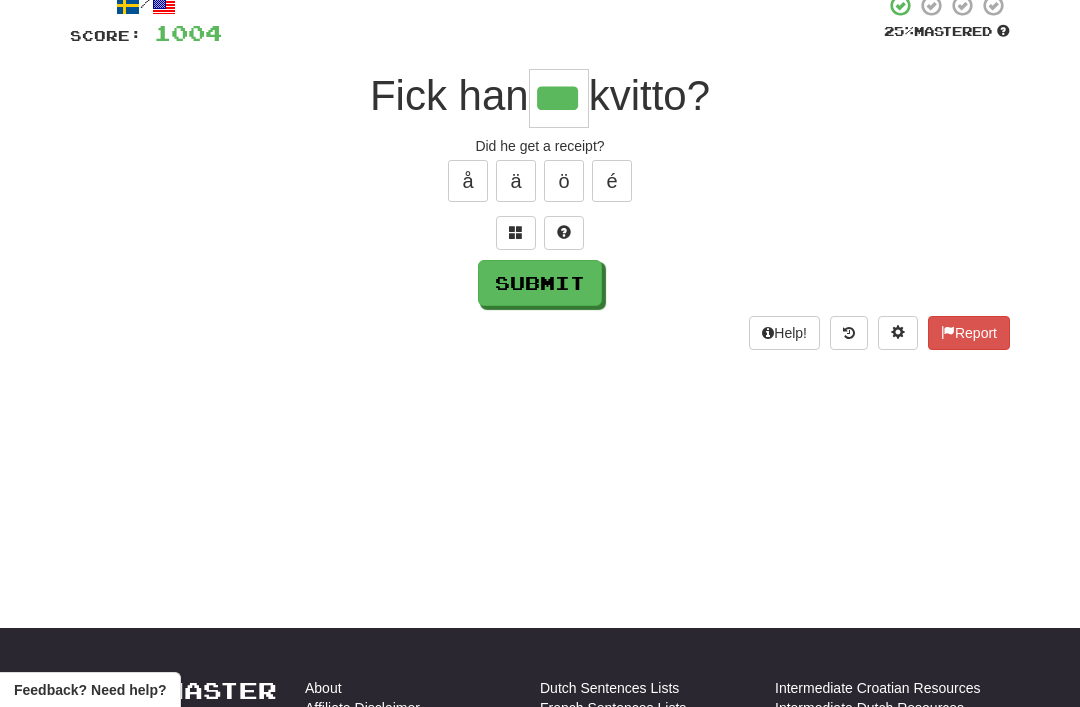 type on "***" 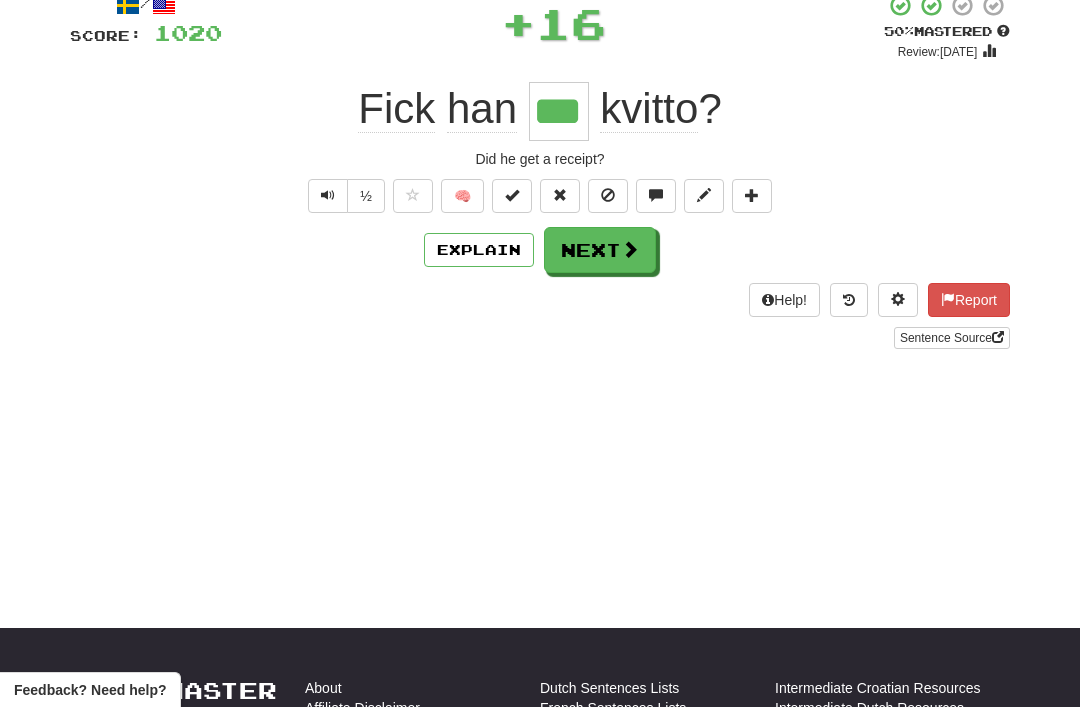 scroll, scrollTop: 130, scrollLeft: 0, axis: vertical 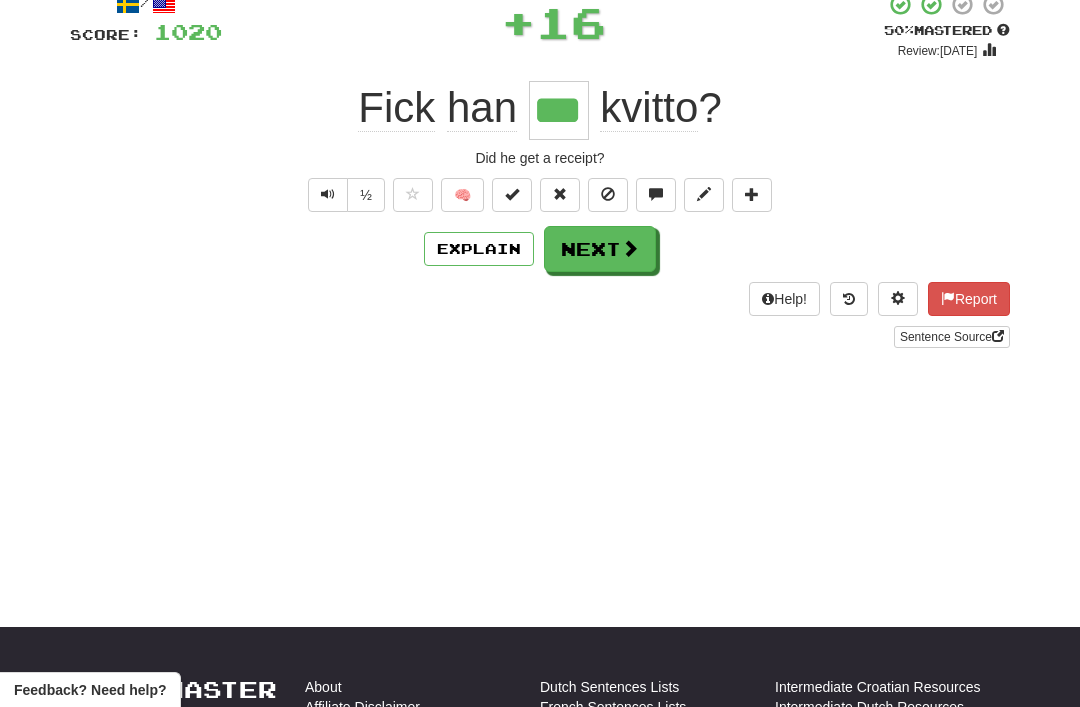 click at bounding box center (512, 194) 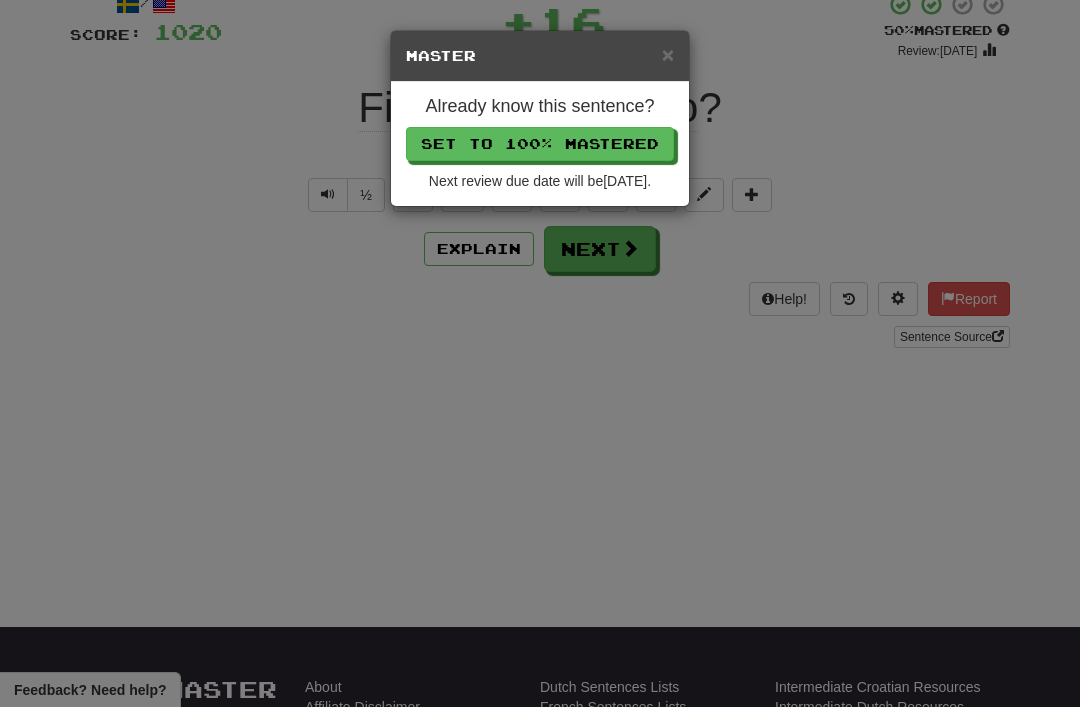 click on "Set to 100% Mastered" at bounding box center [540, 144] 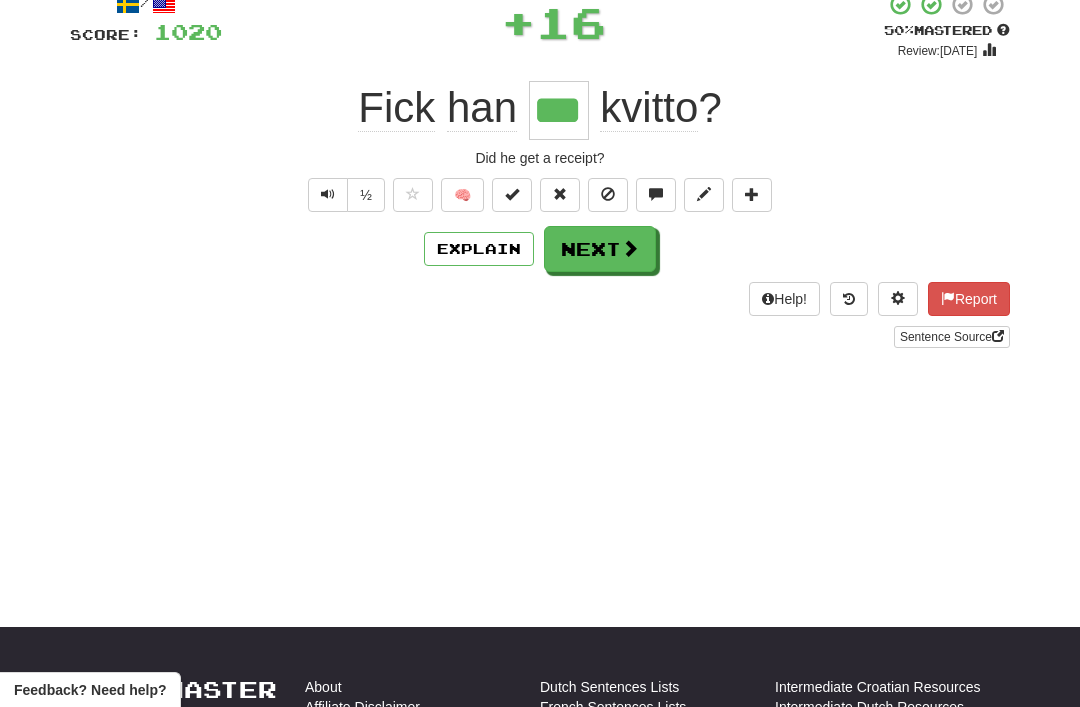 click on "***" at bounding box center [559, 110] 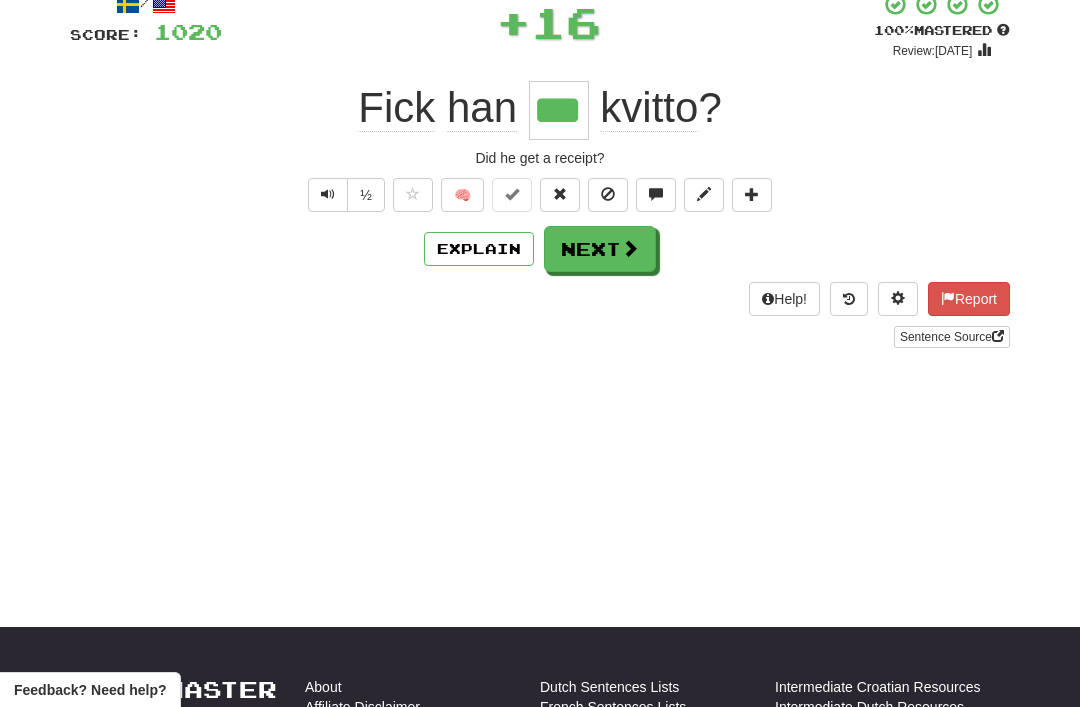 click on "Next" at bounding box center (600, 249) 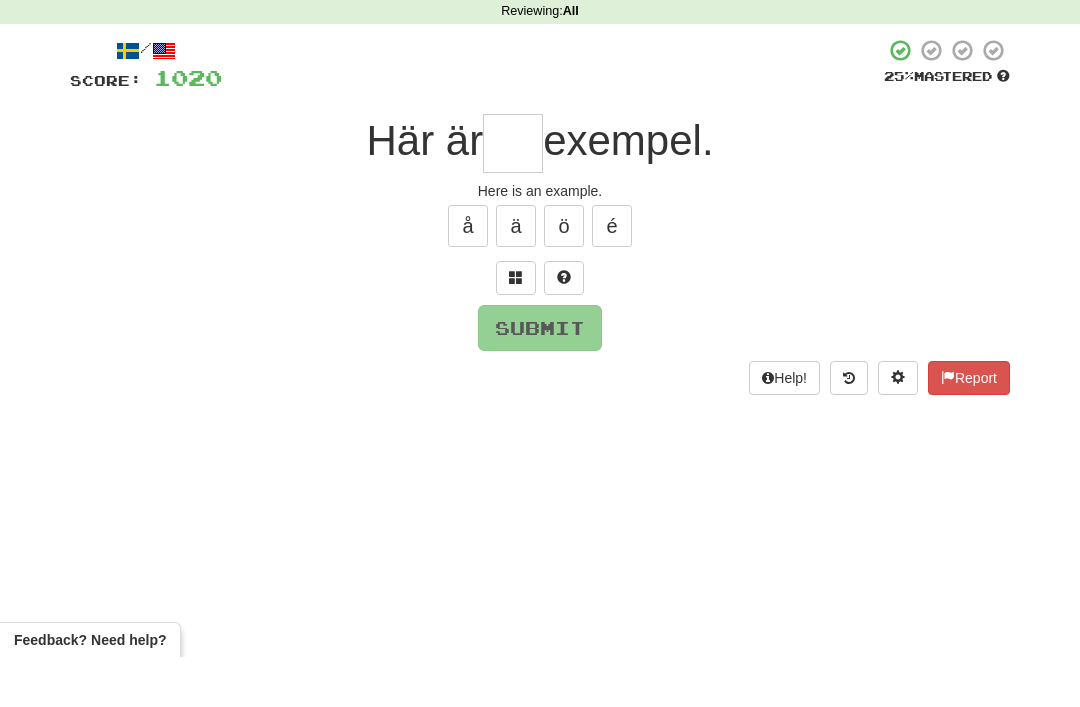 scroll, scrollTop: 84, scrollLeft: 0, axis: vertical 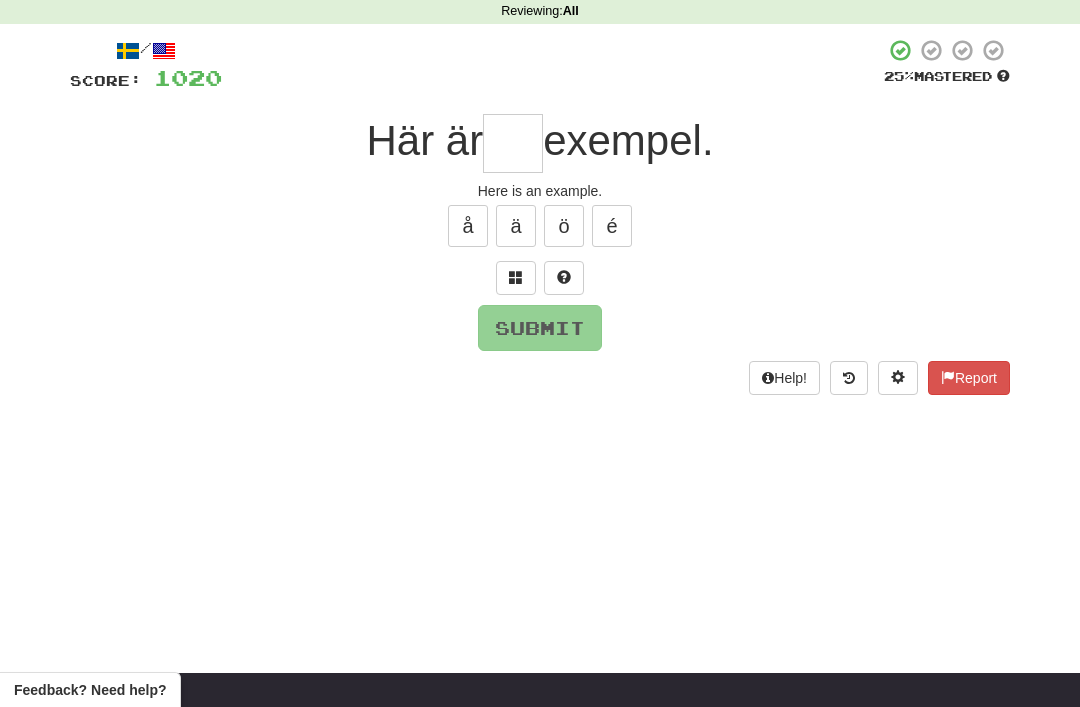 click at bounding box center (513, 143) 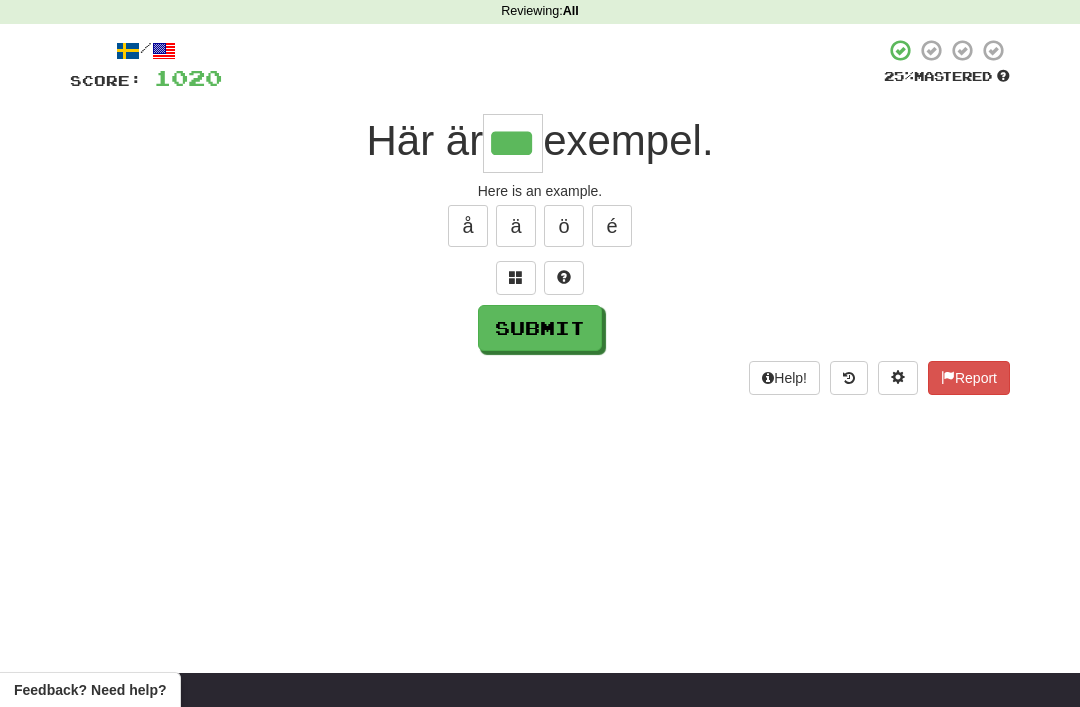 type on "***" 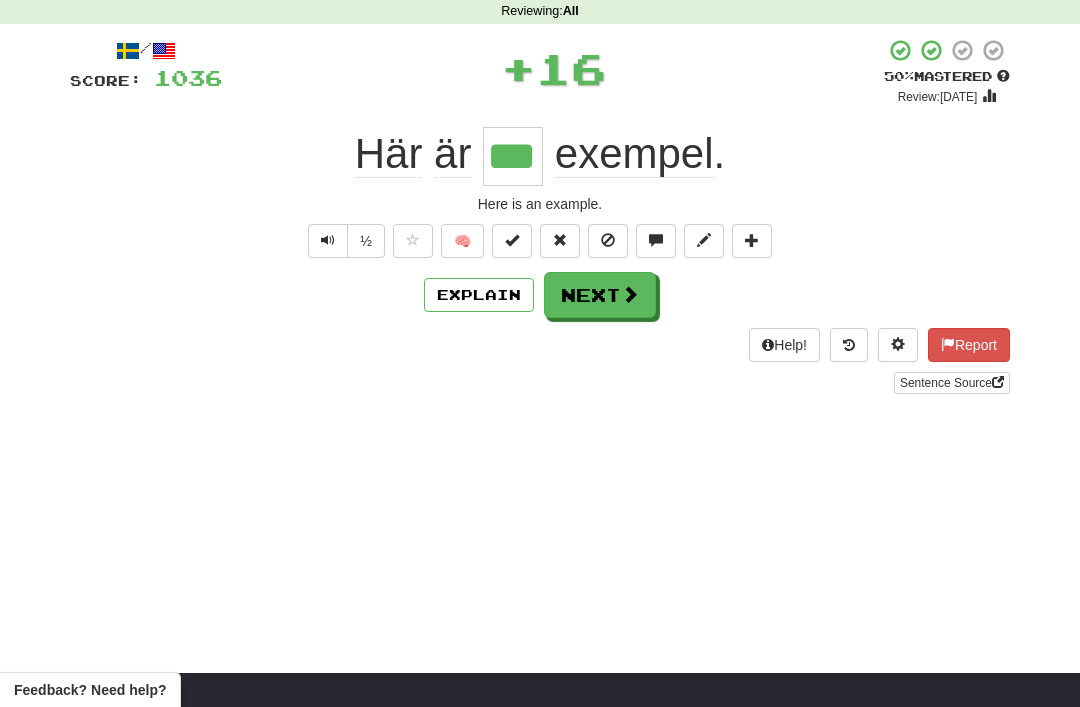 click on "Next" at bounding box center [600, 295] 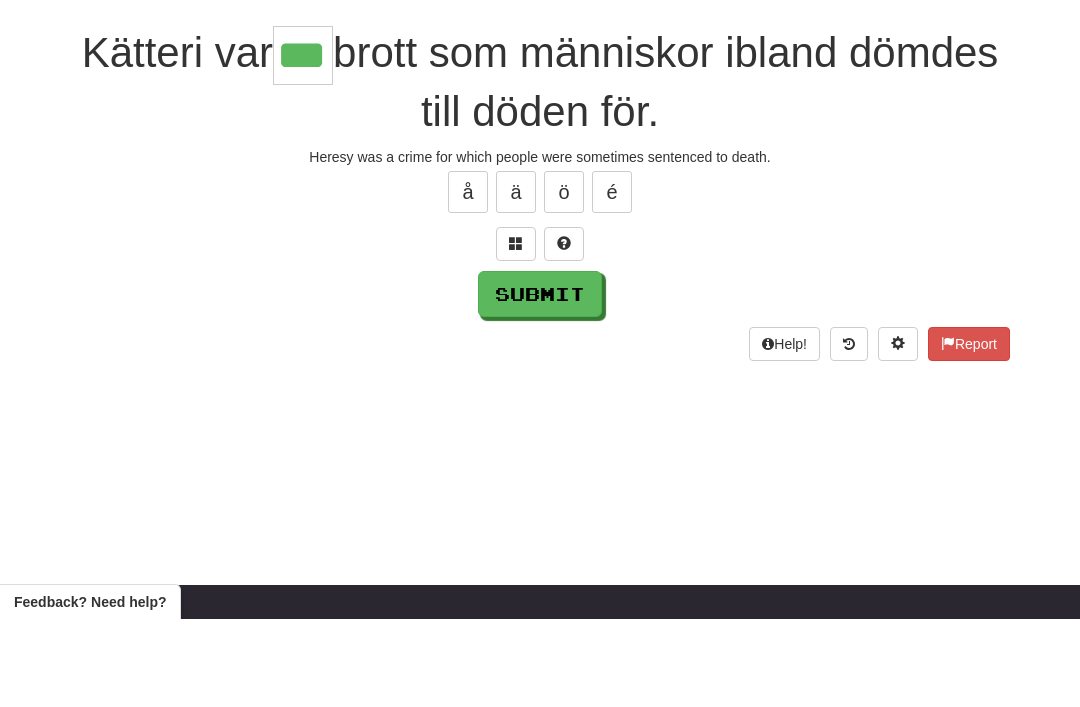 type on "***" 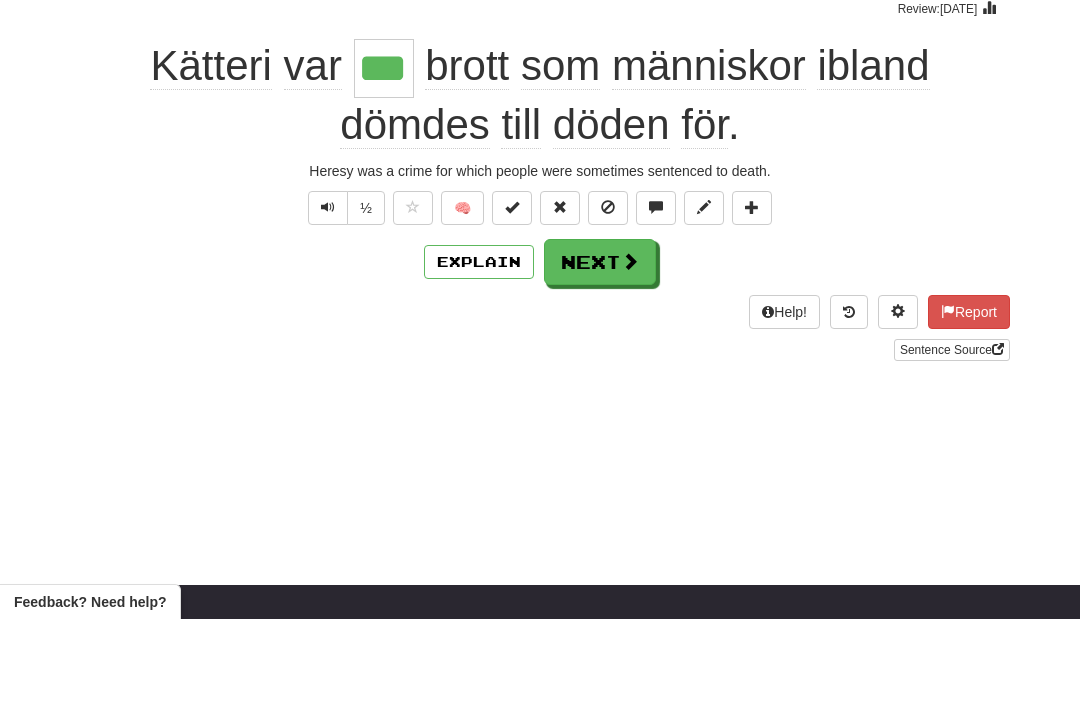 scroll, scrollTop: 172, scrollLeft: 0, axis: vertical 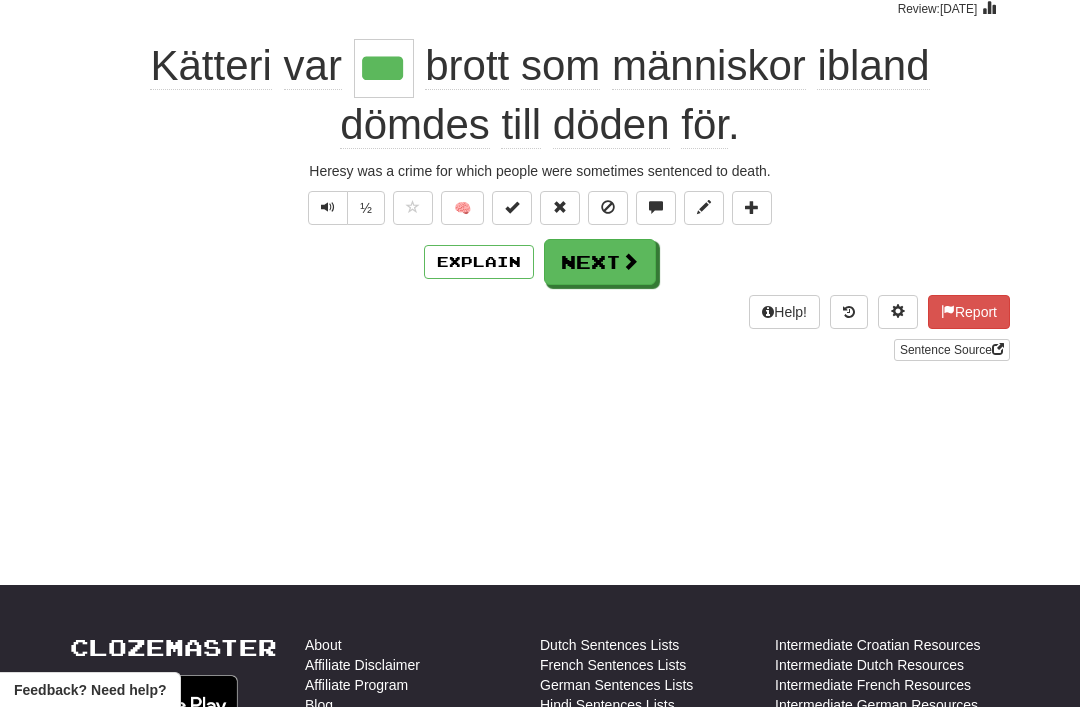 click on "Next" at bounding box center (600, 262) 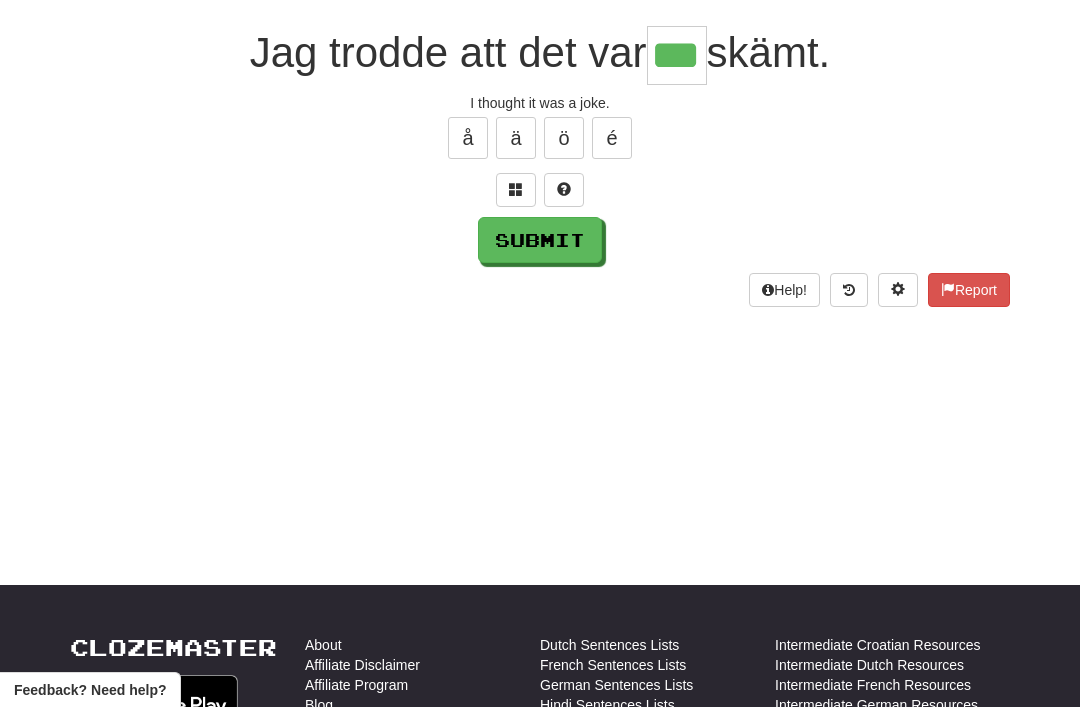 type on "***" 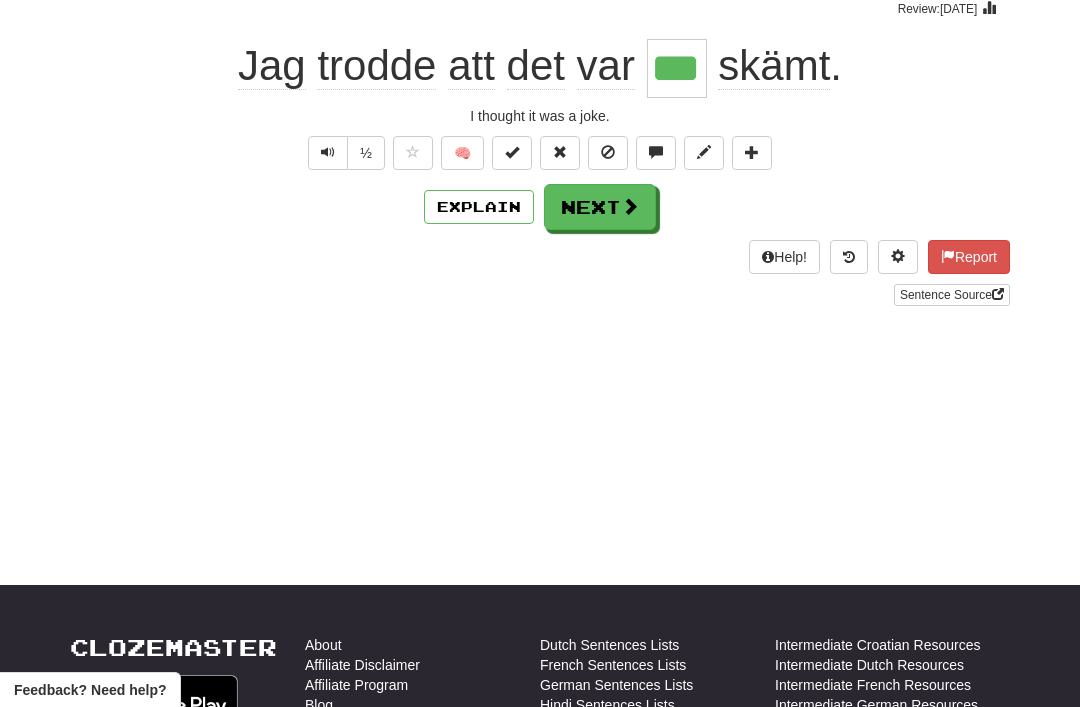 click on "Next" at bounding box center [600, 207] 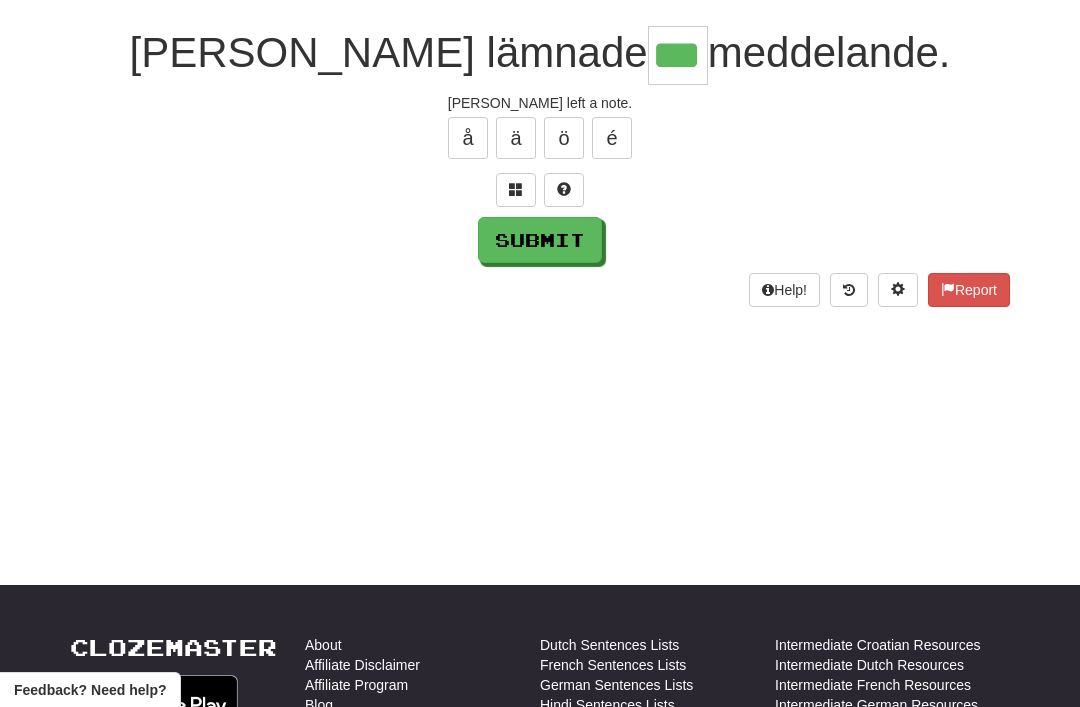 type on "***" 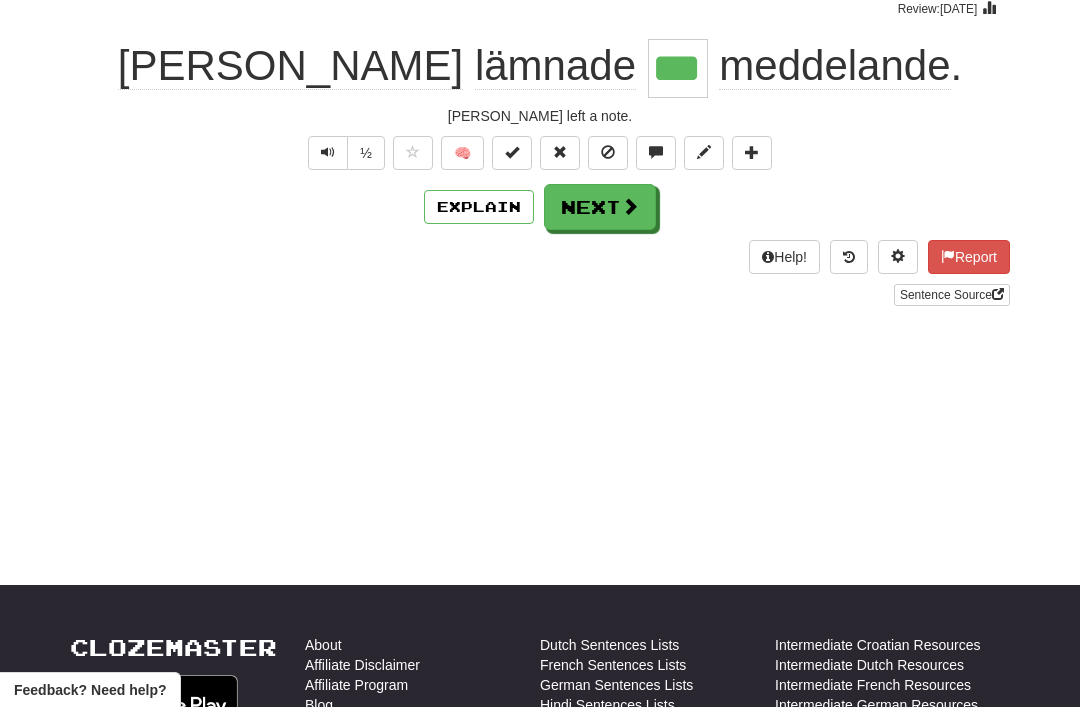 click on "Next" at bounding box center (600, 207) 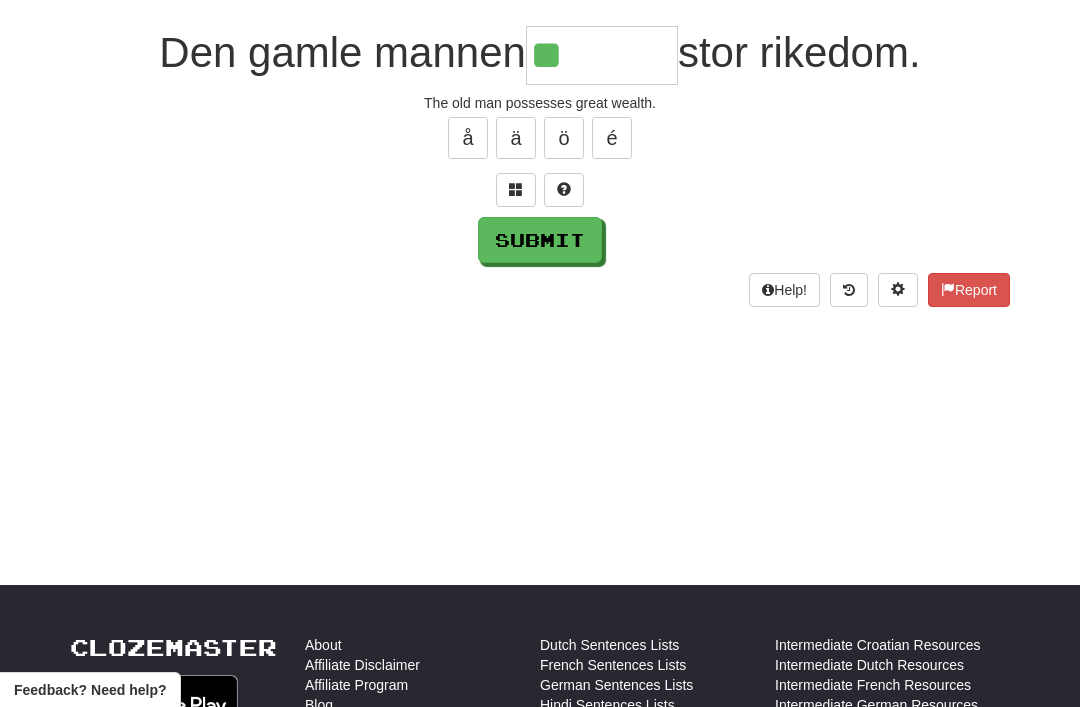 click at bounding box center (516, 190) 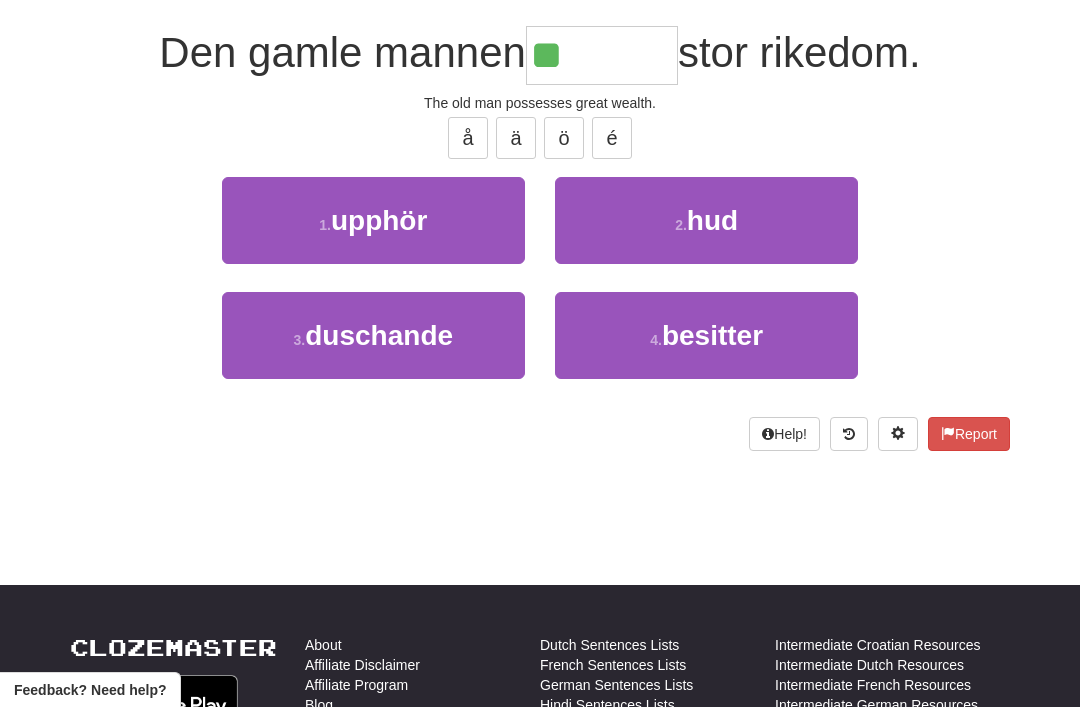 click on "besitter" at bounding box center (712, 335) 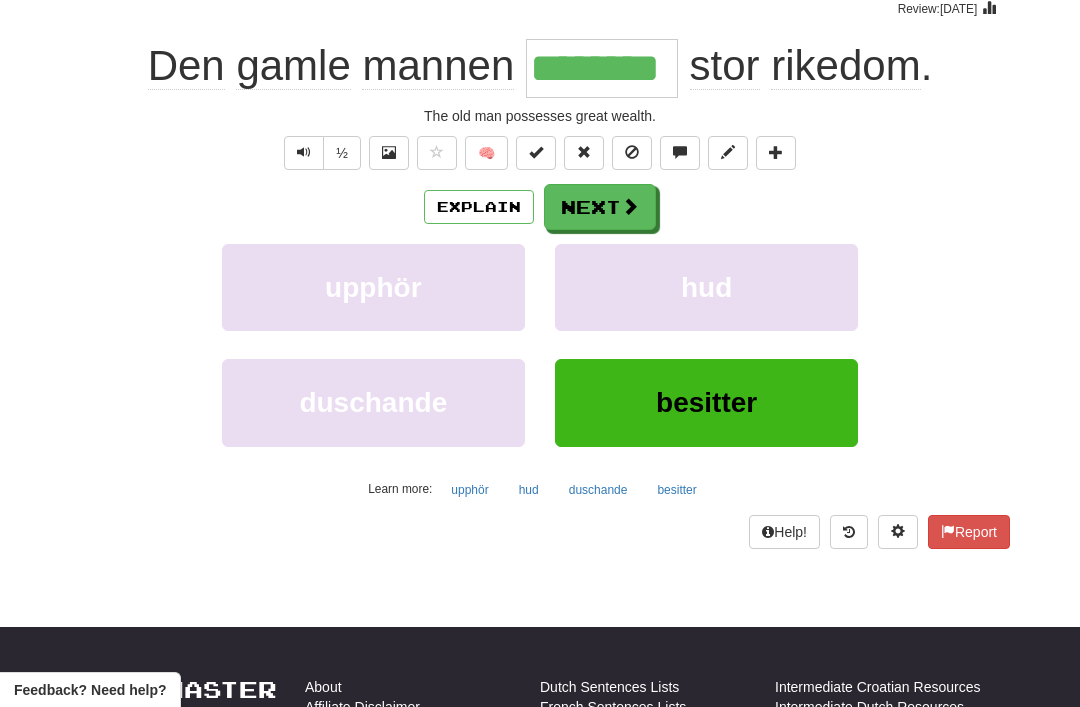 click on "Next" at bounding box center [600, 207] 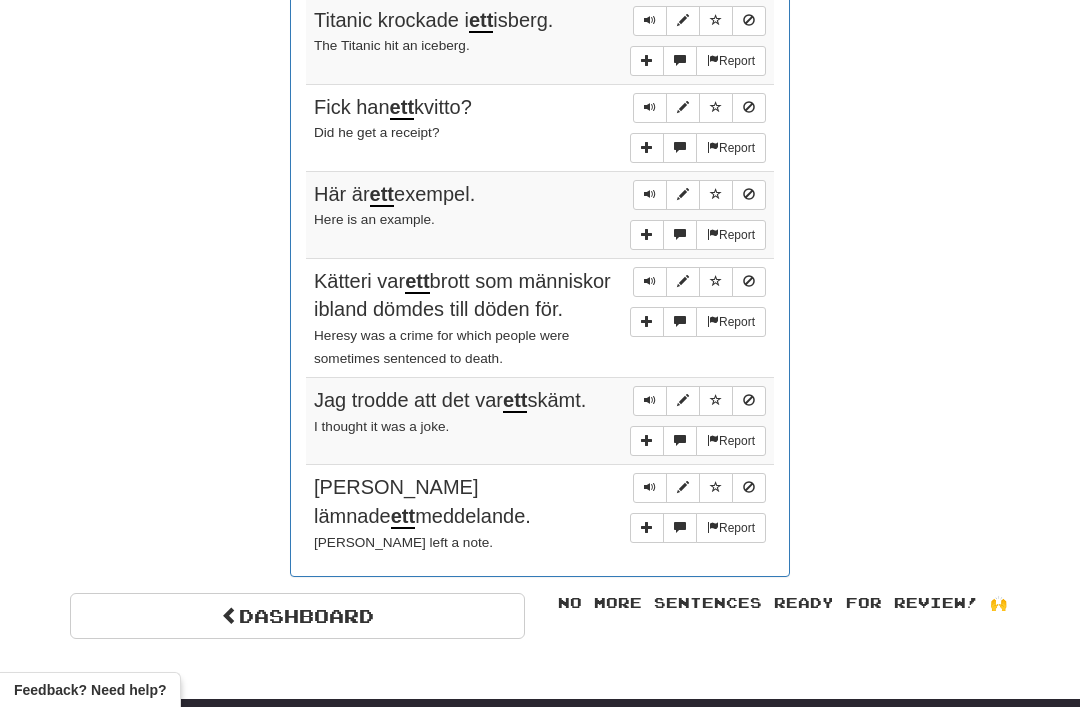 scroll, scrollTop: 5313, scrollLeft: 0, axis: vertical 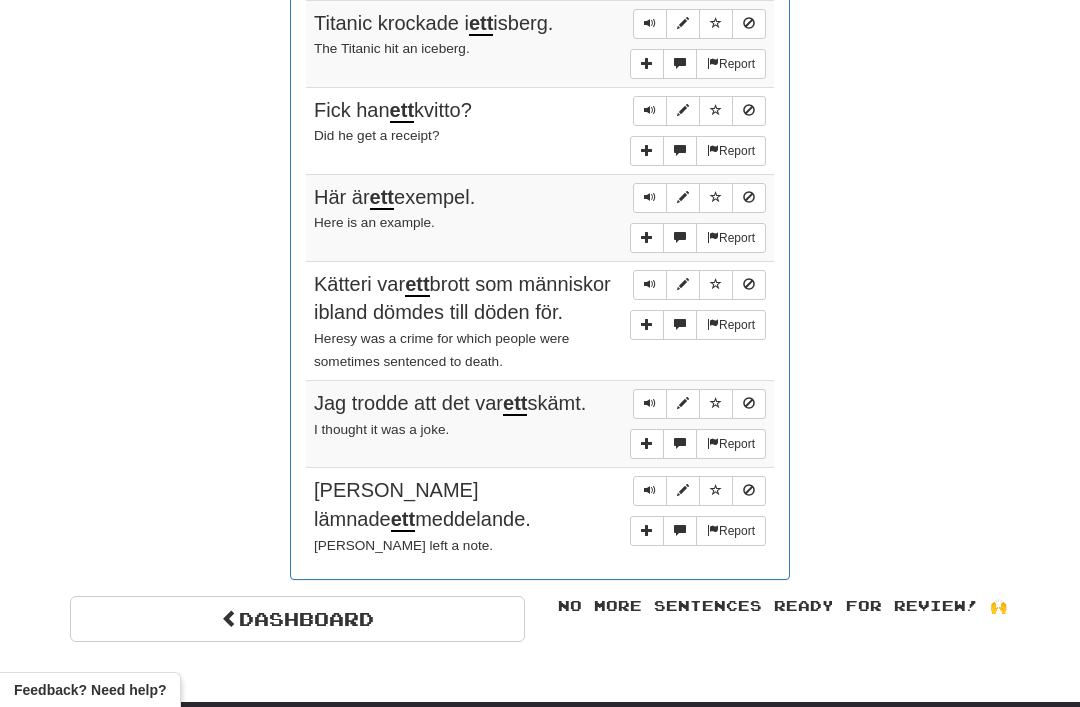 click on "ett" at bounding box center (403, 520) 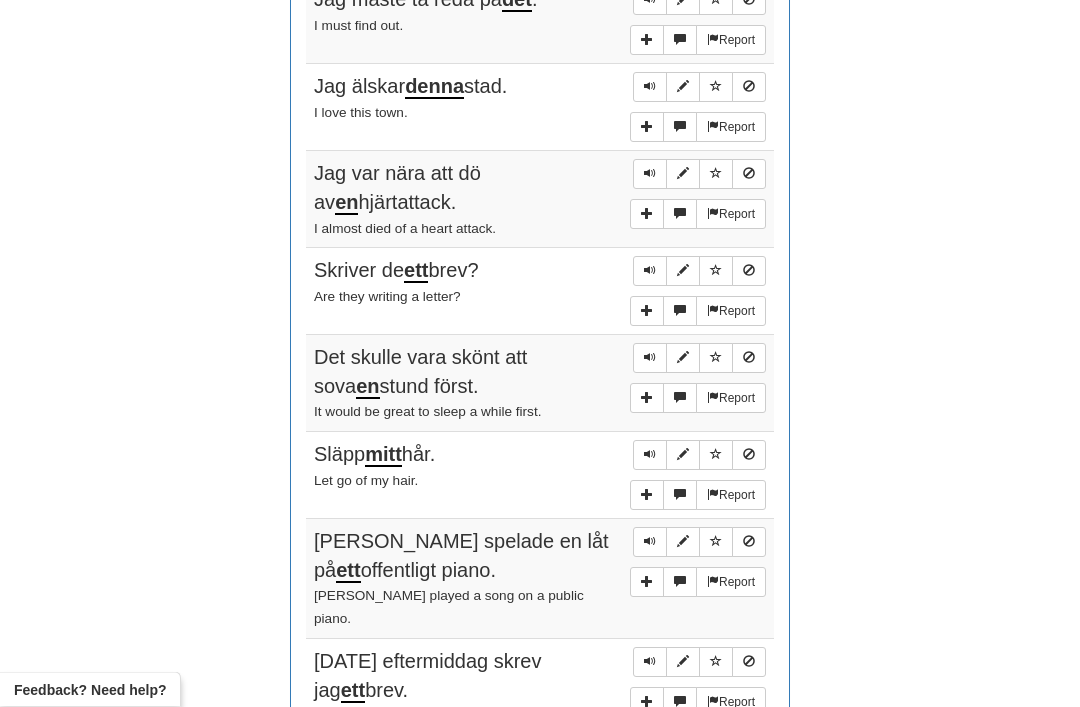 scroll, scrollTop: 4249, scrollLeft: 0, axis: vertical 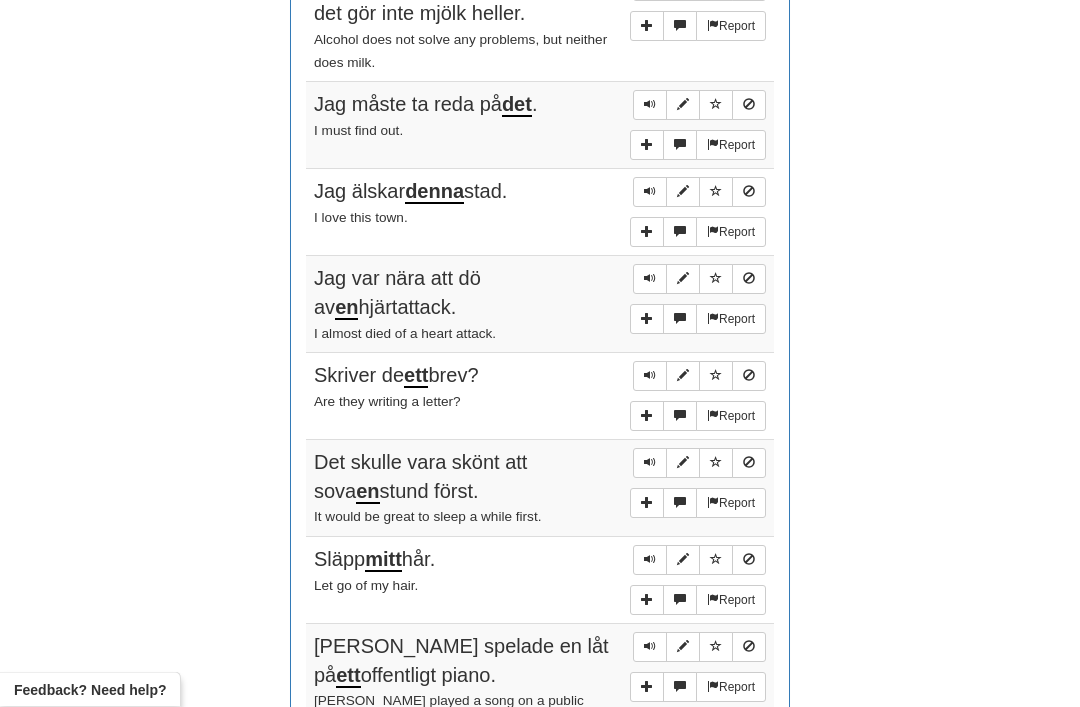 click on "Det skulle vara skönt att sova  en  stund först." at bounding box center [420, 478] 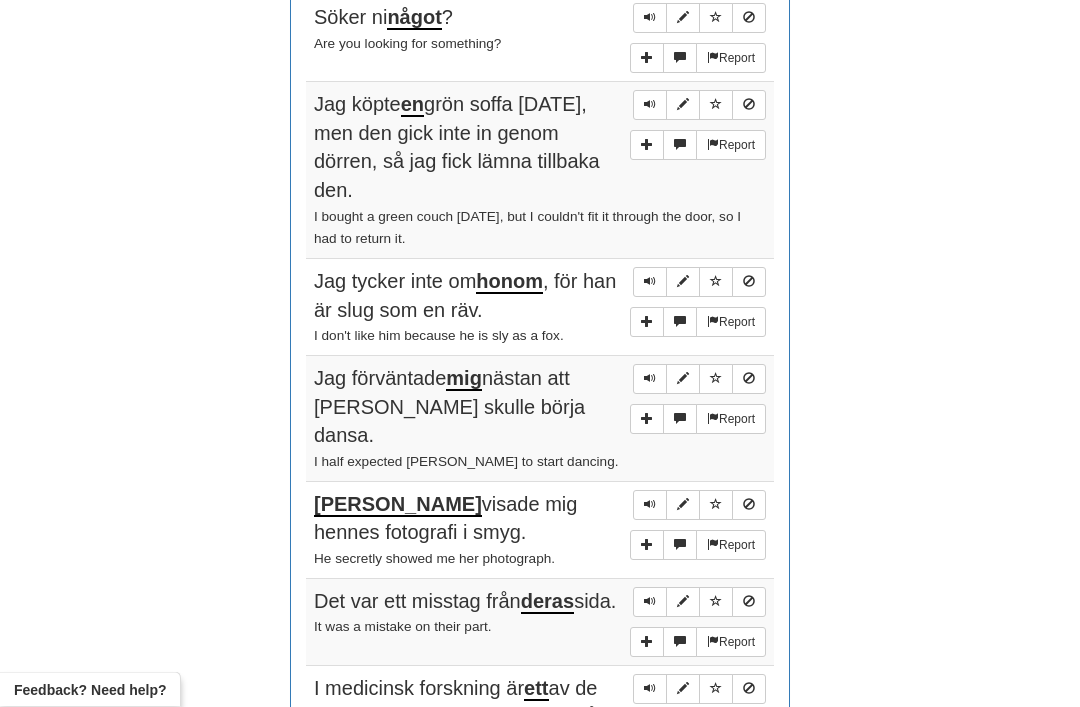scroll, scrollTop: 2082, scrollLeft: 0, axis: vertical 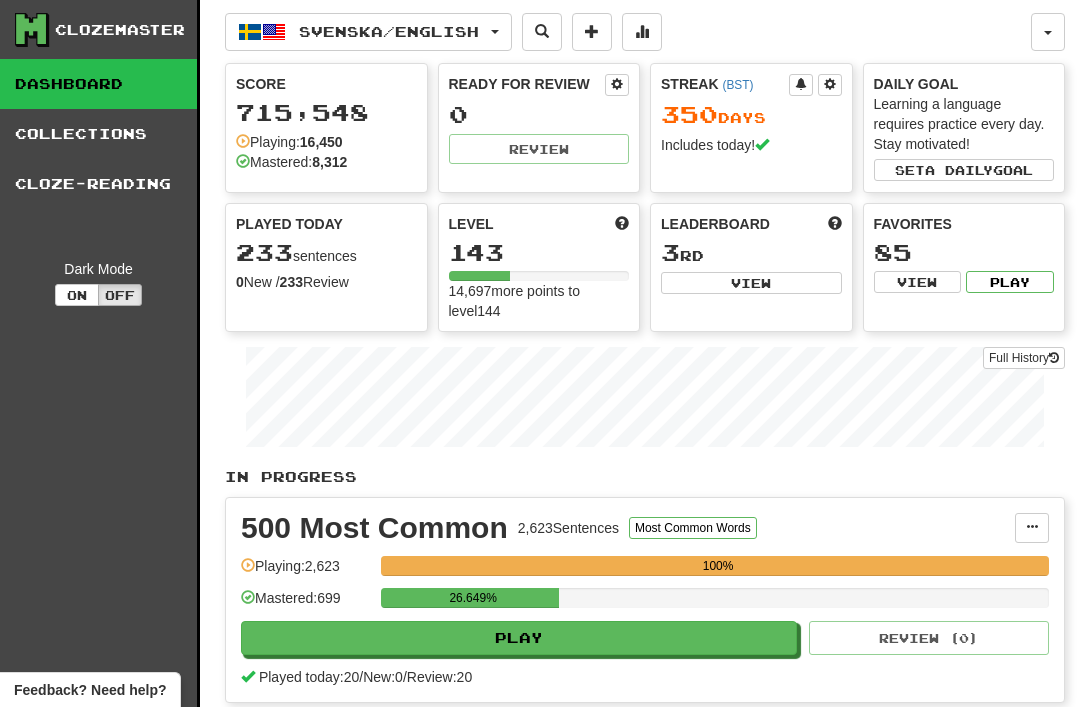 click on "View" at bounding box center [751, 283] 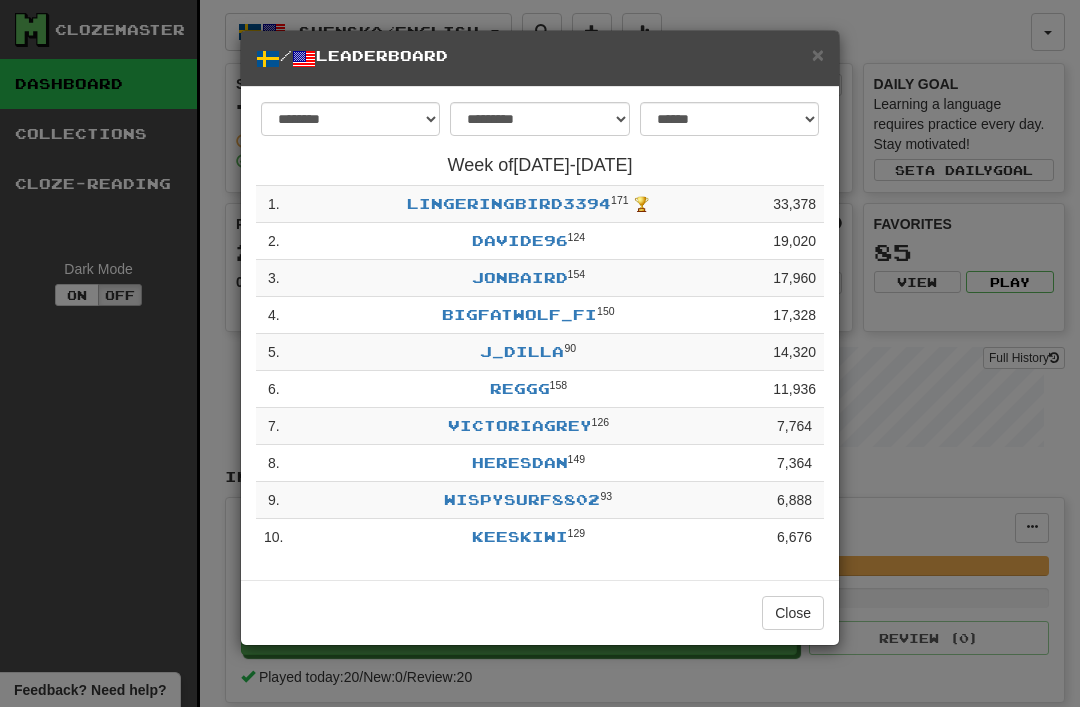 click on "×" at bounding box center (818, 54) 